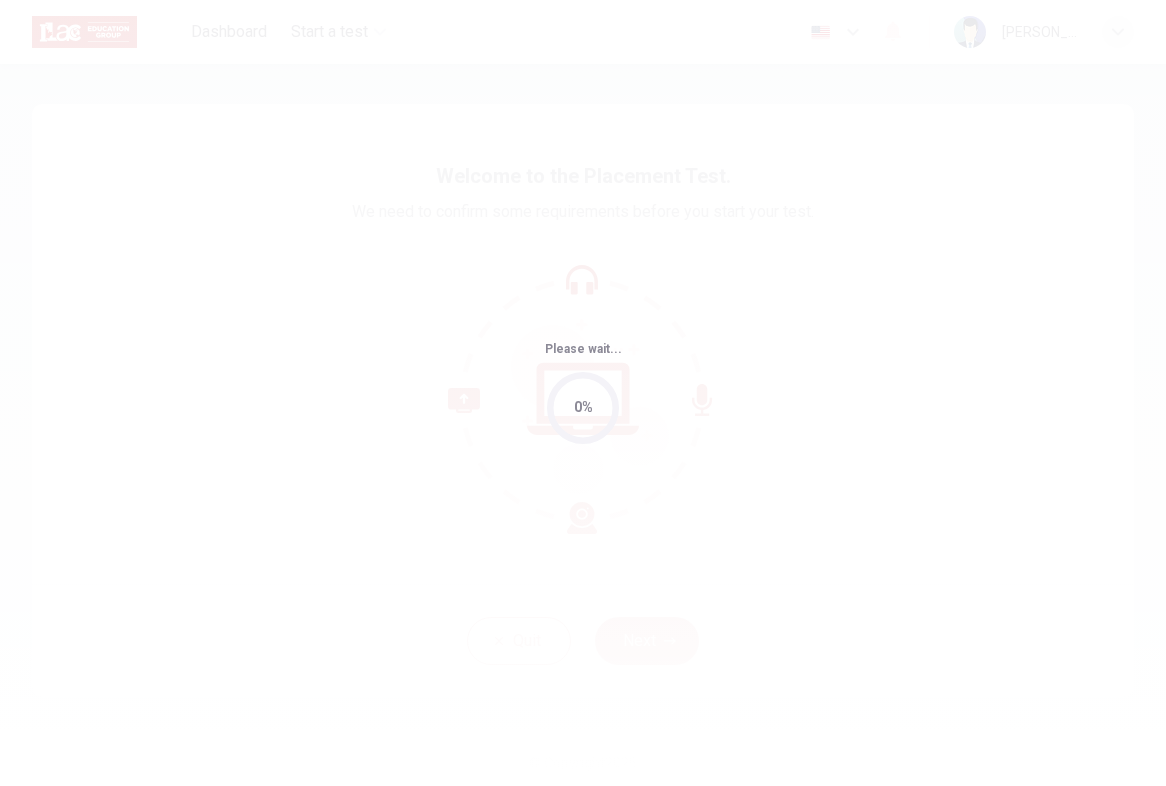 scroll, scrollTop: 0, scrollLeft: 0, axis: both 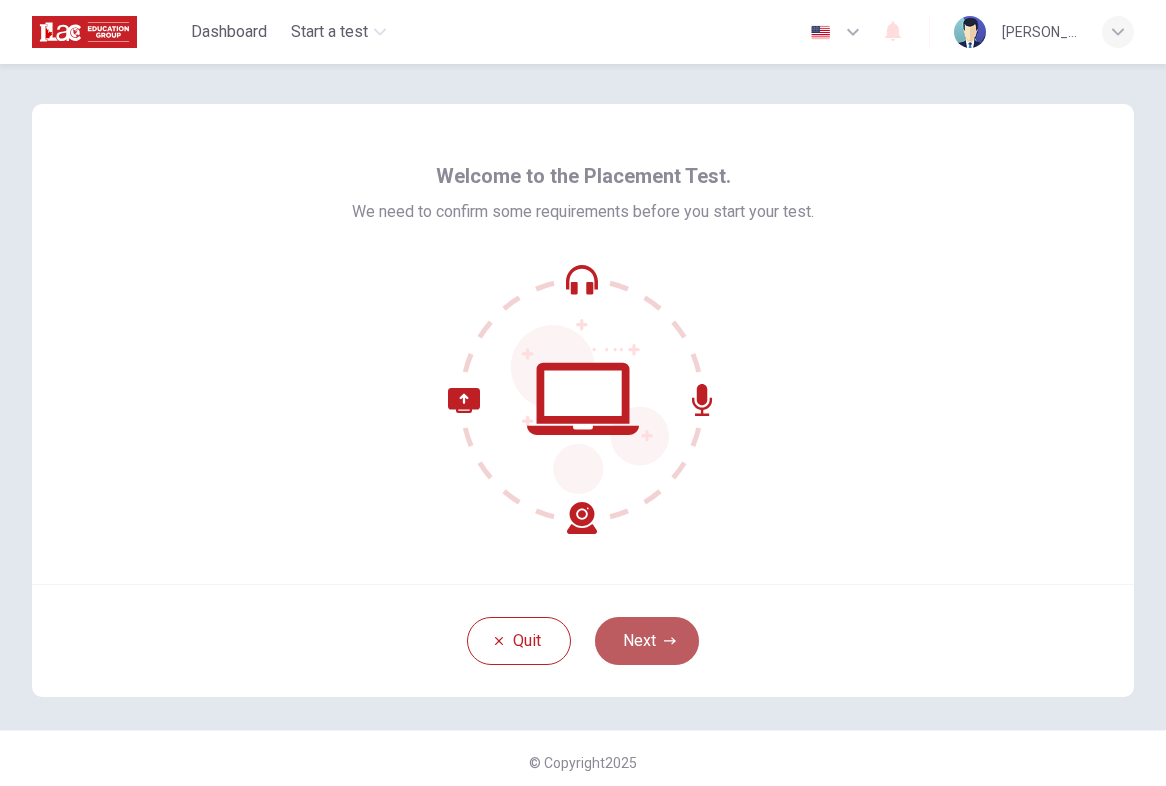 click 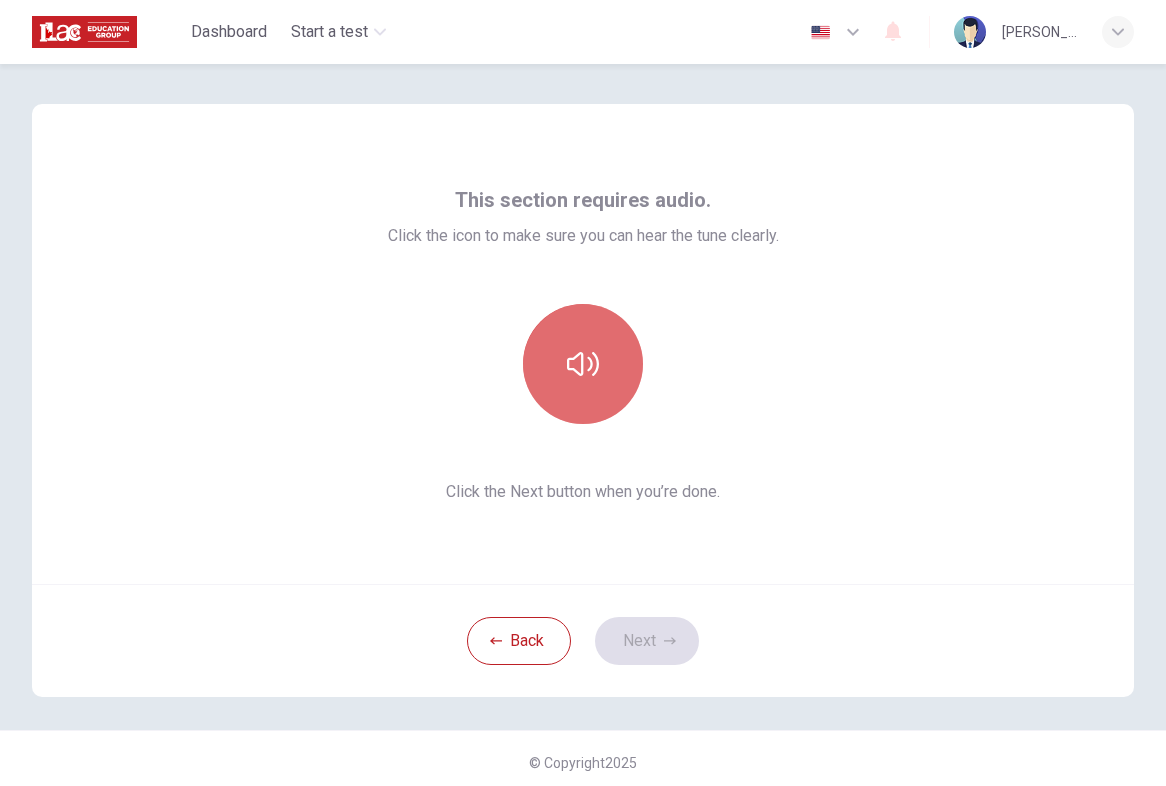 click at bounding box center [583, 364] 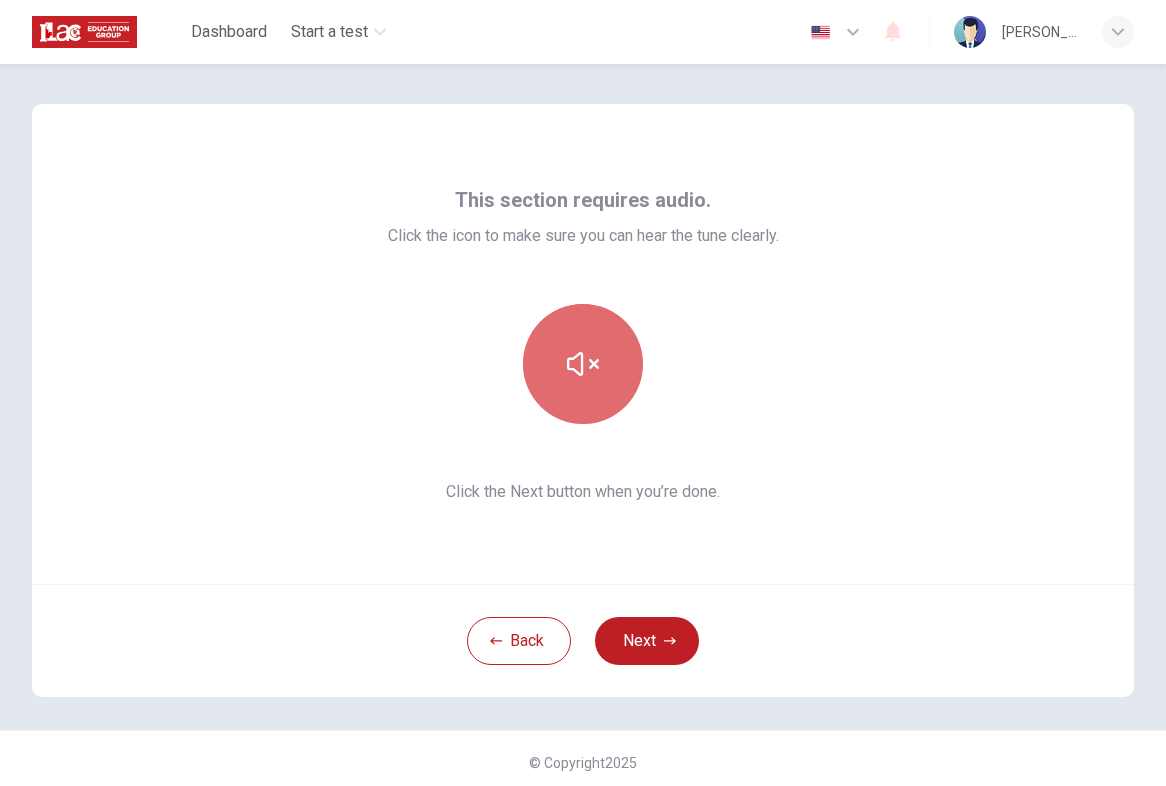 click at bounding box center (583, 364) 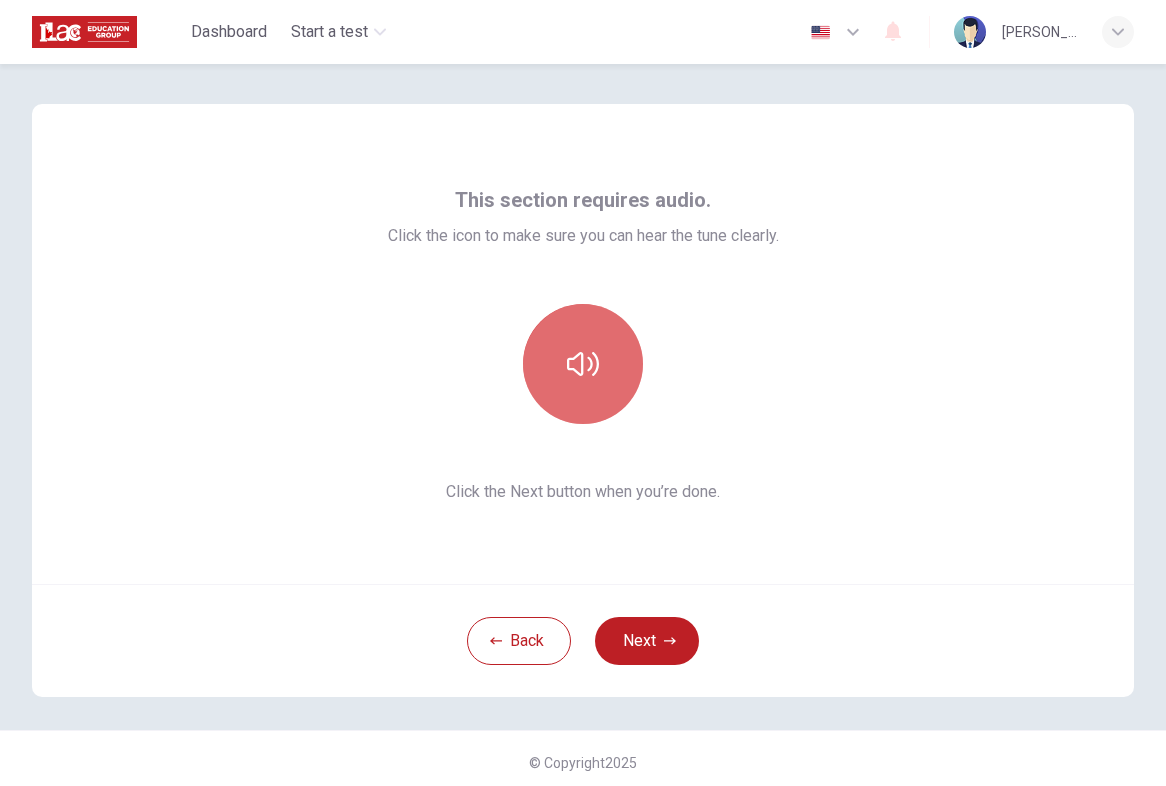 click at bounding box center (583, 364) 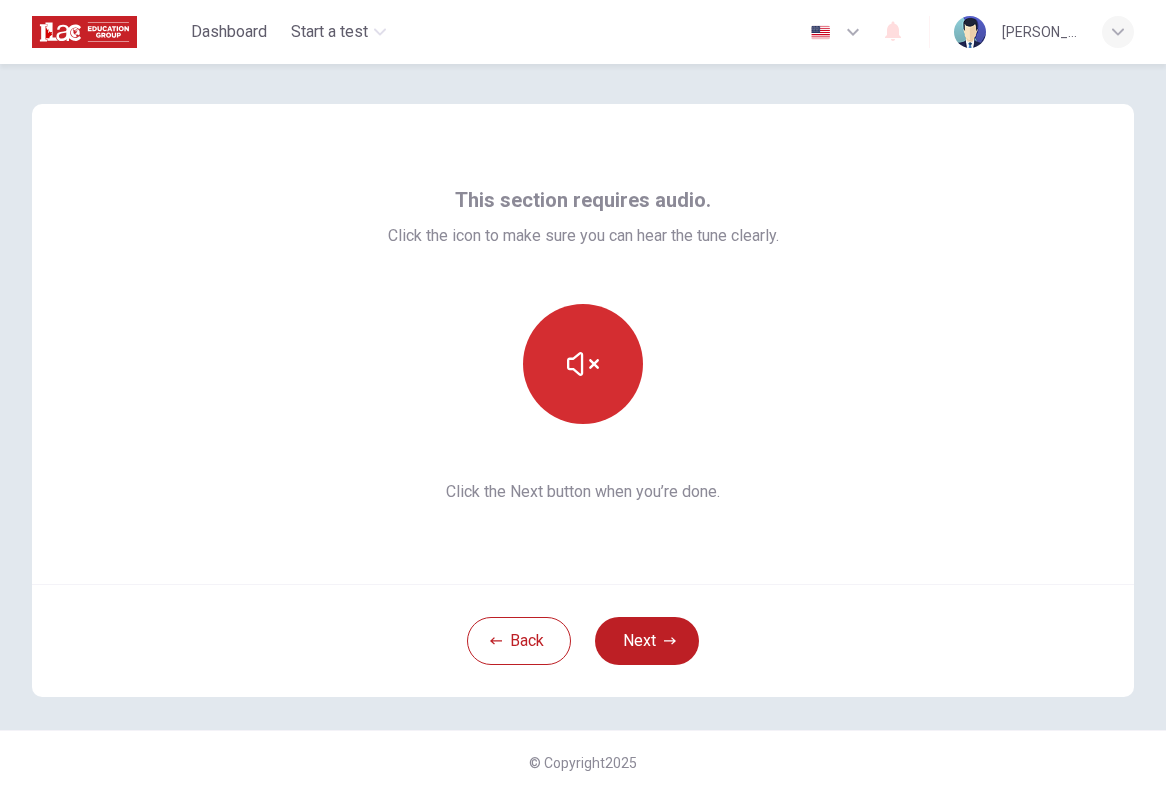 click at bounding box center [583, 364] 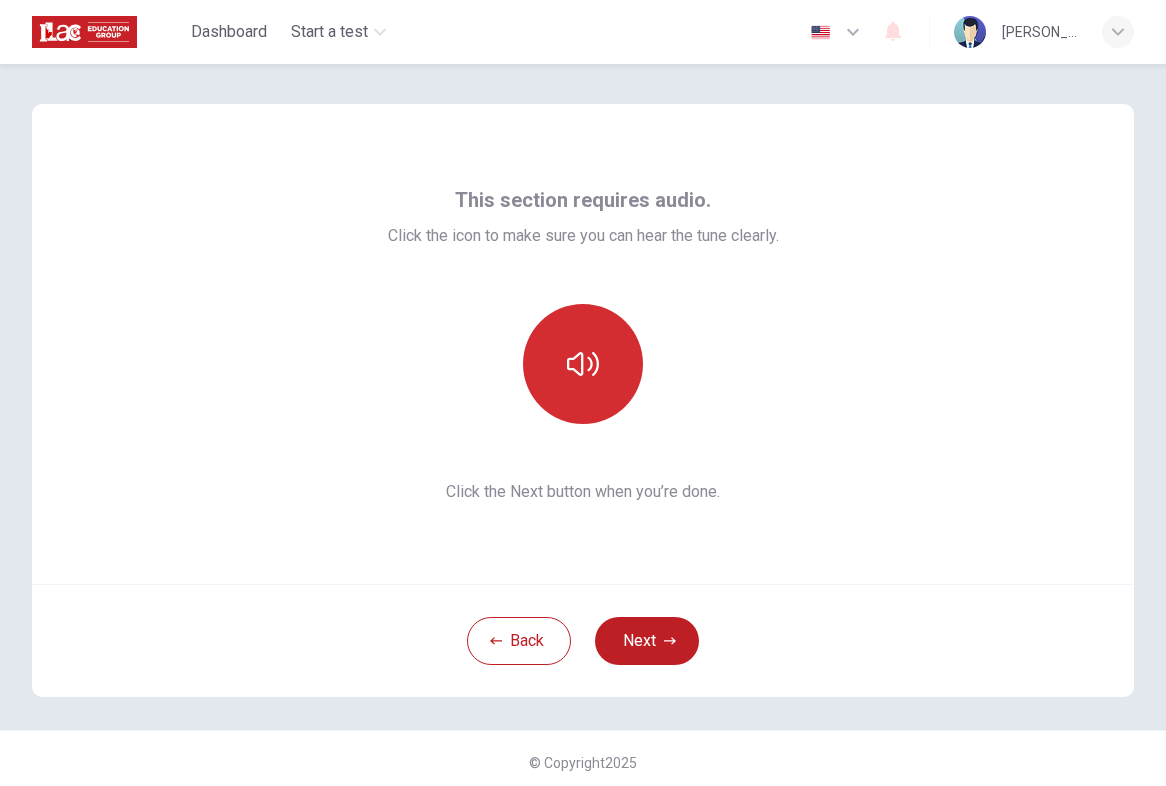click at bounding box center [583, 364] 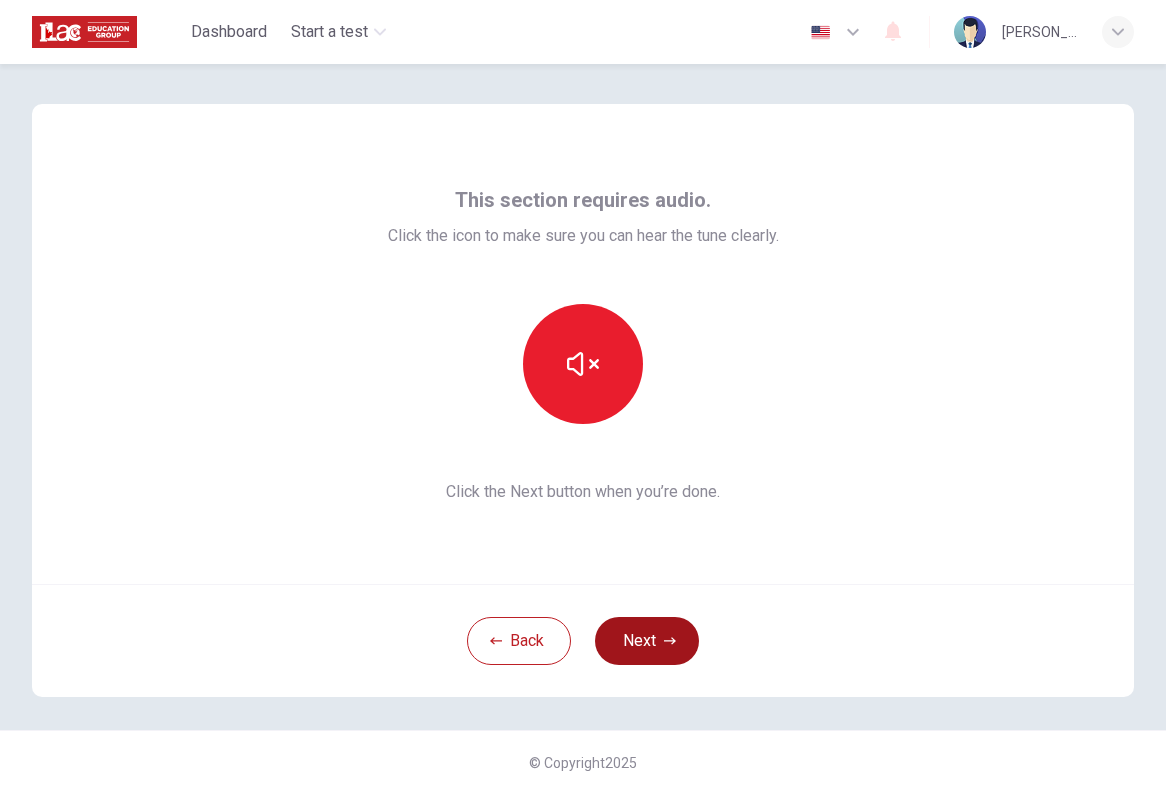 click on "Next" at bounding box center [647, 641] 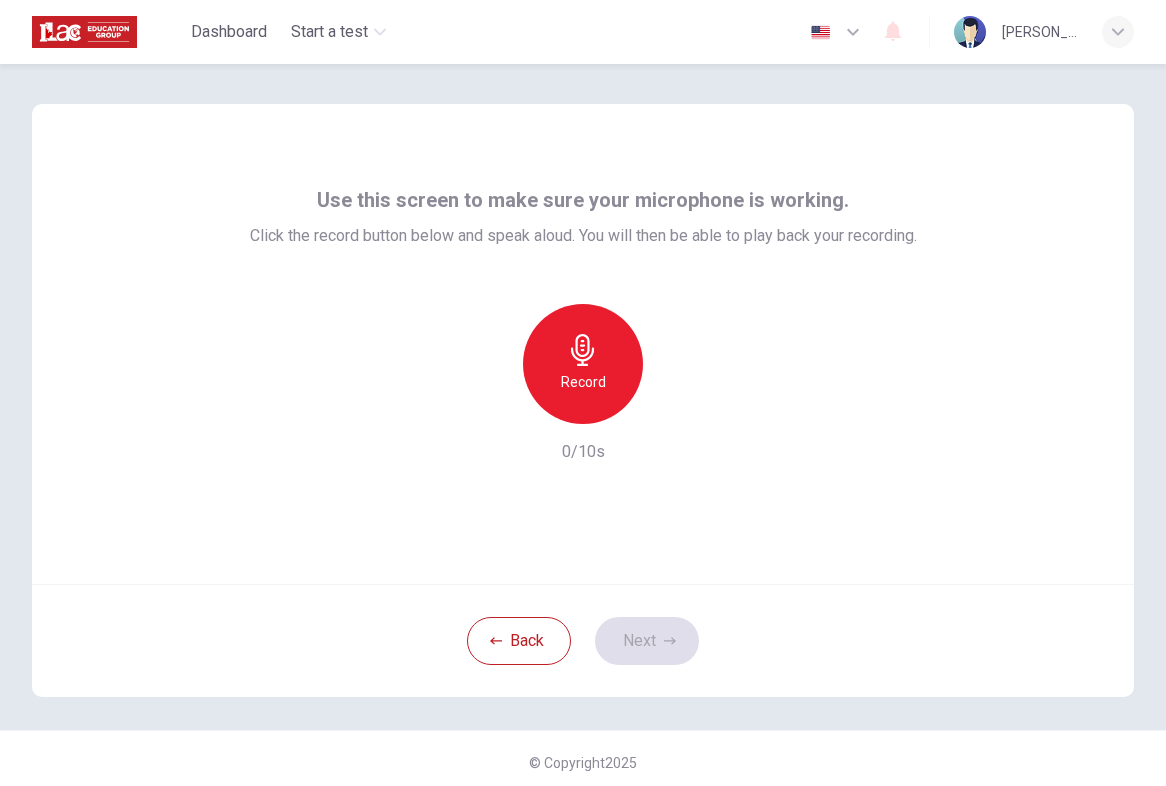 click on "Record" at bounding box center (583, 382) 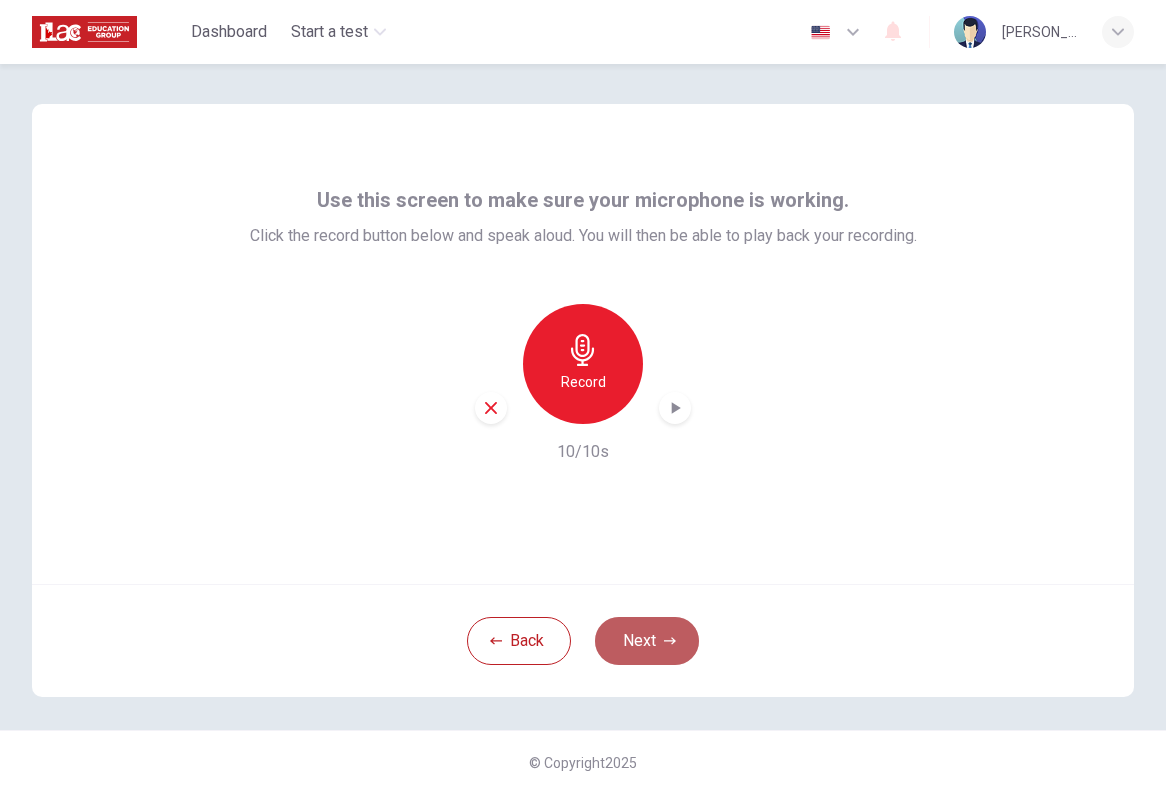 click on "Next" at bounding box center [647, 641] 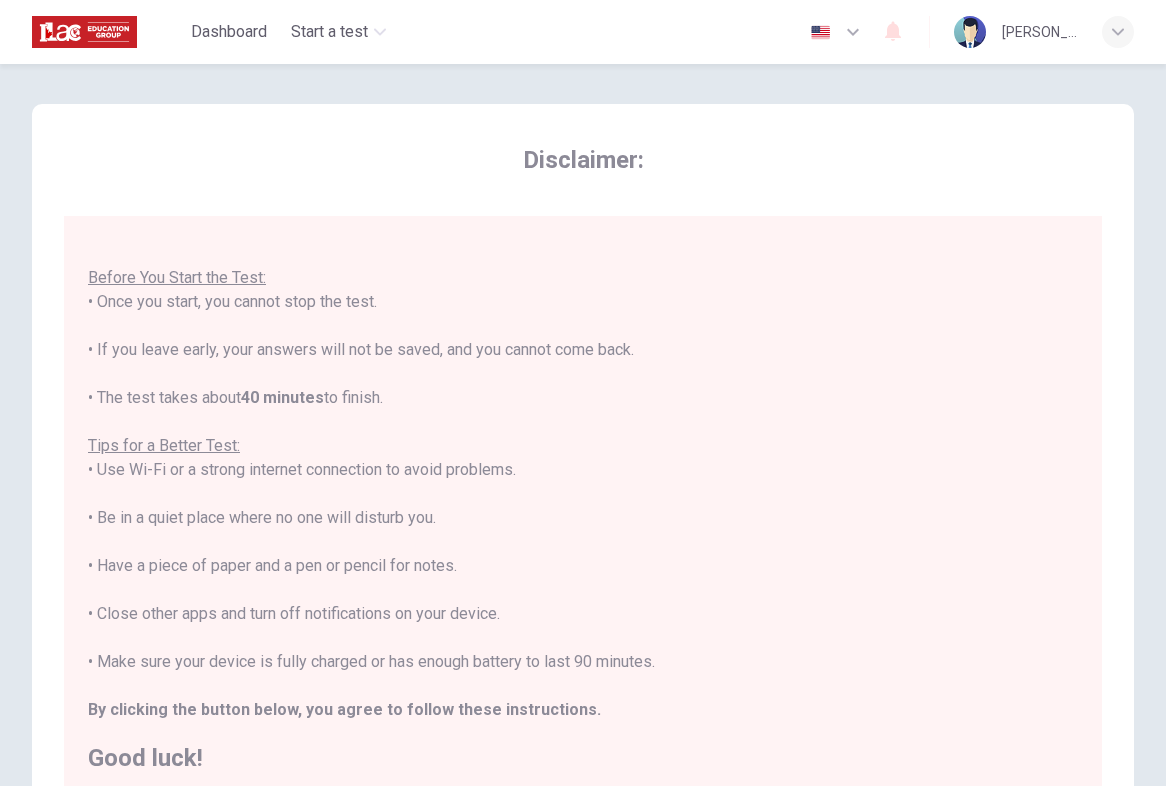 scroll, scrollTop: 23, scrollLeft: 0, axis: vertical 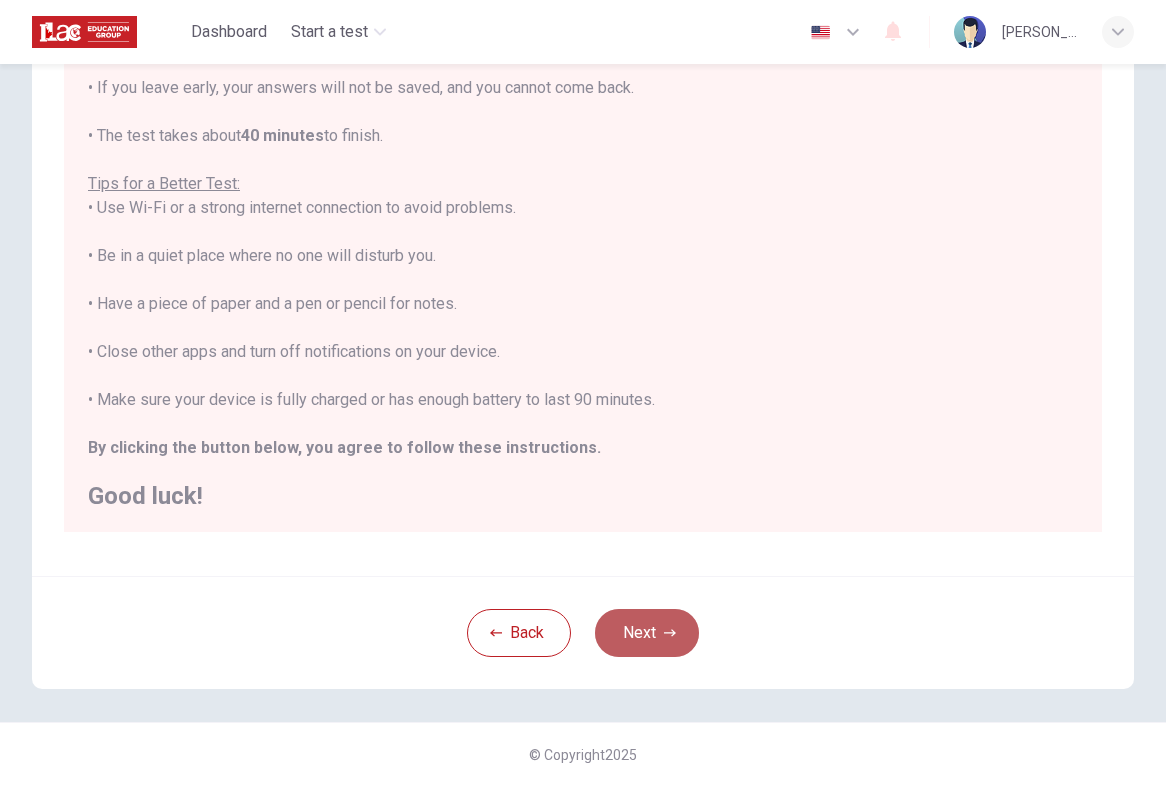 click on "Next" at bounding box center [647, 633] 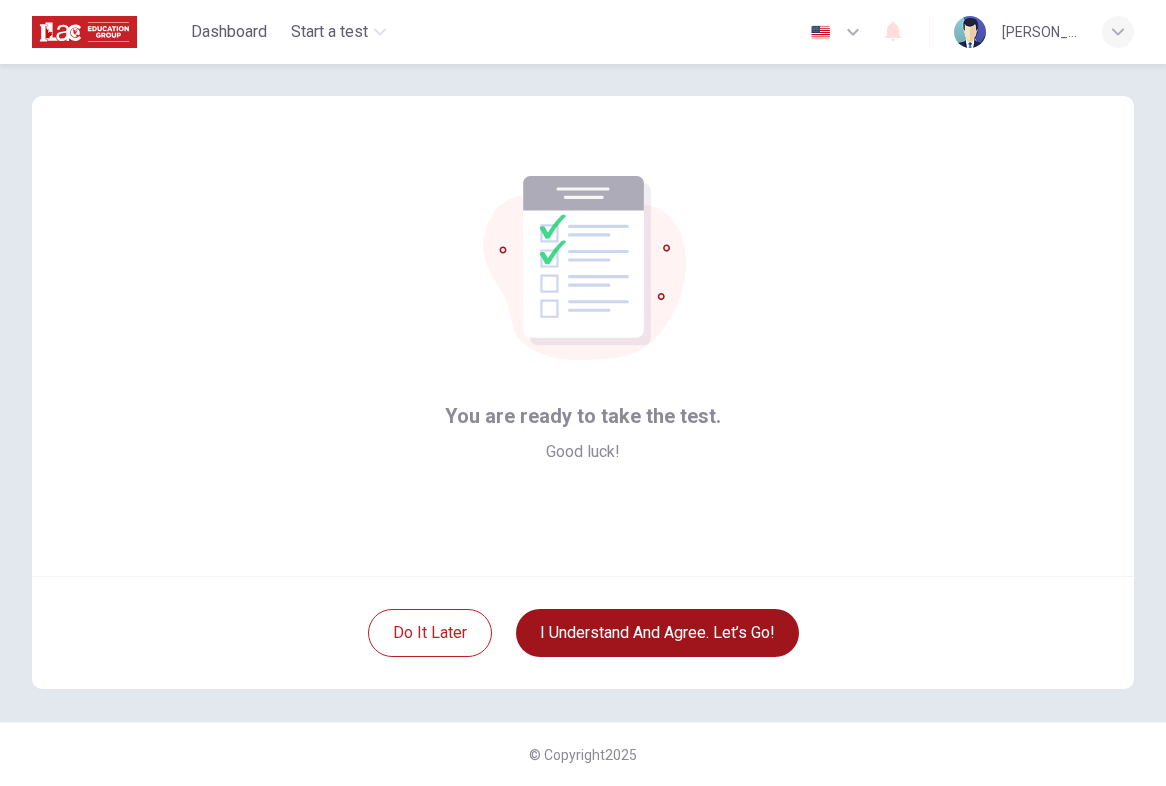 click on "I understand and agree. Let’s go!" at bounding box center (657, 633) 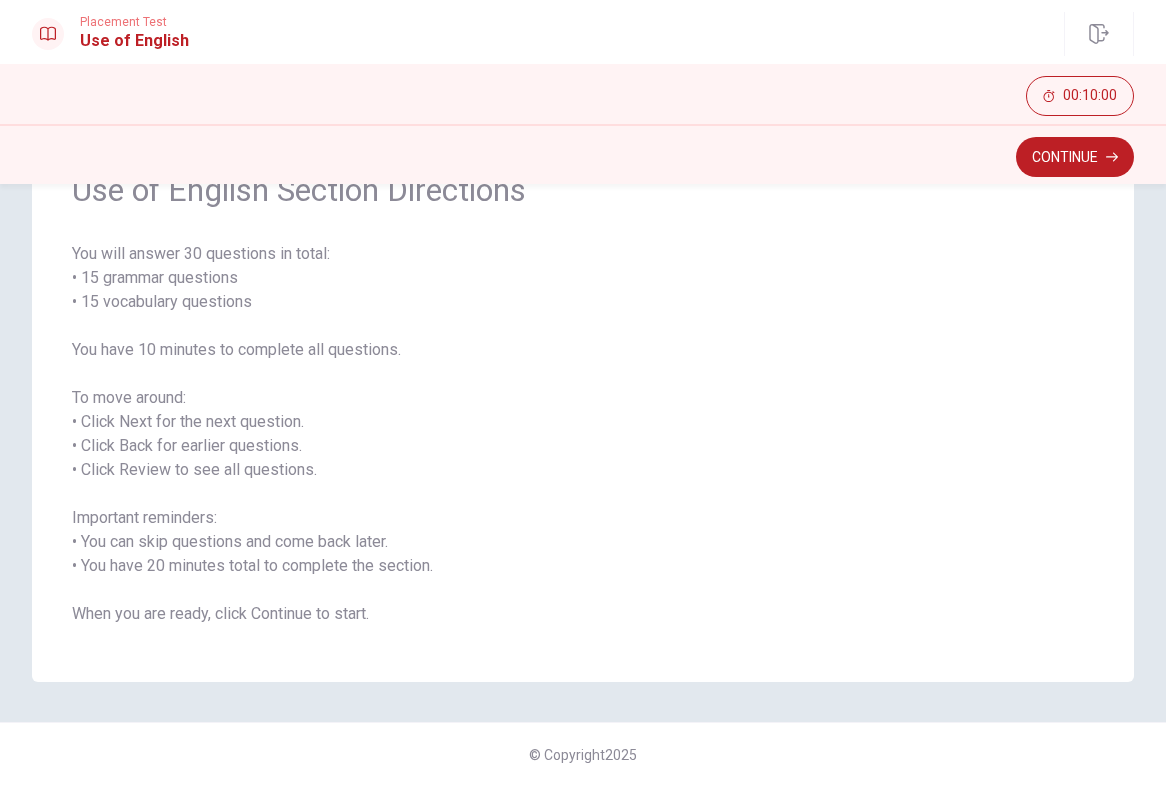 scroll, scrollTop: 110, scrollLeft: 0, axis: vertical 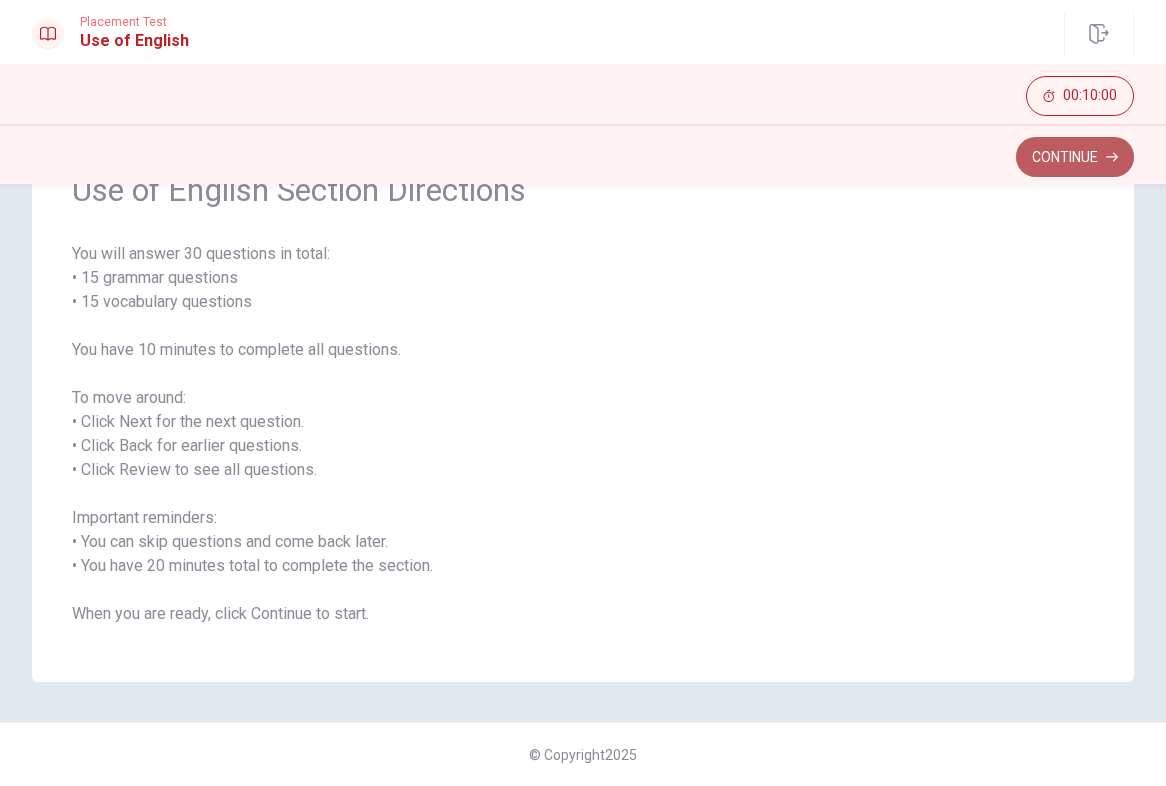 click on "Continue" at bounding box center [1075, 157] 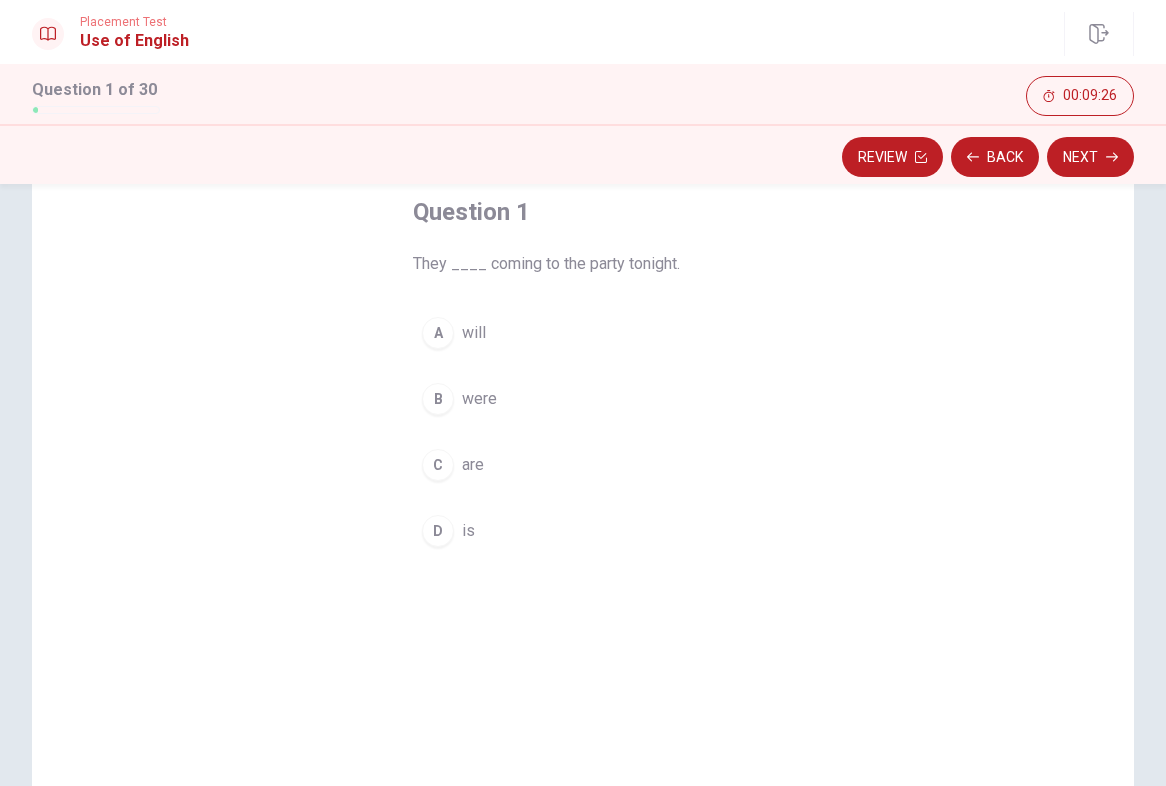 click on "B" at bounding box center [438, 399] 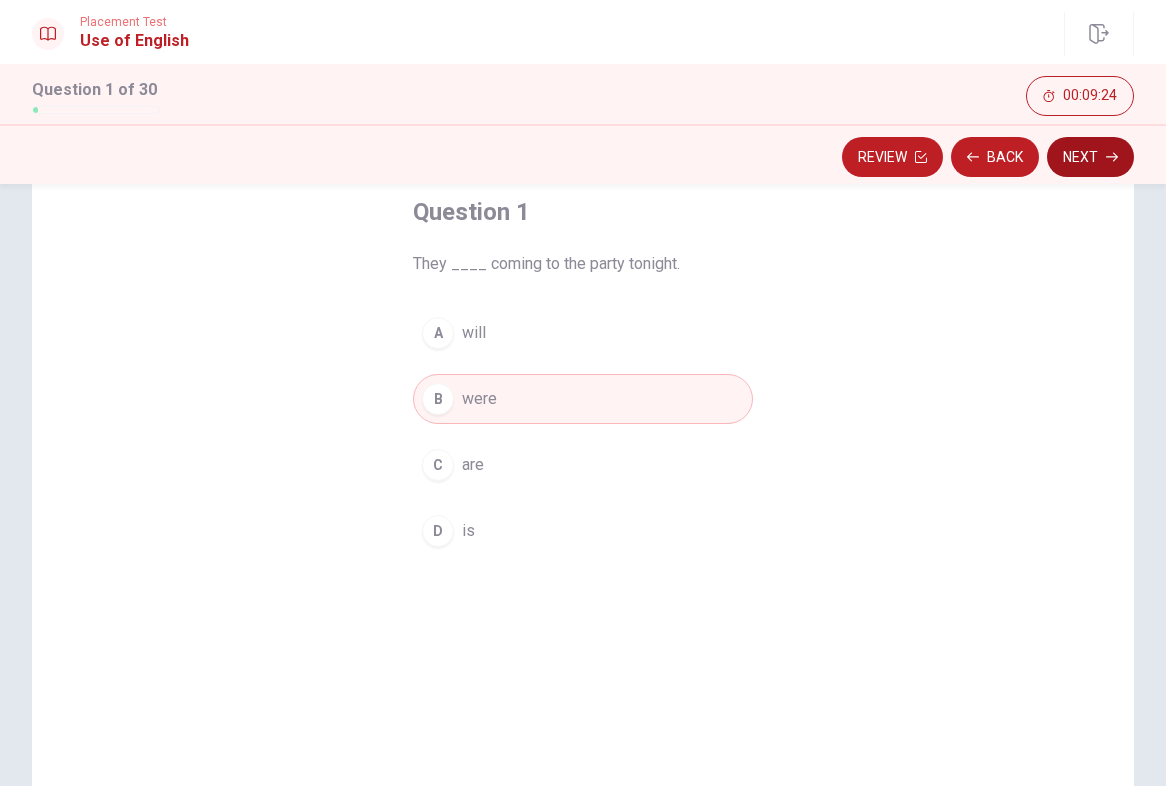 click on "Next" at bounding box center [1090, 157] 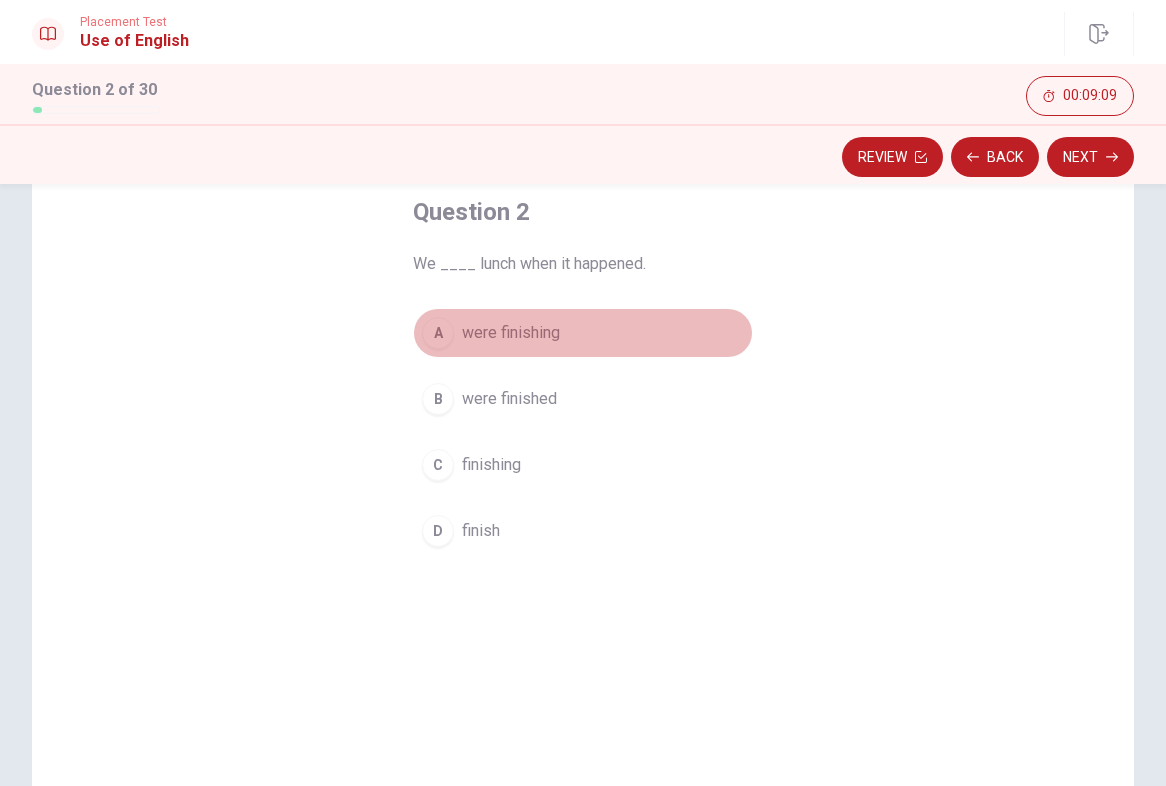 click on "A" at bounding box center [438, 333] 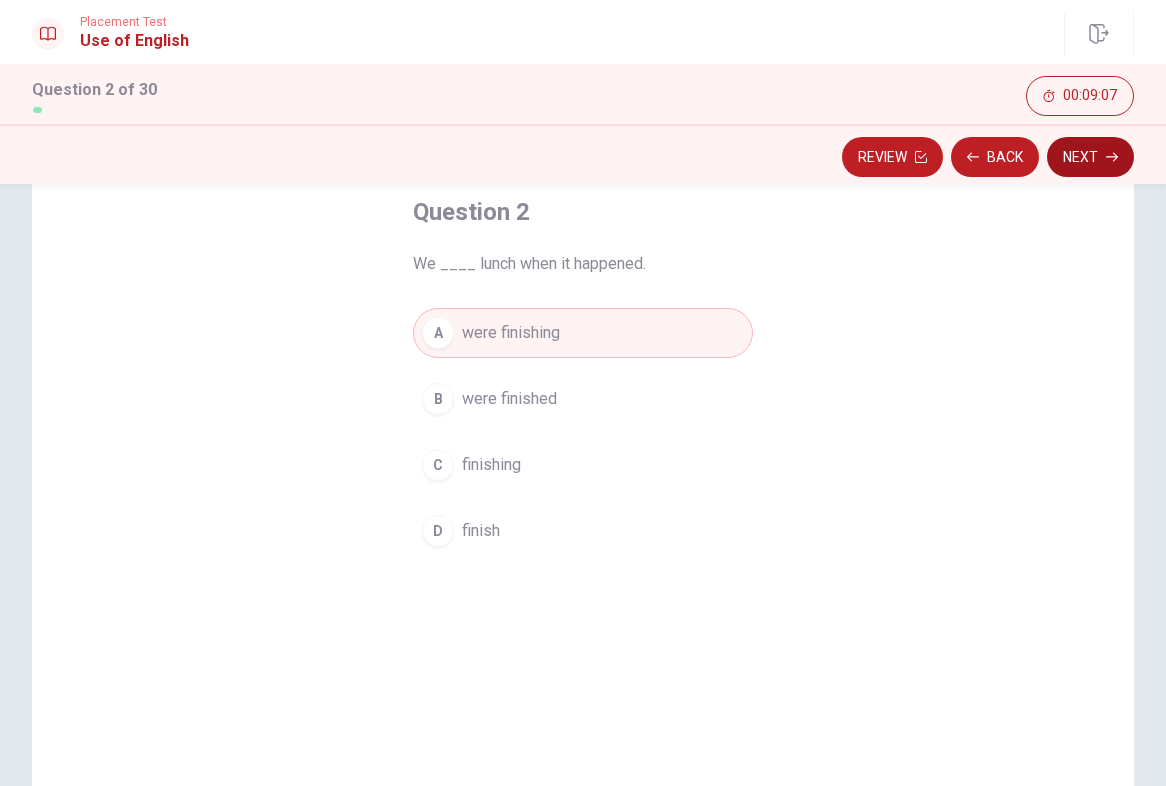 click on "Next" at bounding box center [1090, 157] 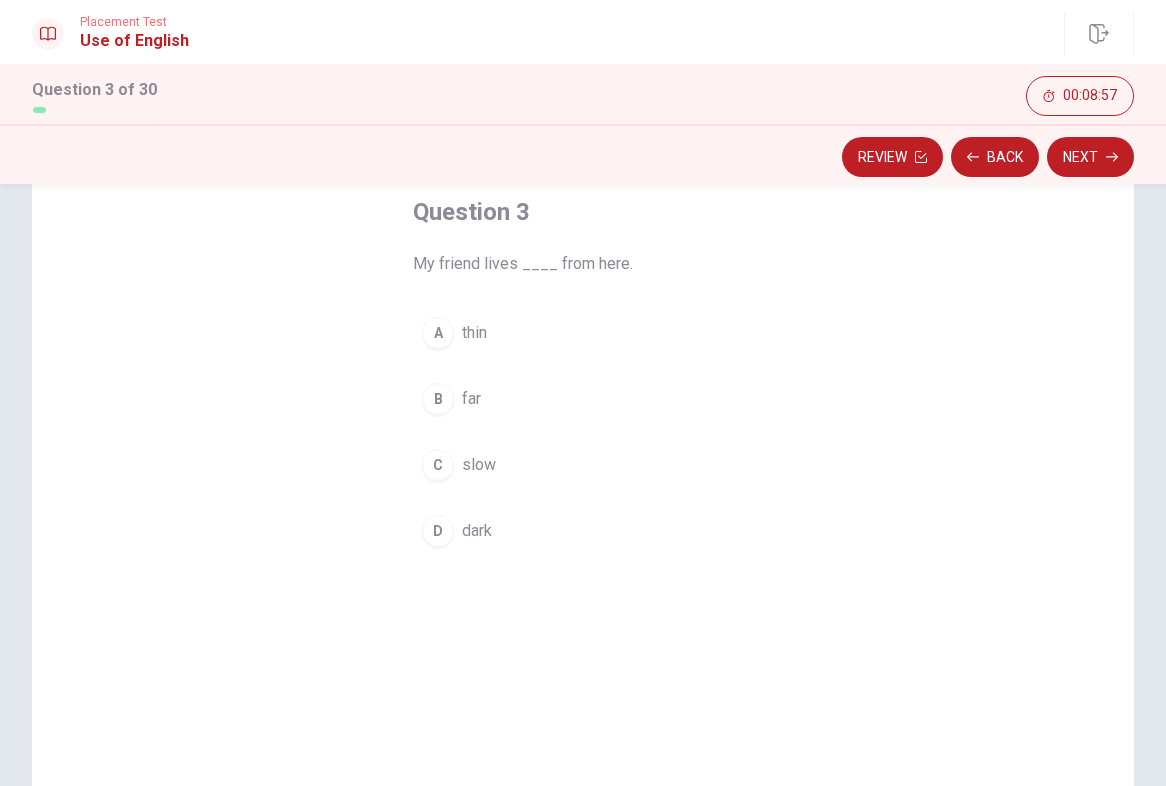 click on "B" at bounding box center [438, 399] 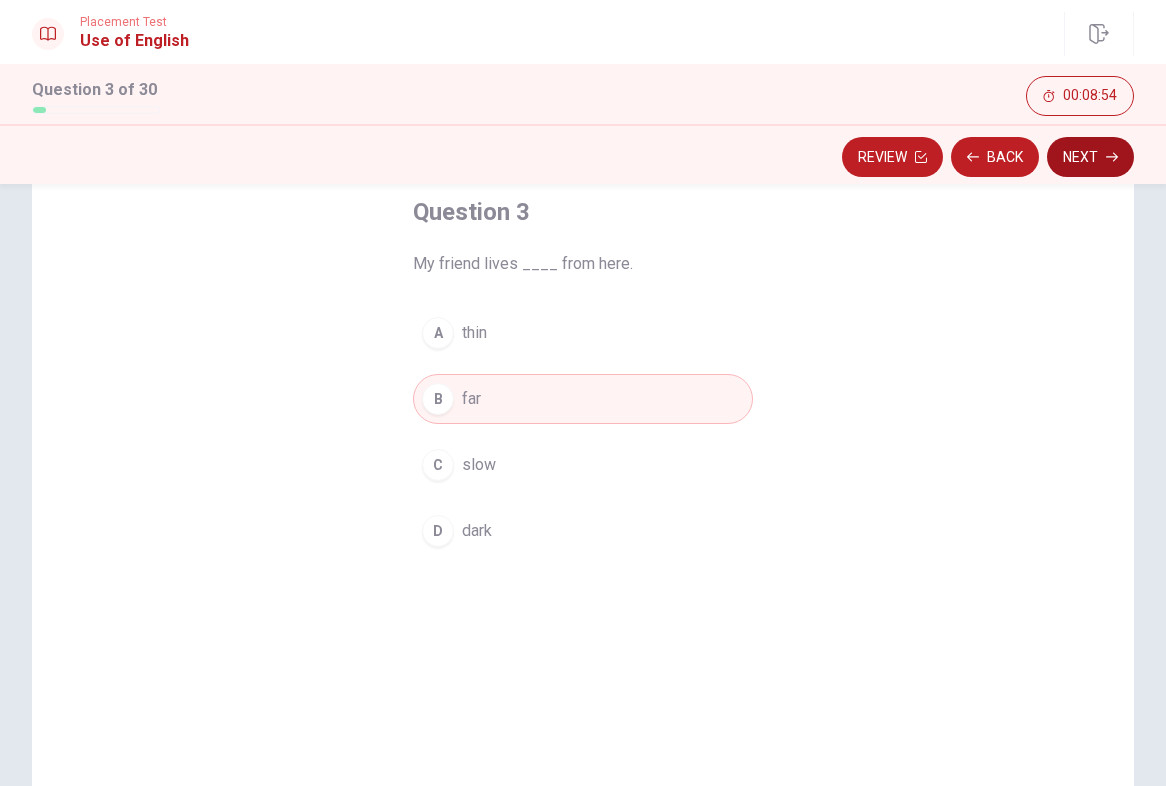 click on "Next" at bounding box center (1090, 157) 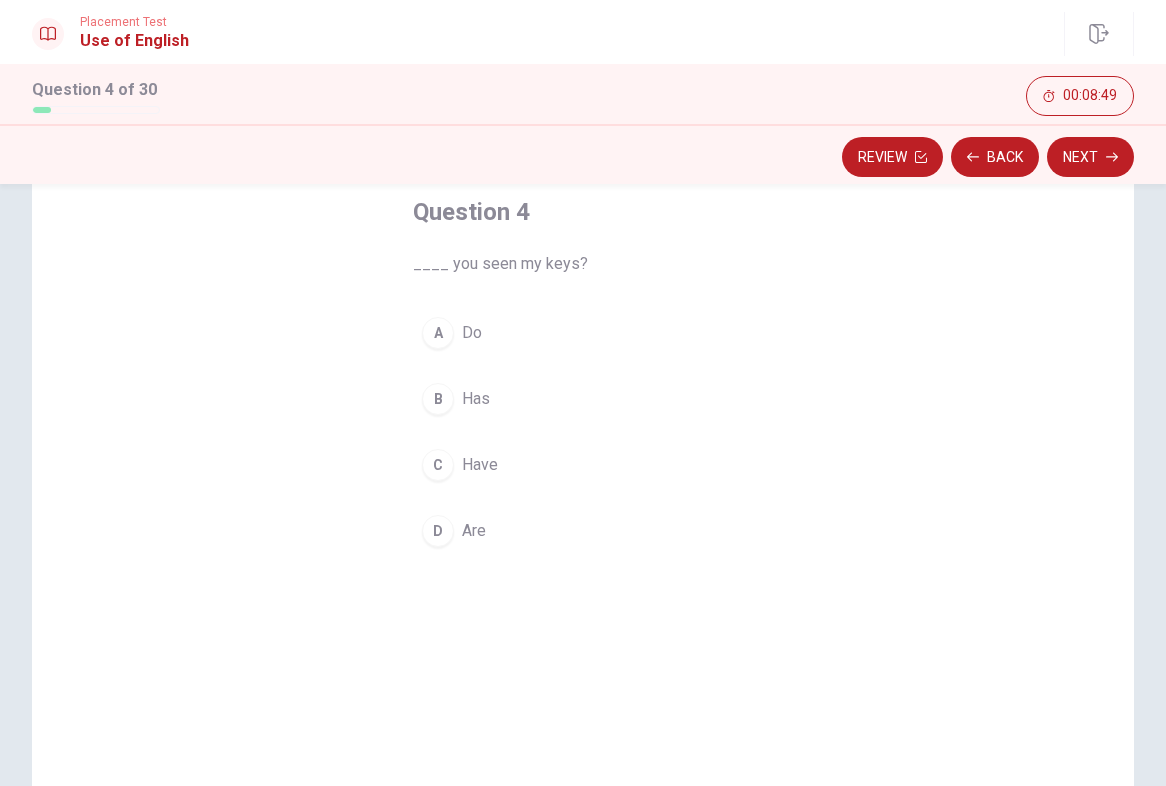 click on "C" at bounding box center (438, 465) 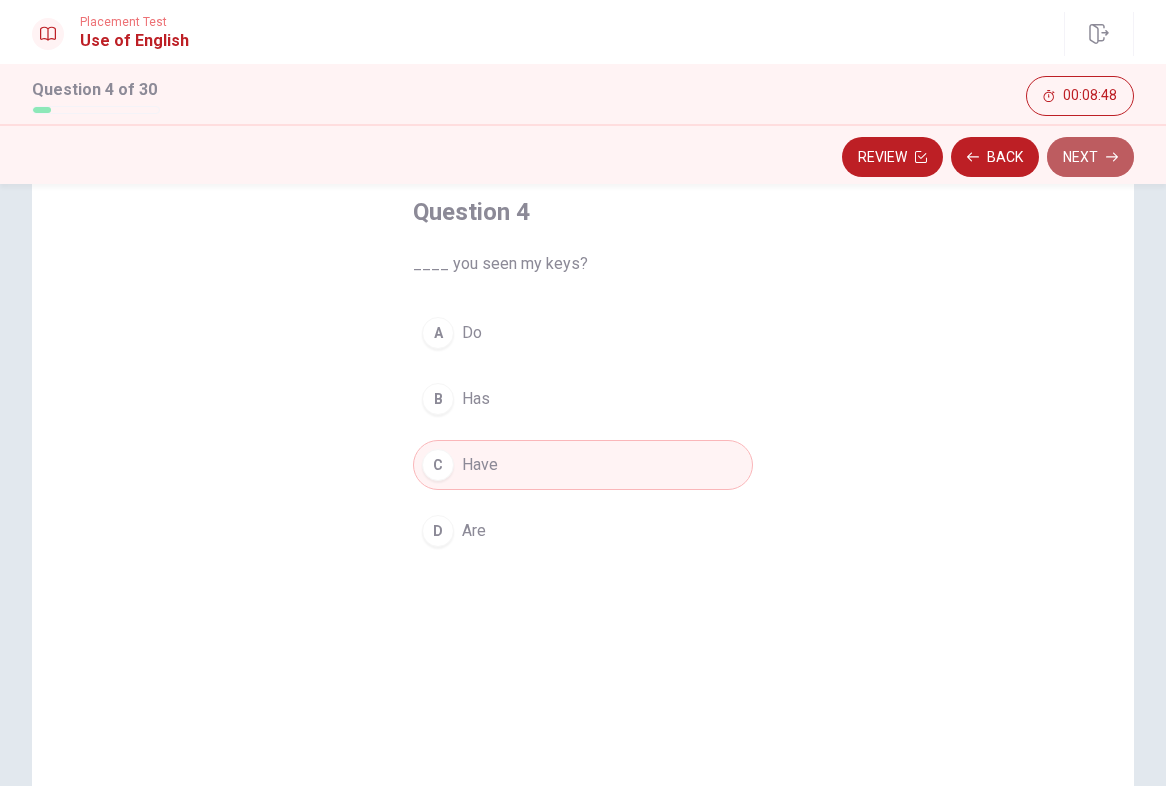 click on "Next" at bounding box center (1090, 157) 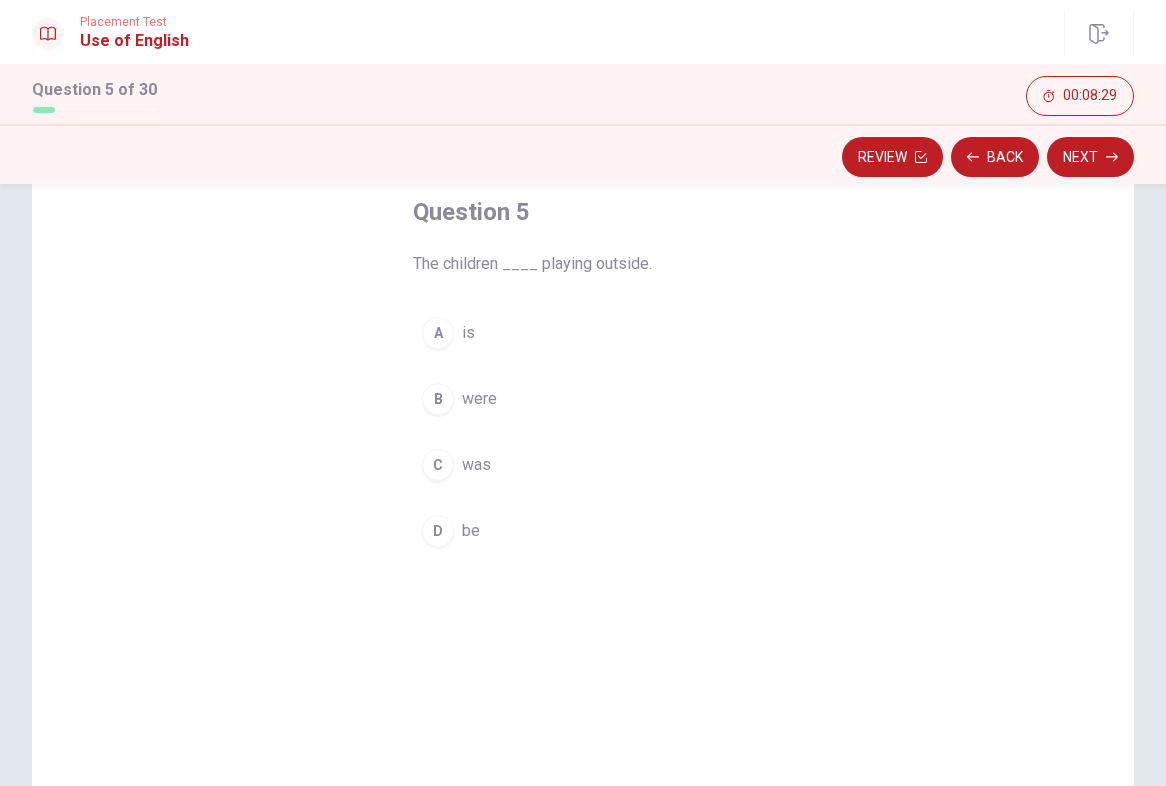 click on "B" at bounding box center (438, 399) 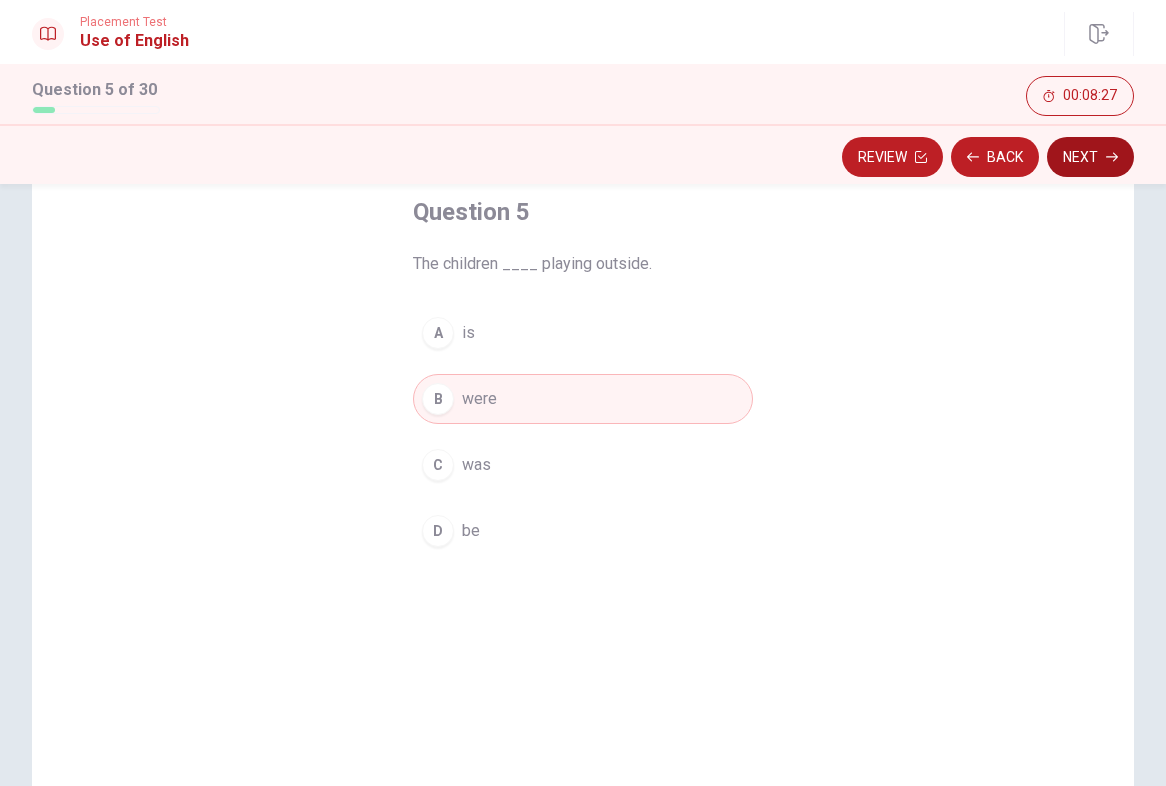click on "Next" at bounding box center [1090, 157] 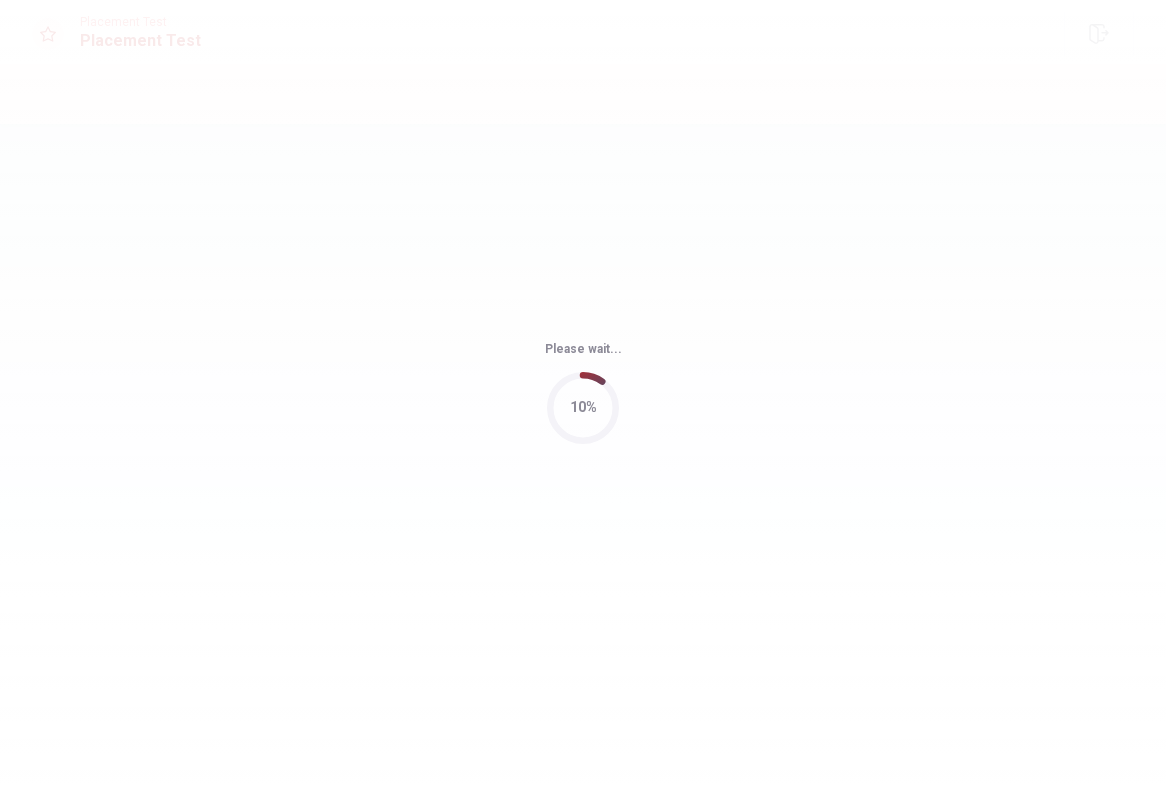 scroll, scrollTop: 0, scrollLeft: 0, axis: both 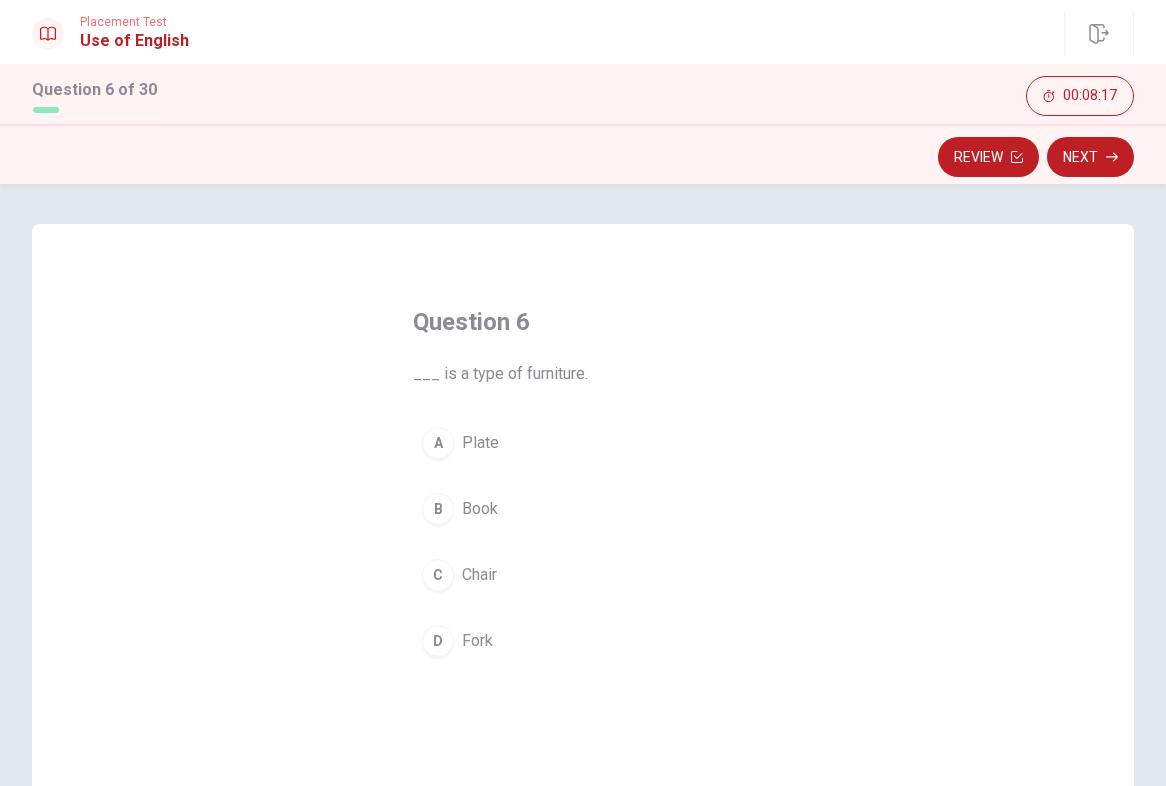 click on "C Chair" at bounding box center (583, 575) 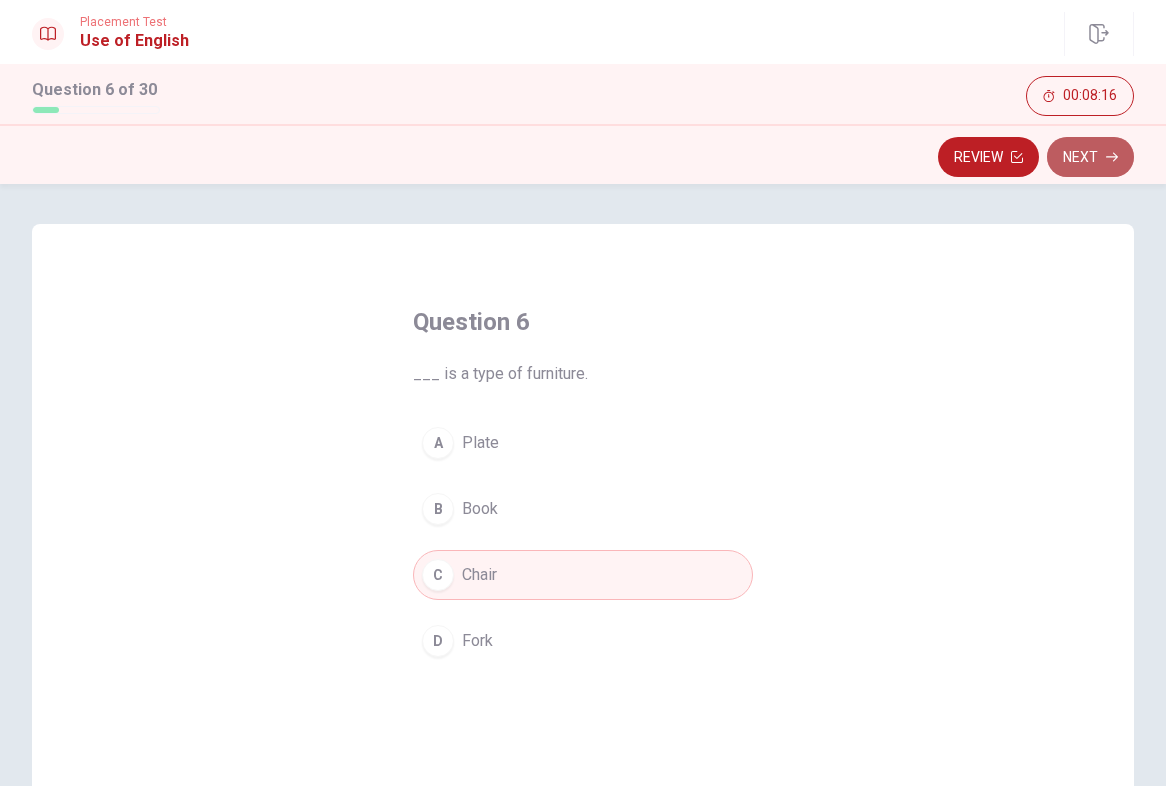 click on "Next" at bounding box center [1090, 157] 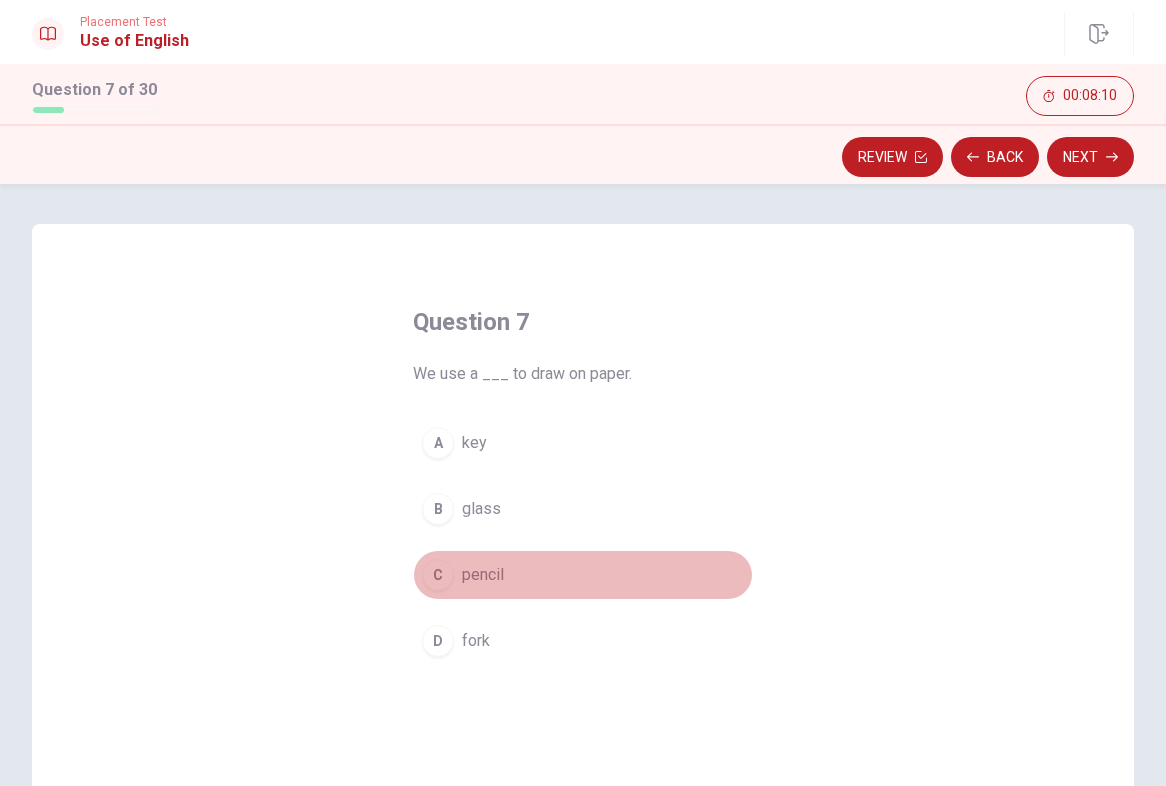 click on "C" at bounding box center [438, 575] 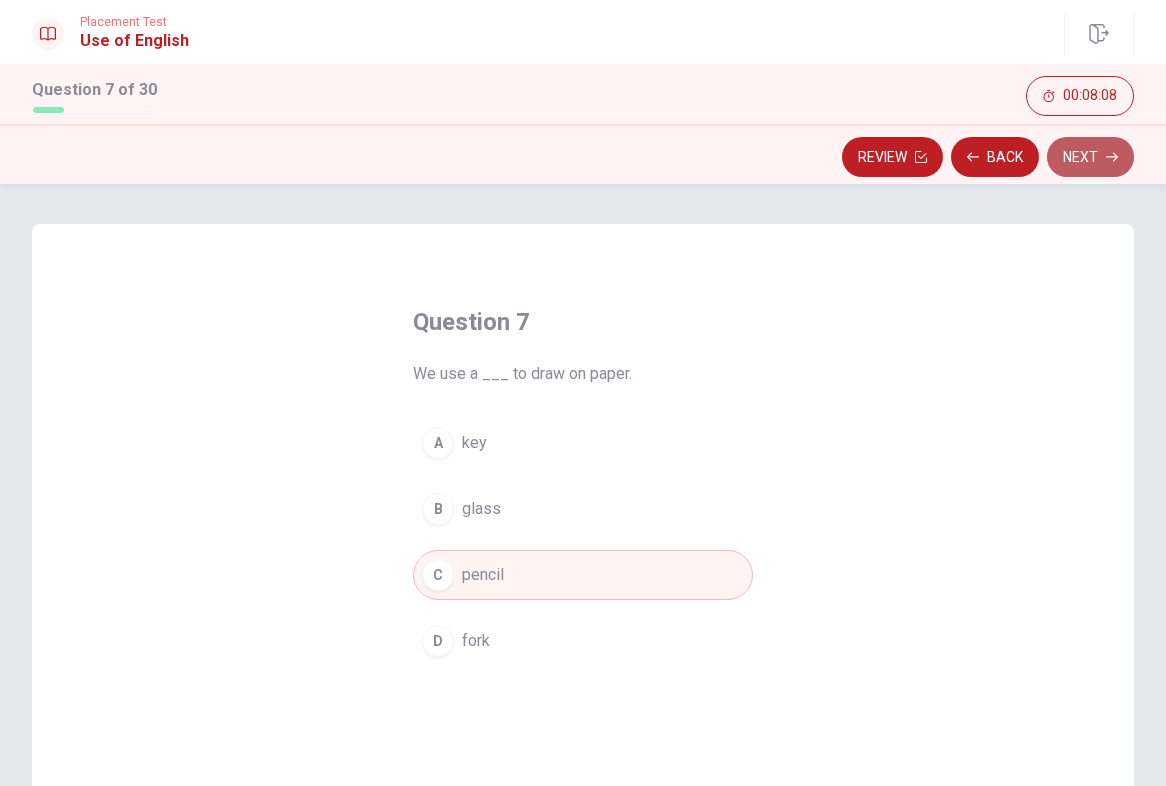 click on "Next" at bounding box center [1090, 157] 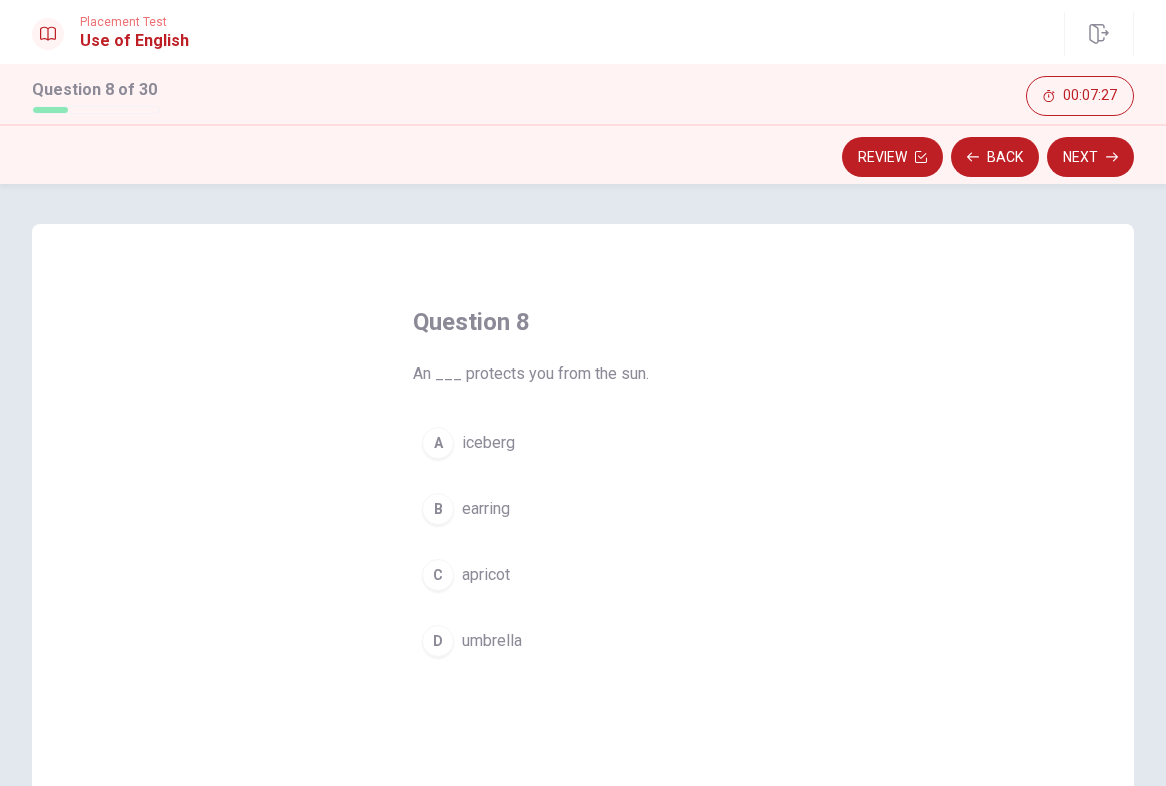 click on "D umbrella" at bounding box center (583, 641) 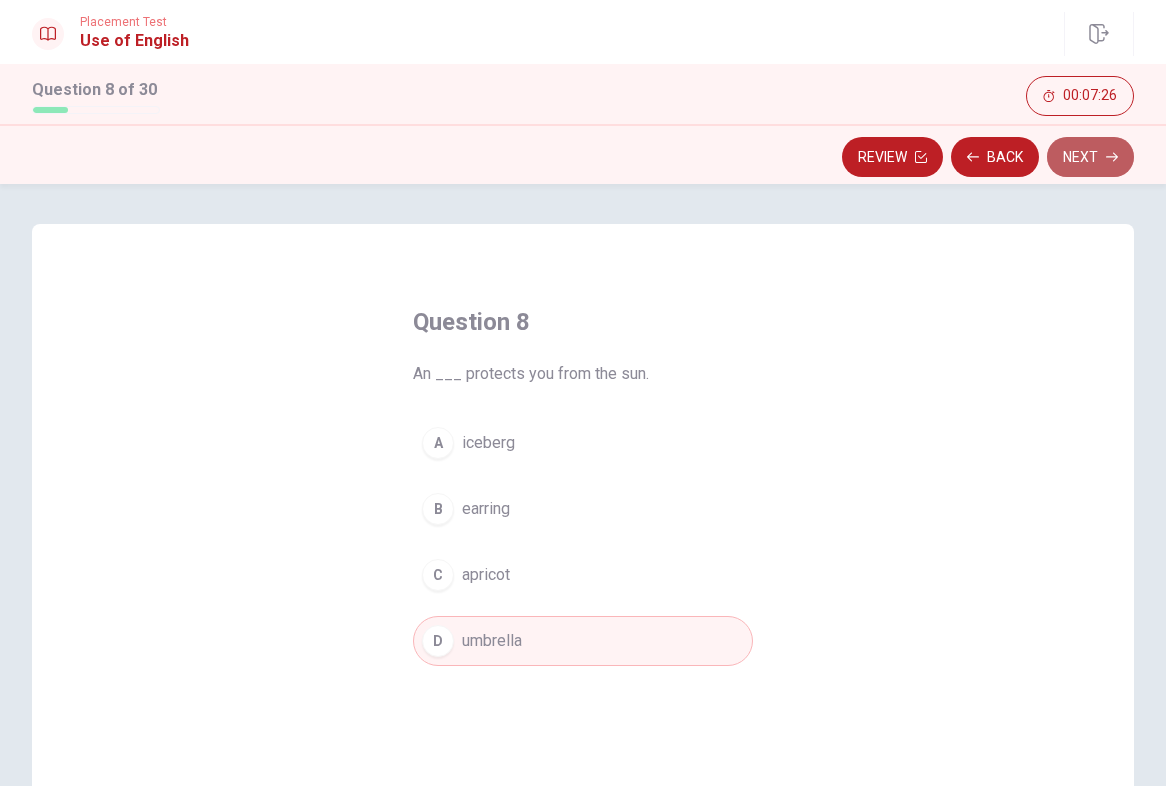 click on "Next" at bounding box center [1090, 157] 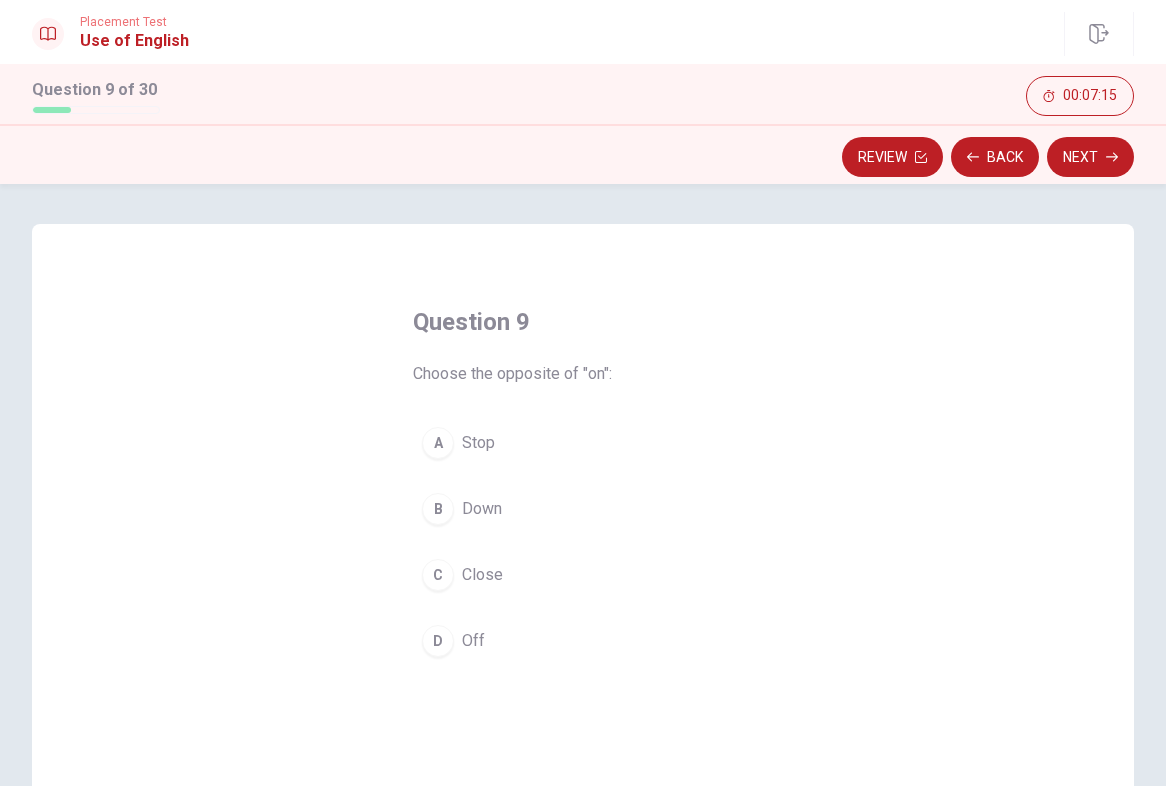 click on "D" at bounding box center (438, 641) 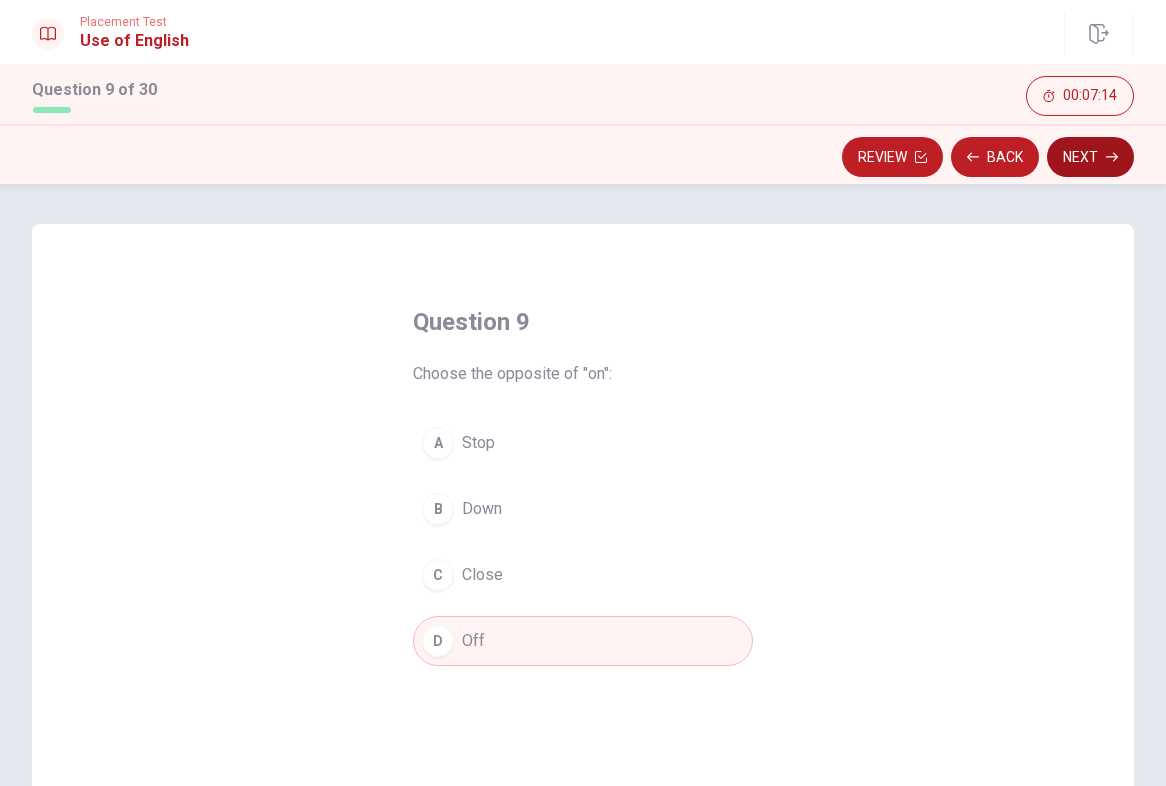 click on "Next" at bounding box center [1090, 157] 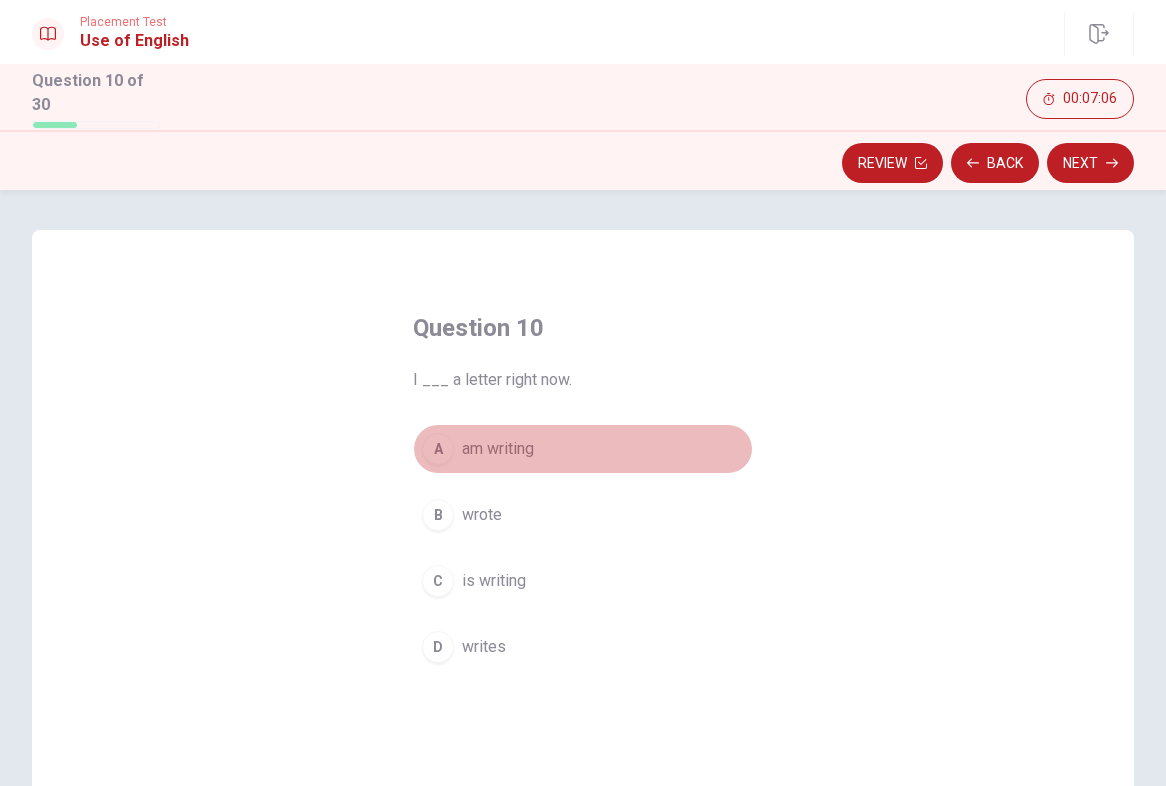 click on "A" at bounding box center (438, 449) 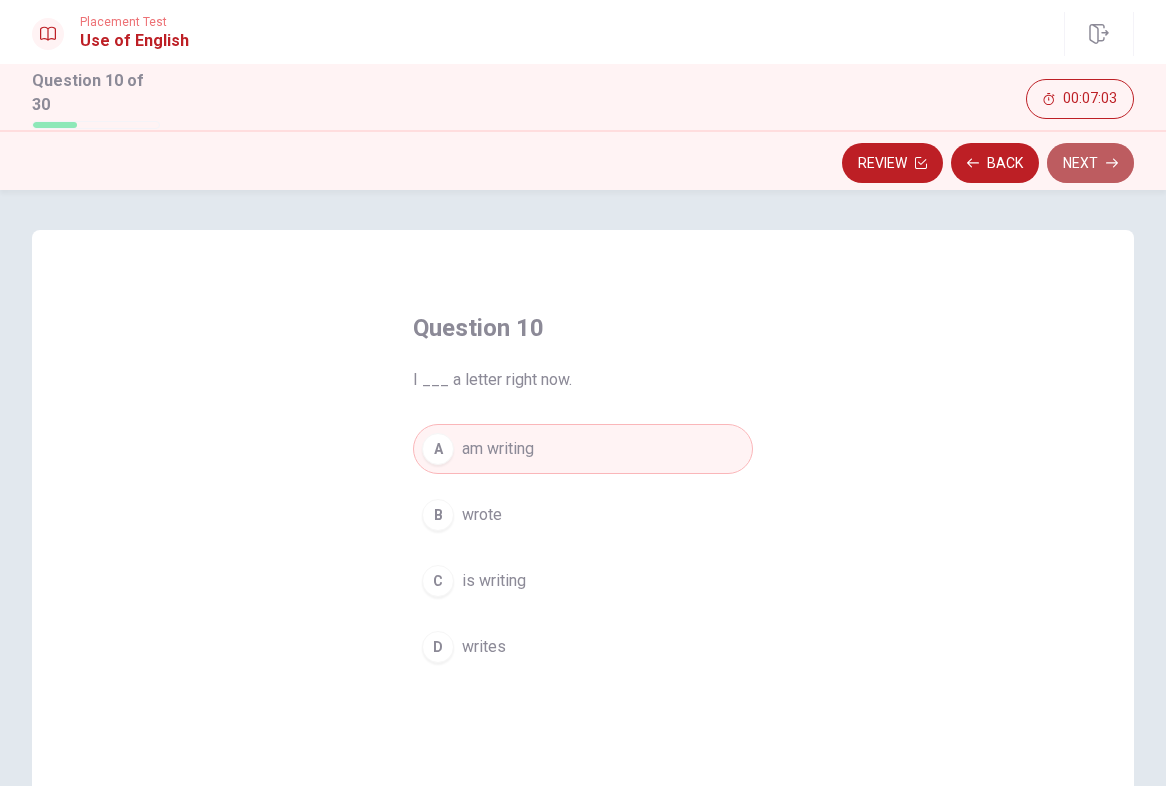 click on "Next" at bounding box center [1090, 163] 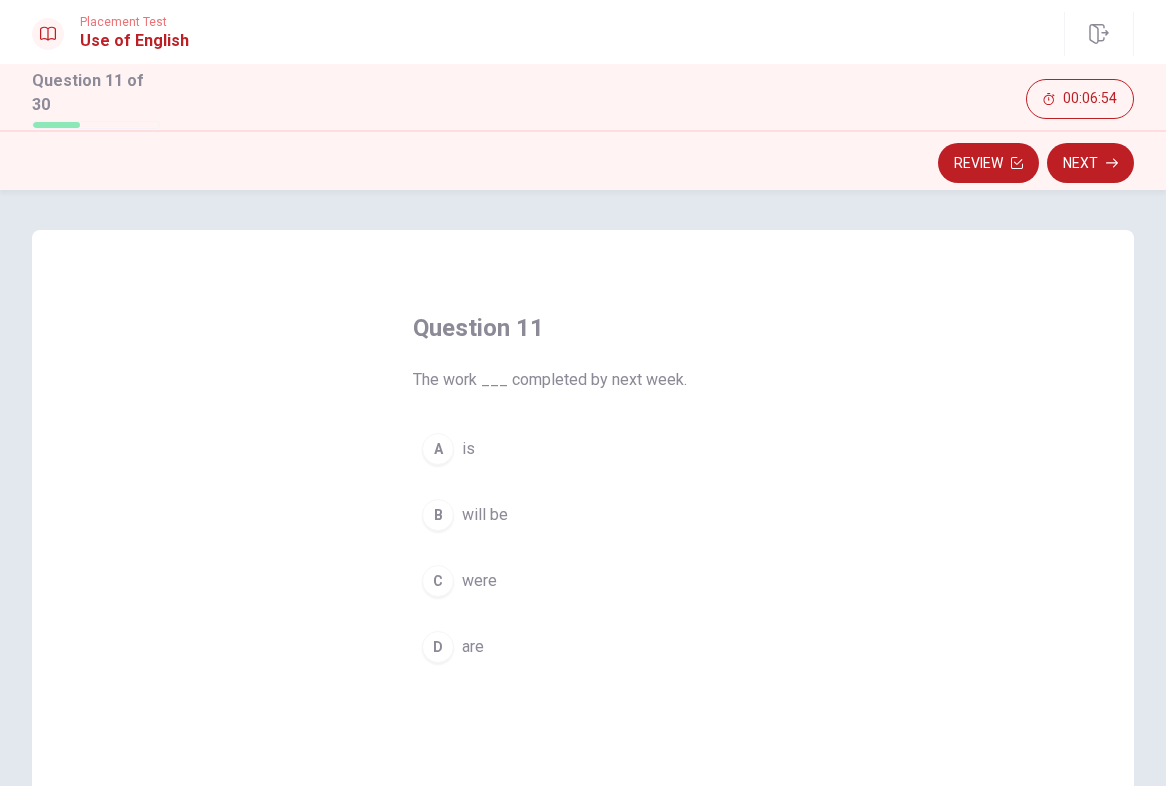 click on "B will be" at bounding box center [583, 515] 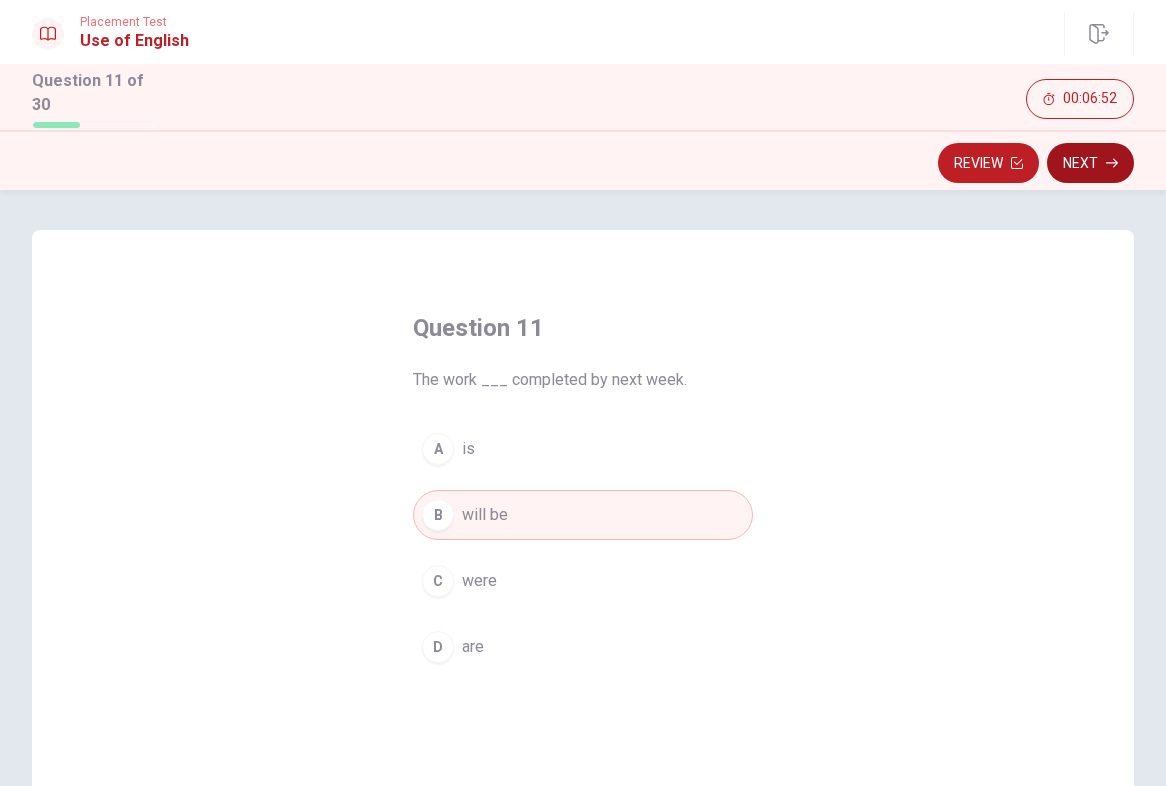 click on "Next" at bounding box center (1090, 163) 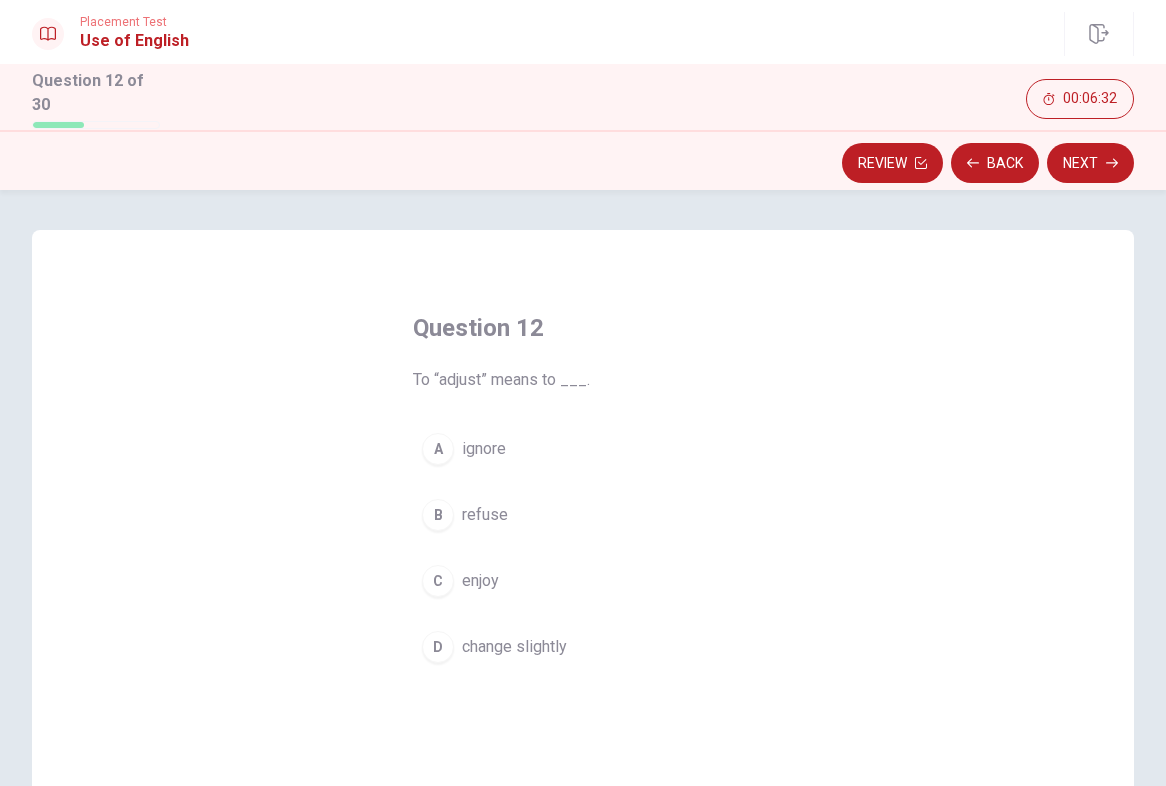 click on "change slightly" at bounding box center (514, 647) 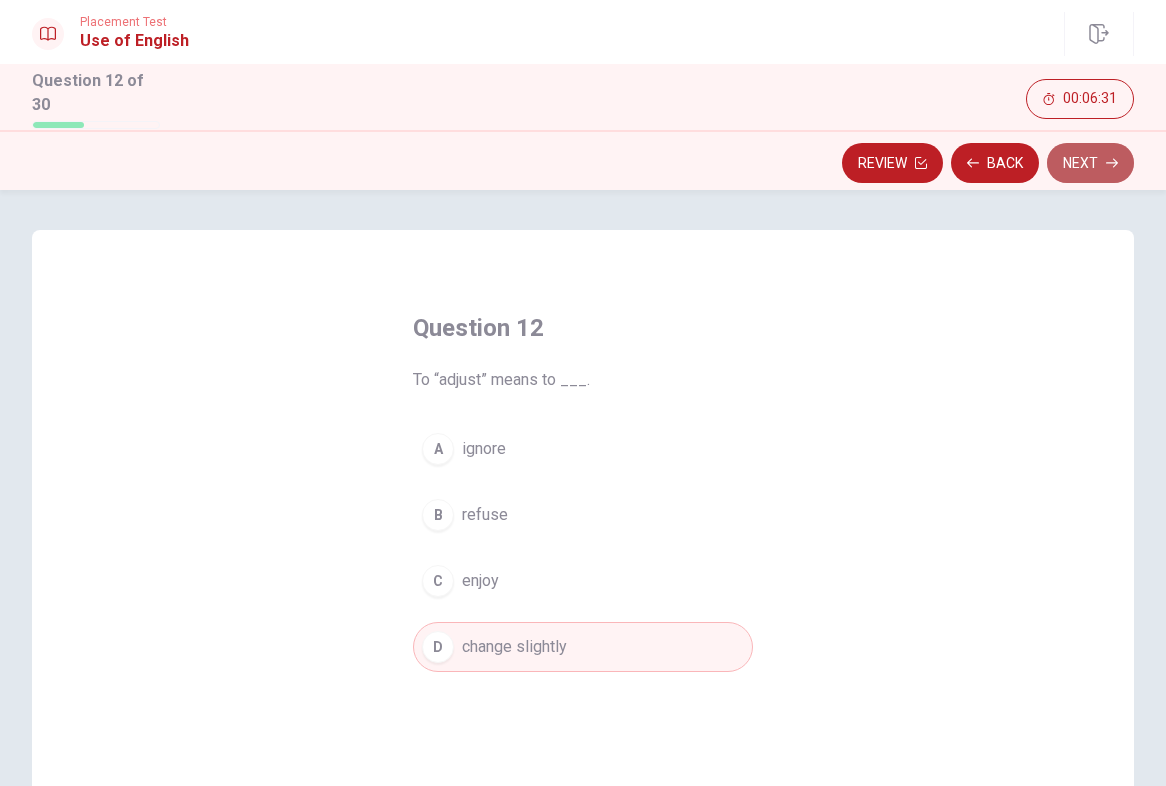click 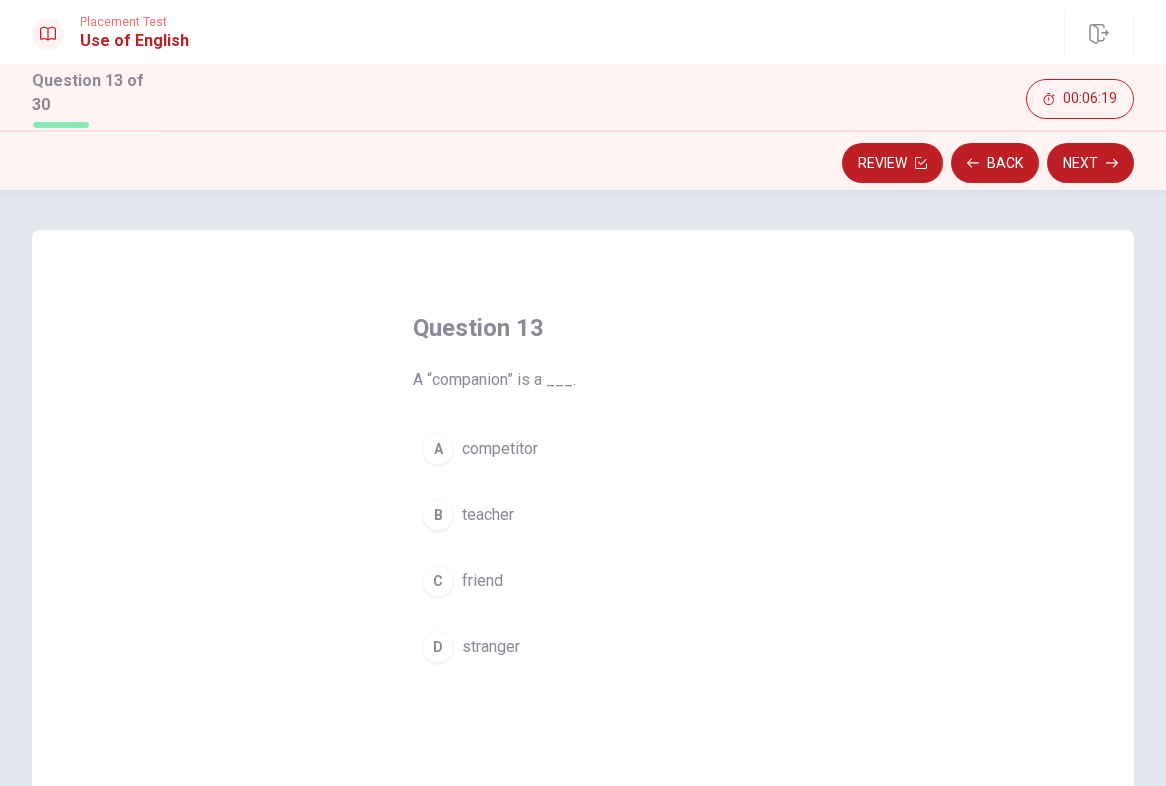 click on "C friend" at bounding box center (583, 581) 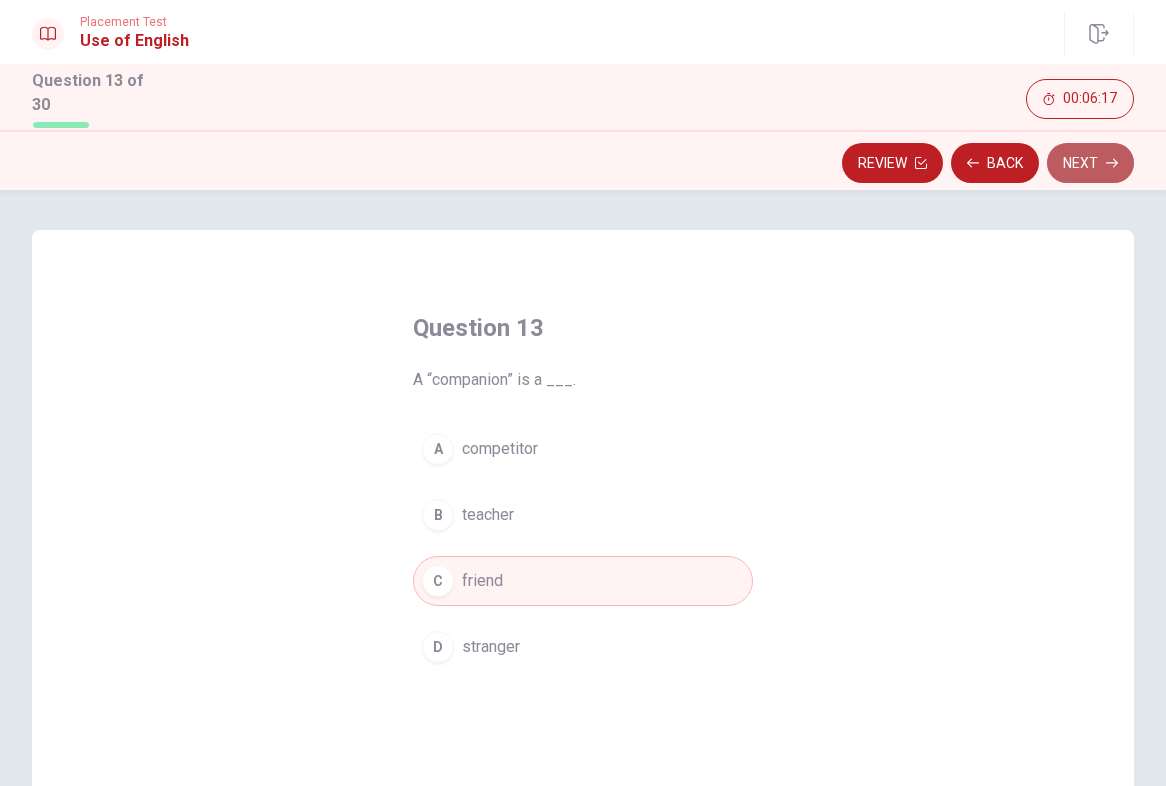click on "Next" at bounding box center (1090, 163) 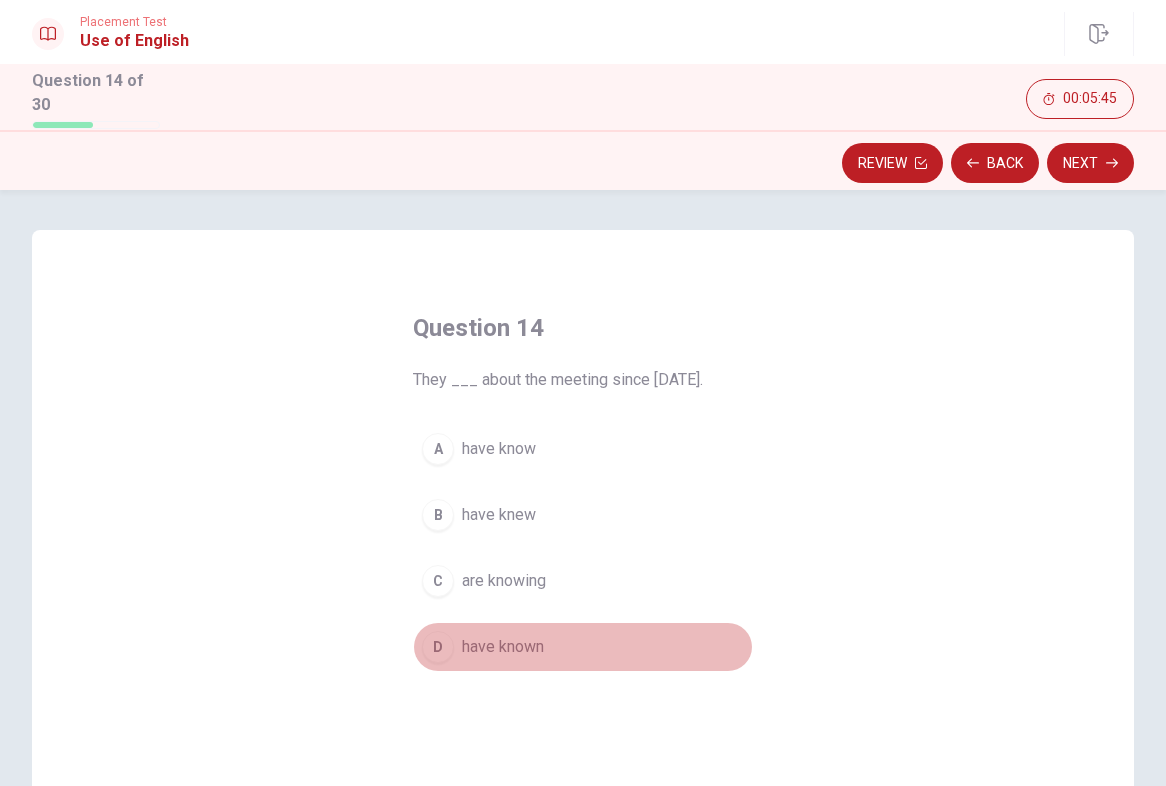 click on "D" at bounding box center [438, 647] 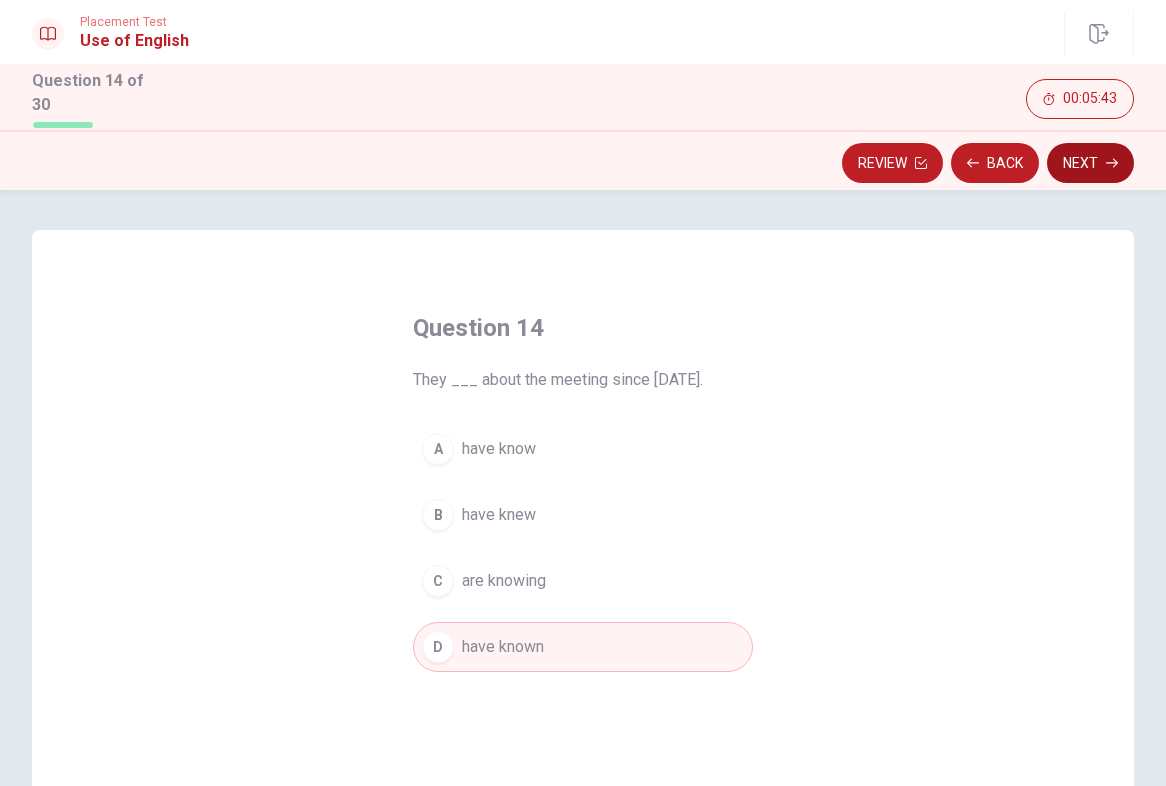 click on "Next" at bounding box center (1090, 163) 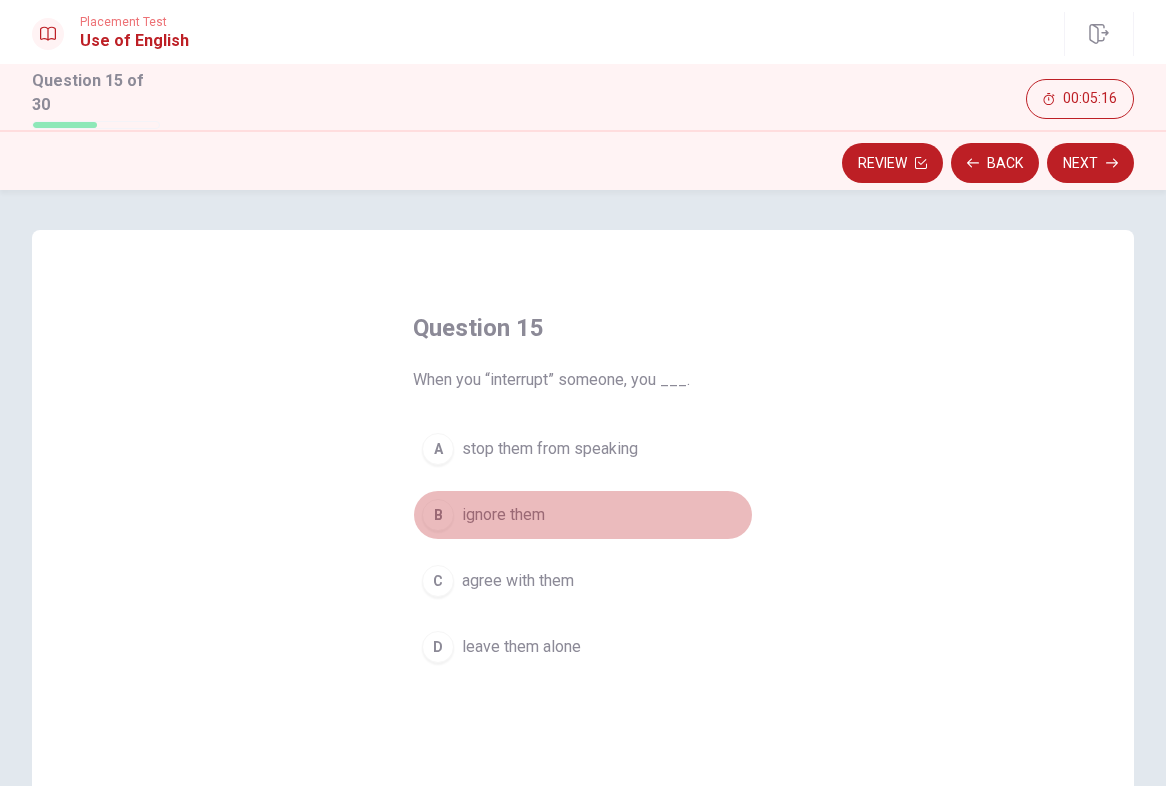 click on "ignore them" at bounding box center [503, 515] 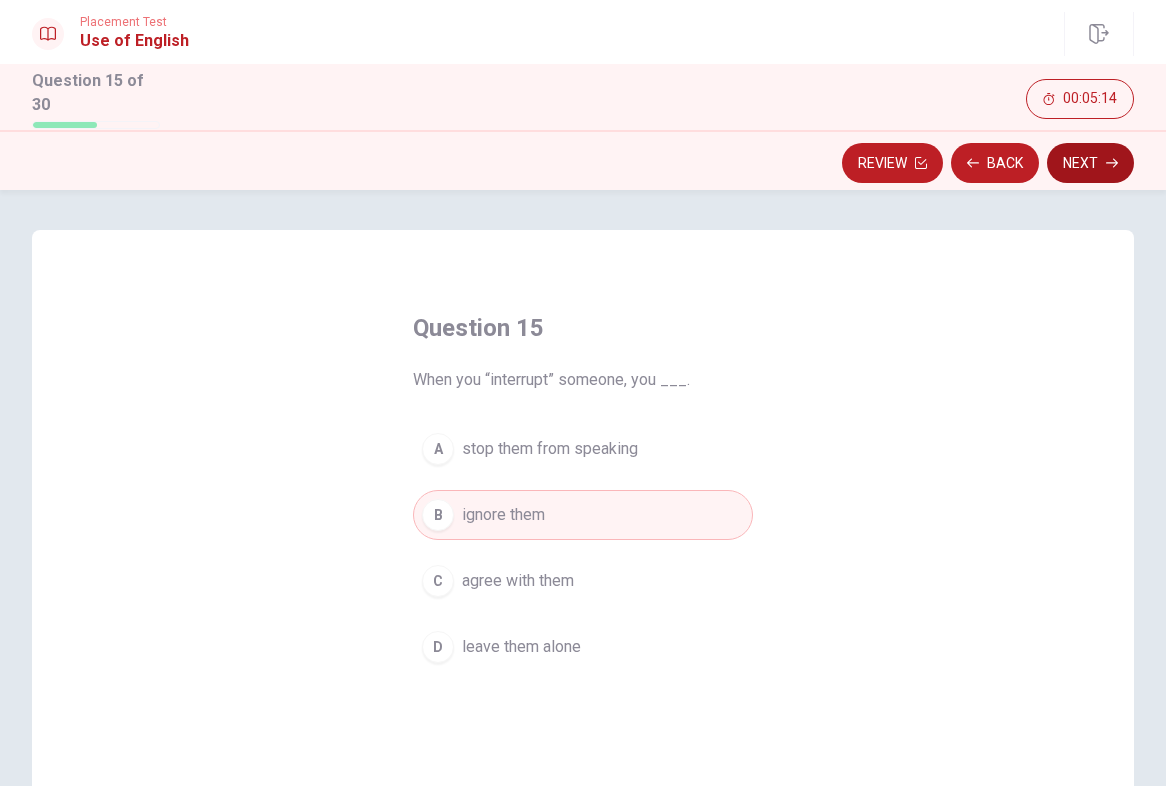 click on "Next" at bounding box center [1090, 163] 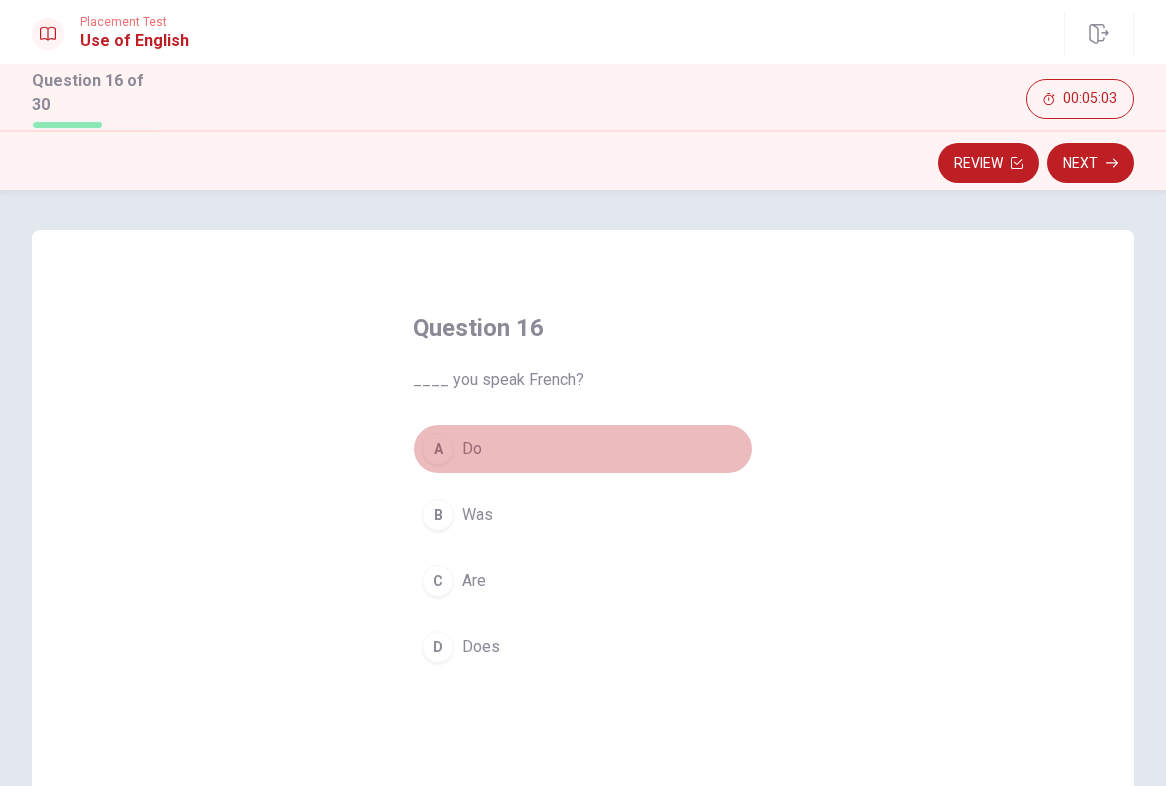 click on "Do" at bounding box center (472, 449) 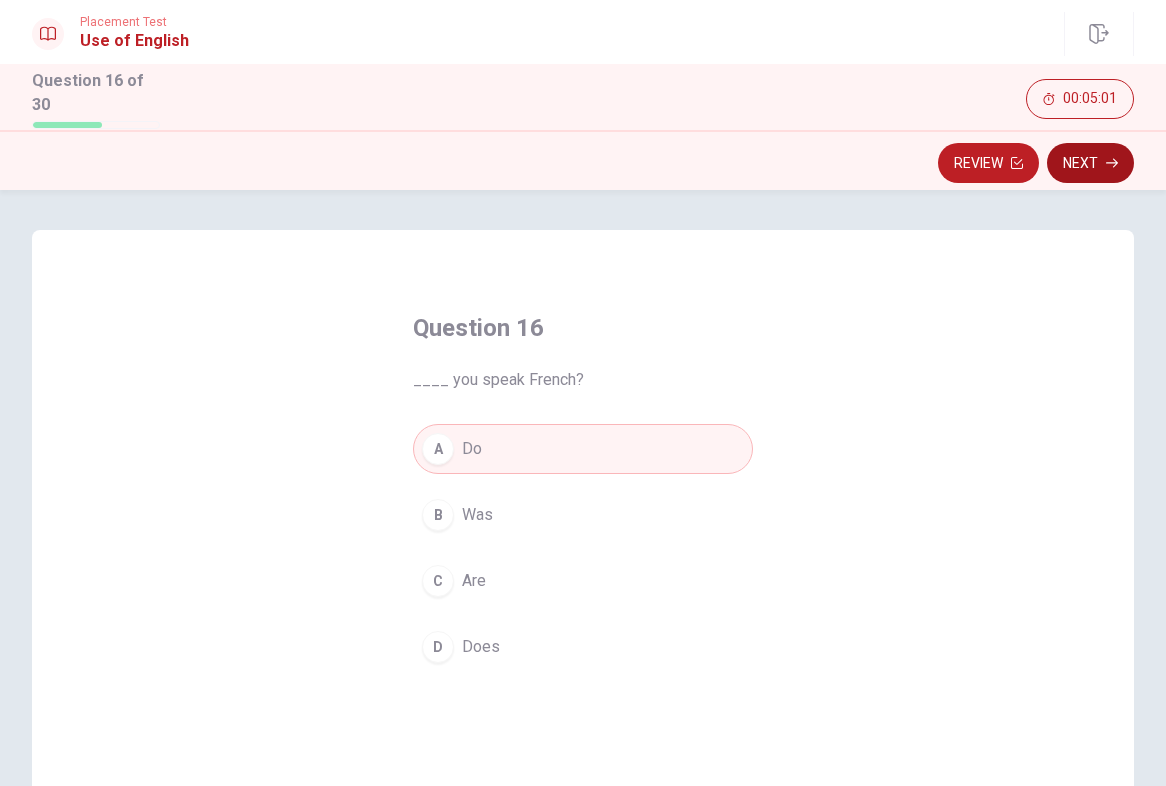 click on "Next" at bounding box center (1090, 163) 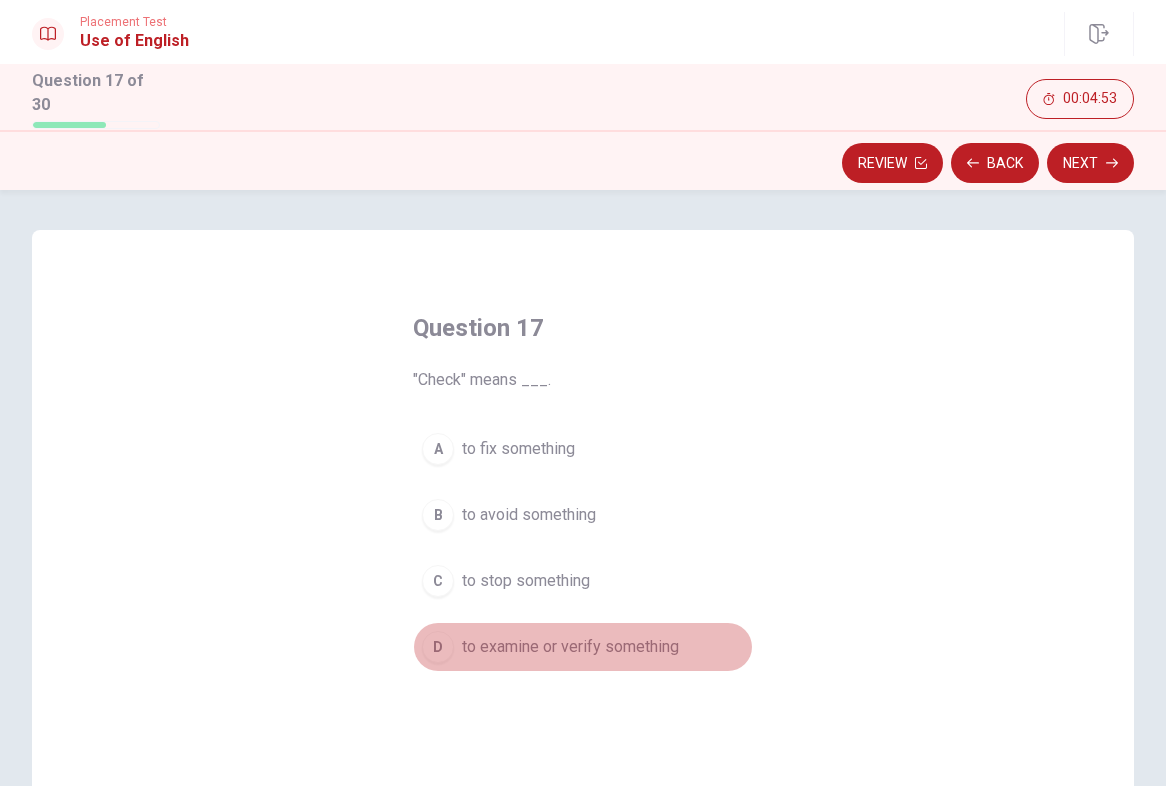 click on "to examine or verify something" at bounding box center (570, 647) 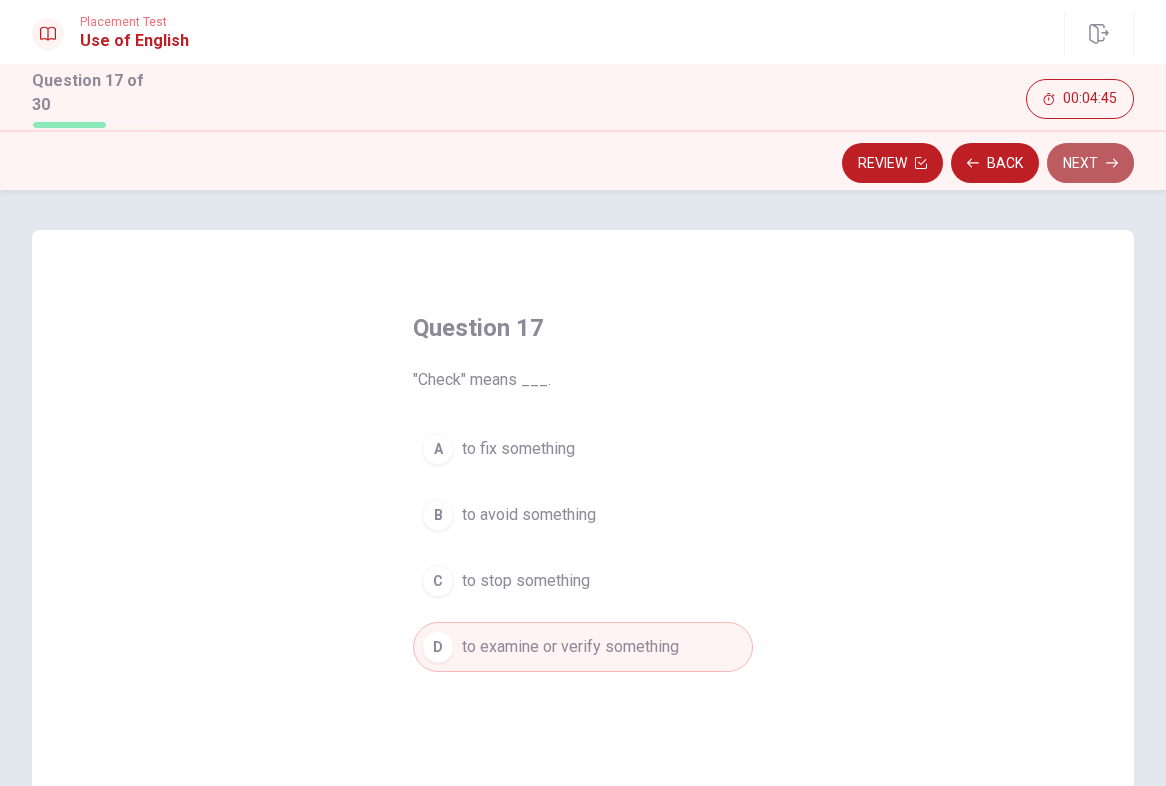 click on "Next" at bounding box center (1090, 163) 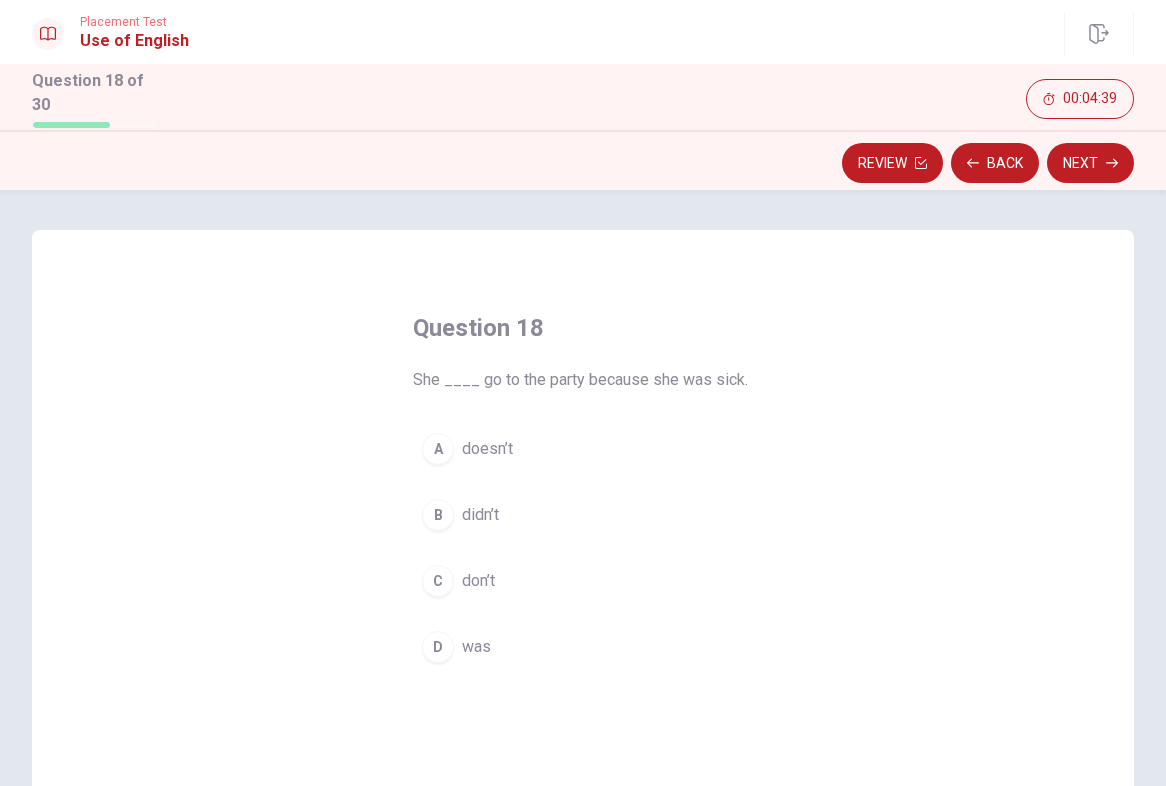 click on "B" at bounding box center [438, 515] 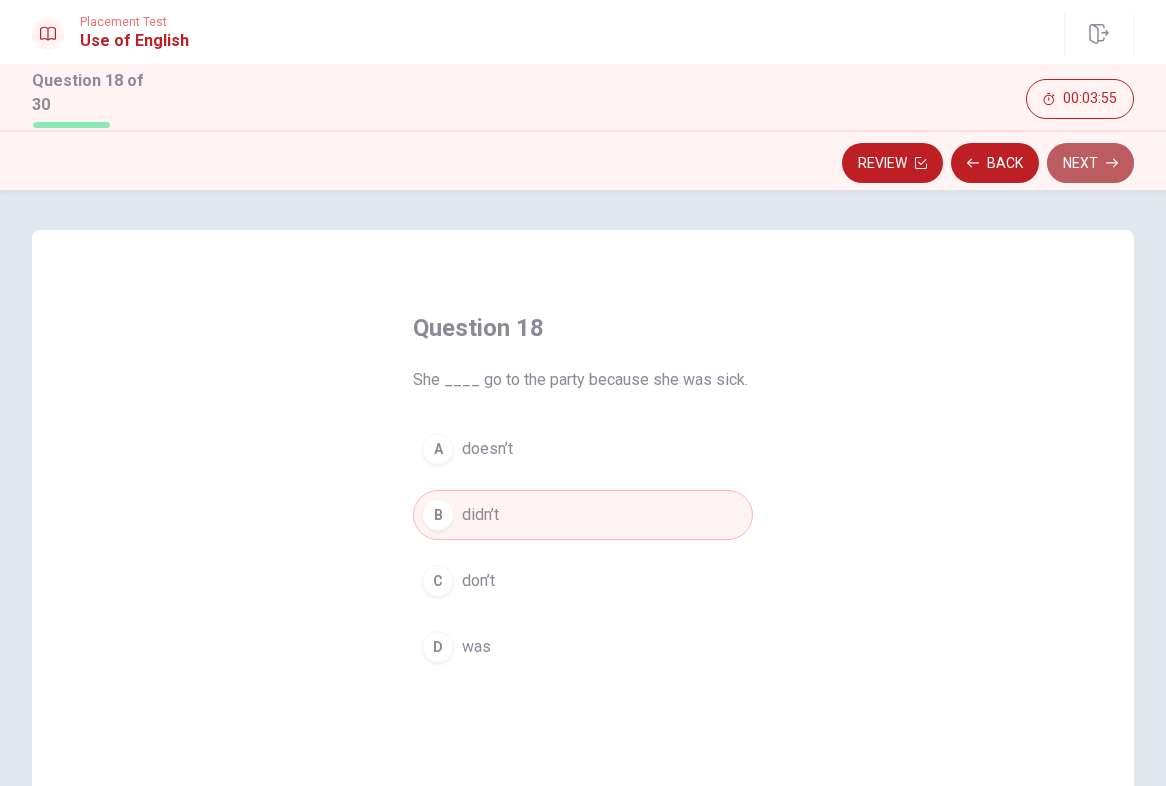 click on "Next" at bounding box center [1090, 163] 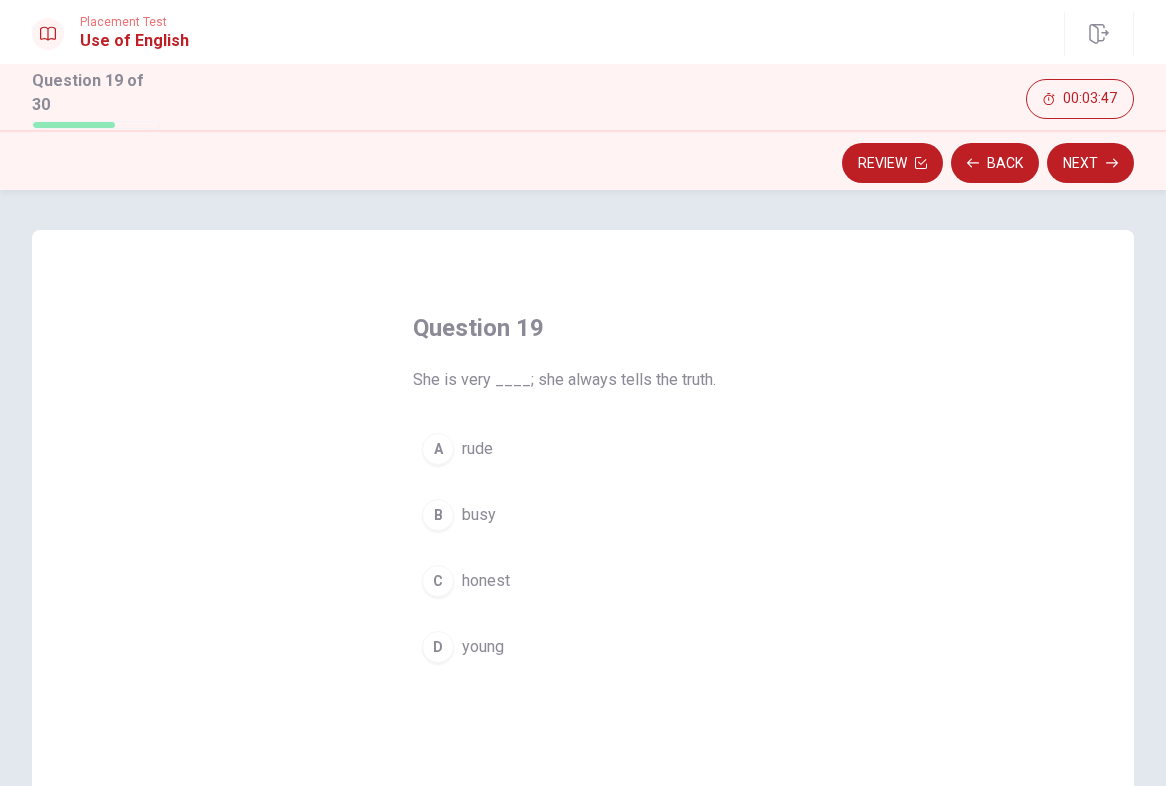 click on "C" at bounding box center [438, 581] 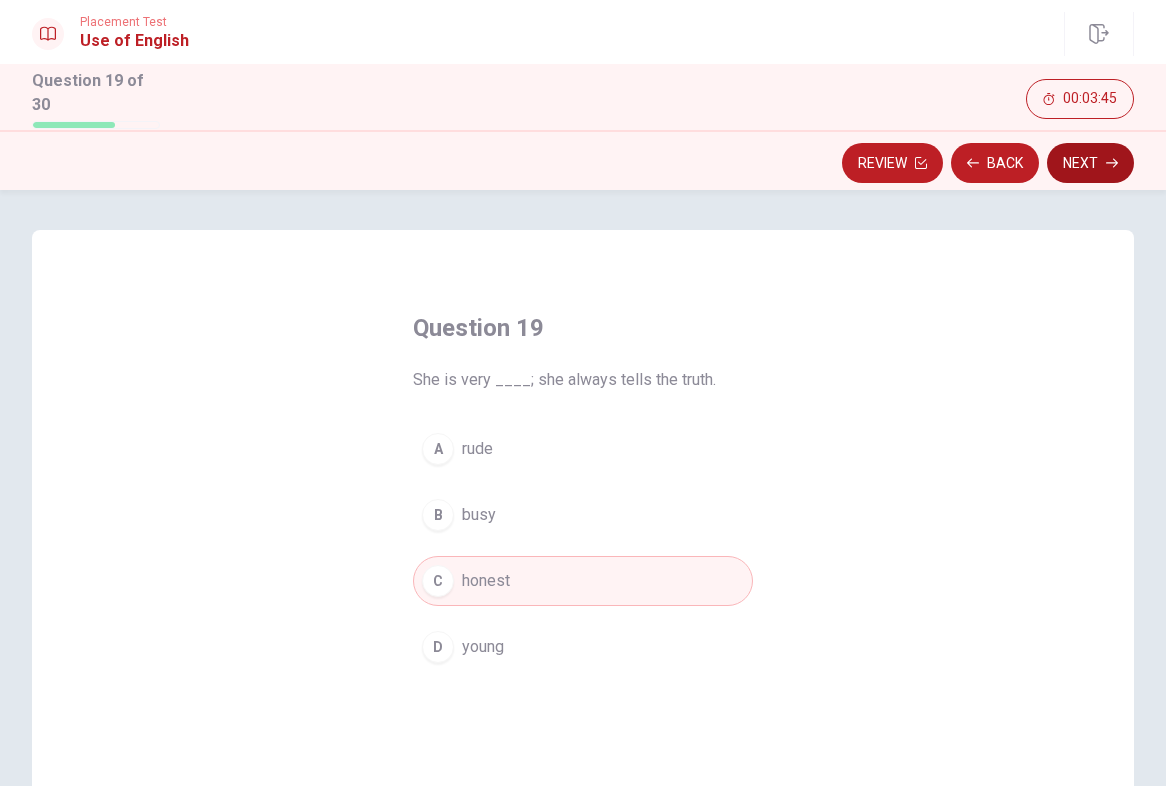 click on "Next" at bounding box center [1090, 163] 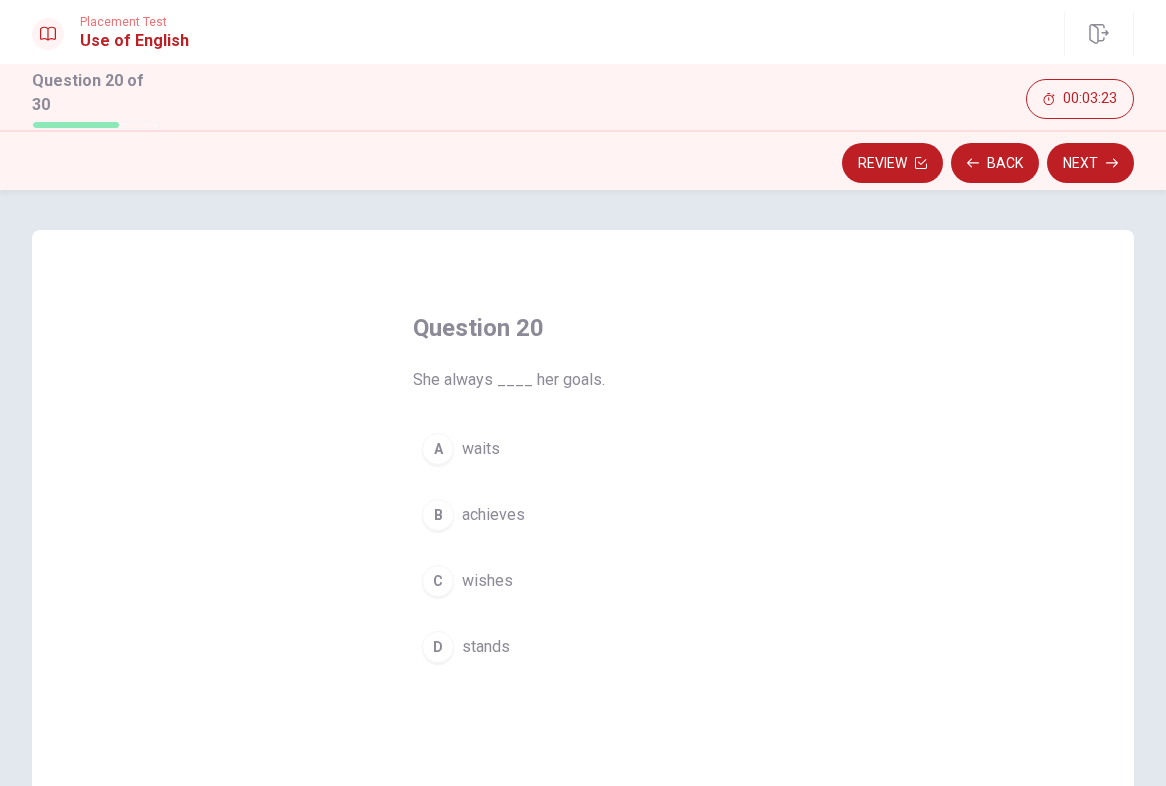 click on "achieves" at bounding box center [493, 515] 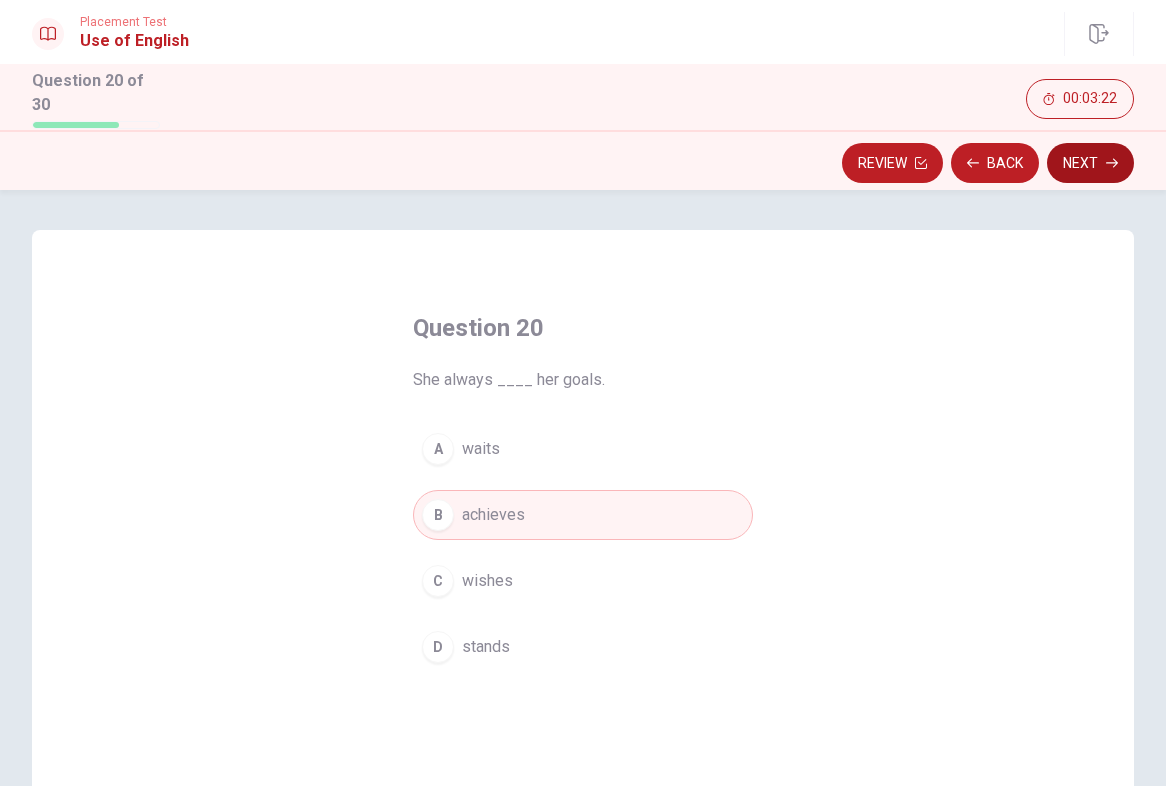 click on "Next" at bounding box center [1090, 163] 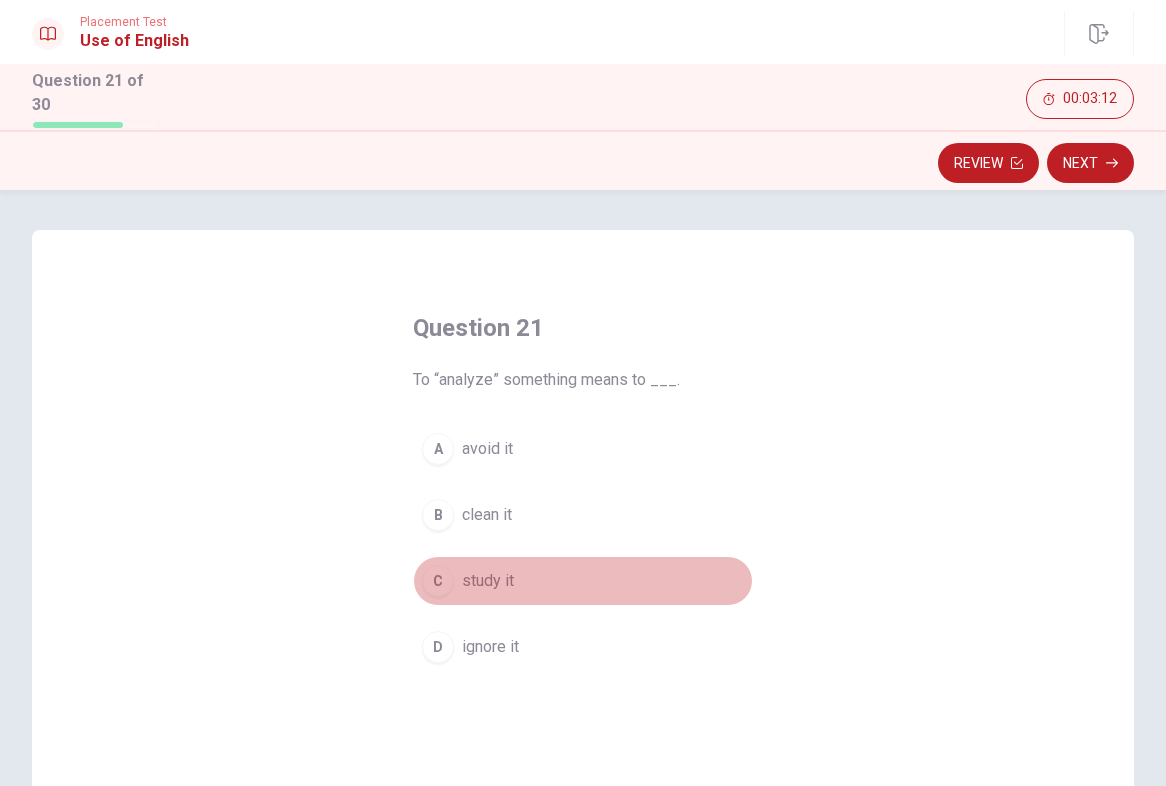 click on "study it" at bounding box center [488, 581] 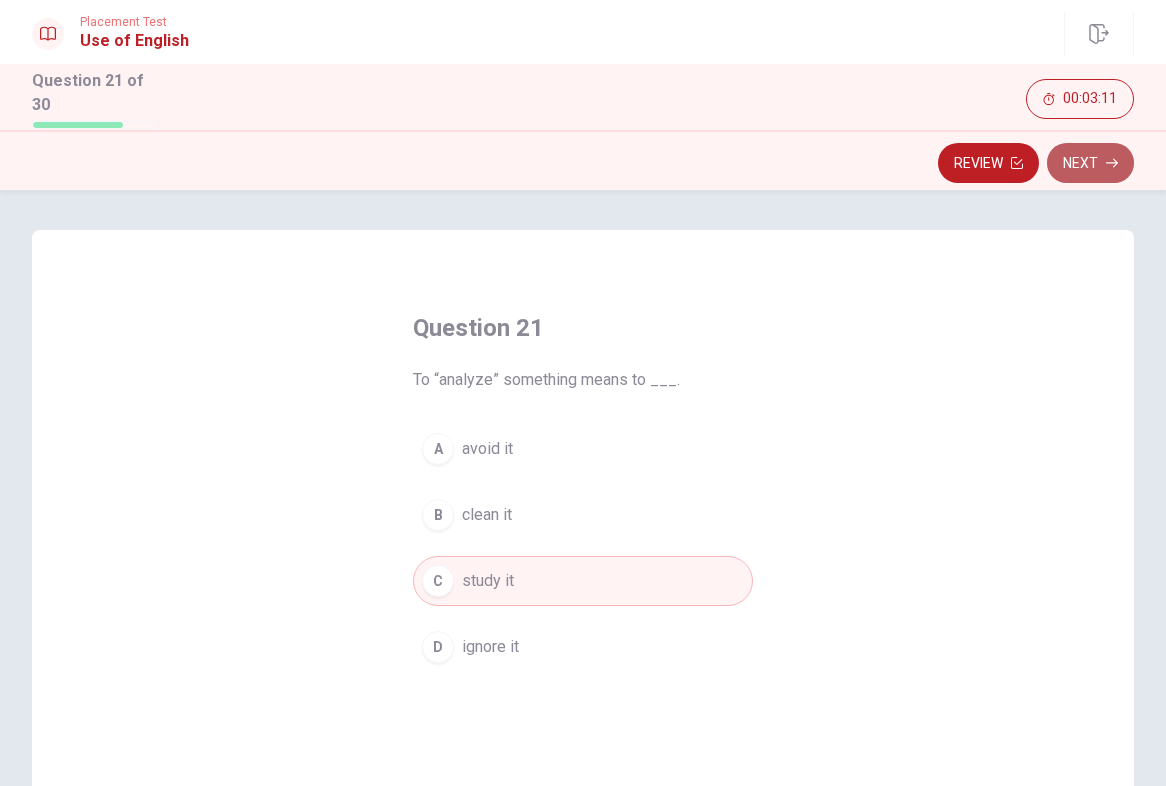 click on "Next" at bounding box center [1090, 163] 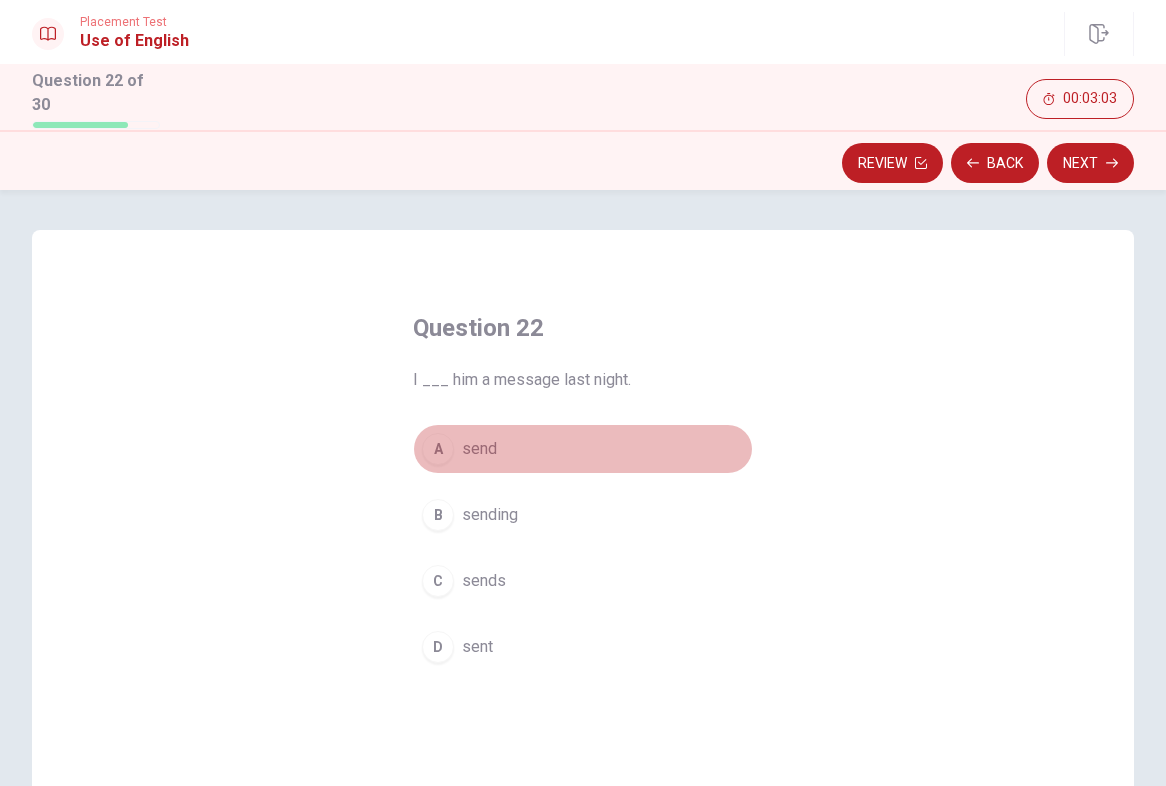 click on "A send" at bounding box center [583, 449] 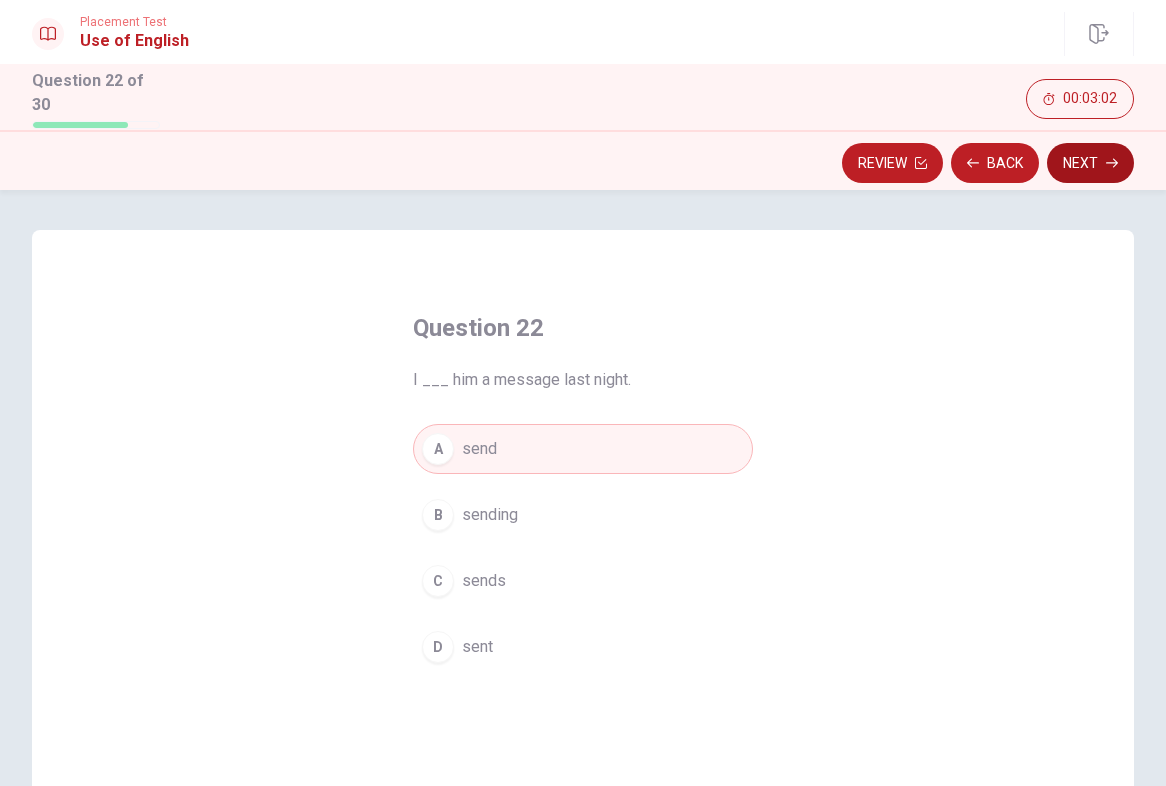 click on "Next" at bounding box center (1090, 163) 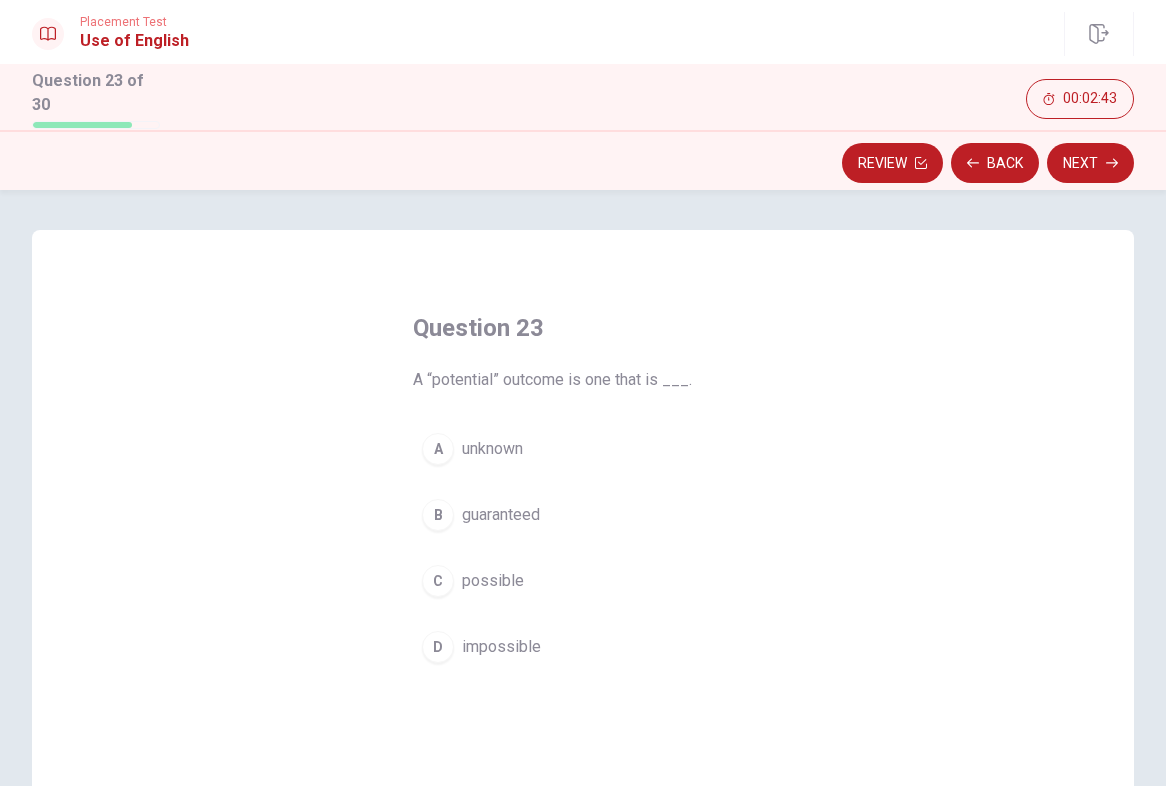 click on "impossible" at bounding box center [501, 647] 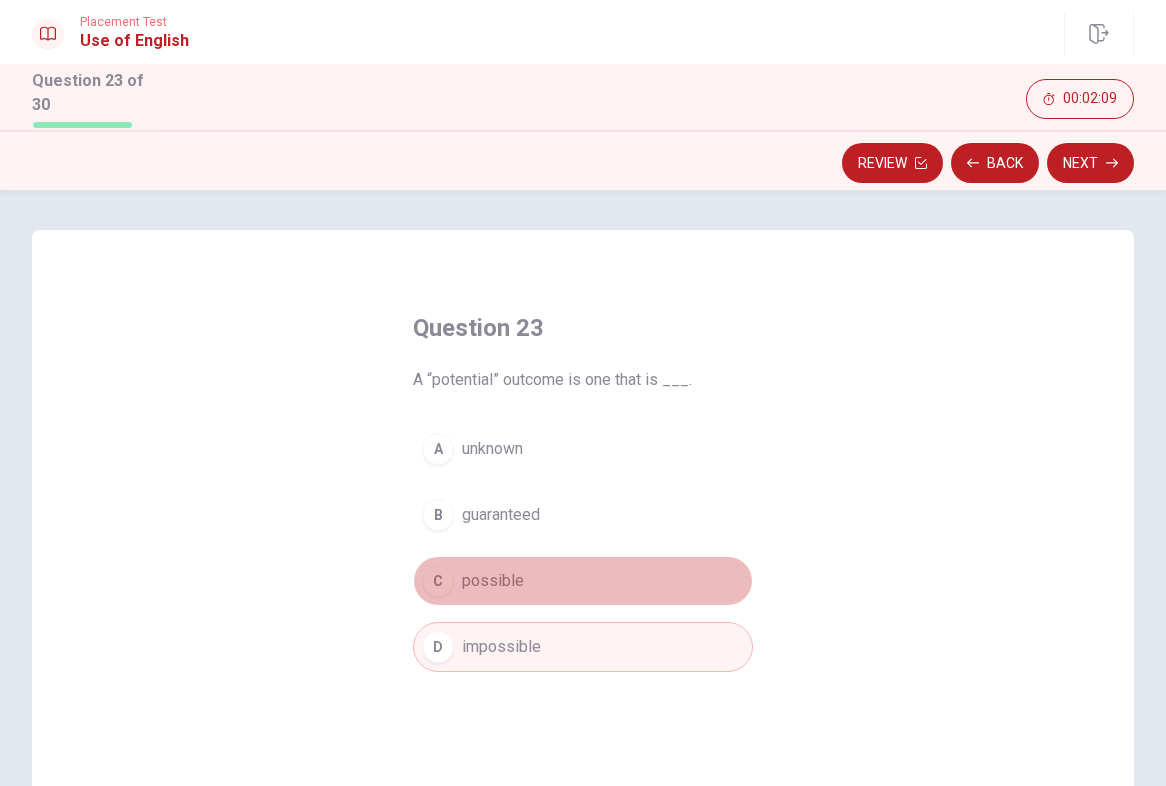click on "possible" at bounding box center [493, 581] 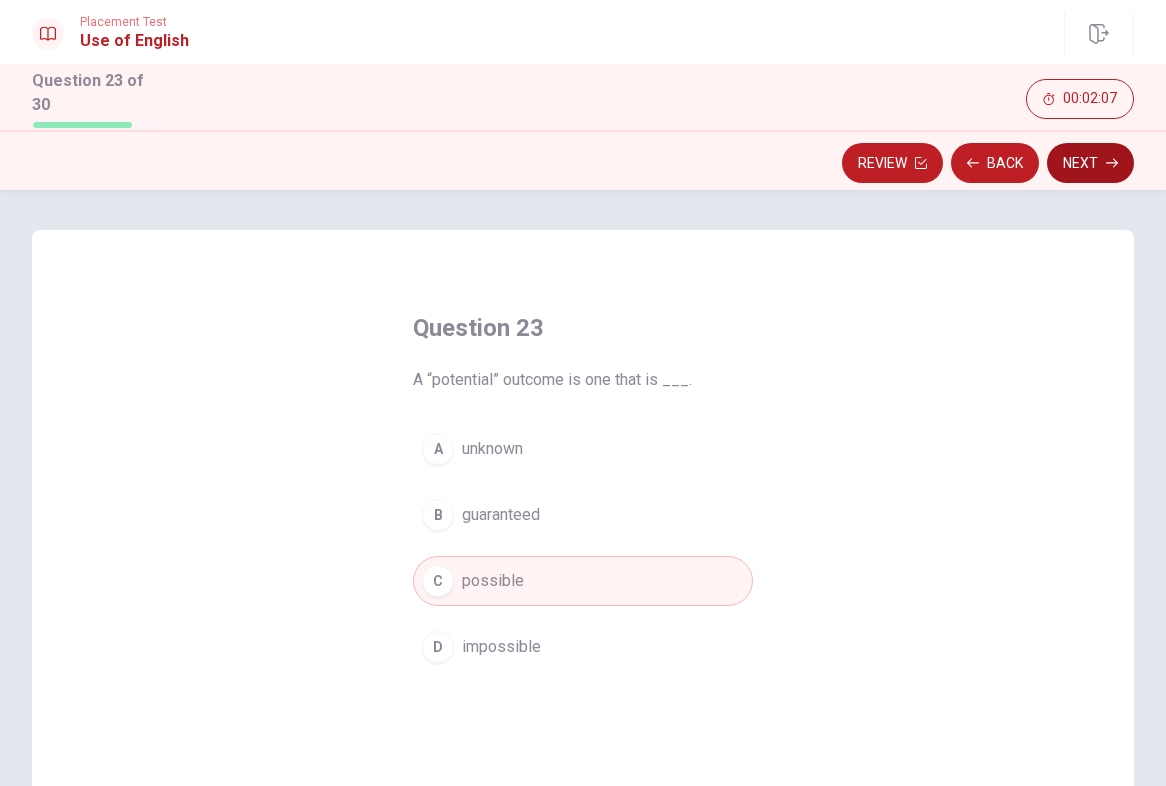 click on "Next" at bounding box center (1090, 163) 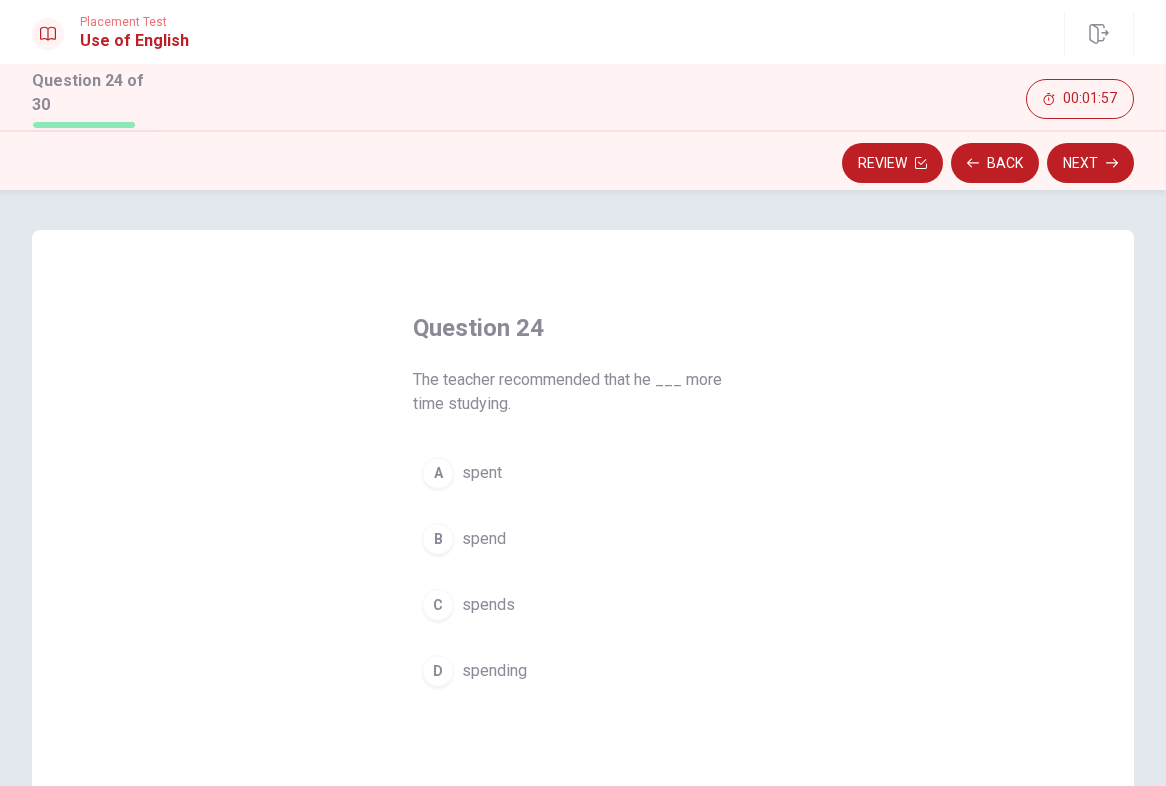 click on "spend" at bounding box center [484, 539] 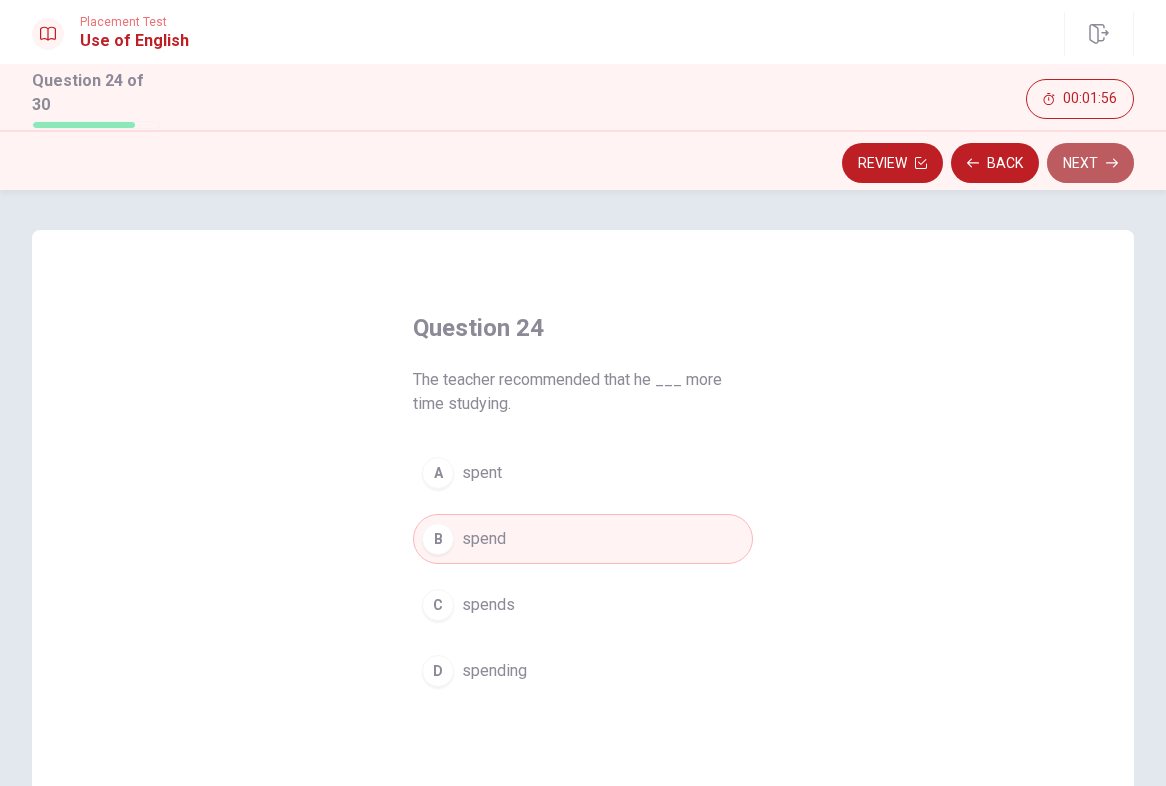 click on "Next" at bounding box center [1090, 163] 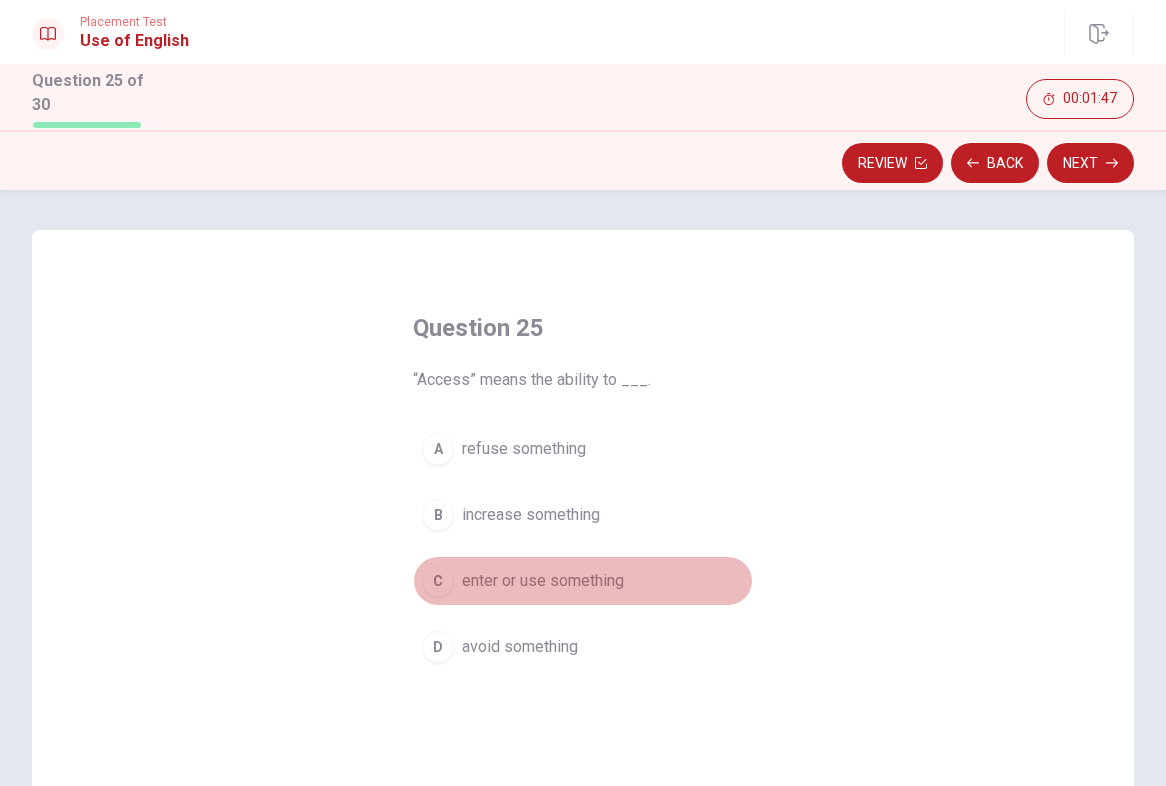 click on "enter or use something" at bounding box center [543, 581] 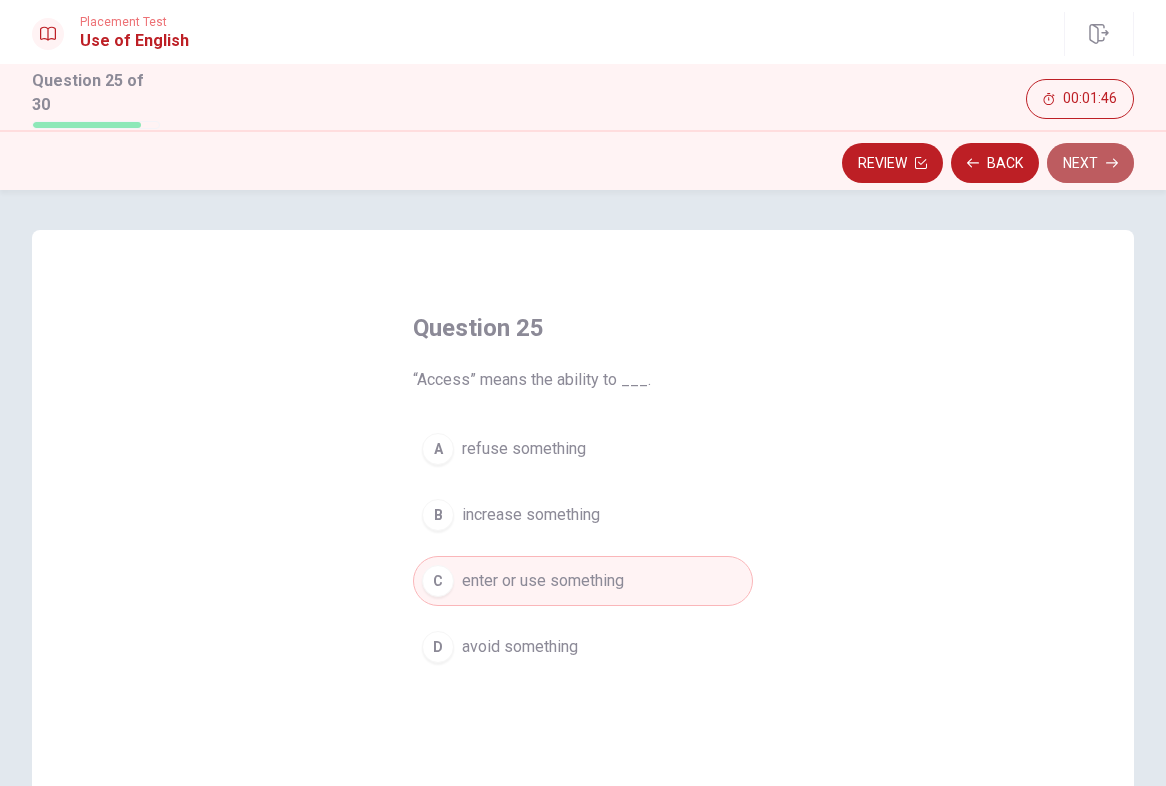 click on "Next" at bounding box center (1090, 163) 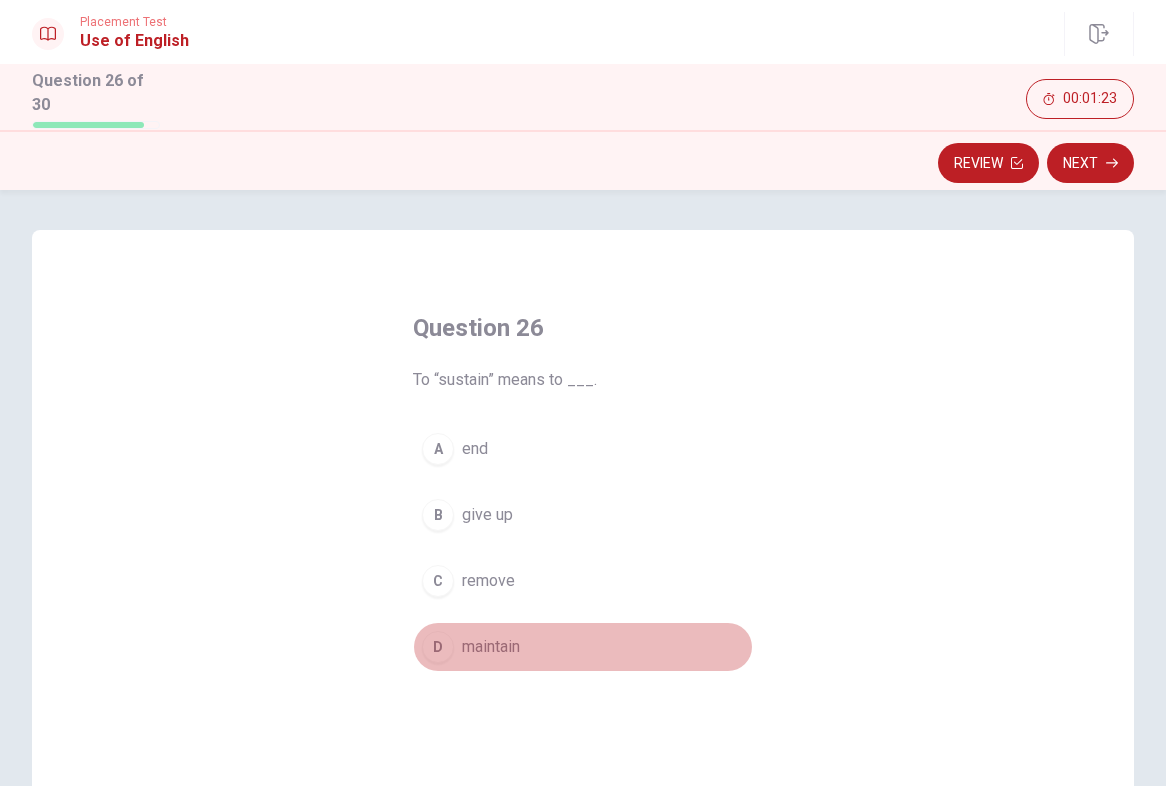 click on "D maintain" at bounding box center (583, 647) 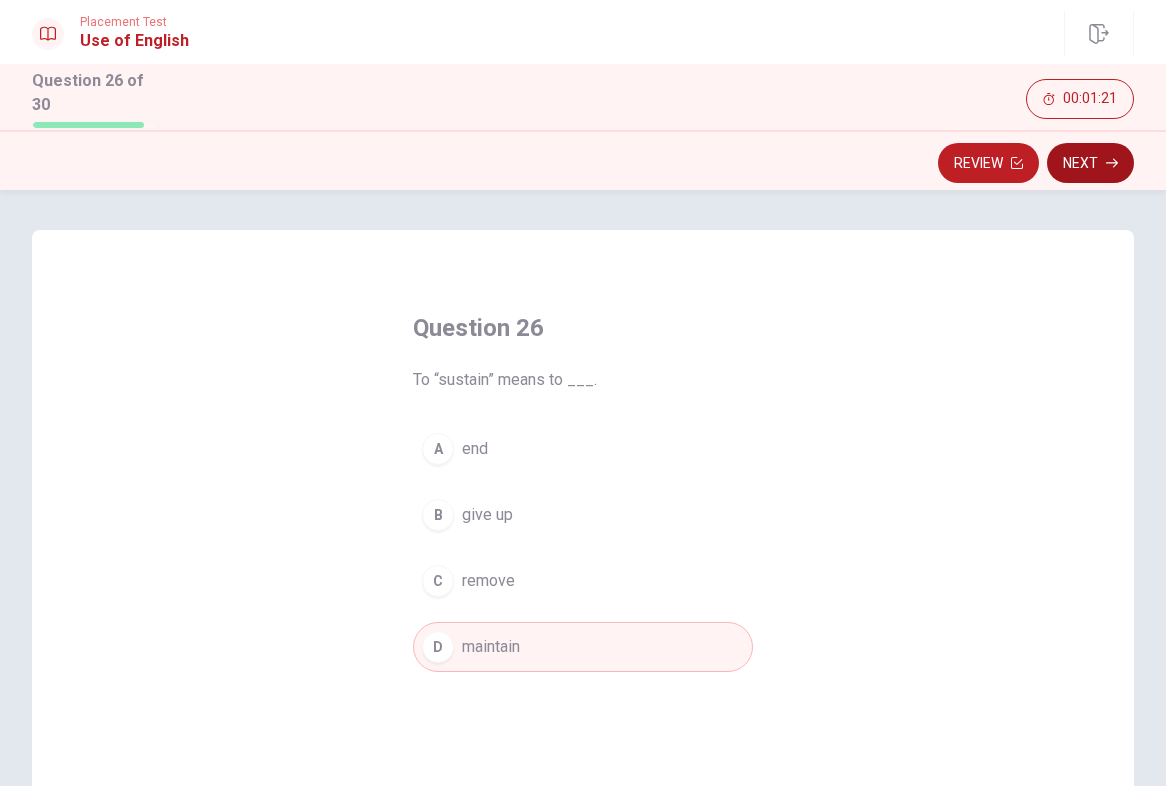 click on "Next" at bounding box center [1090, 163] 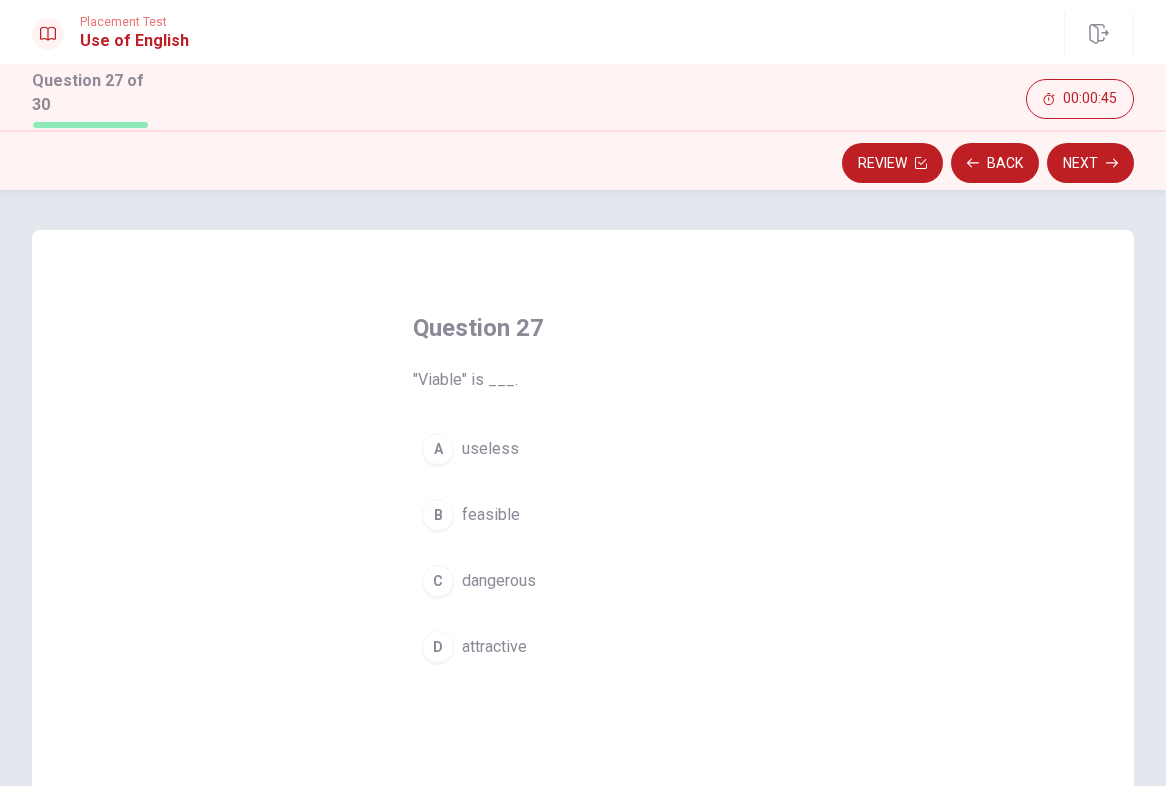 click on "attractive" at bounding box center [494, 647] 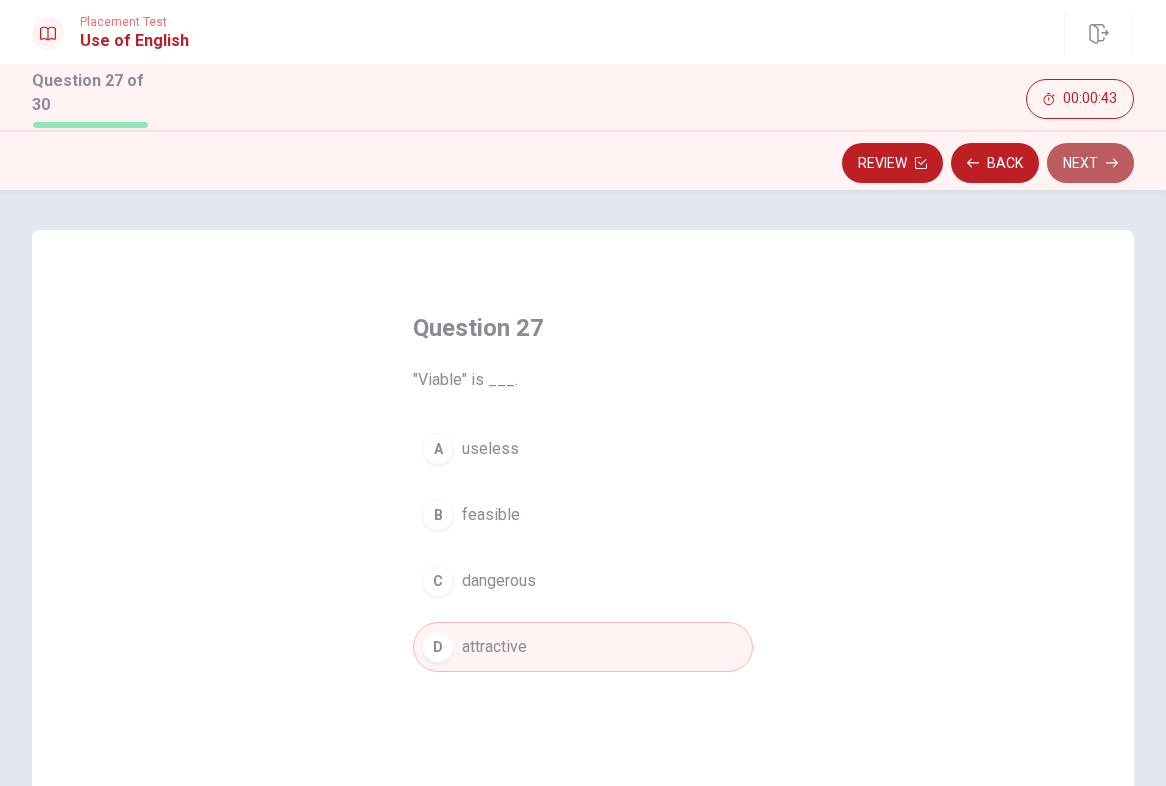 click on "Next" at bounding box center [1090, 163] 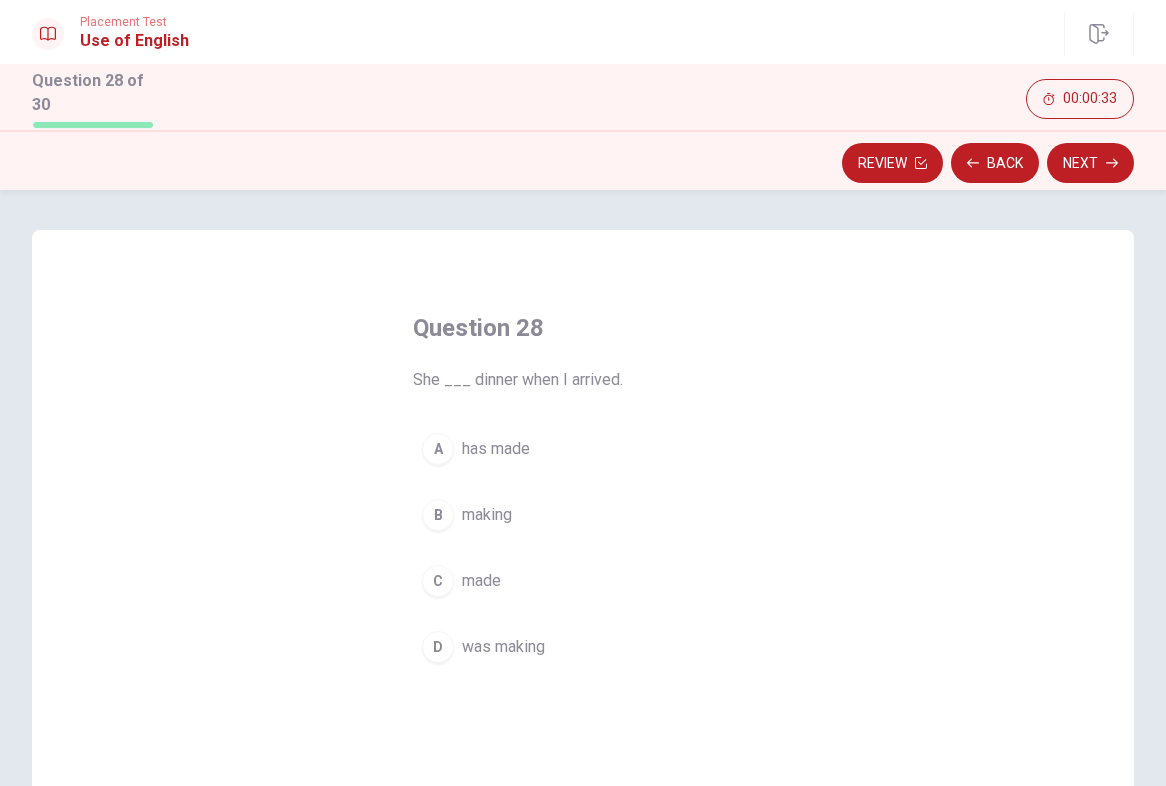 click on "has made" at bounding box center (496, 449) 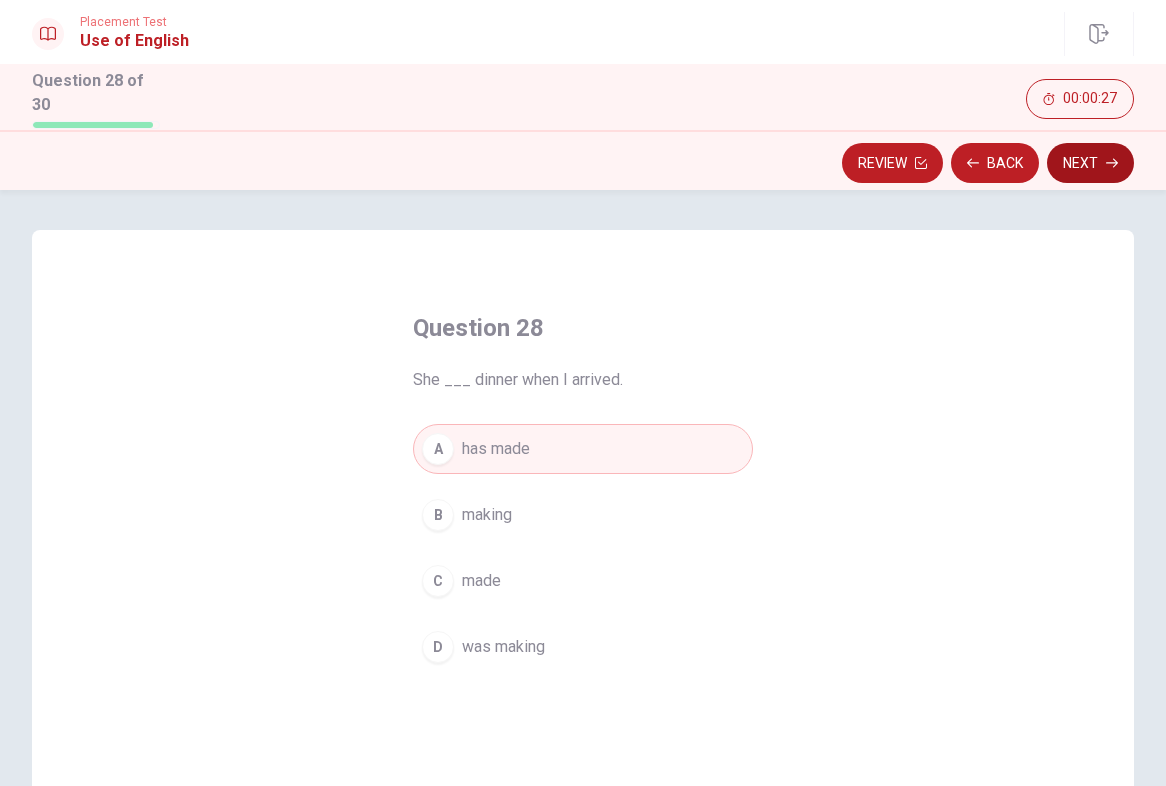click on "Next" at bounding box center (1090, 163) 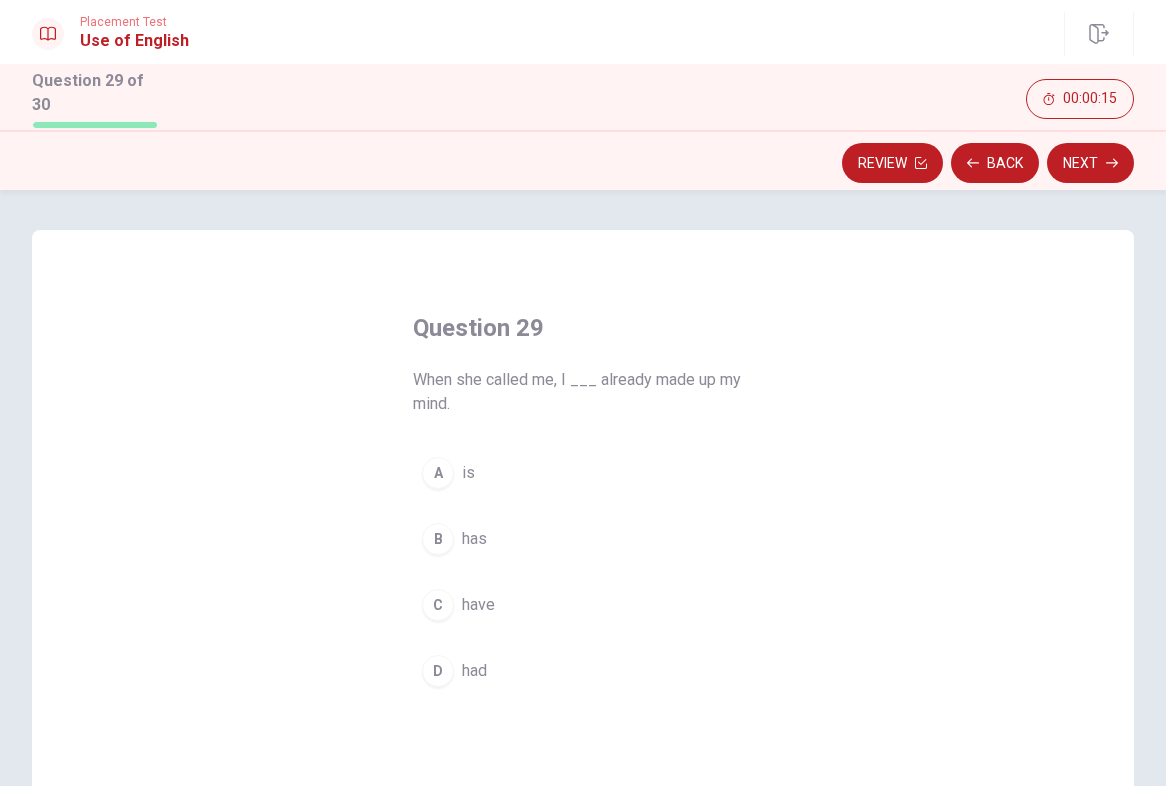 click on "B has" at bounding box center (583, 539) 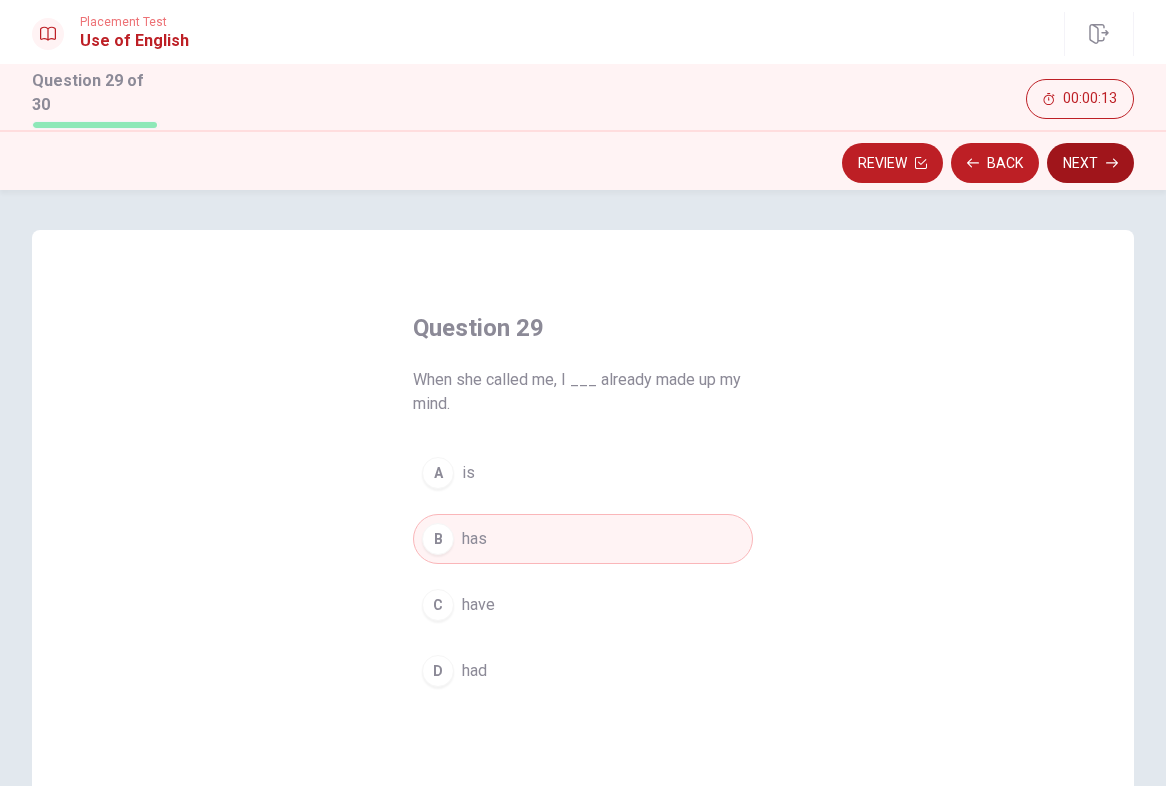 click on "Next" at bounding box center (1090, 163) 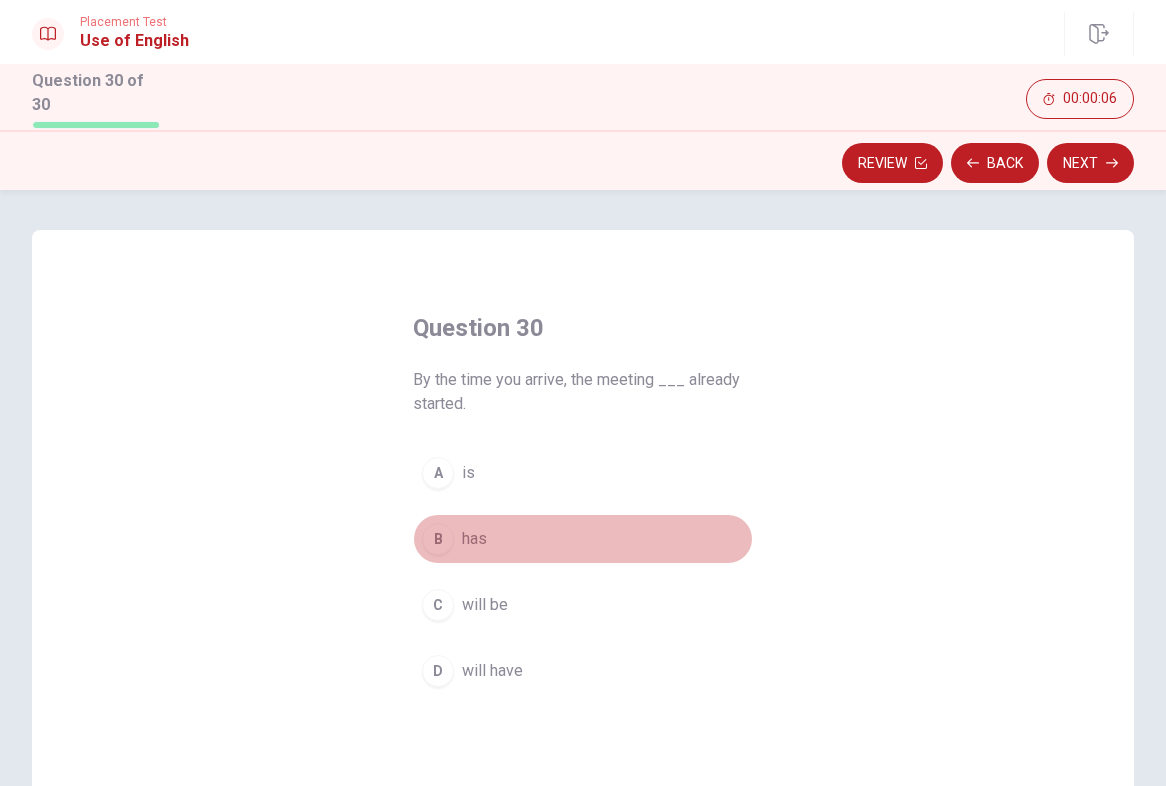 click on "has" at bounding box center (474, 539) 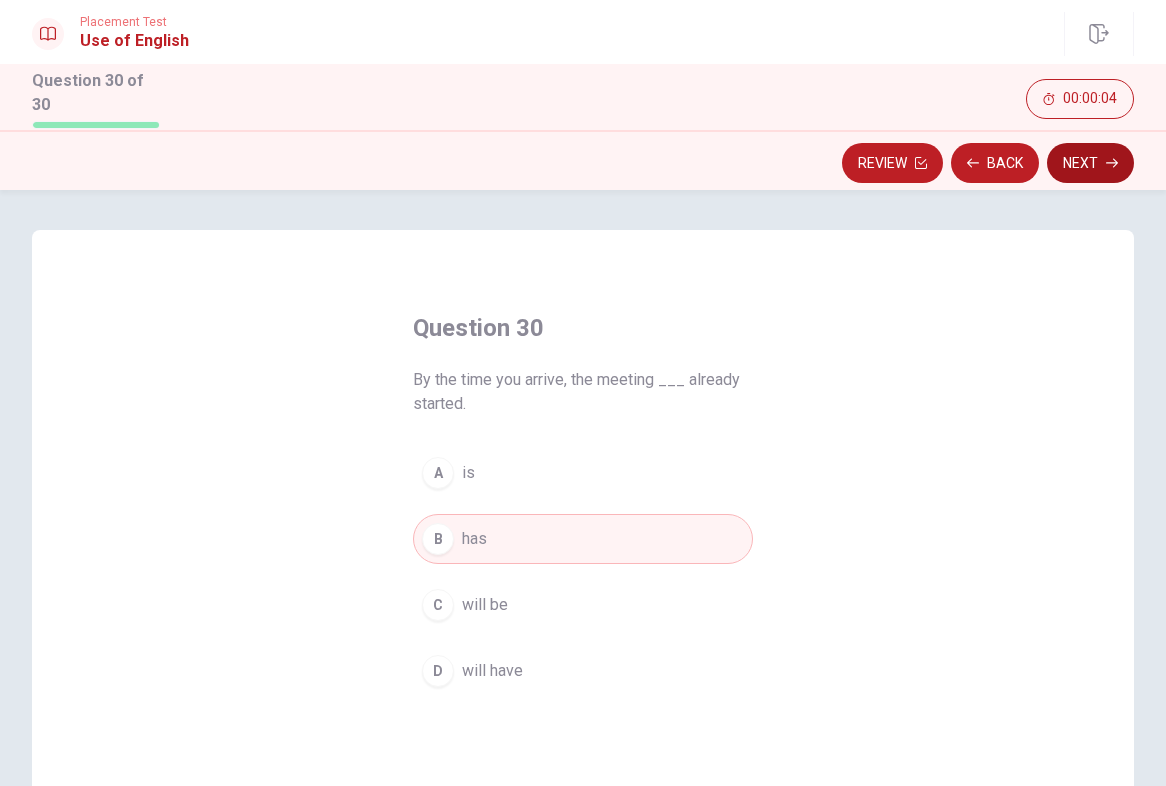 click 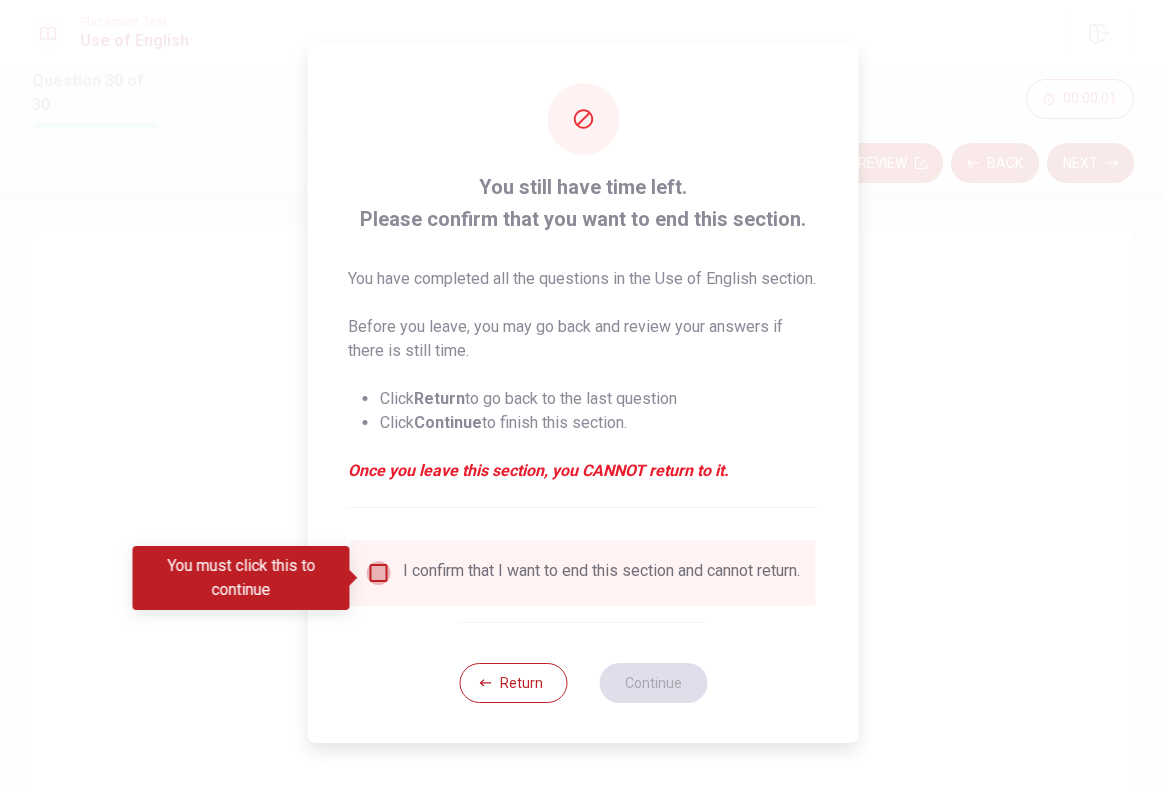 click at bounding box center [379, 573] 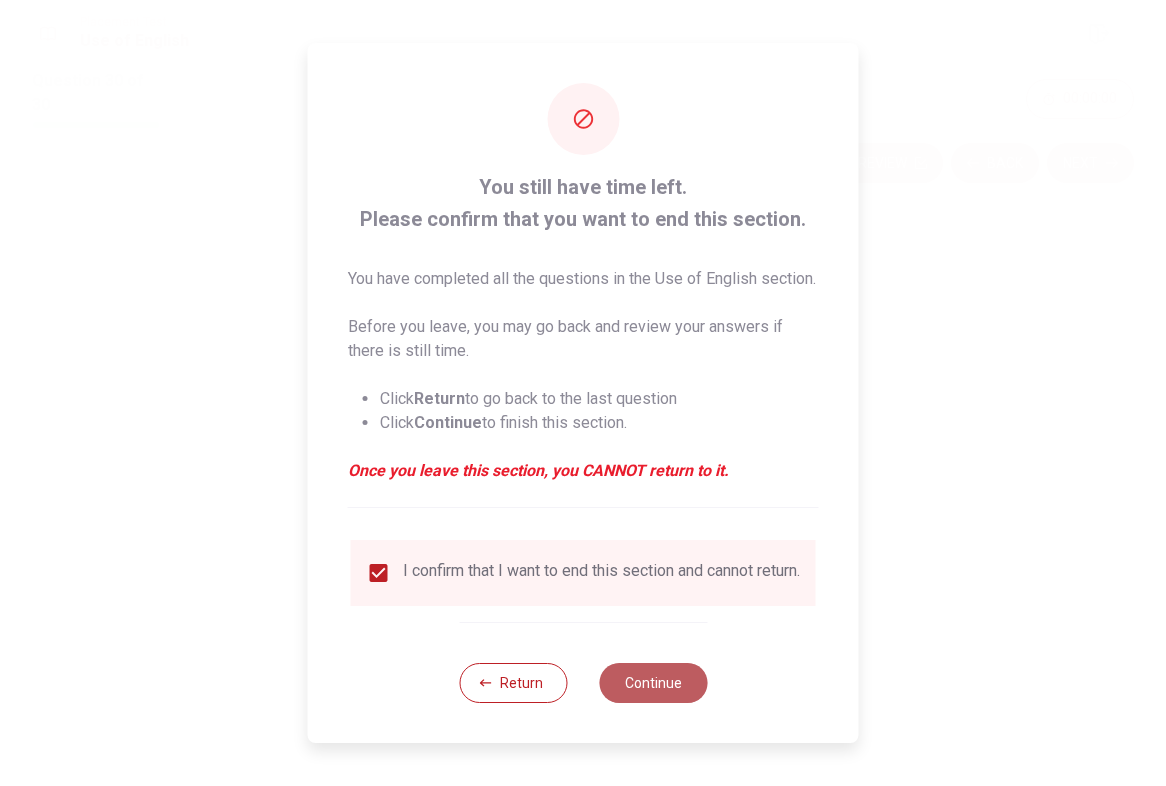 click on "Continue" at bounding box center (653, 683) 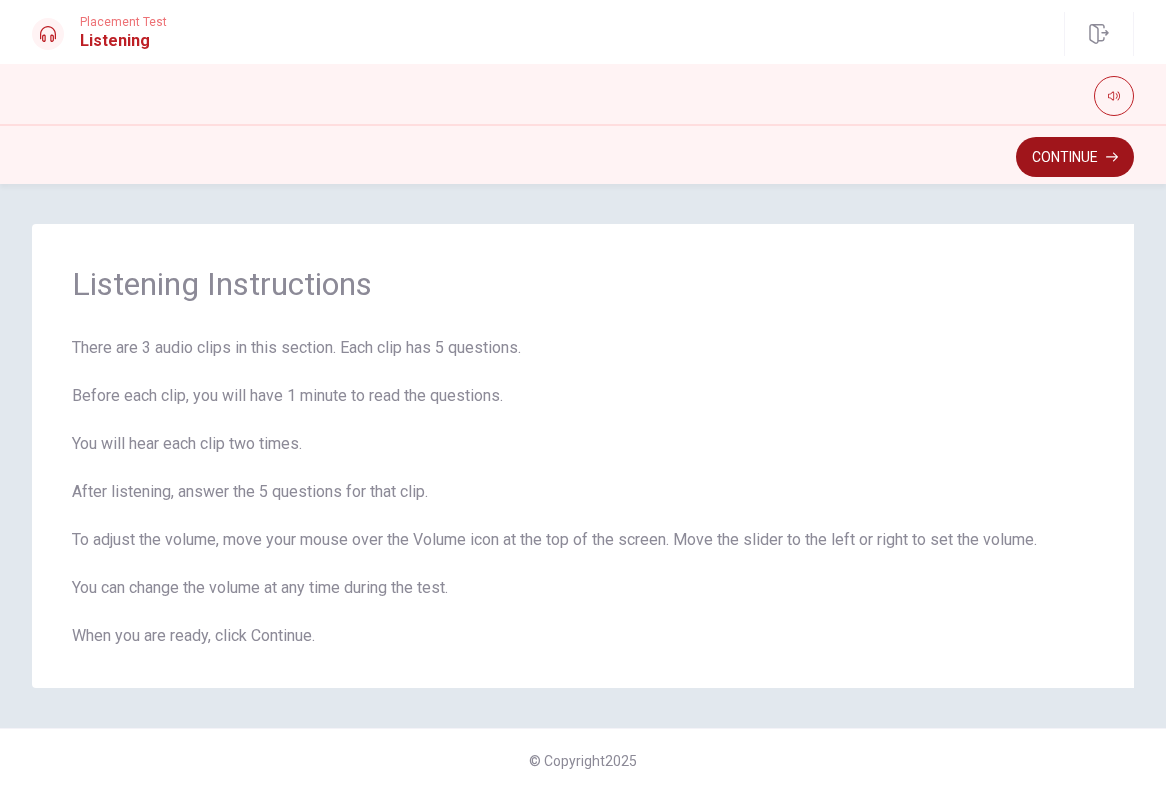 click on "Continue" at bounding box center (1075, 157) 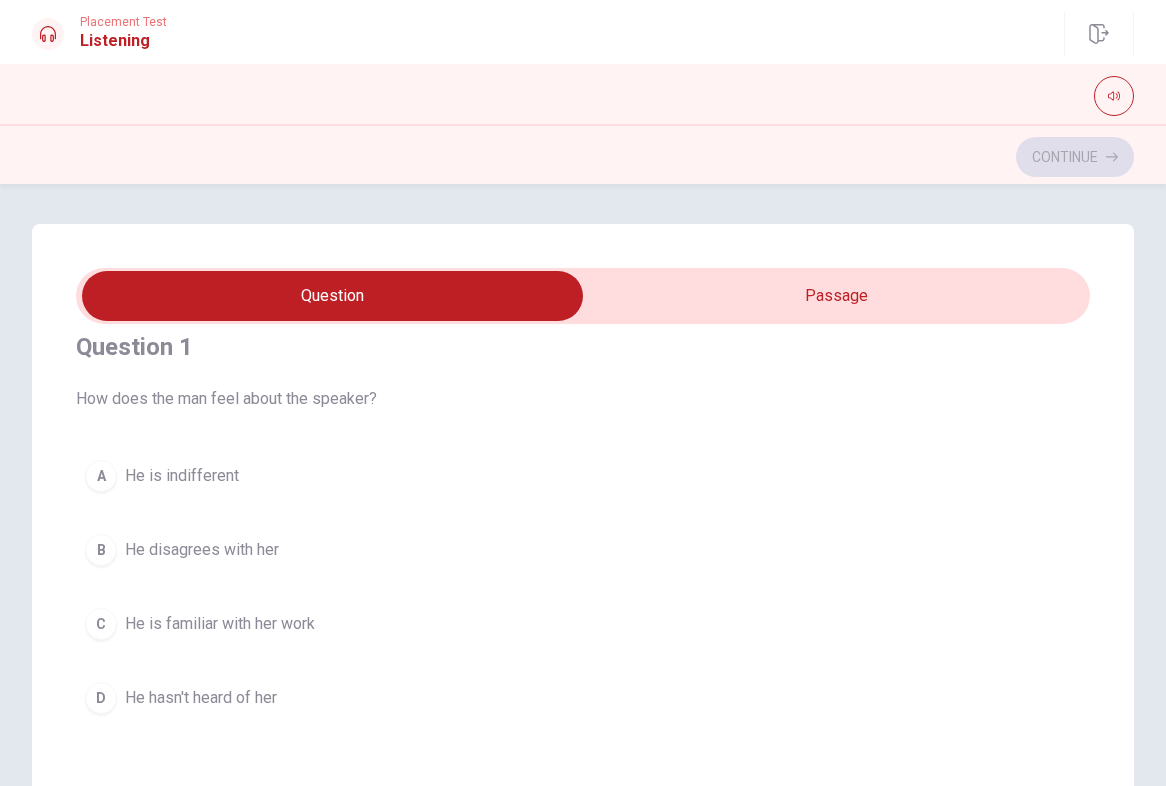 scroll, scrollTop: 37, scrollLeft: 0, axis: vertical 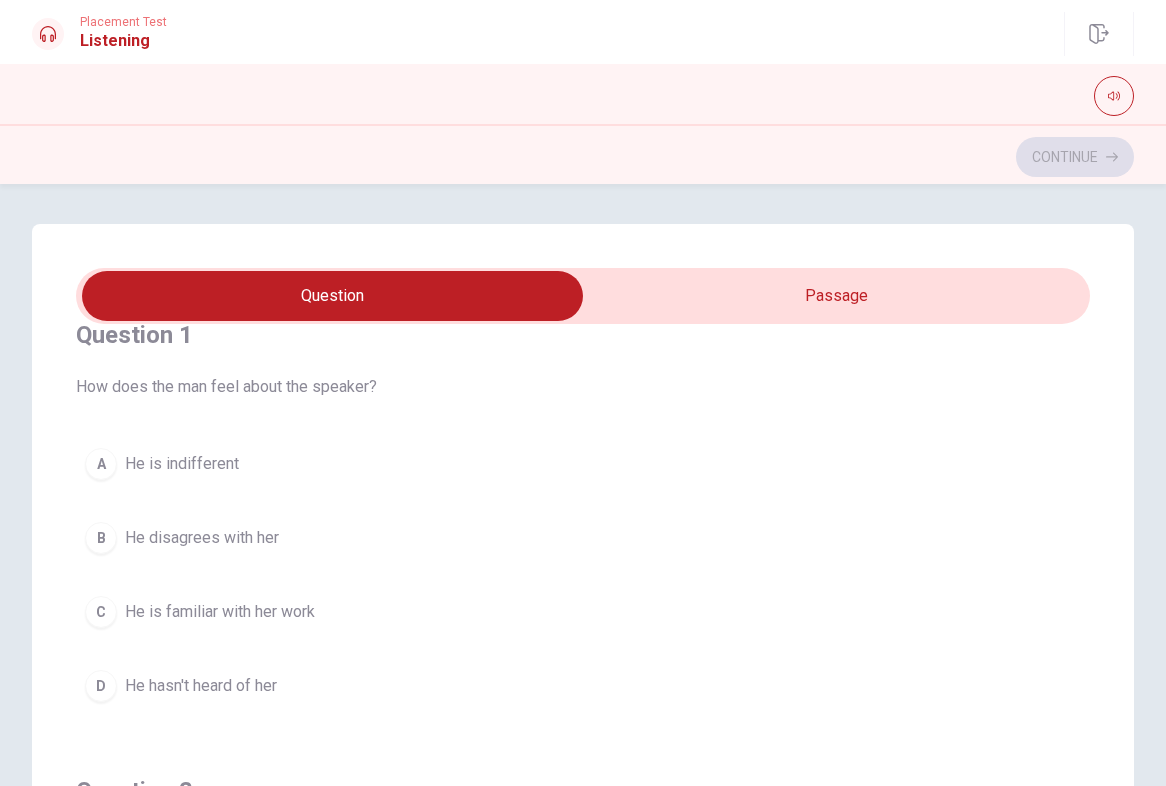 click at bounding box center (332, 296) 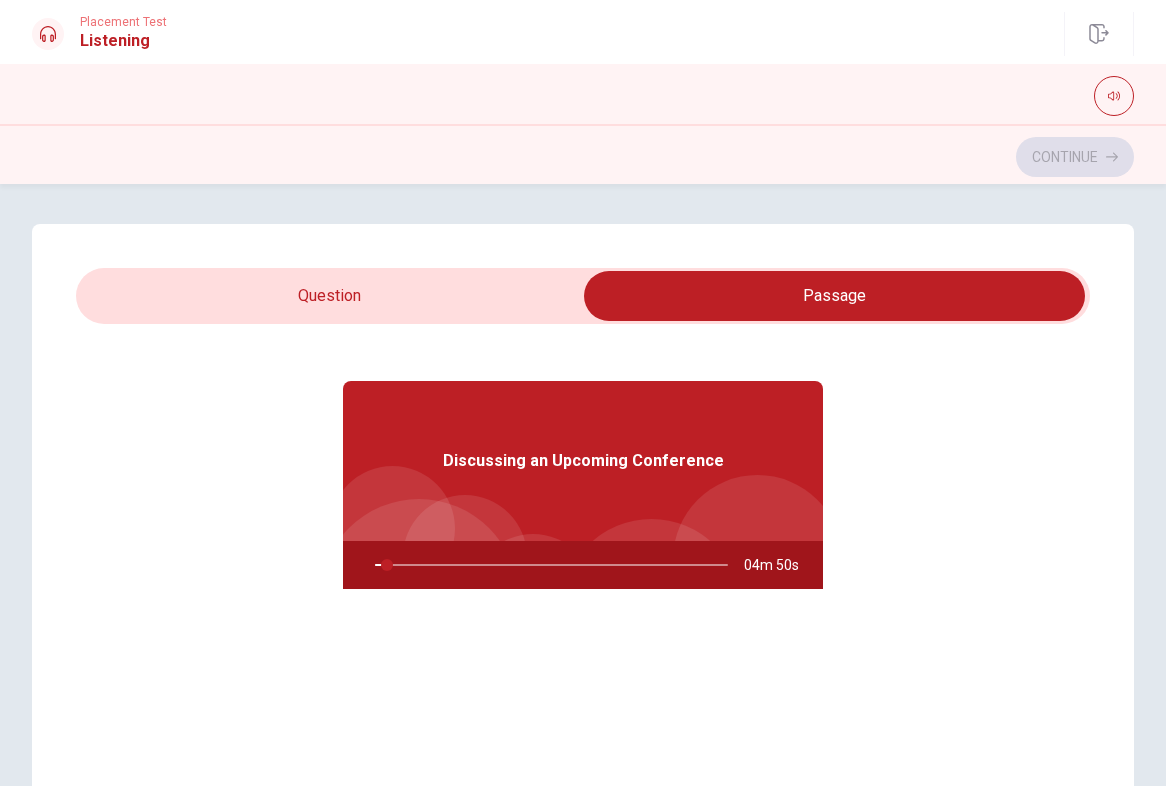 type on "4" 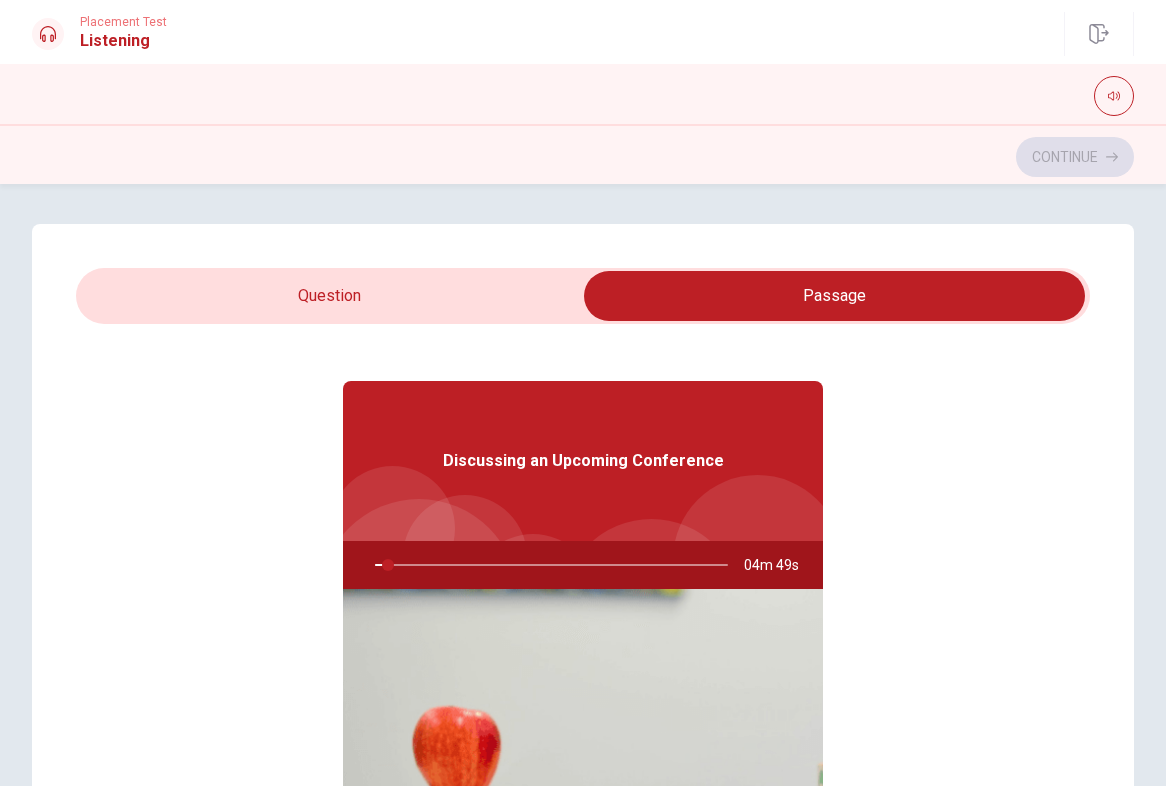 click at bounding box center [834, 296] 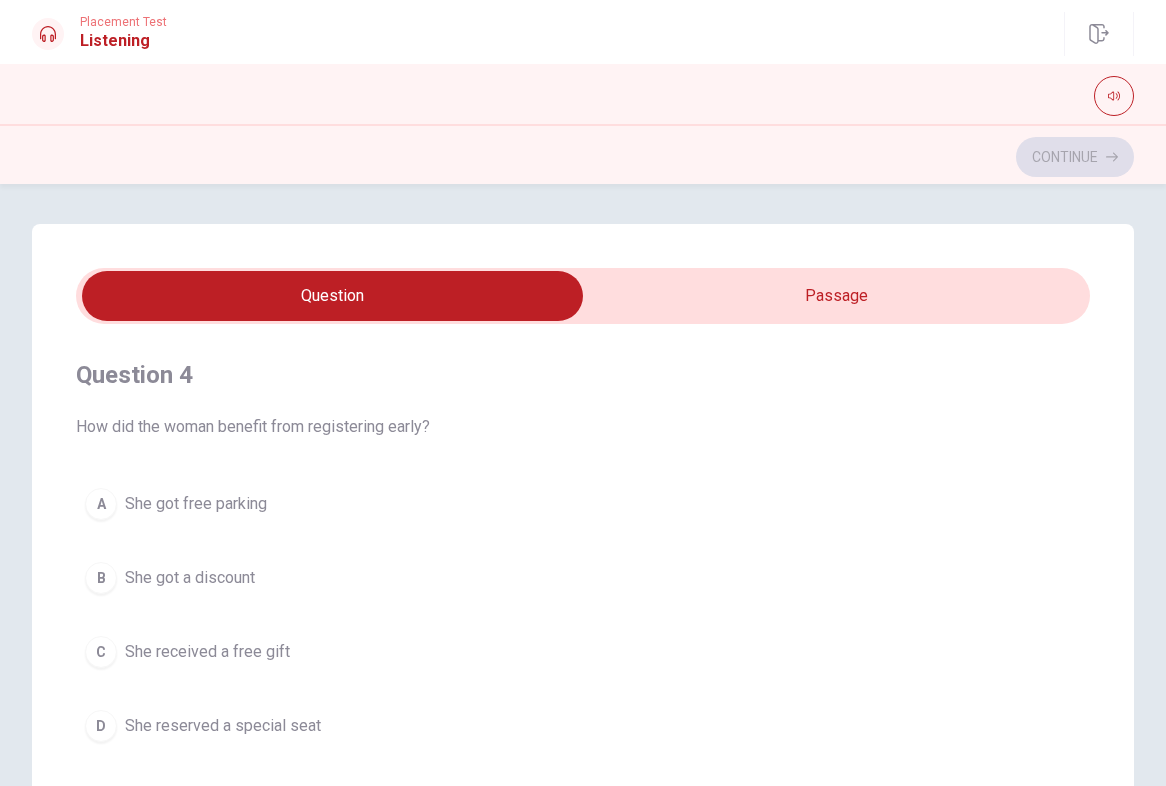 scroll, scrollTop: 1367, scrollLeft: 0, axis: vertical 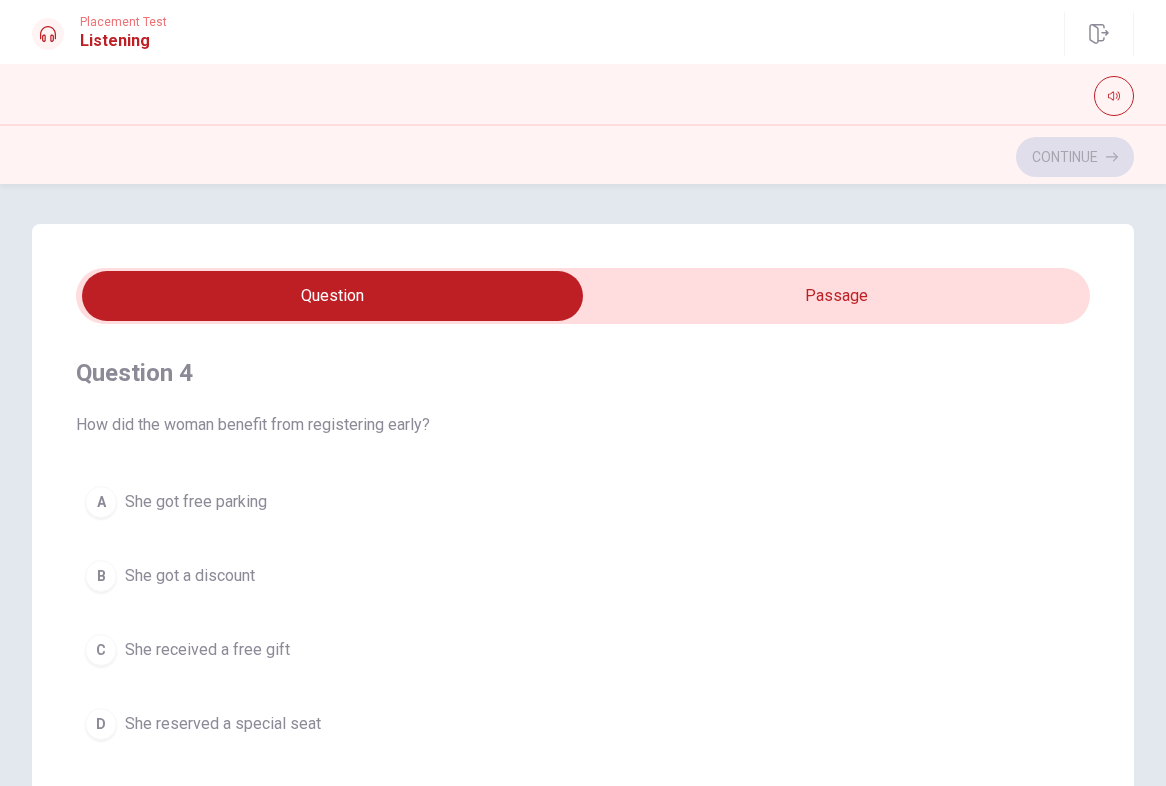 type on "14" 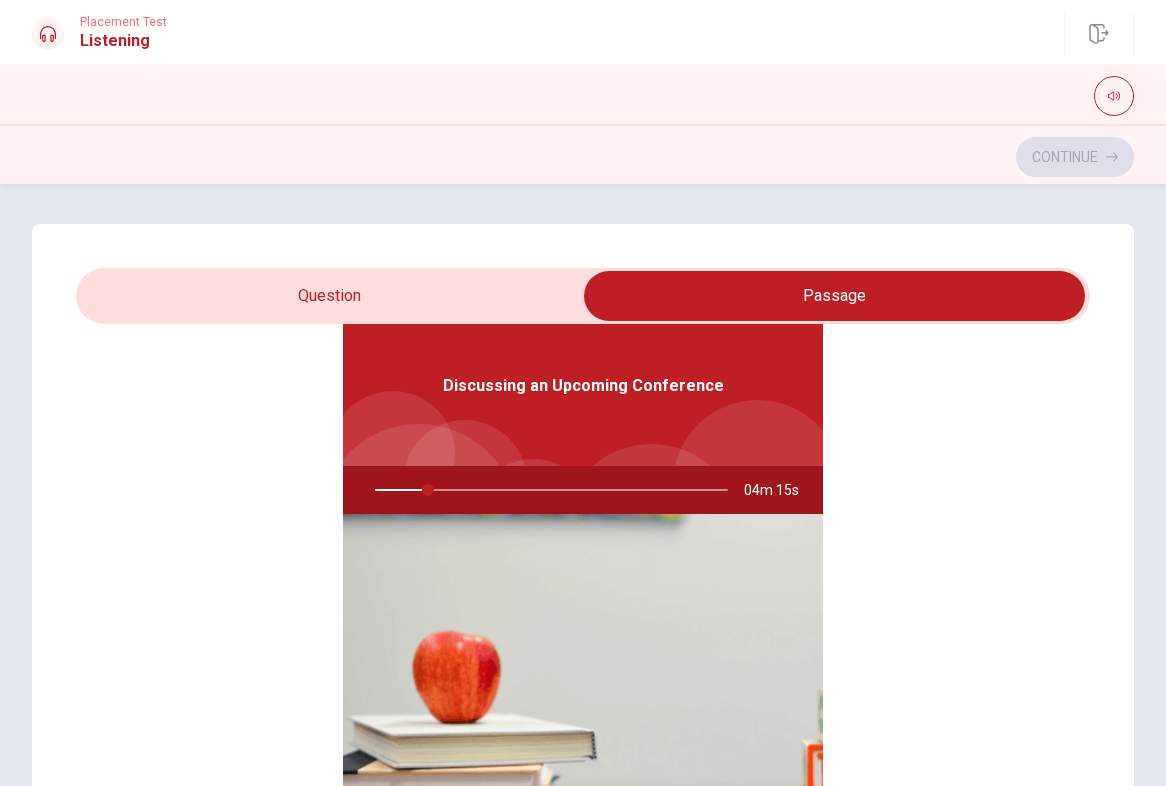 type on "15" 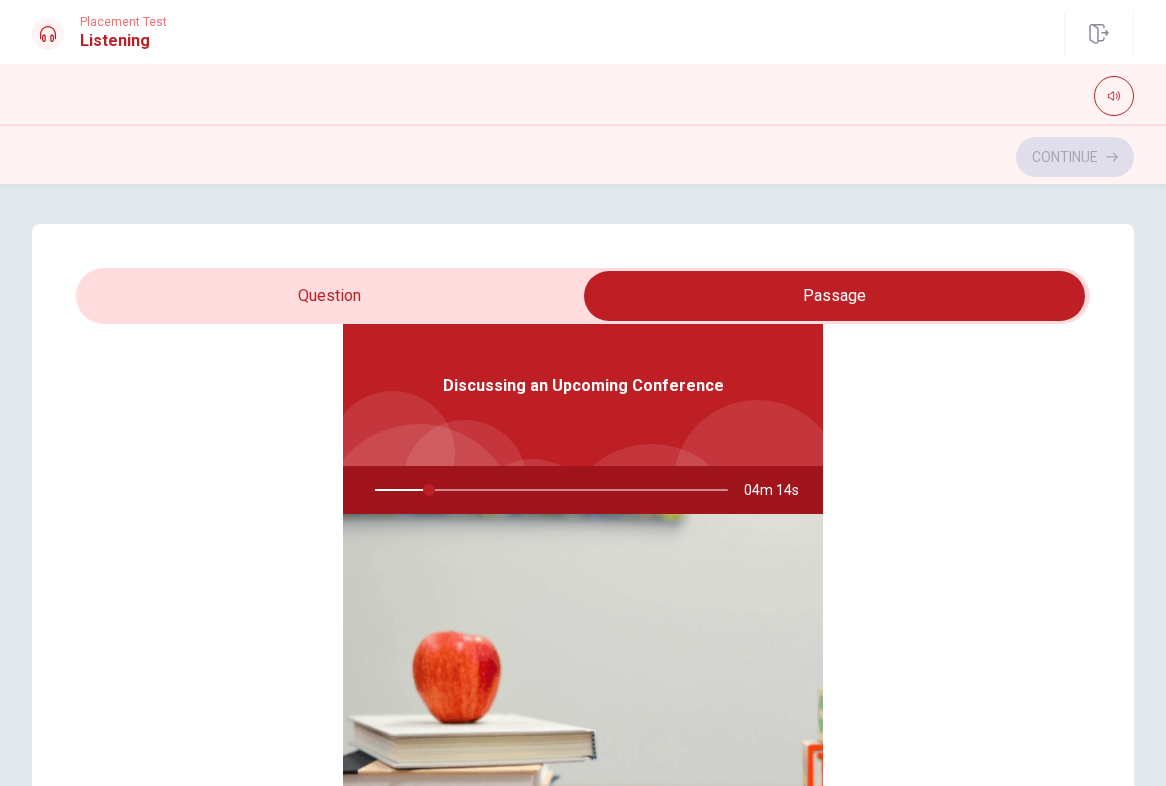 click at bounding box center (834, 296) 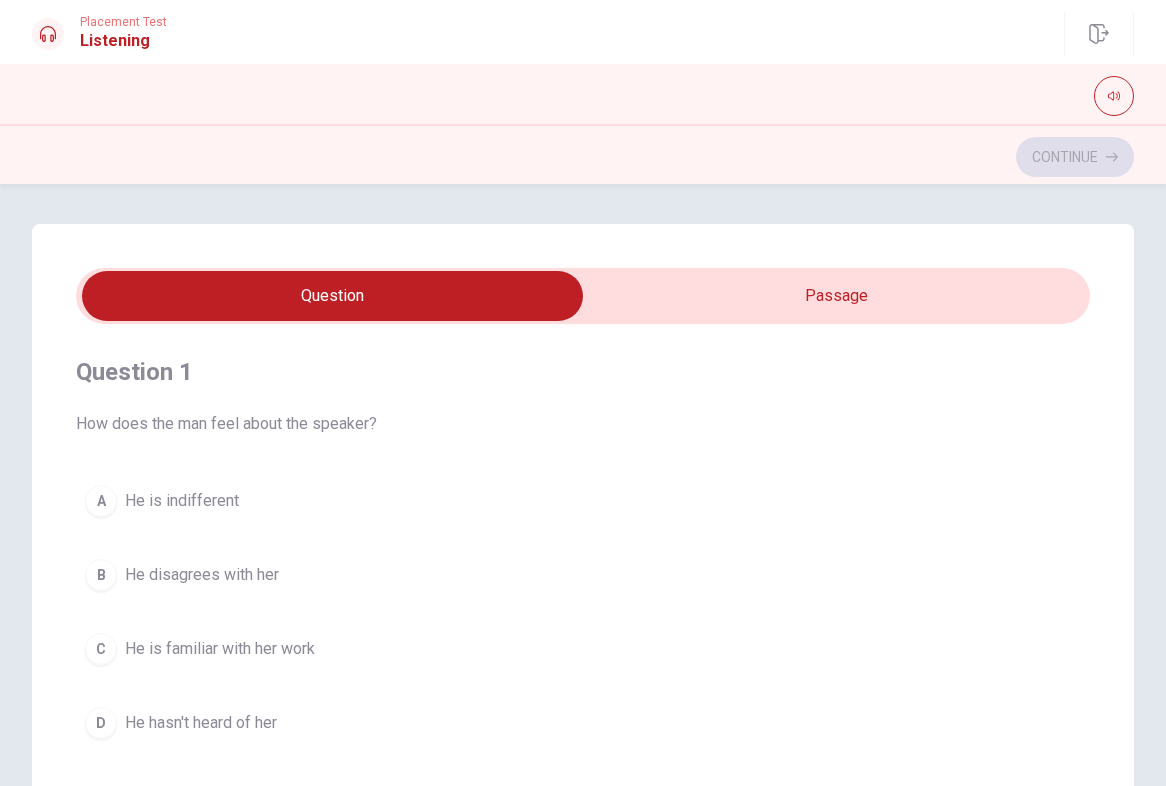 scroll, scrollTop: 0, scrollLeft: 0, axis: both 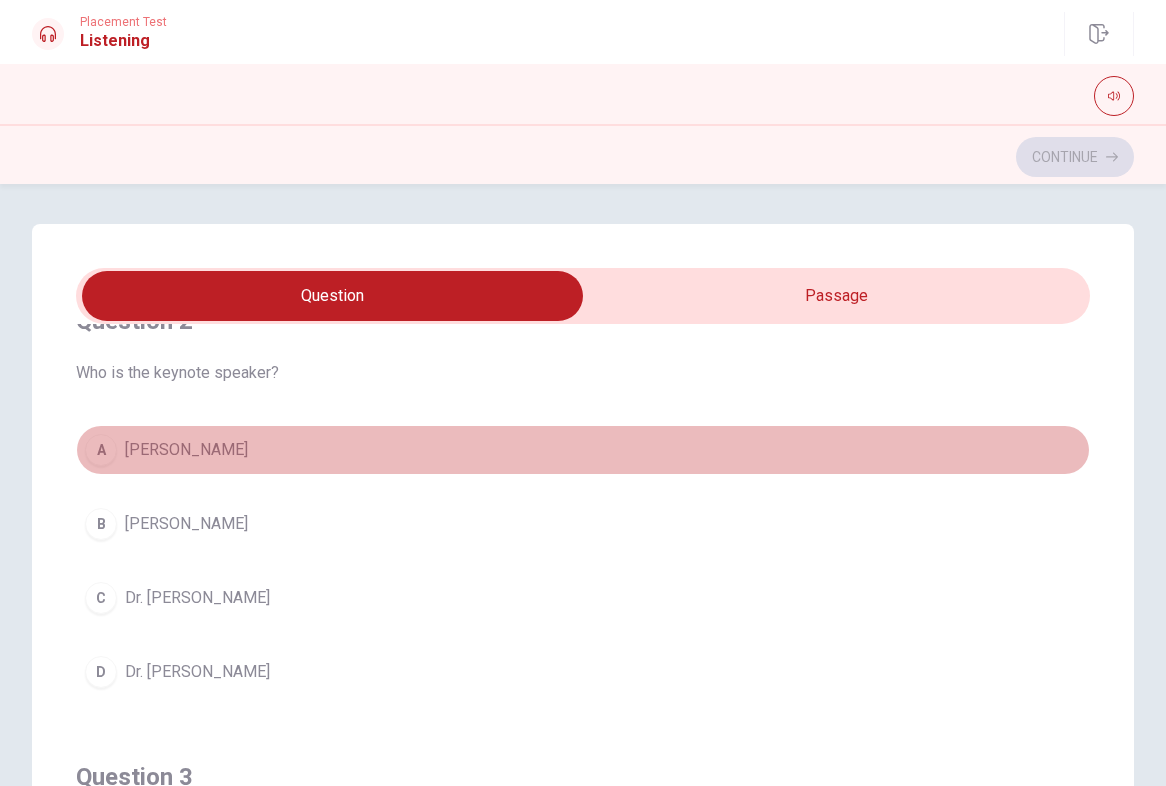 click on "[PERSON_NAME]" at bounding box center [186, 450] 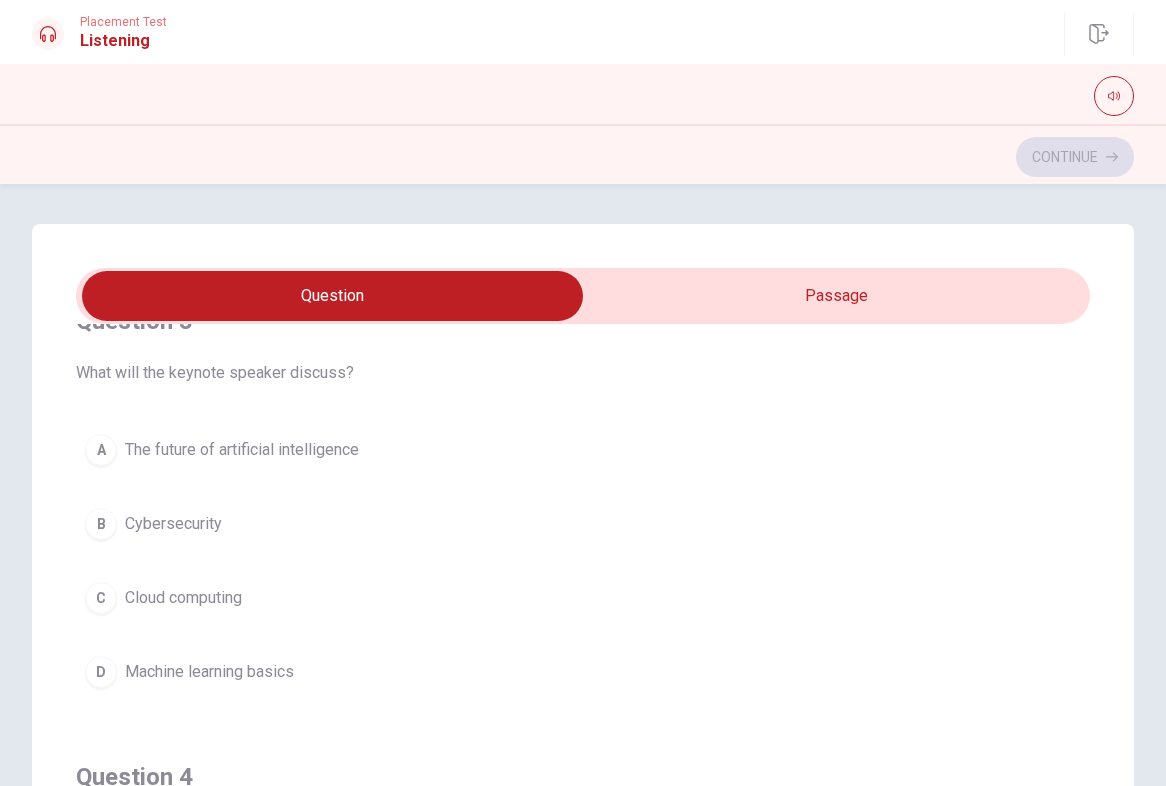 scroll, scrollTop: 970, scrollLeft: 0, axis: vertical 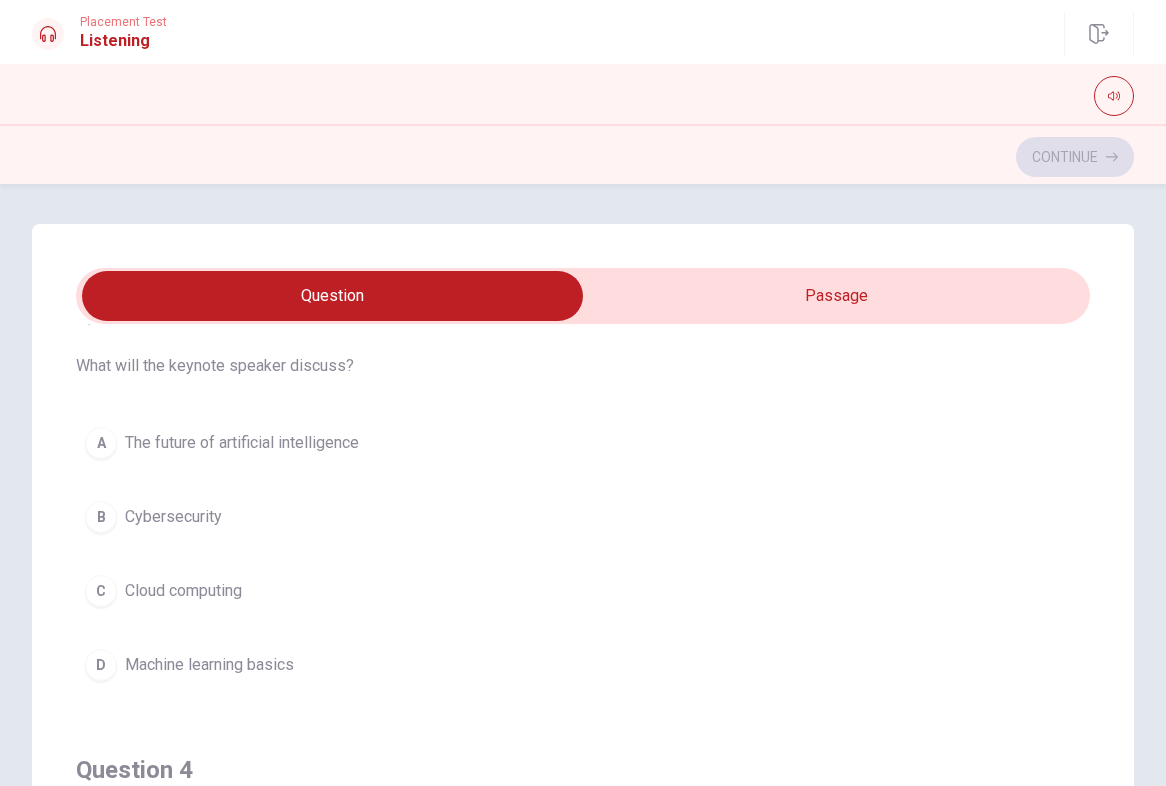 click on "The future of artificial intelligence" at bounding box center [242, 443] 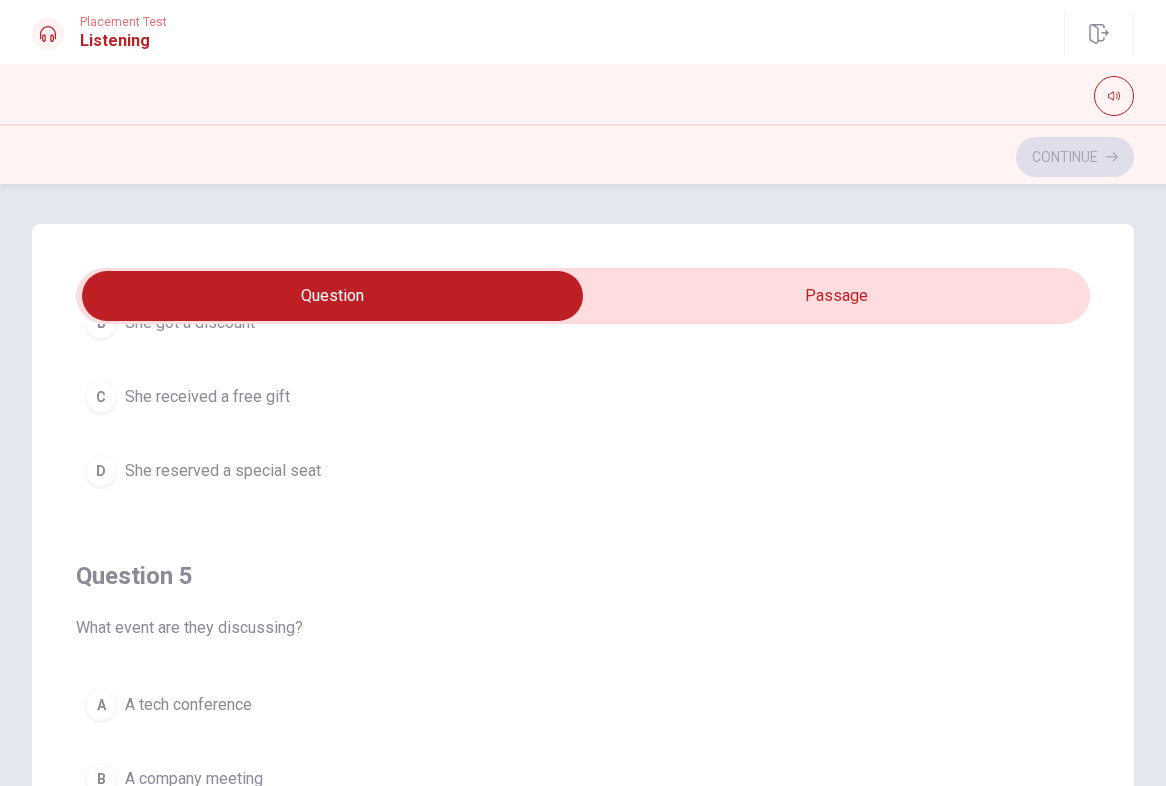 scroll, scrollTop: 1620, scrollLeft: 0, axis: vertical 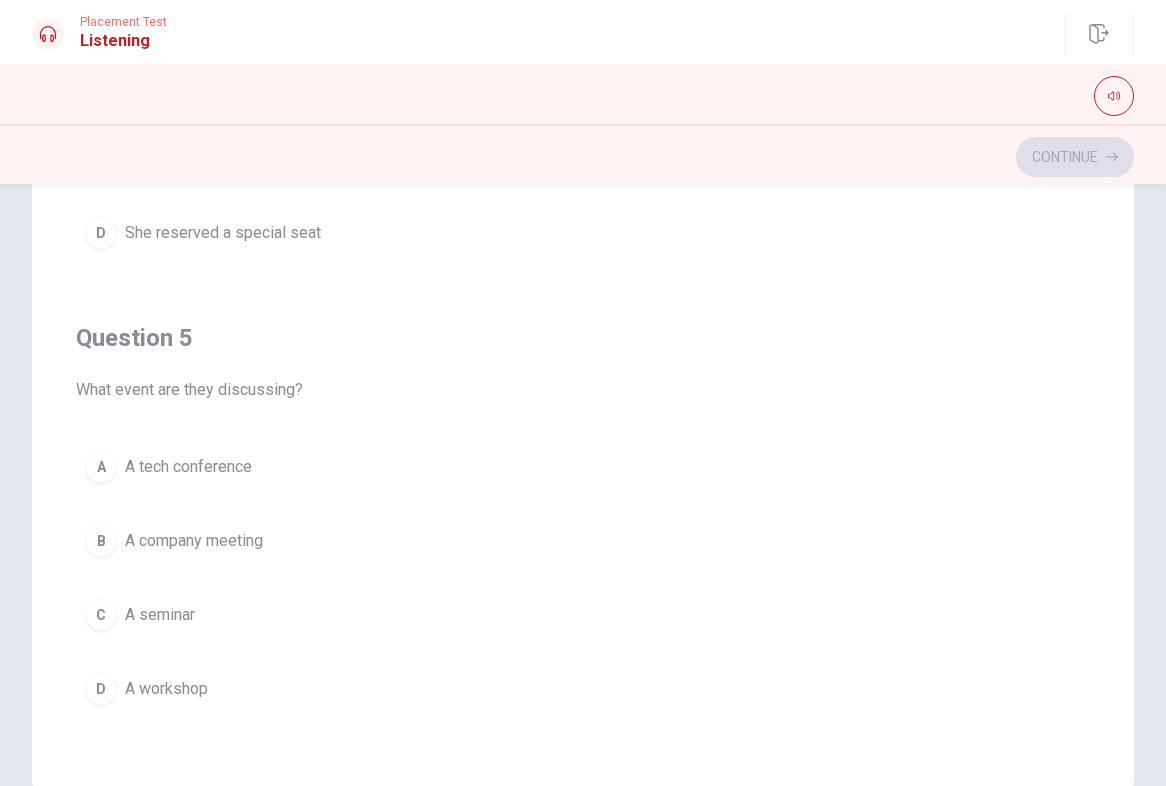click on "A tech conference" at bounding box center (188, 467) 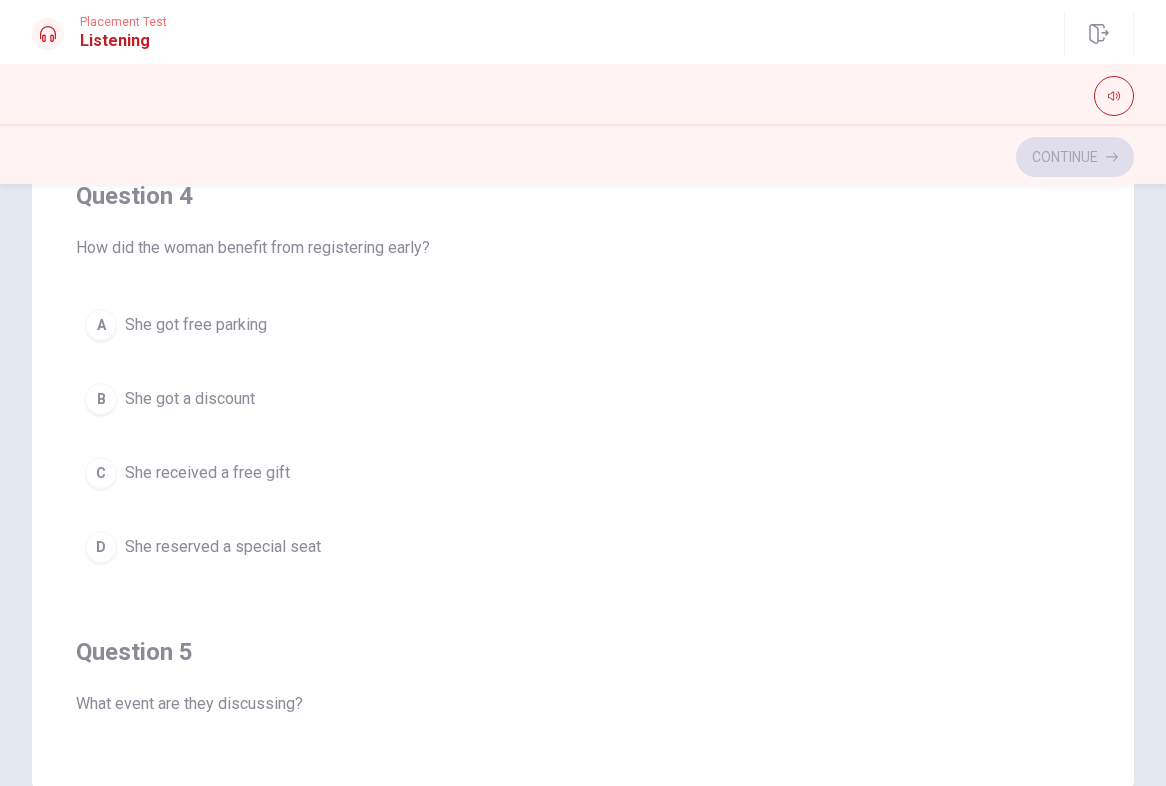 scroll, scrollTop: 1304, scrollLeft: 0, axis: vertical 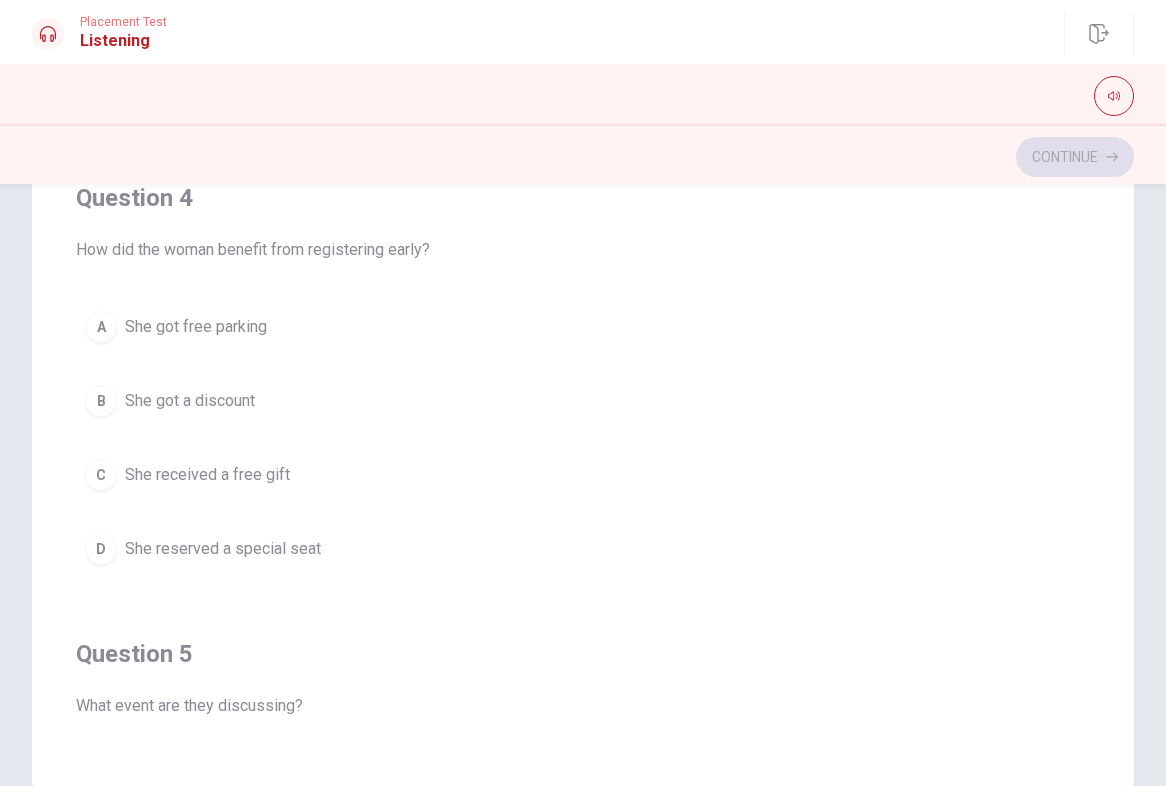 click on "She got a discount" at bounding box center (190, 401) 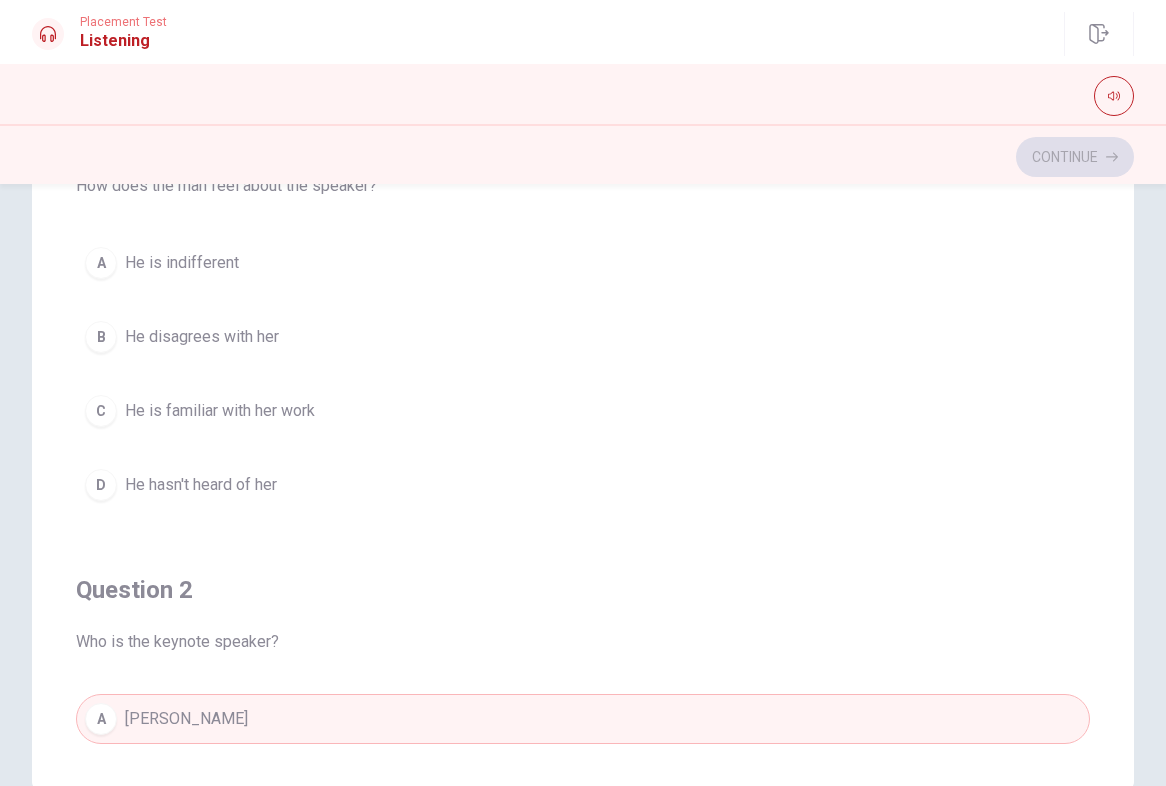 scroll, scrollTop: 0, scrollLeft: 0, axis: both 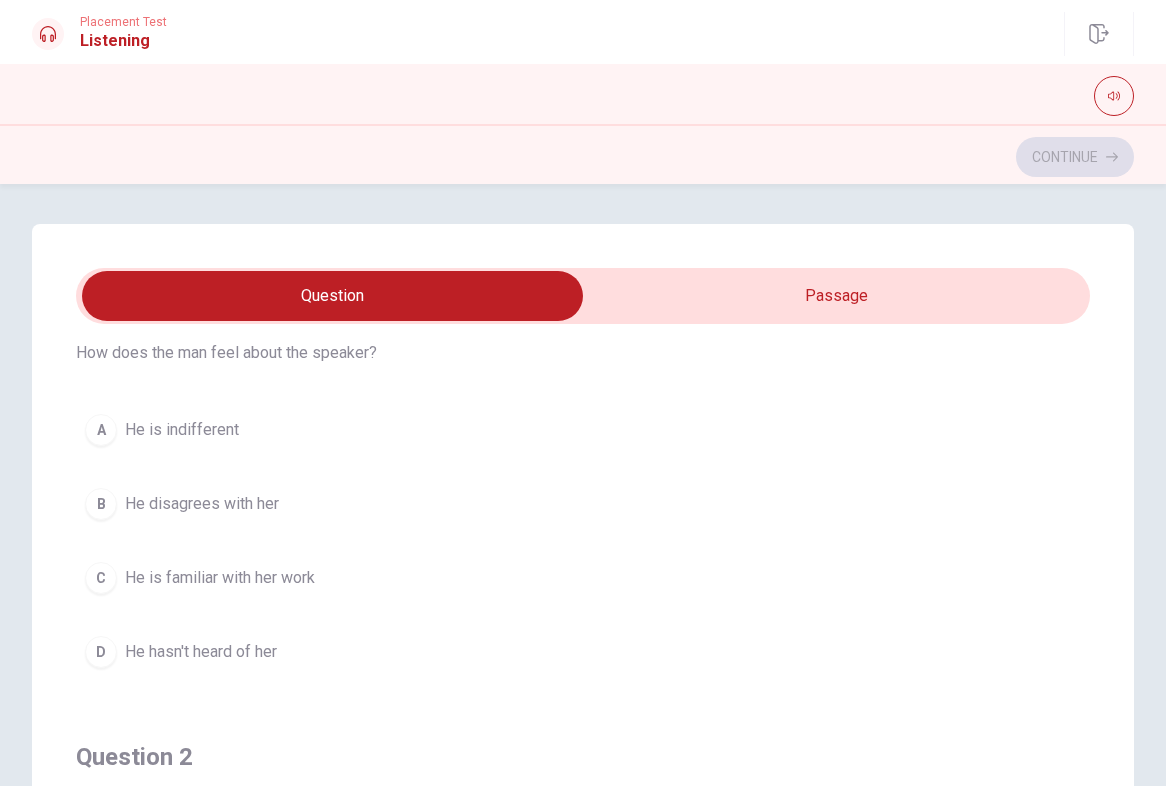 click on "He is familiar with her work" at bounding box center [220, 578] 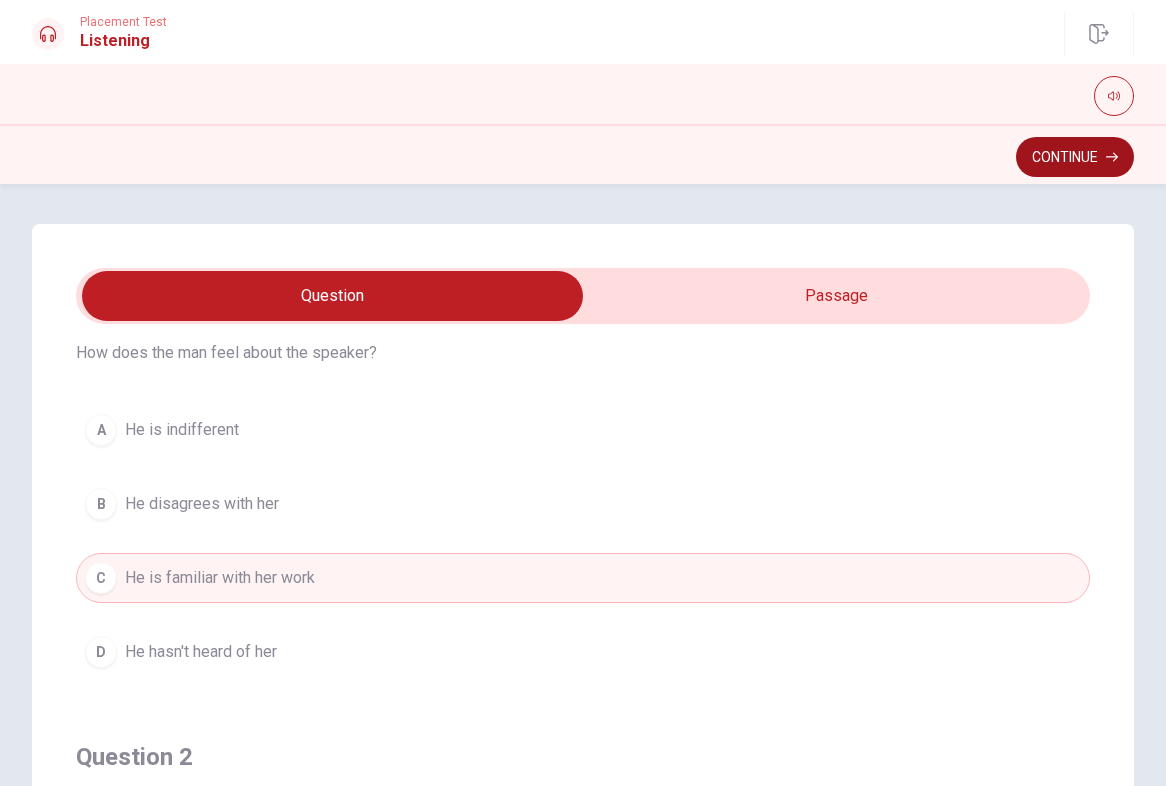 click on "Continue" at bounding box center (1075, 157) 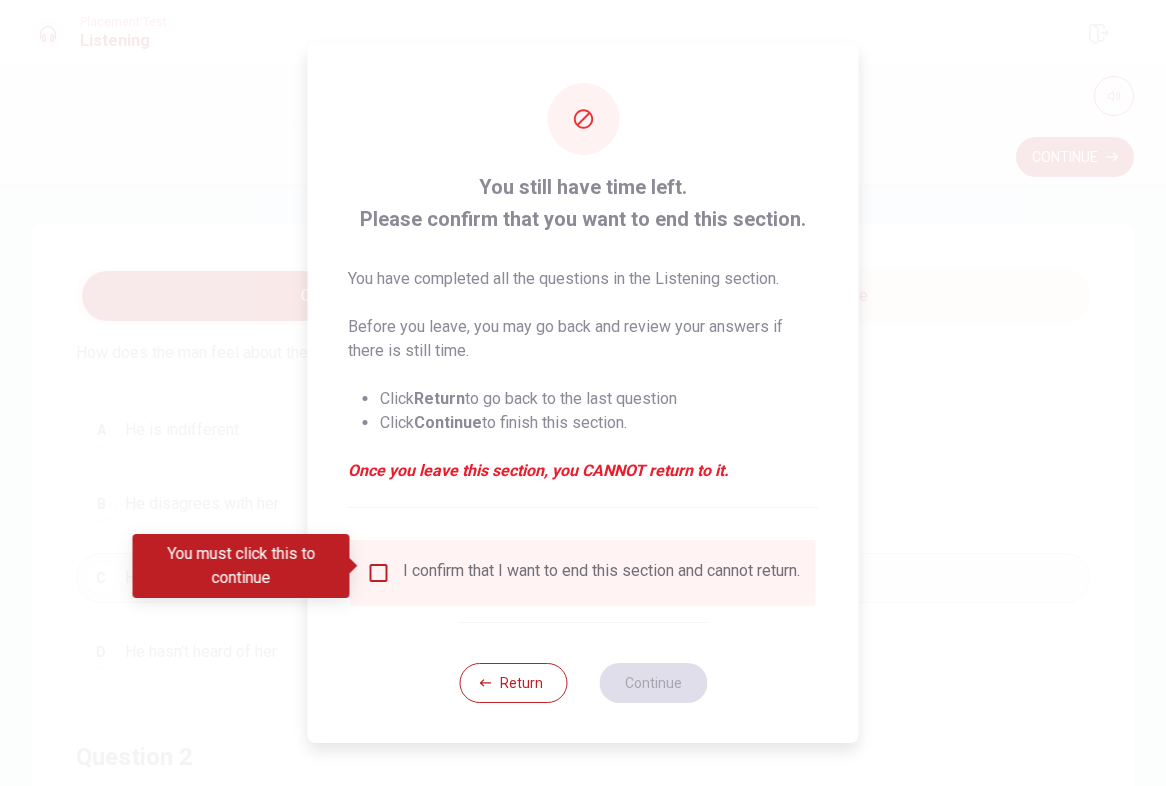 click at bounding box center (379, 573) 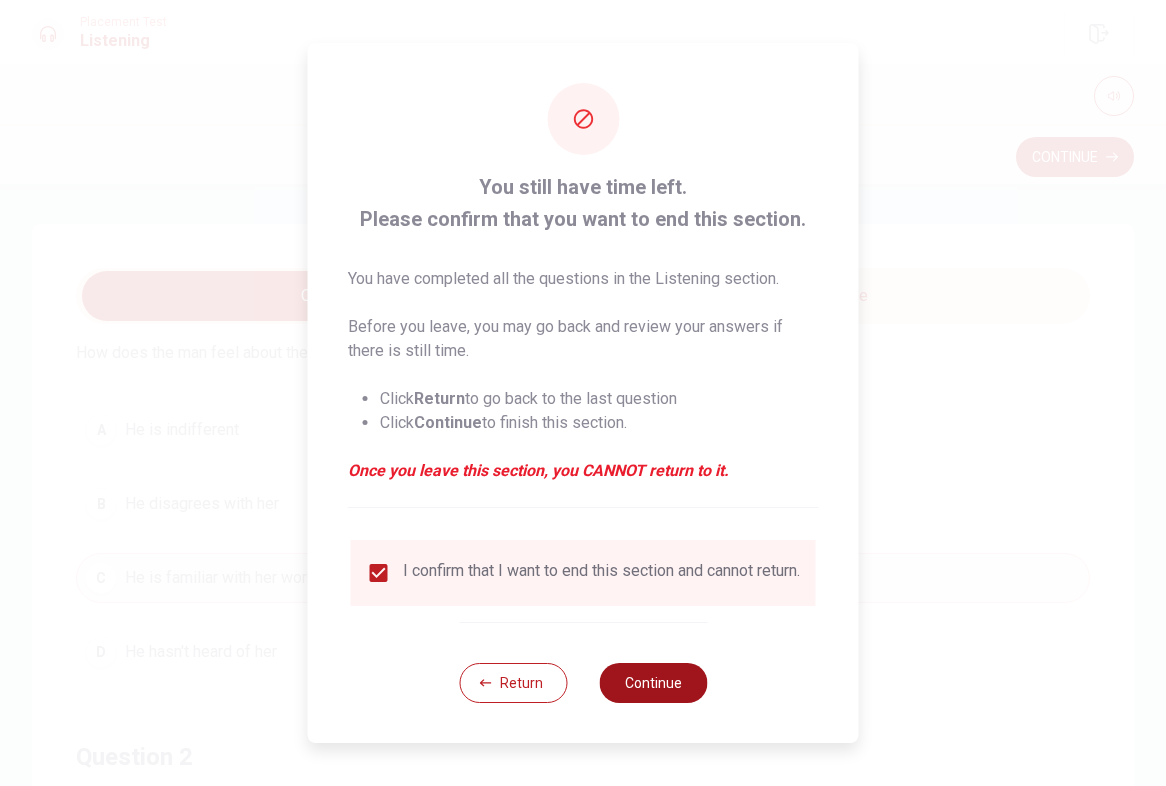 click on "Continue" at bounding box center (653, 683) 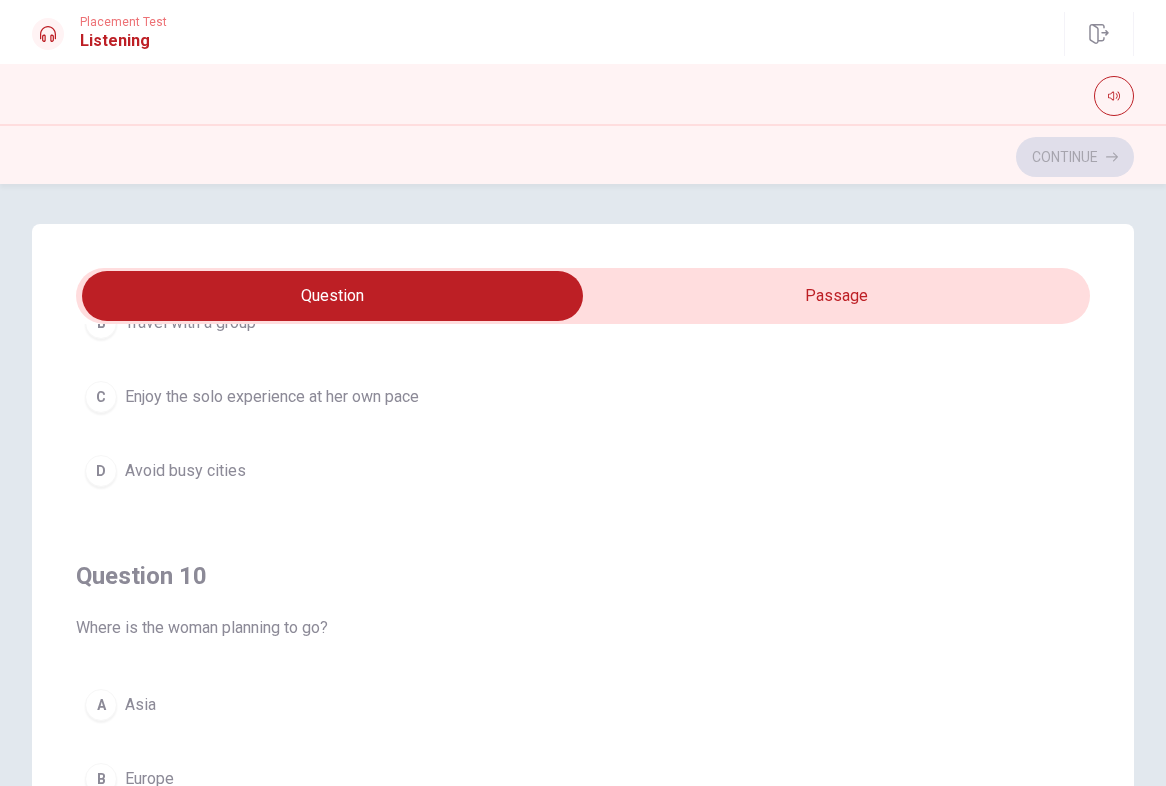 scroll, scrollTop: 1620, scrollLeft: 0, axis: vertical 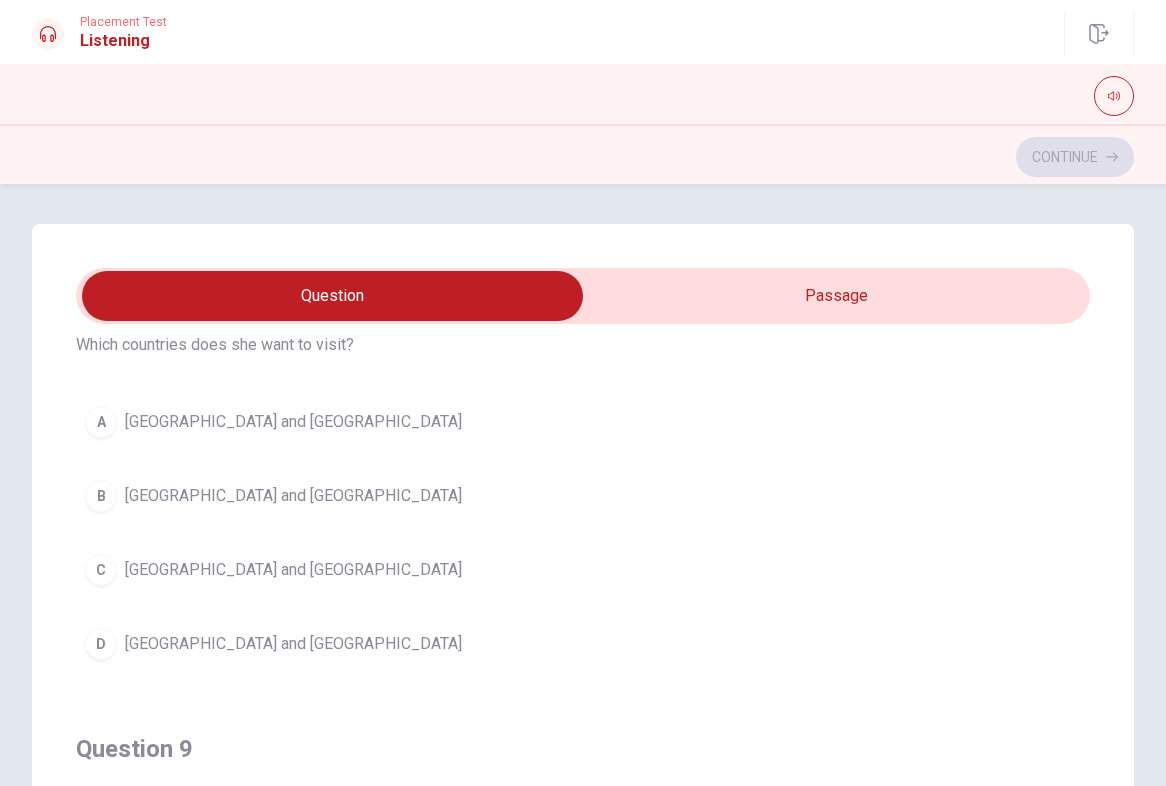 click on "C [GEOGRAPHIC_DATA] and [GEOGRAPHIC_DATA]" at bounding box center (583, 570) 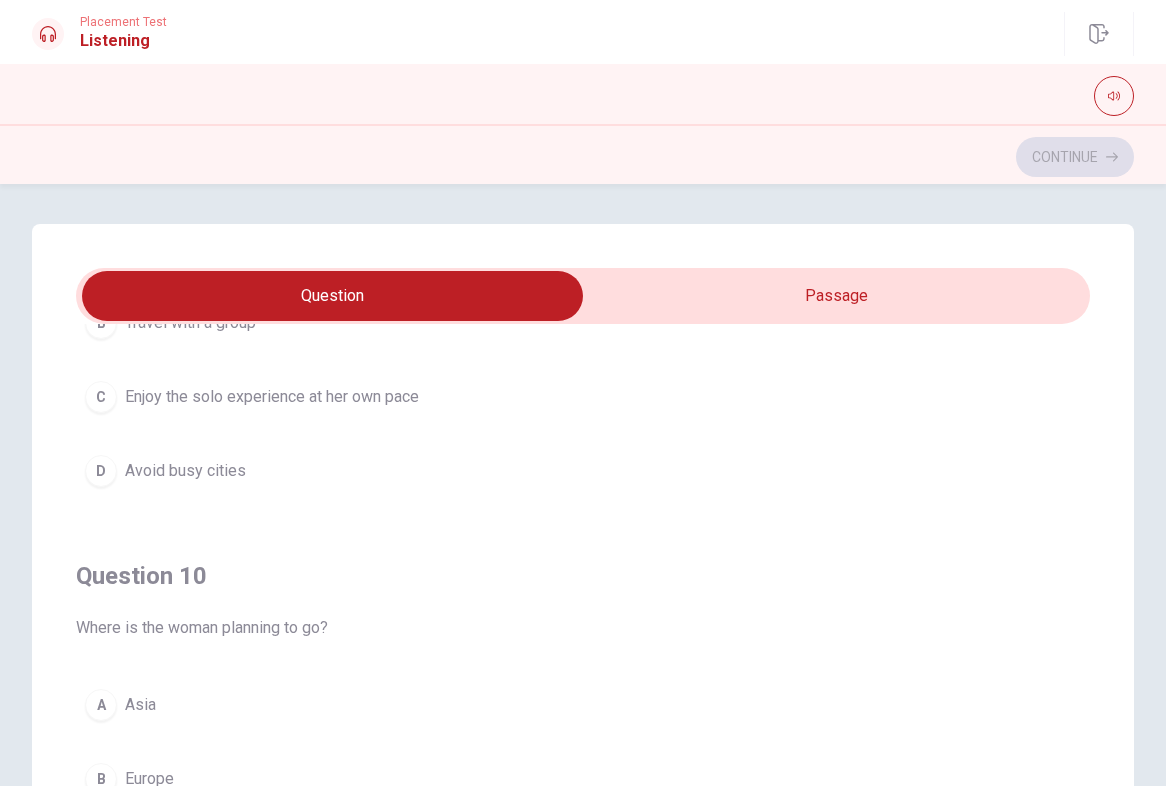 scroll, scrollTop: 1620, scrollLeft: 0, axis: vertical 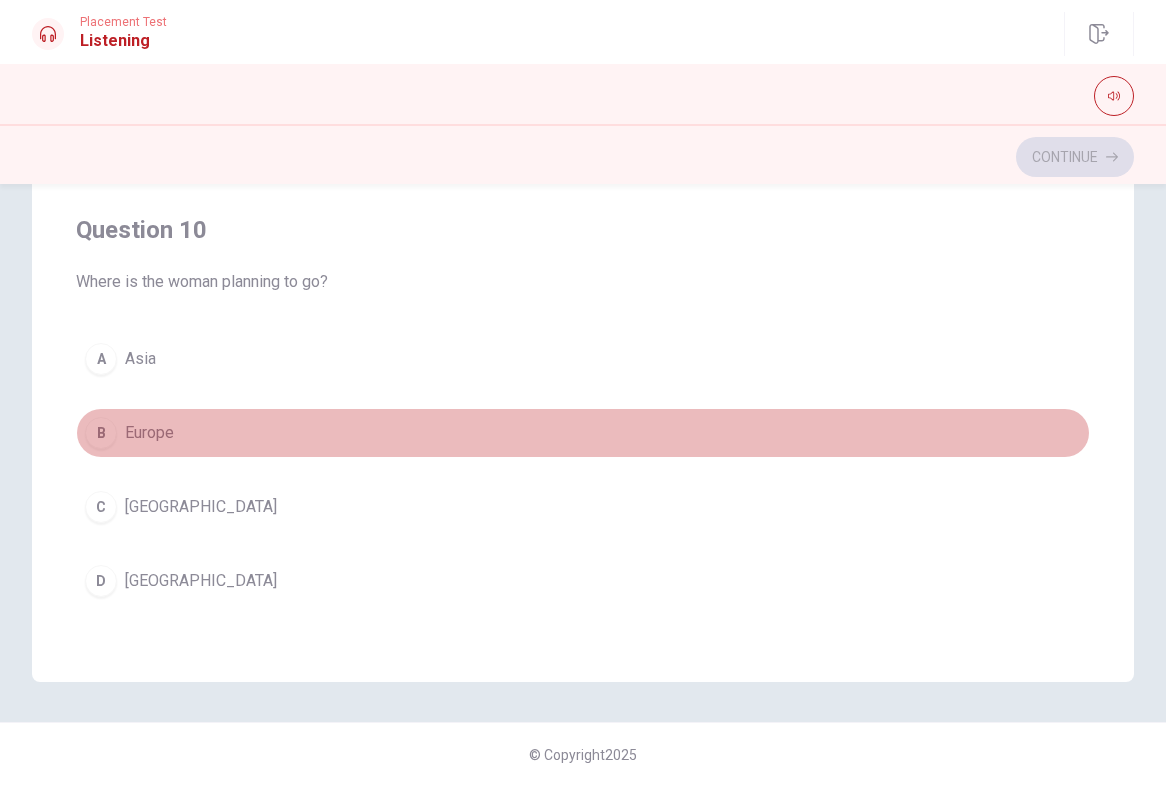 click on "Europe" at bounding box center (149, 433) 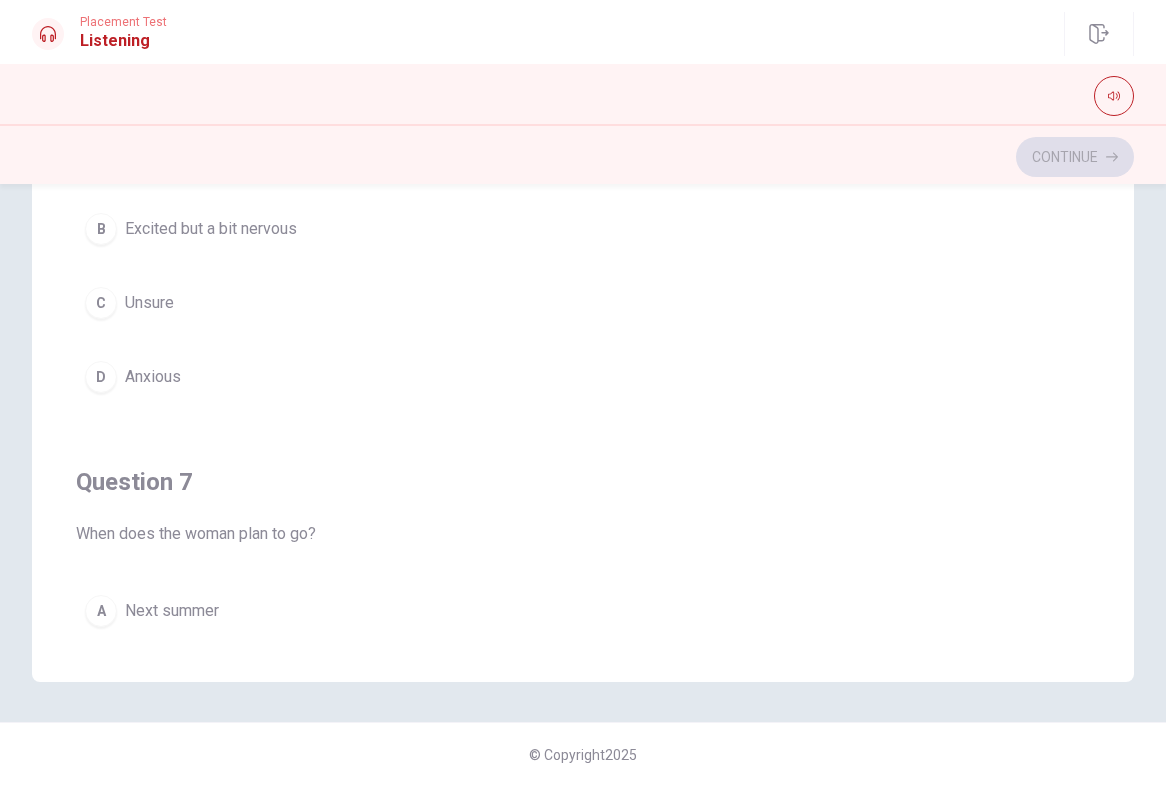 scroll, scrollTop: 0, scrollLeft: 0, axis: both 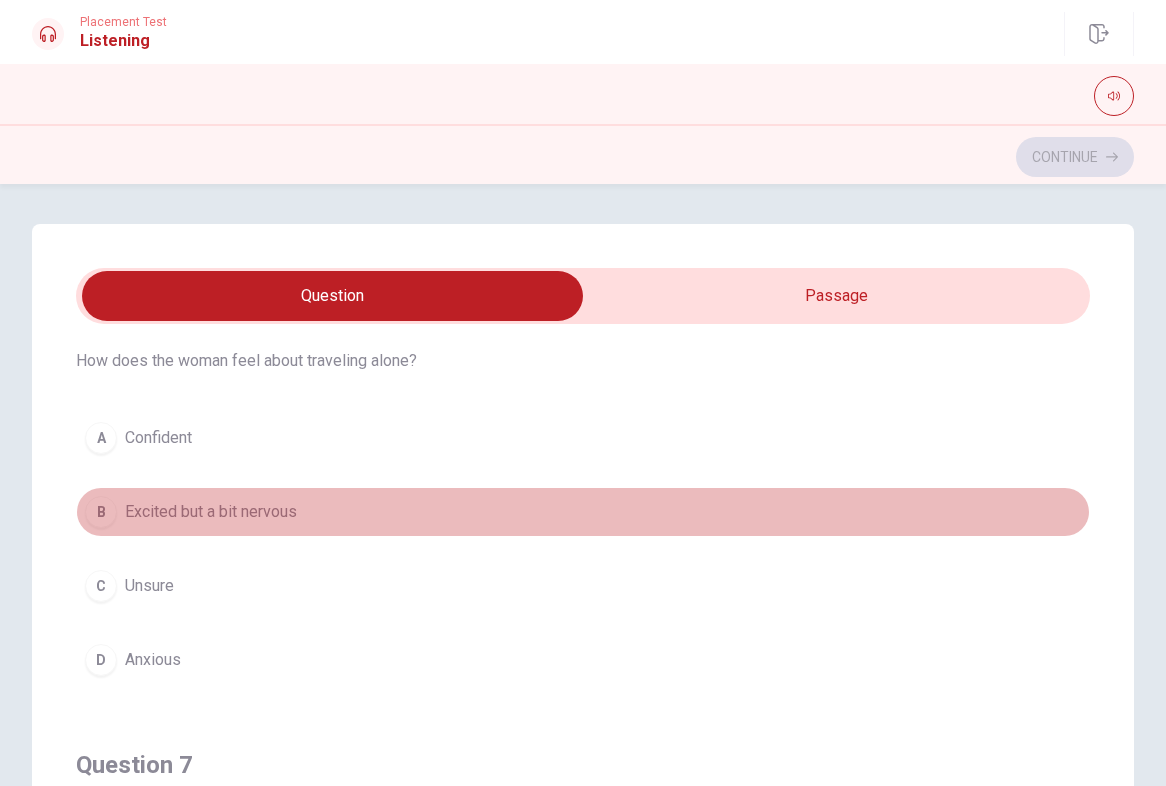 click on "Excited but a bit nervous" at bounding box center [211, 512] 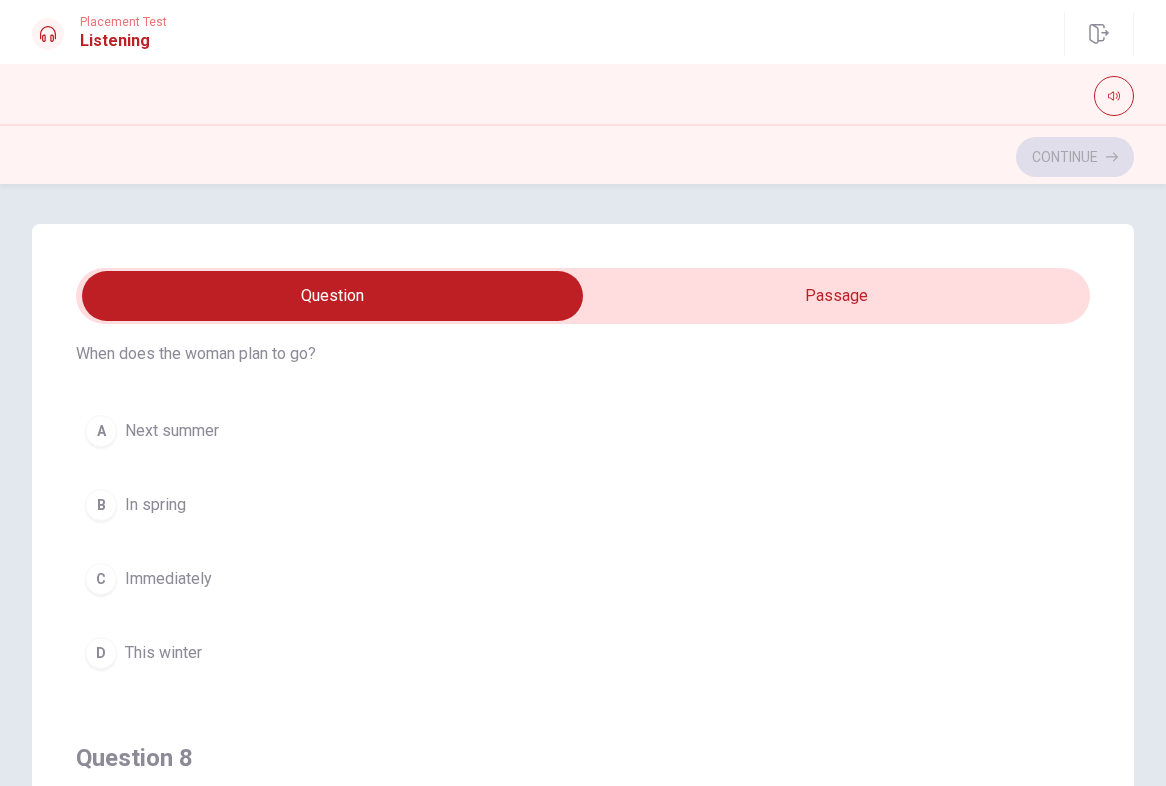 scroll, scrollTop: 525, scrollLeft: 0, axis: vertical 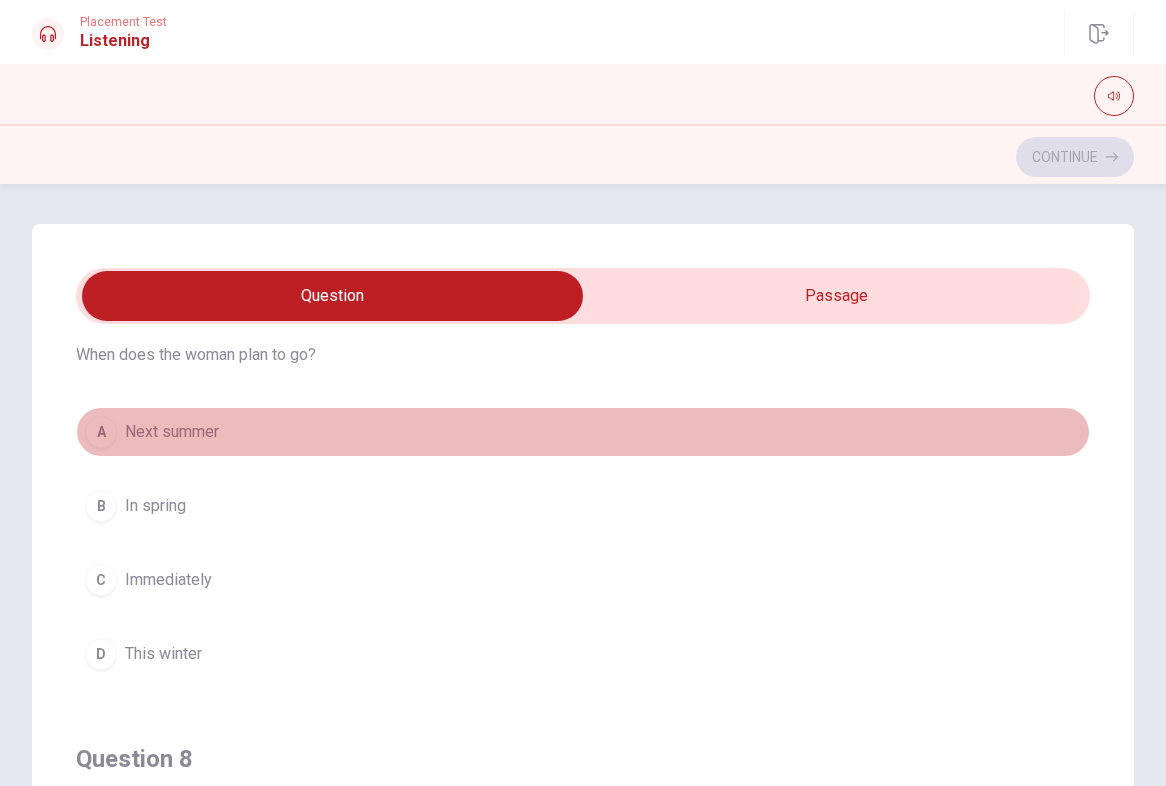 click on "Next summer" at bounding box center (172, 432) 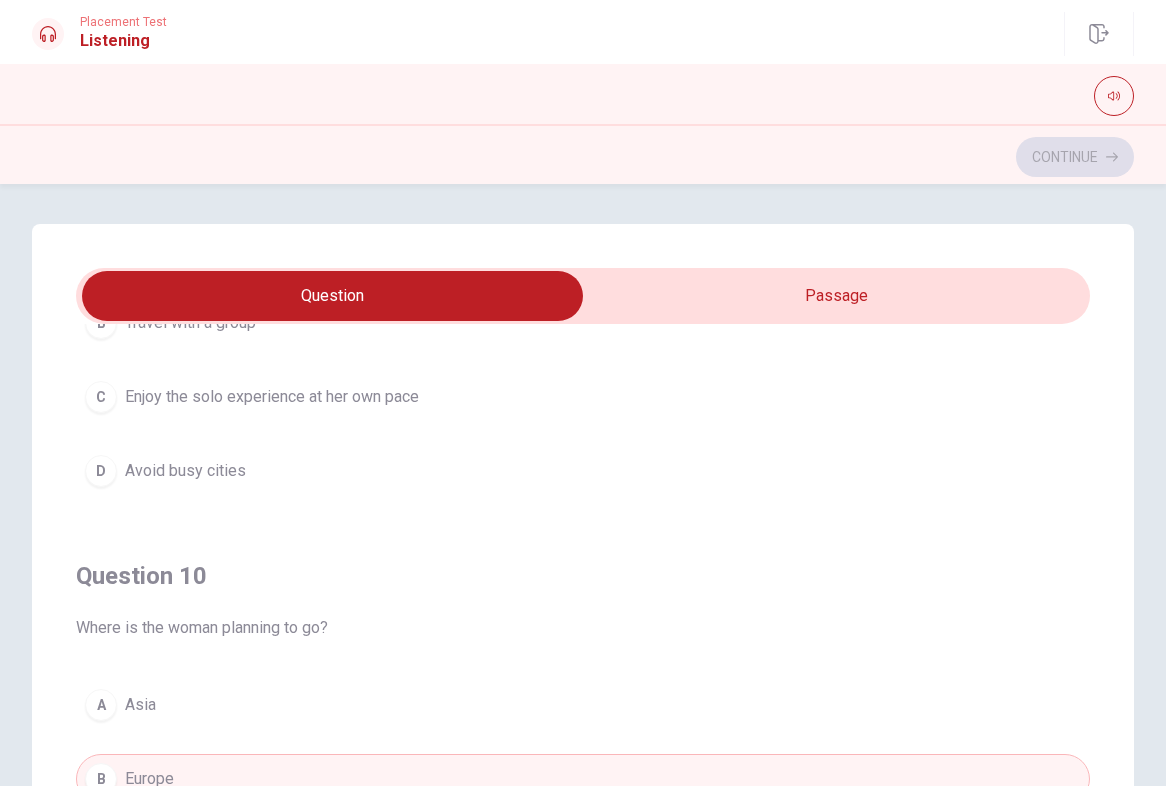 scroll, scrollTop: 1620, scrollLeft: 0, axis: vertical 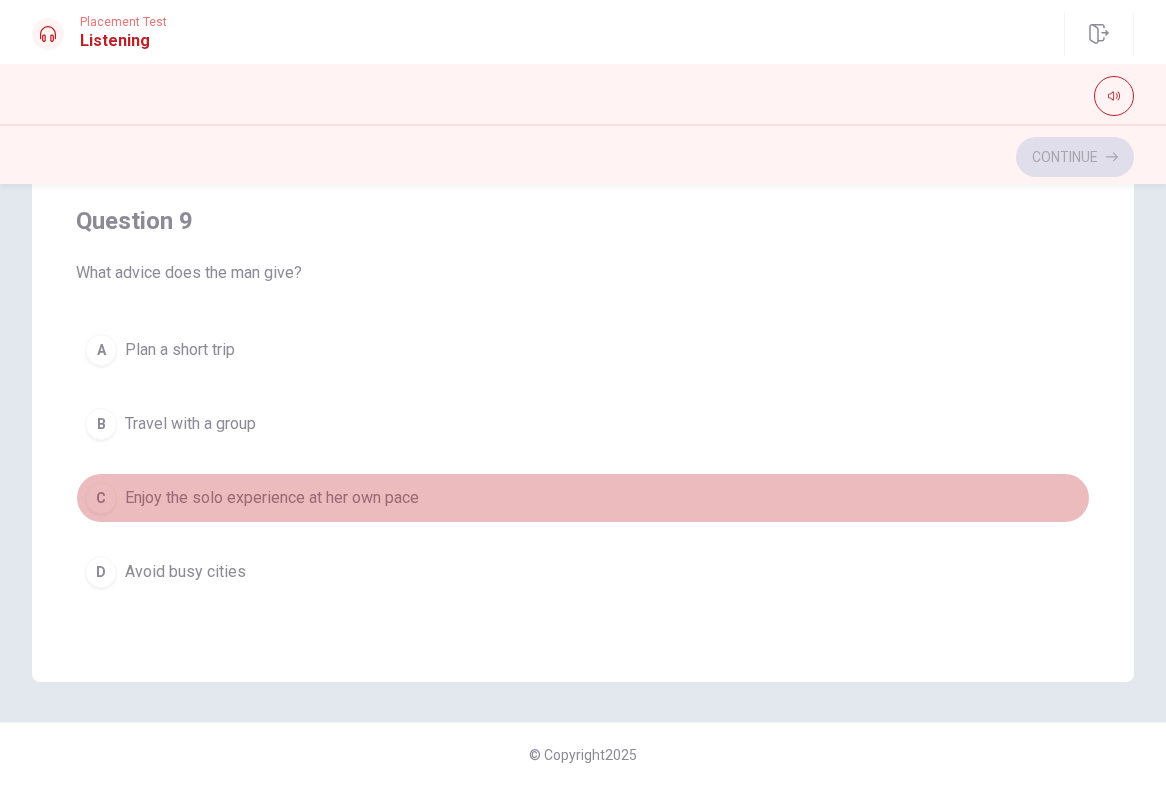 click on "Enjoy the solo experience at her own pace" at bounding box center [272, 498] 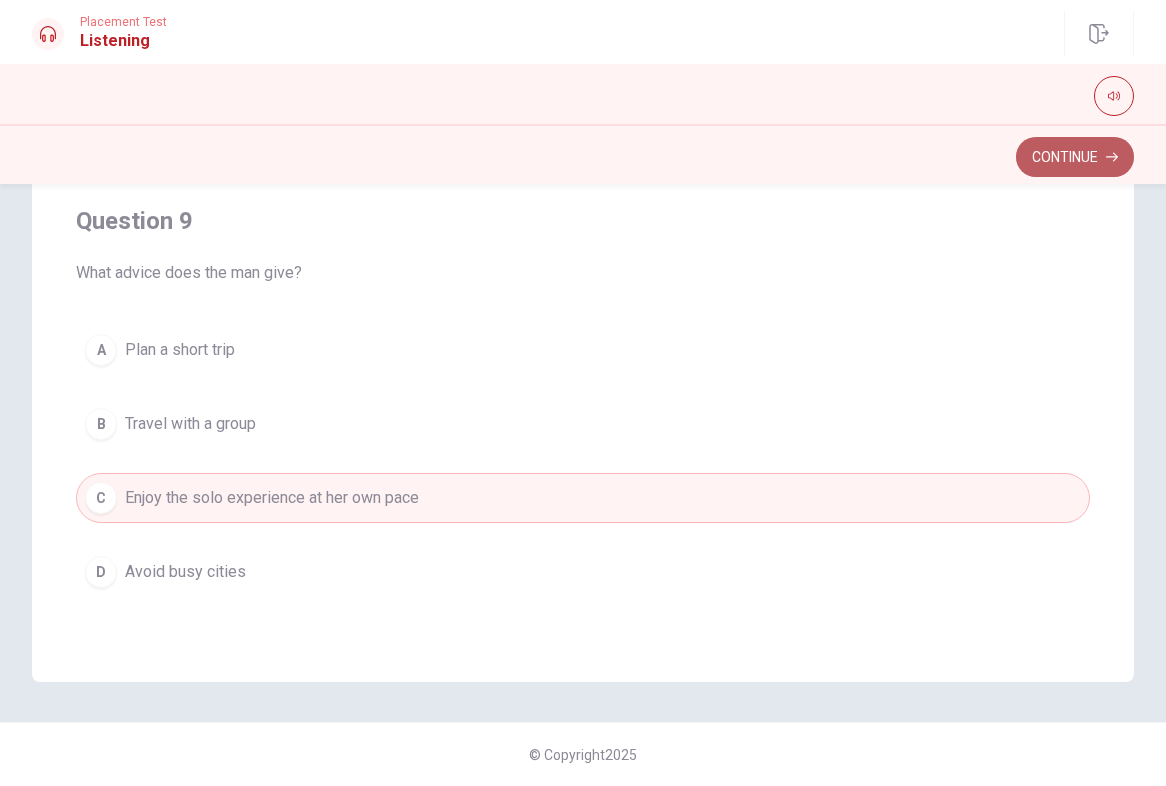 click on "Continue" at bounding box center [1075, 157] 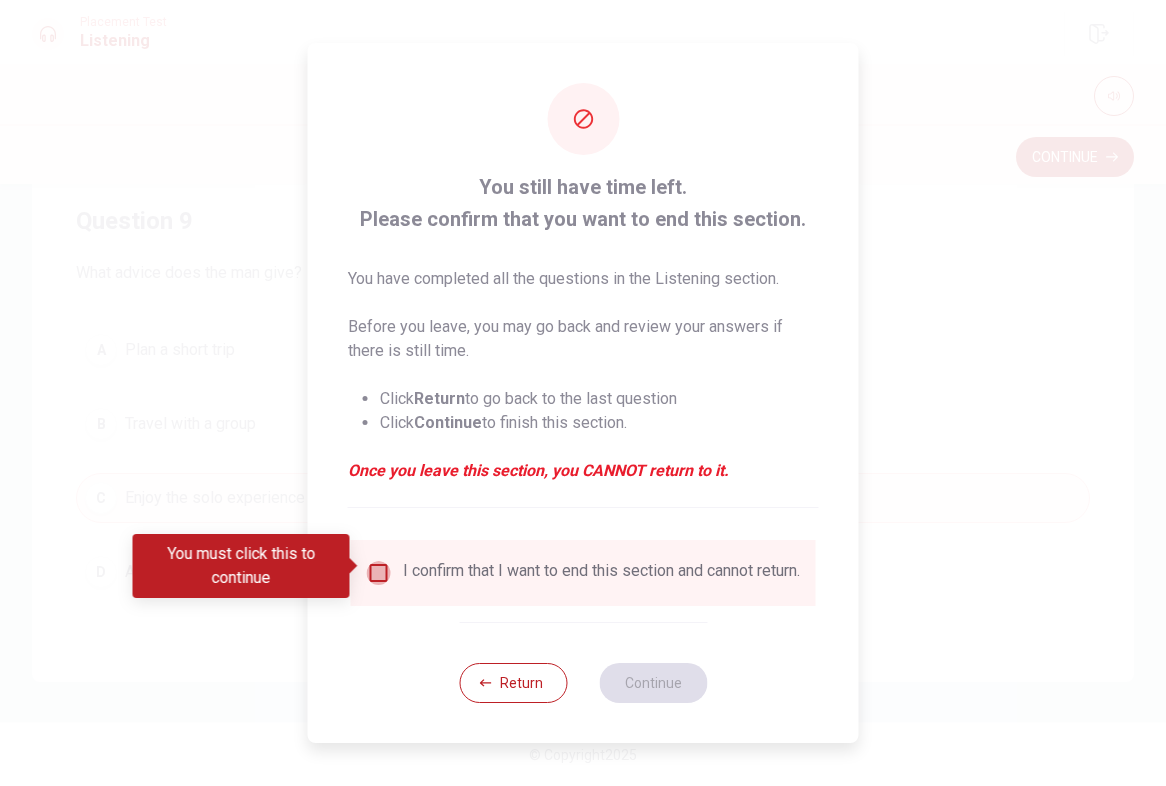 click at bounding box center (379, 573) 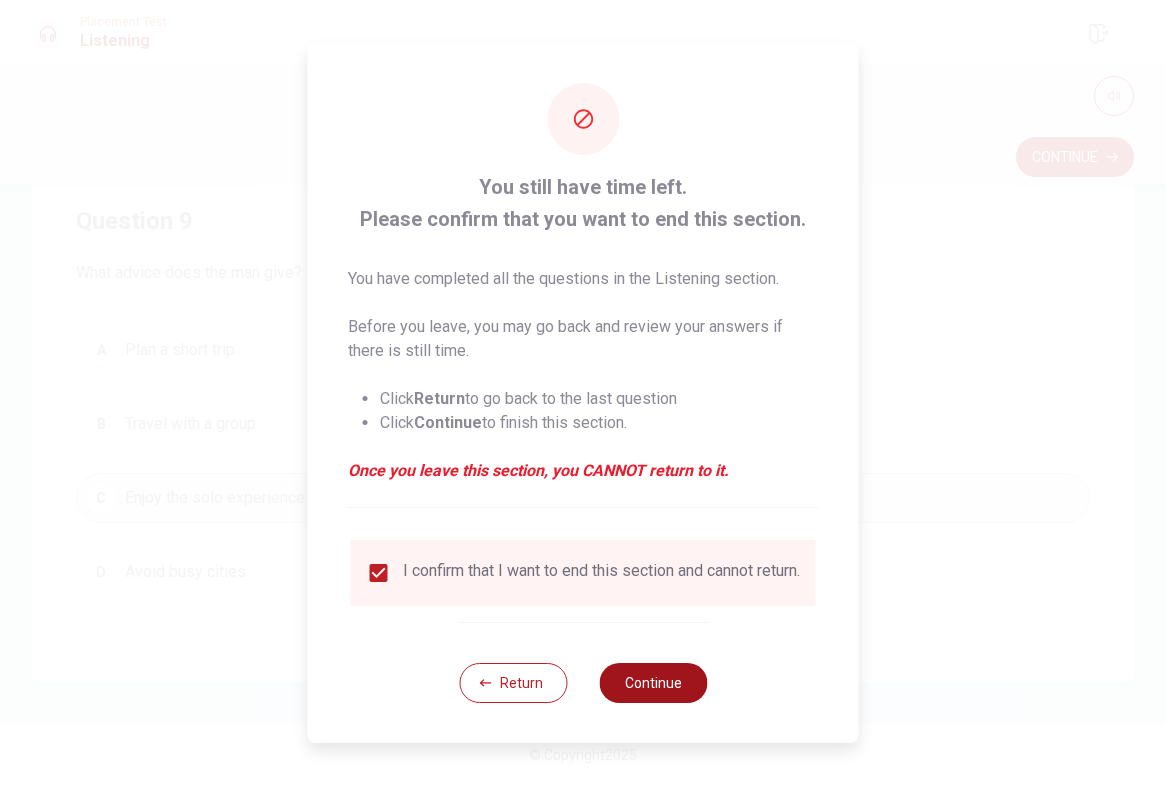 click on "Continue" at bounding box center [653, 683] 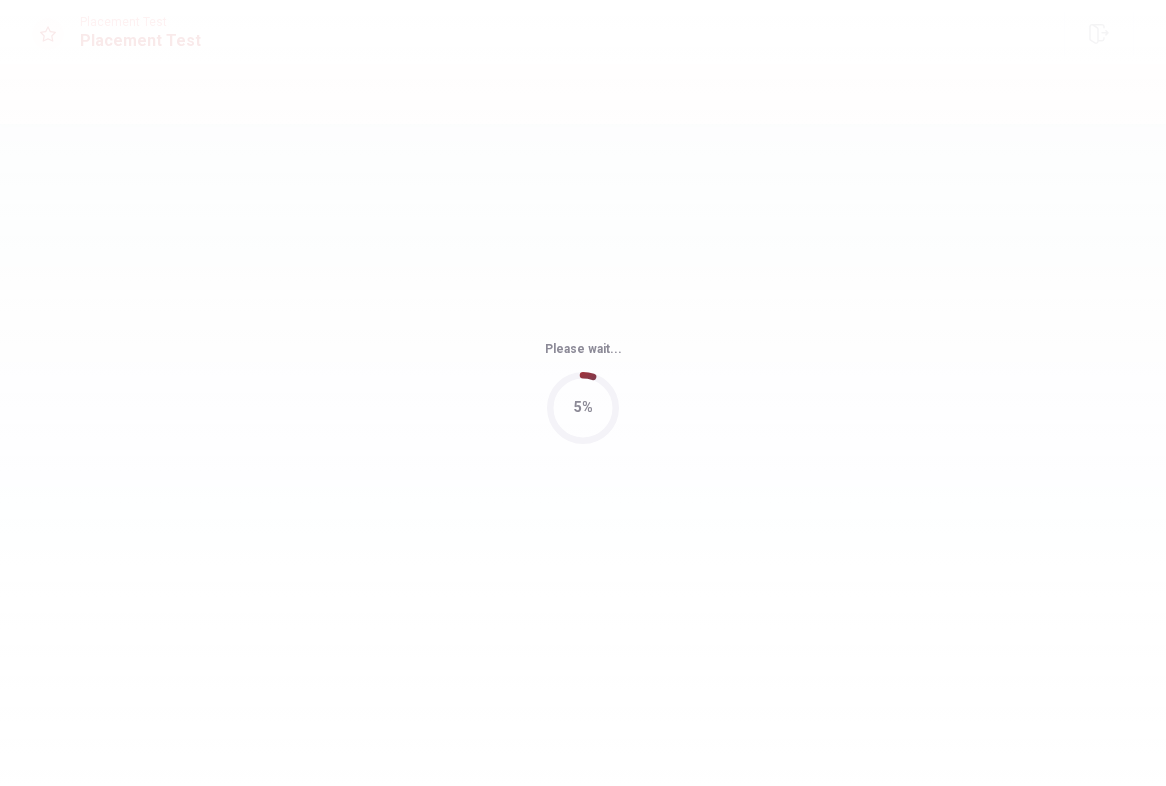 scroll, scrollTop: 0, scrollLeft: 0, axis: both 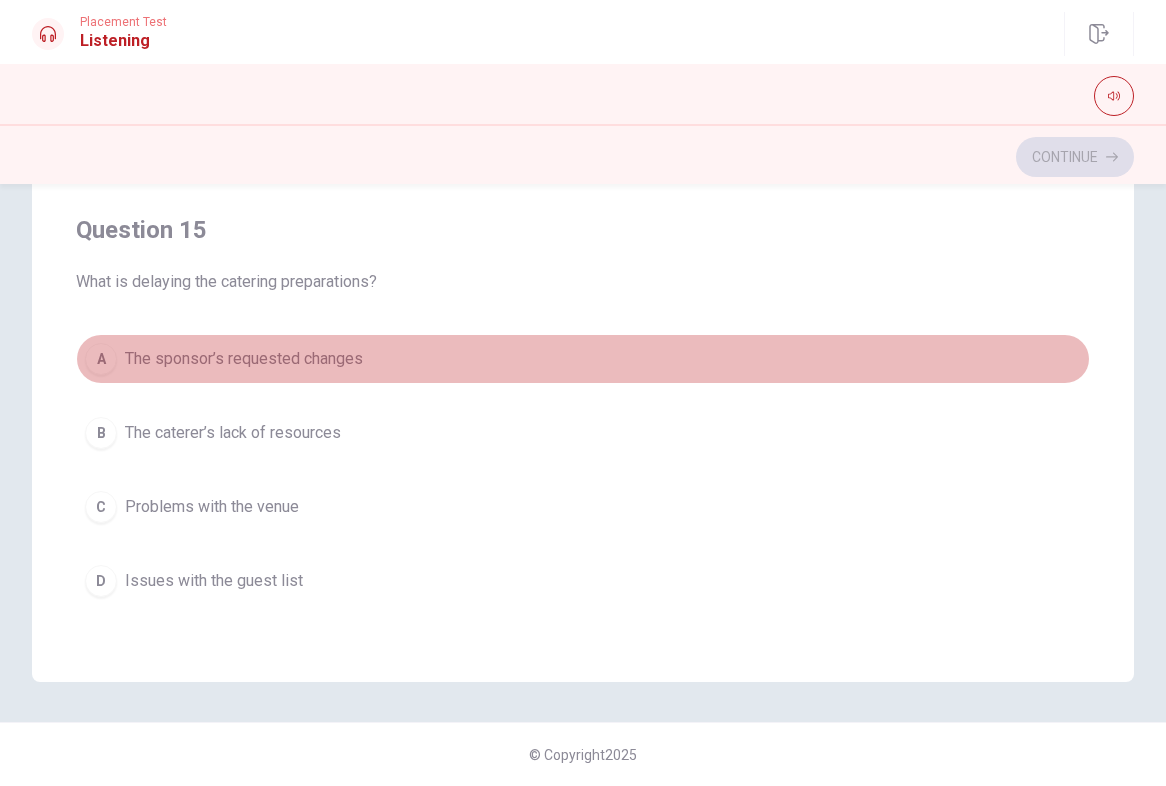 click on "The sponsor’s requested changes" at bounding box center (244, 359) 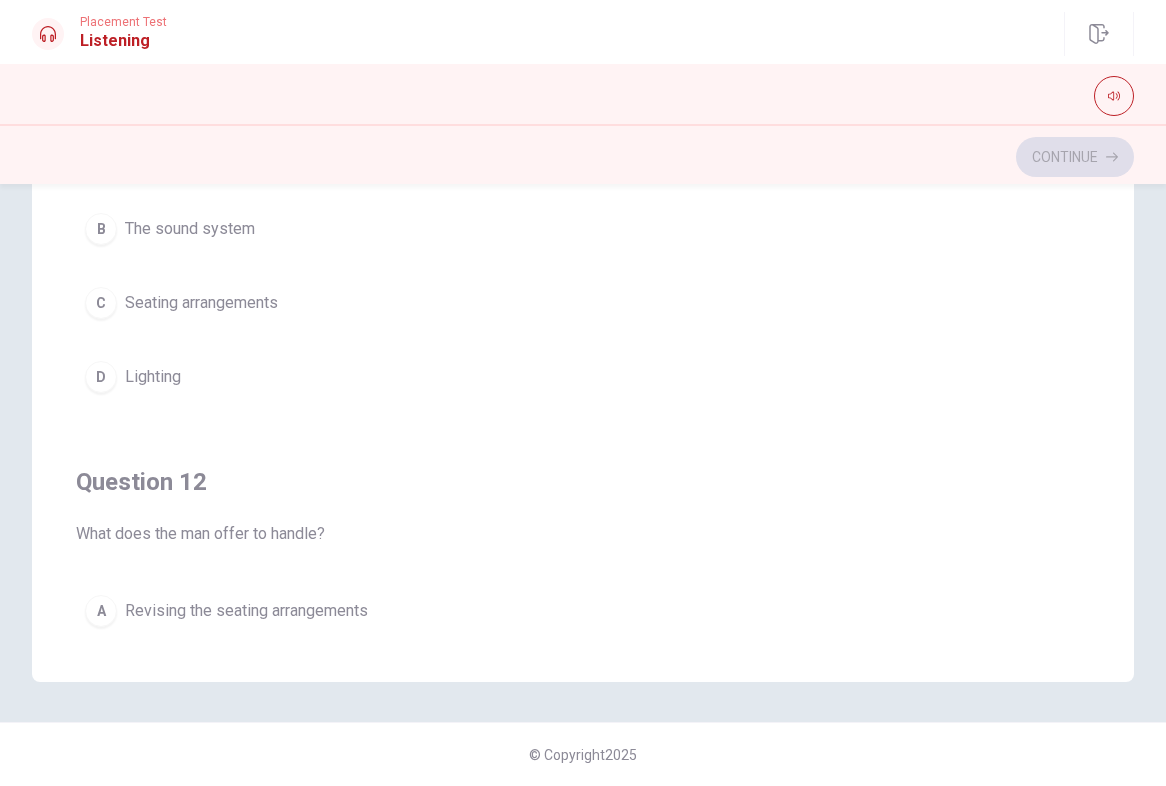 scroll, scrollTop: 0, scrollLeft: 0, axis: both 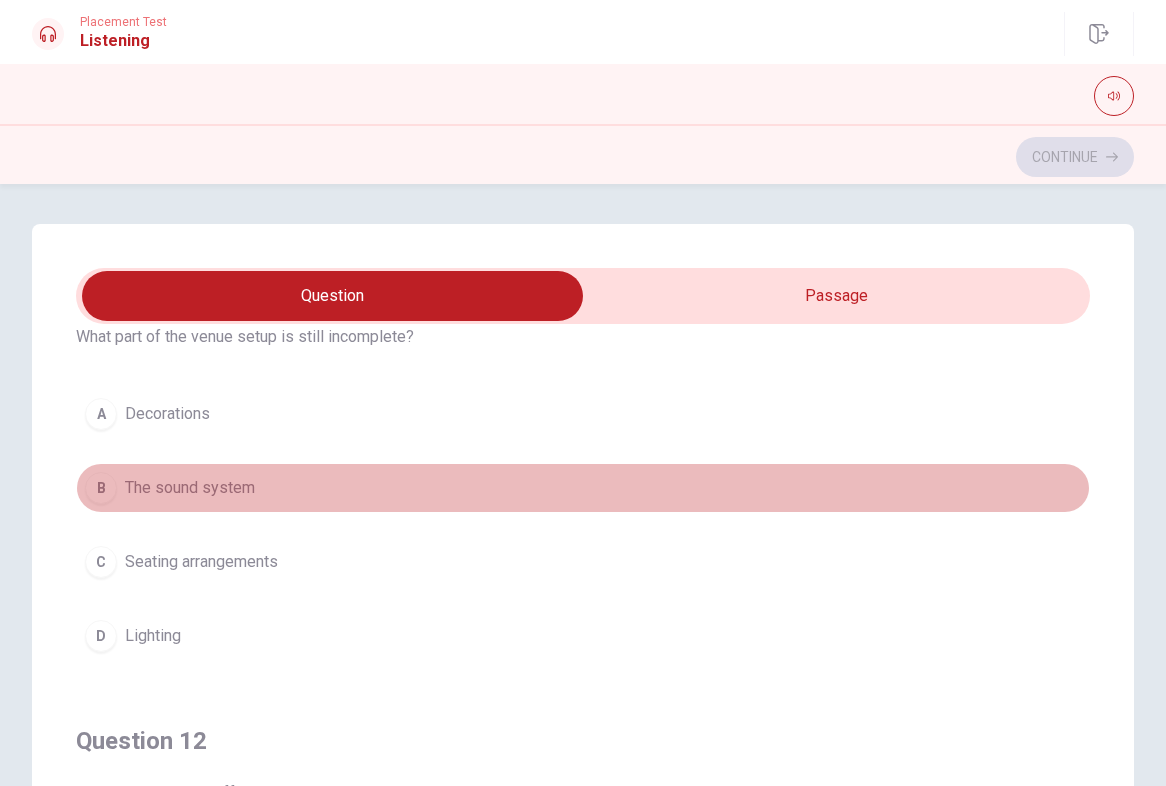 click on "The sound system" at bounding box center [190, 488] 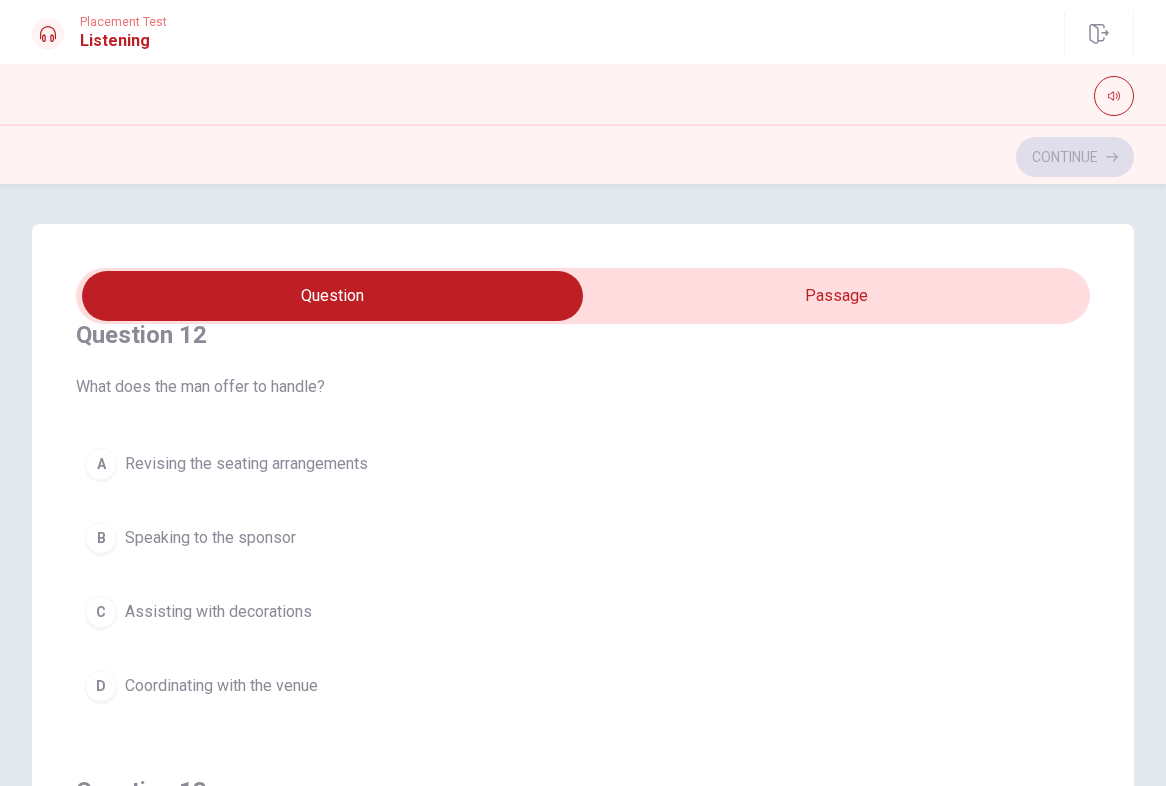 scroll, scrollTop: 494, scrollLeft: 0, axis: vertical 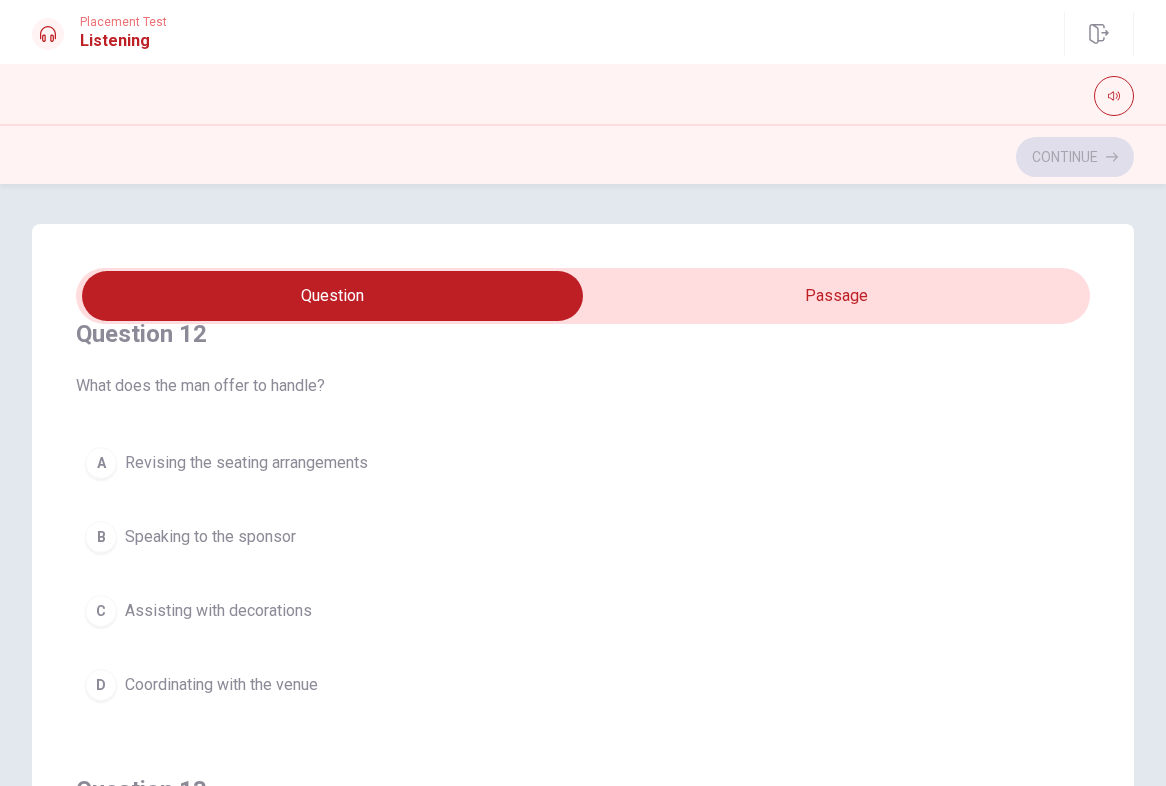 click on "Coordinating with the venue" at bounding box center [221, 685] 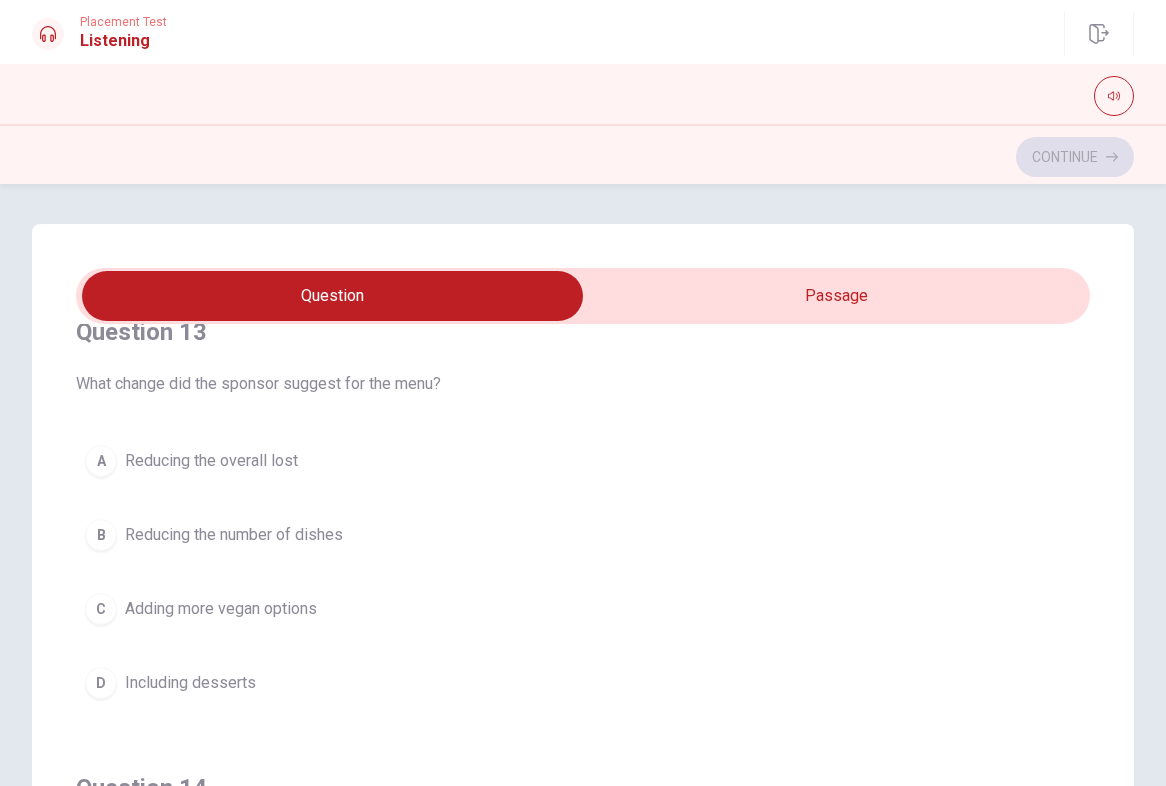 scroll, scrollTop: 950, scrollLeft: 0, axis: vertical 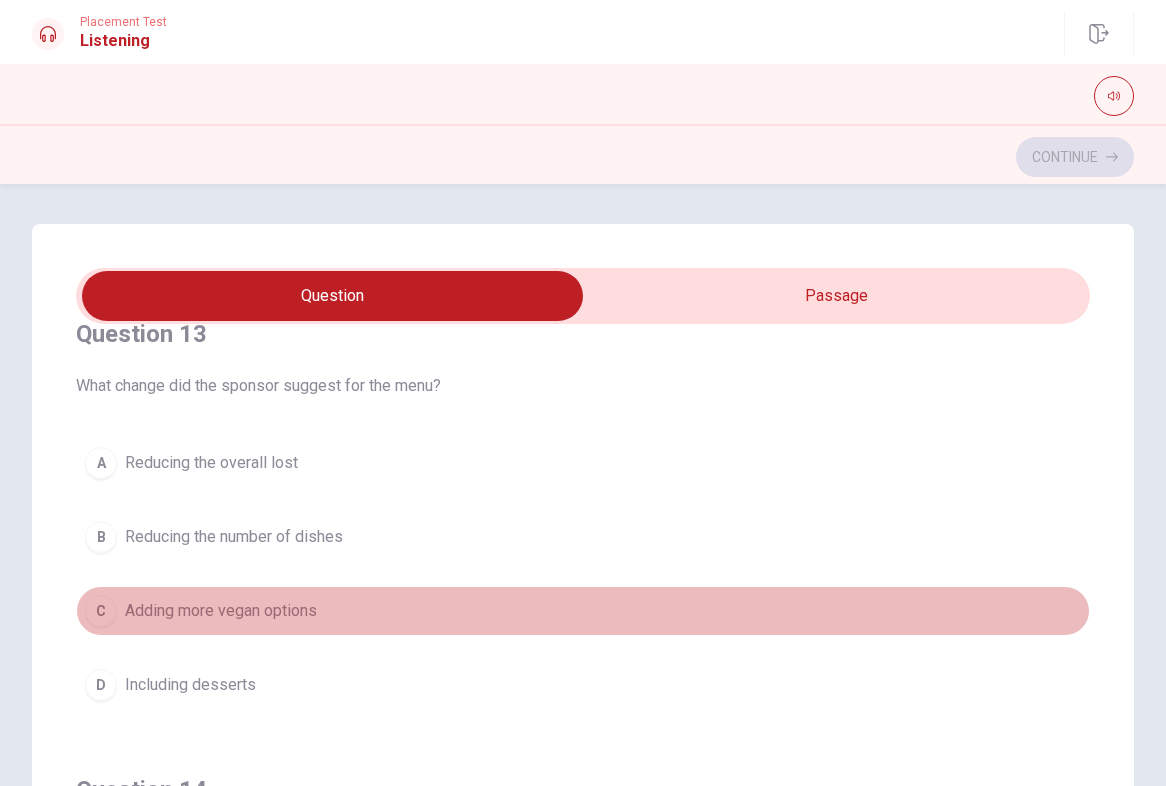 click on "Adding more vegan options" at bounding box center [221, 611] 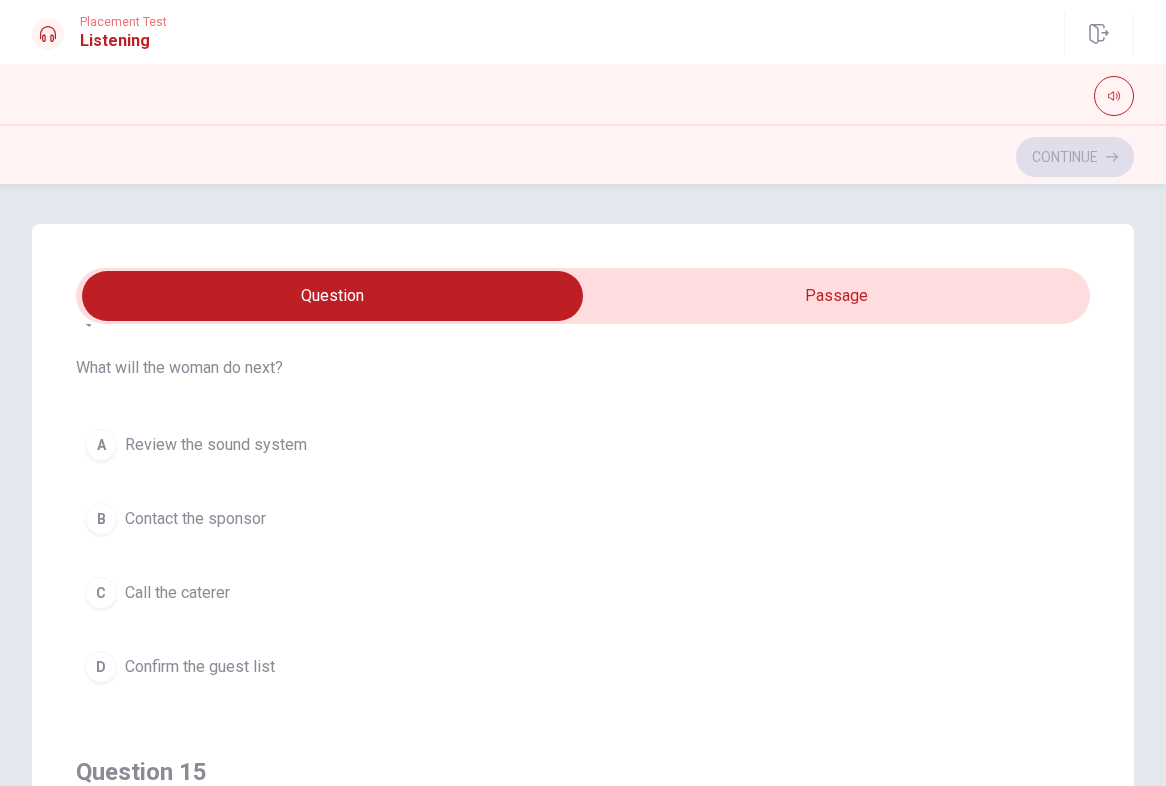 scroll, scrollTop: 1420, scrollLeft: 0, axis: vertical 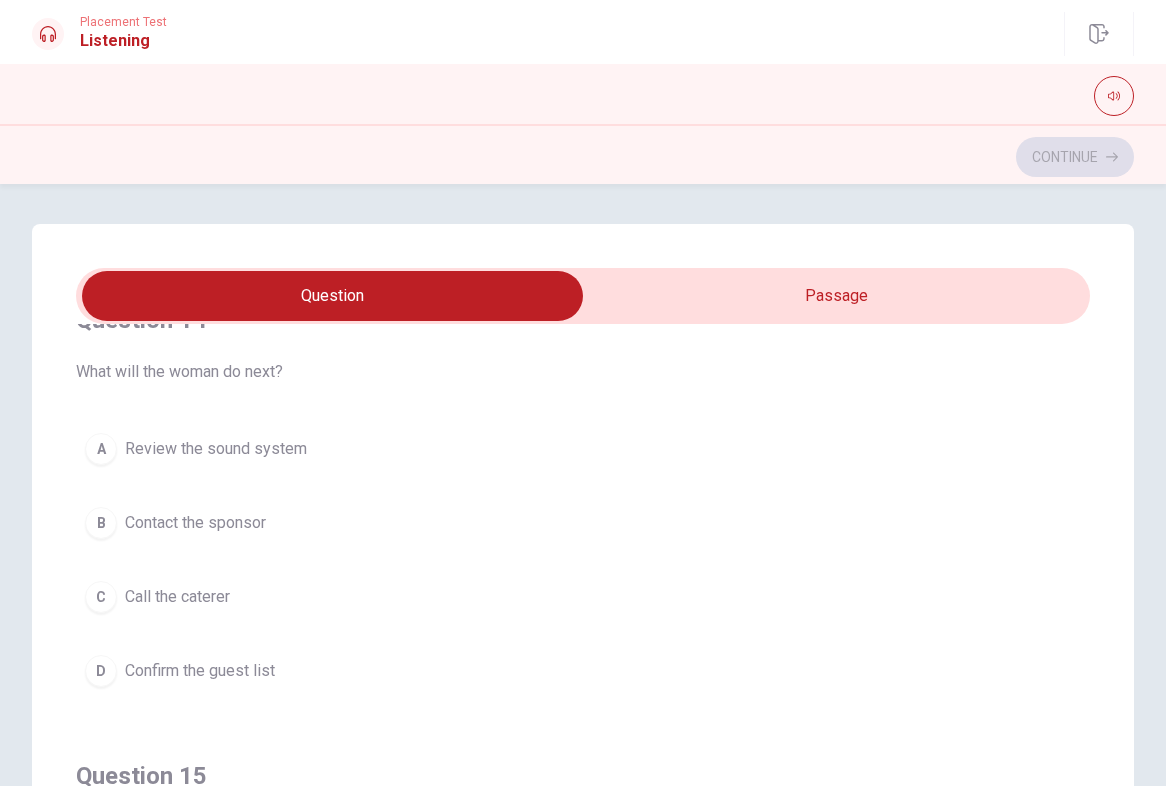 click on "Call the caterer" at bounding box center (177, 597) 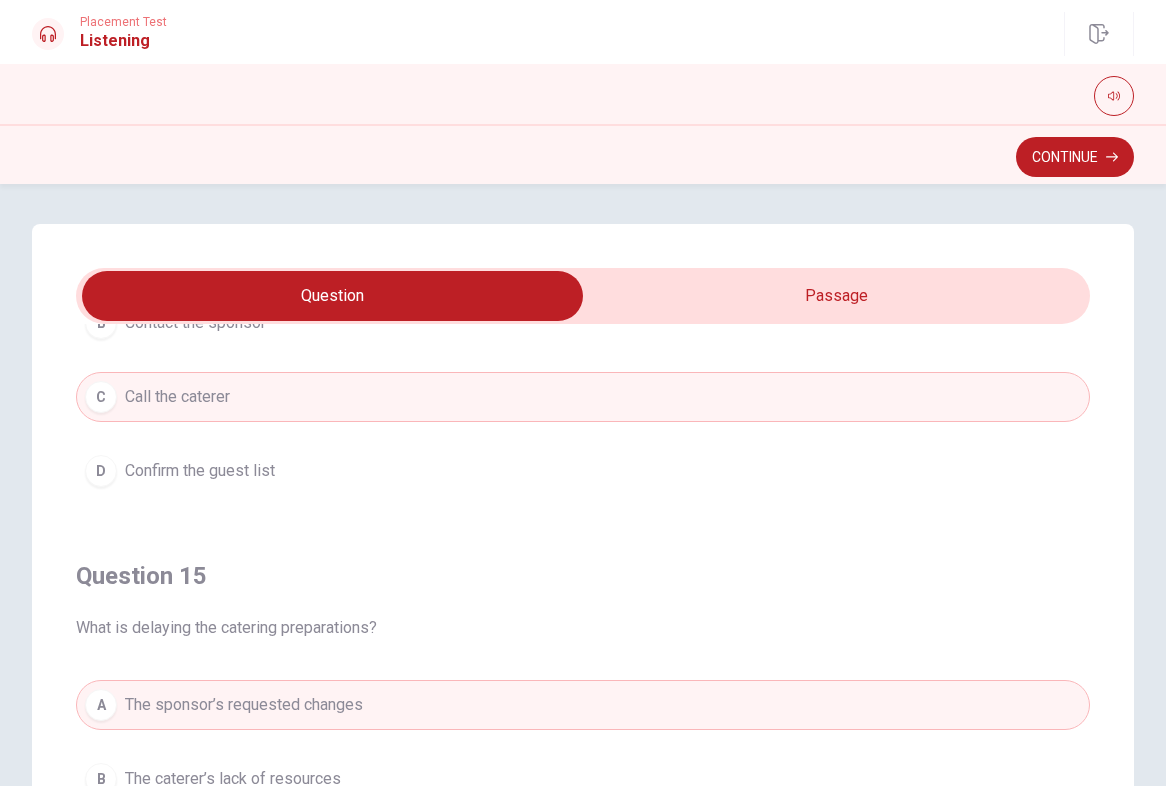 scroll, scrollTop: 1620, scrollLeft: 0, axis: vertical 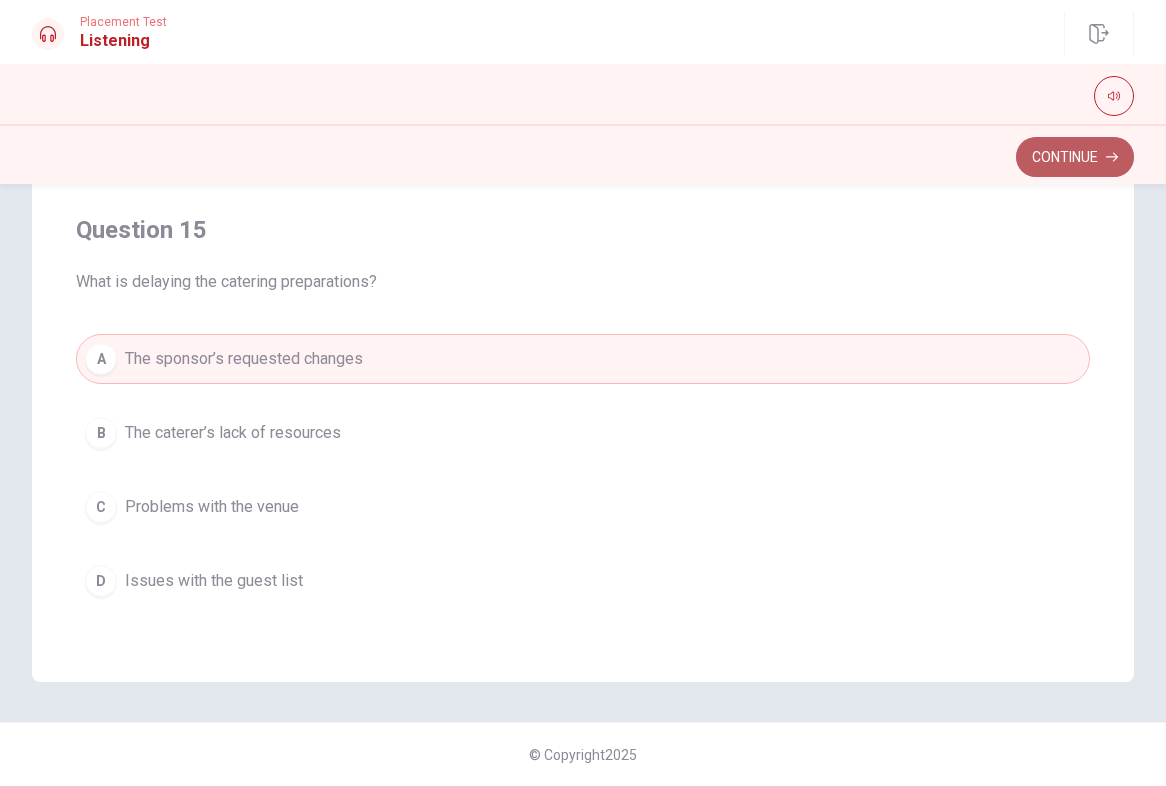 click on "Continue" at bounding box center [1075, 157] 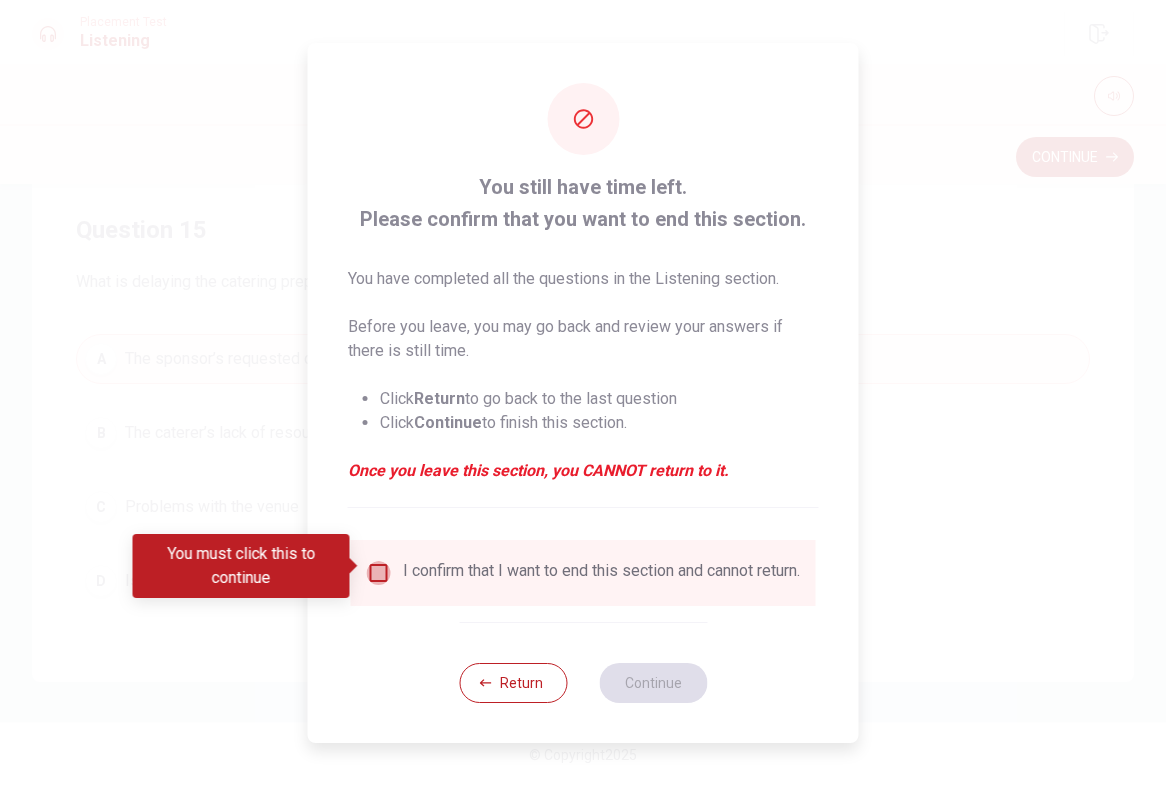 click at bounding box center (379, 573) 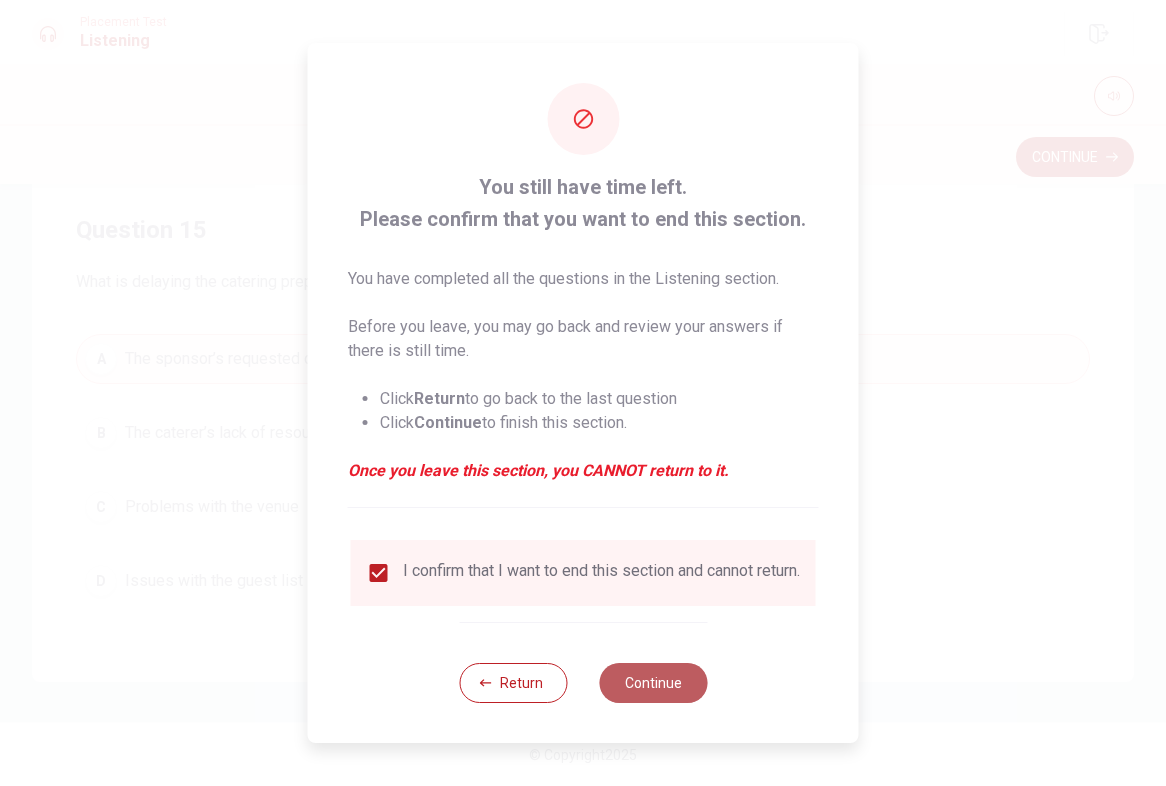 click on "Continue" at bounding box center [653, 683] 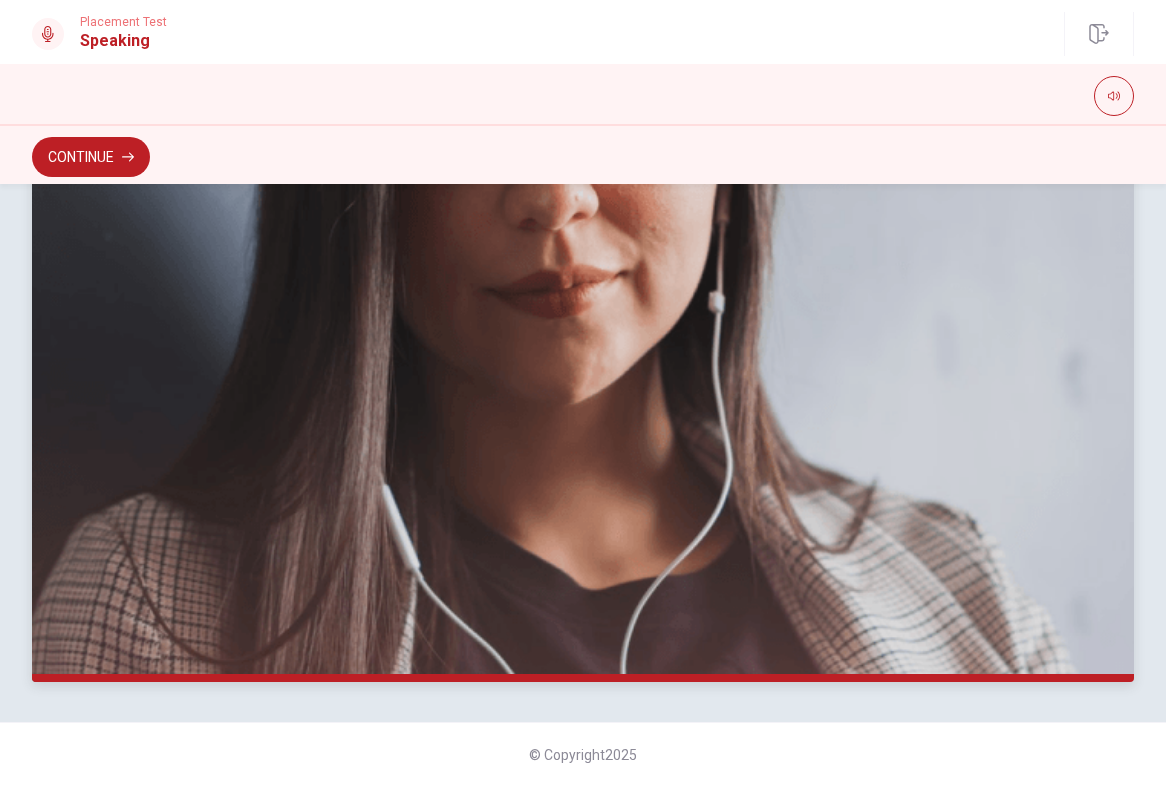 scroll, scrollTop: 414, scrollLeft: 0, axis: vertical 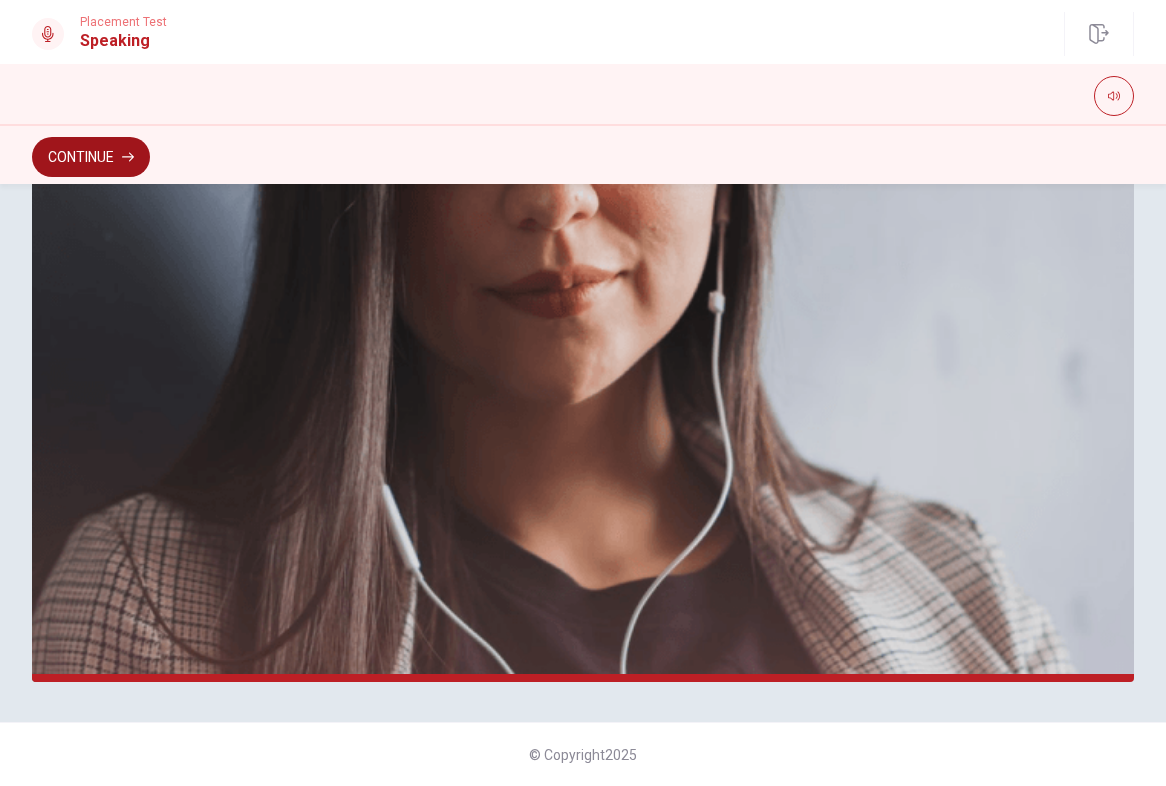 click 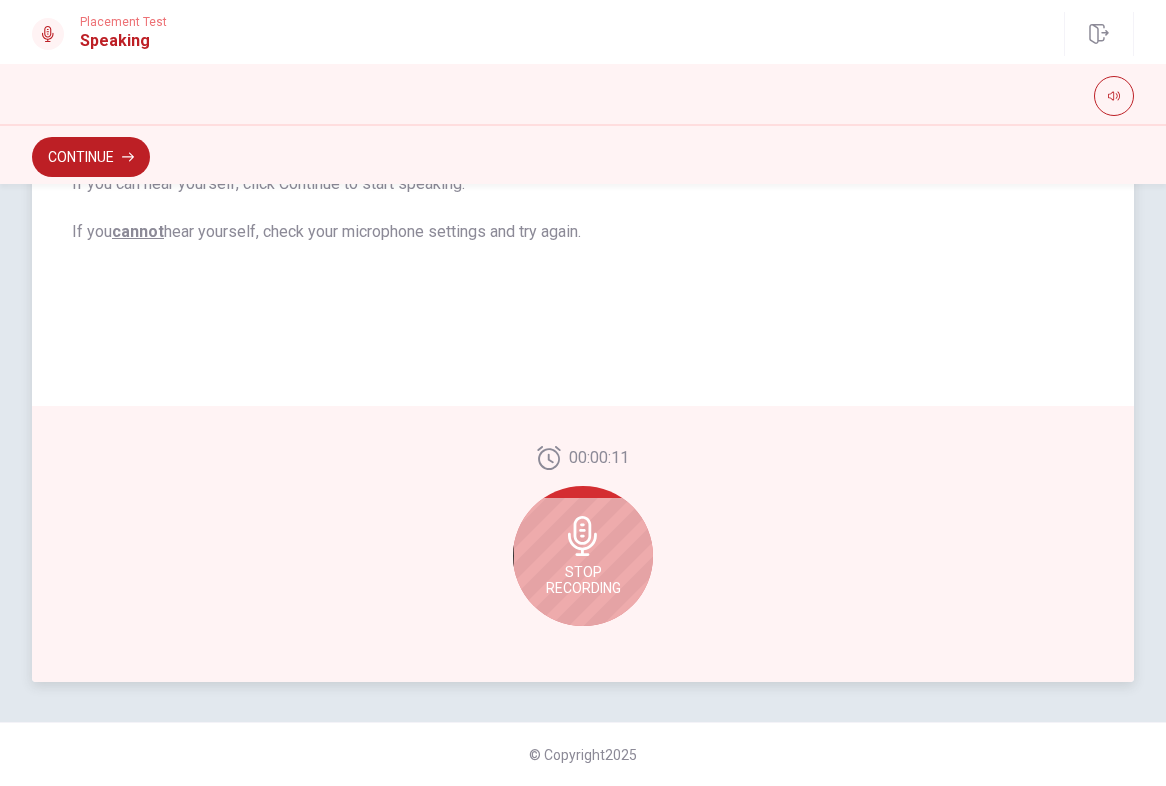 scroll, scrollTop: 414, scrollLeft: 0, axis: vertical 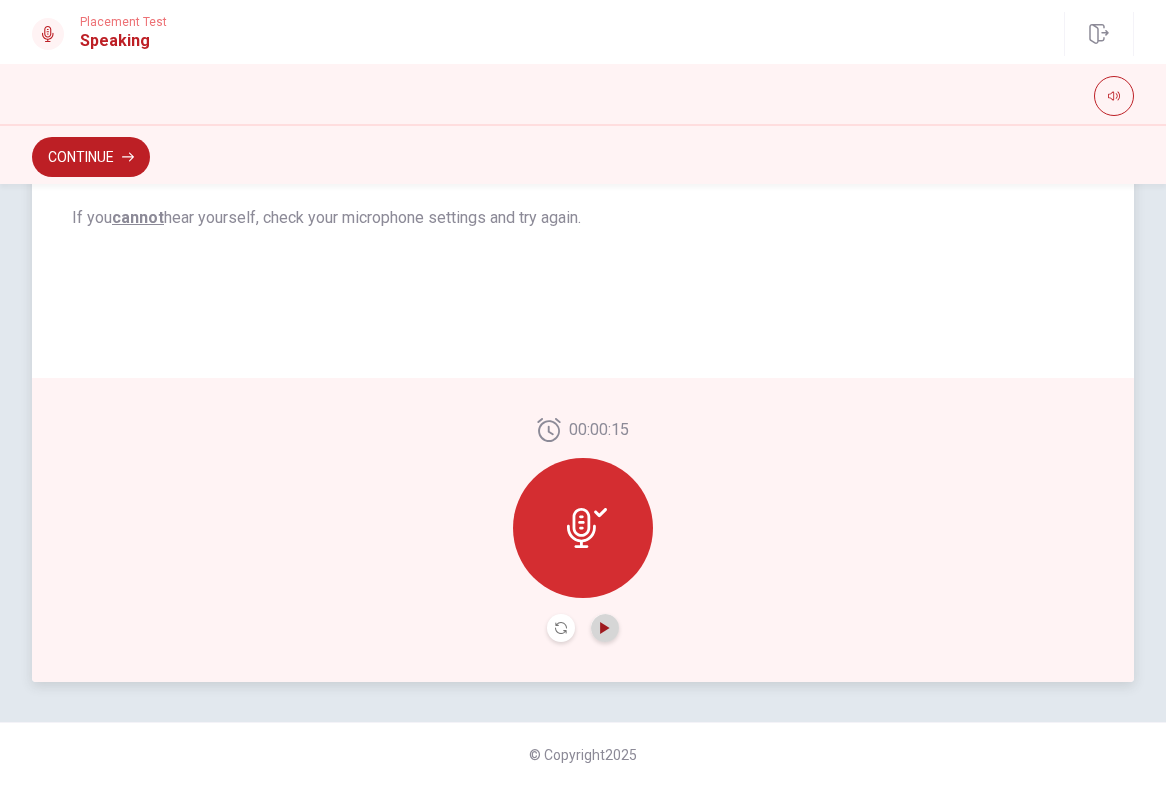 click 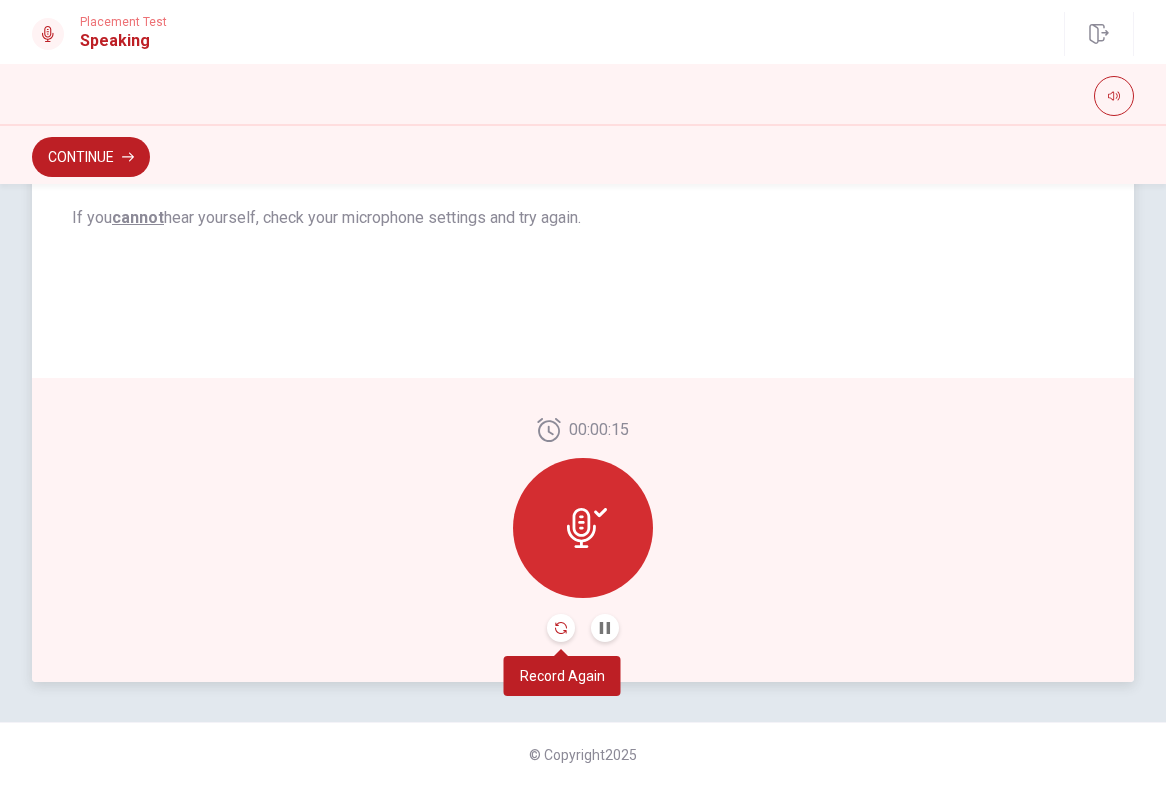 click 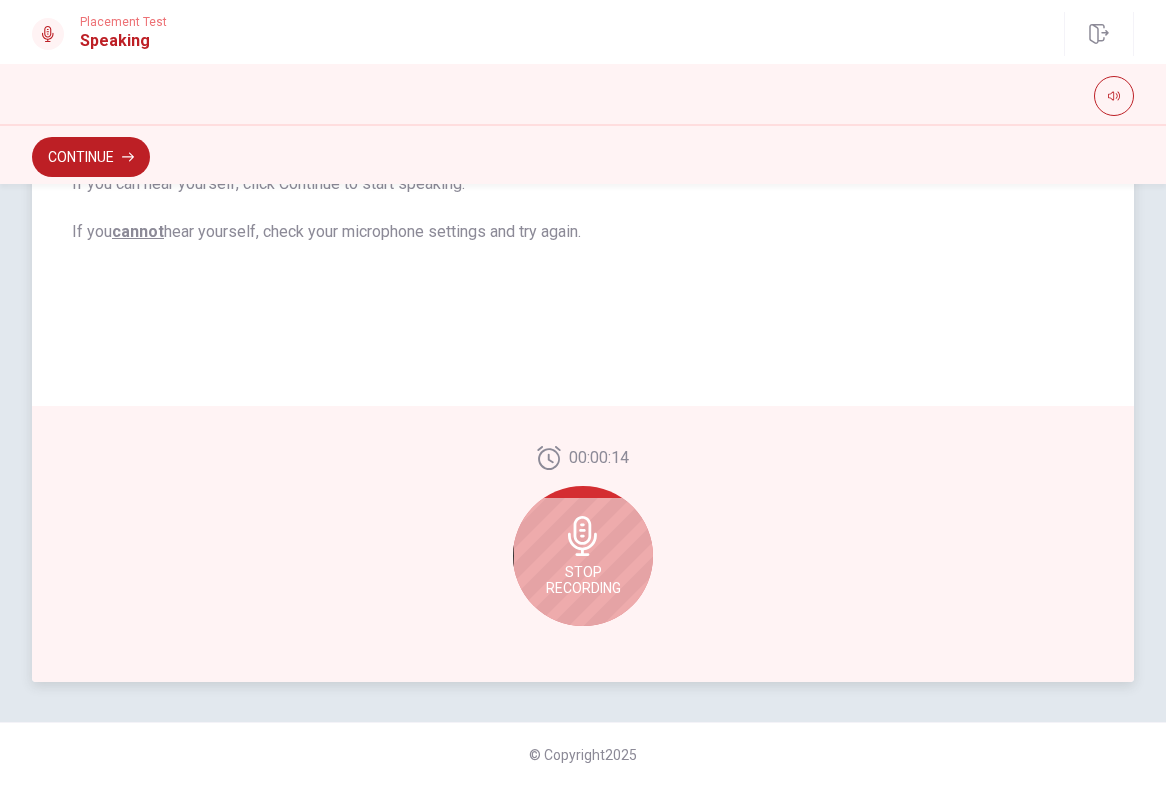 click on "Stop   Recording" at bounding box center [583, 556] 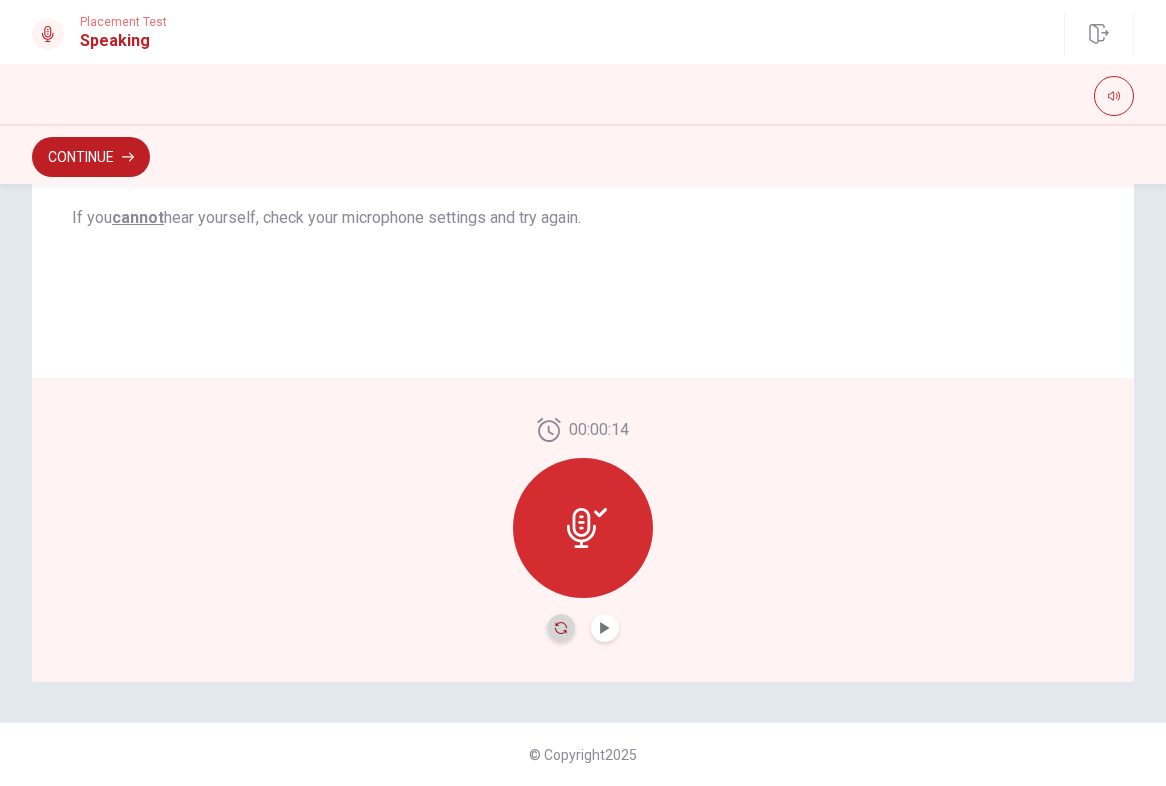 click 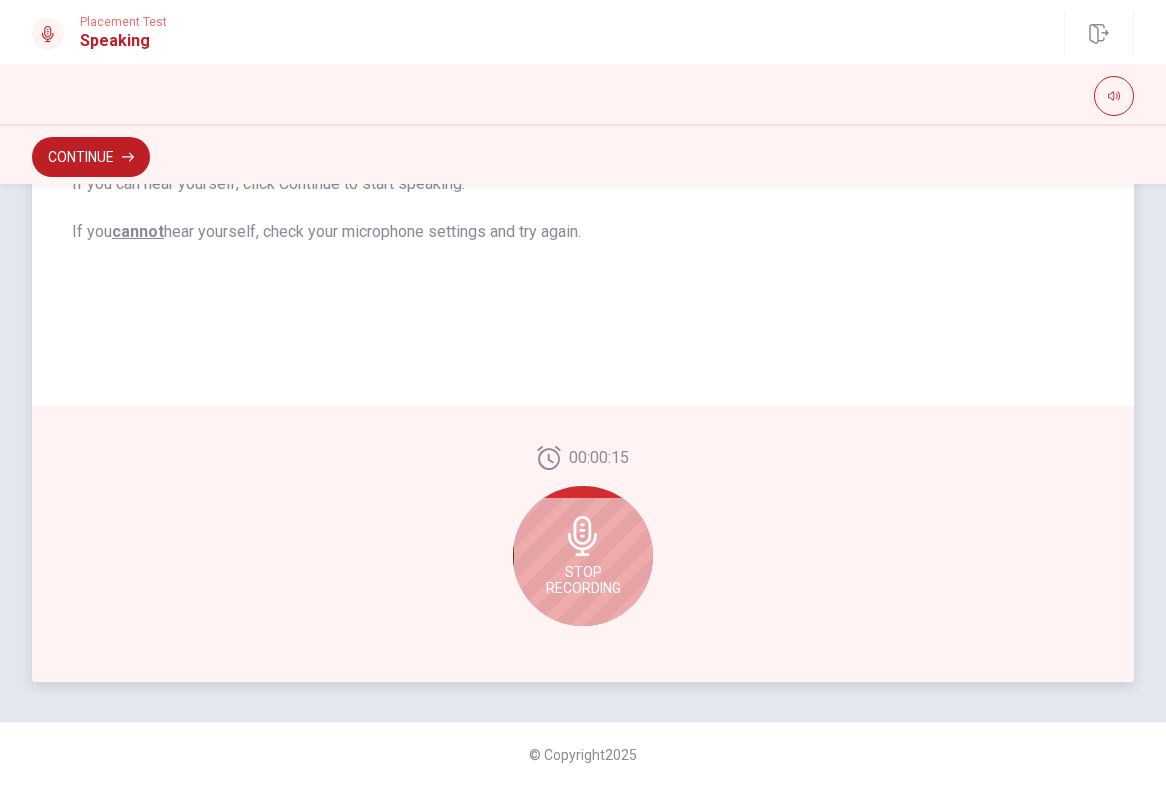 click on "Stop   Recording" at bounding box center (583, 556) 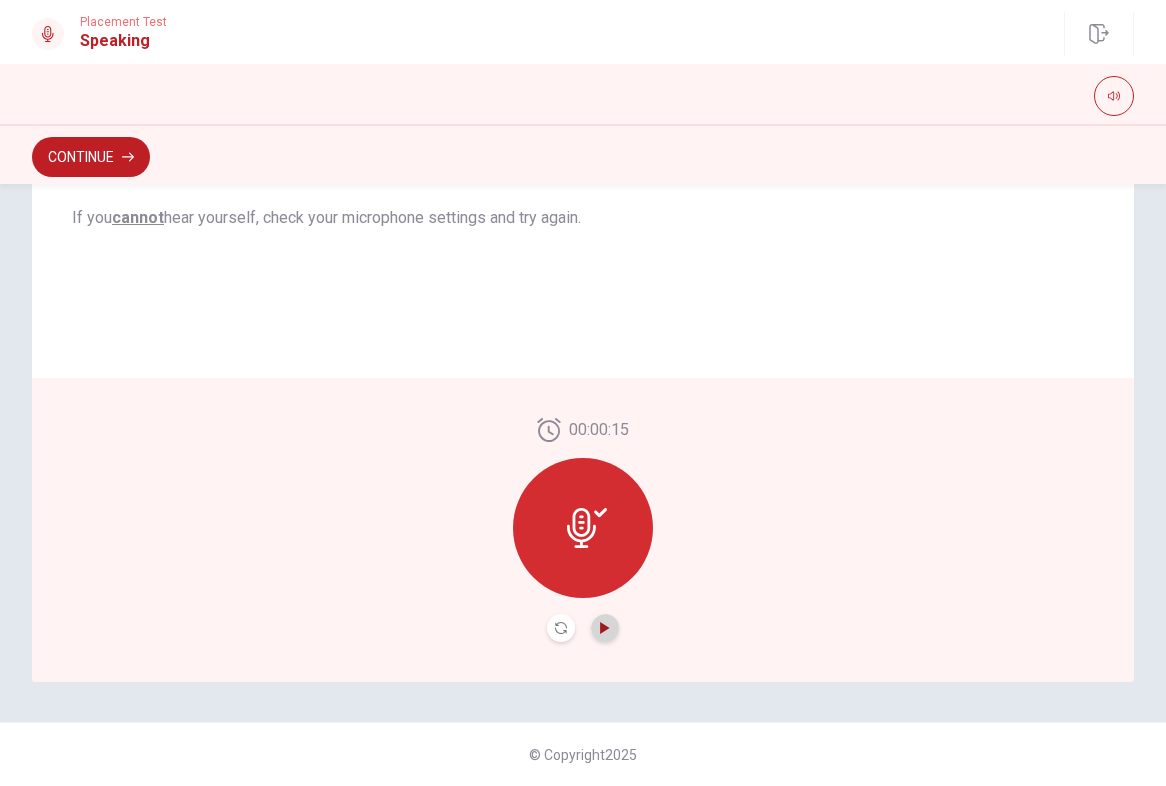 click 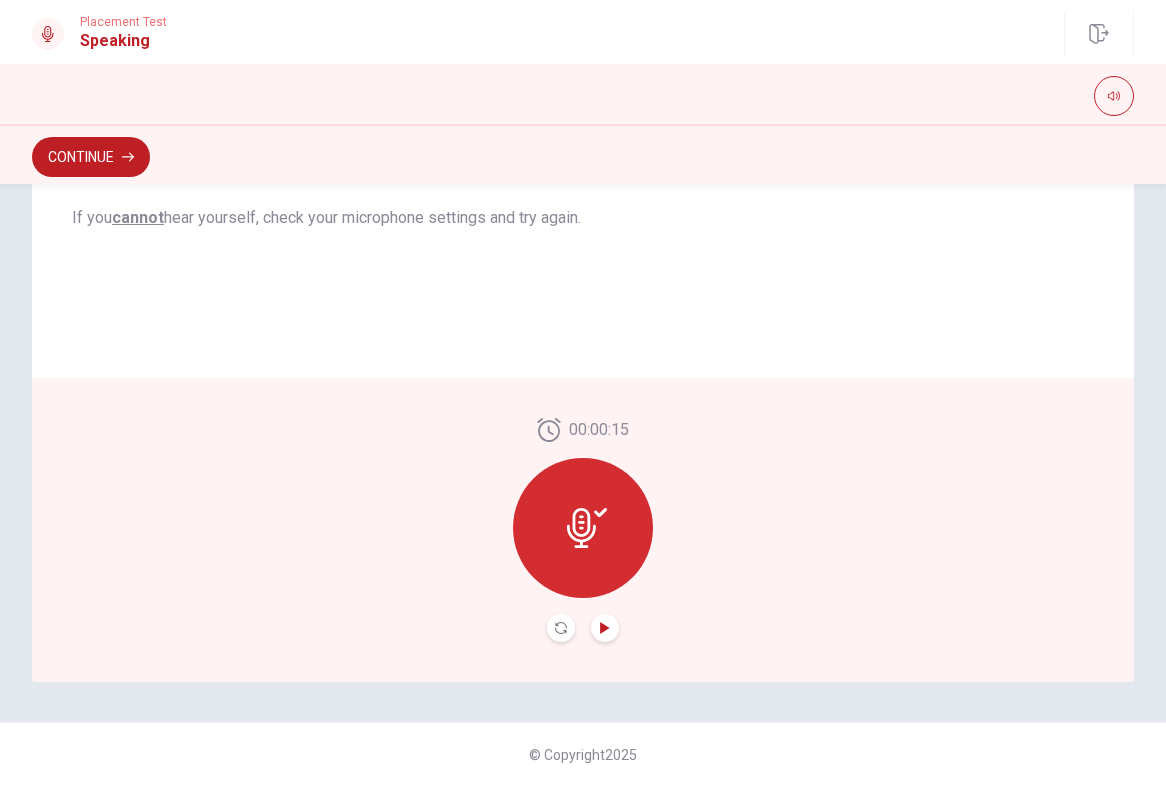 click 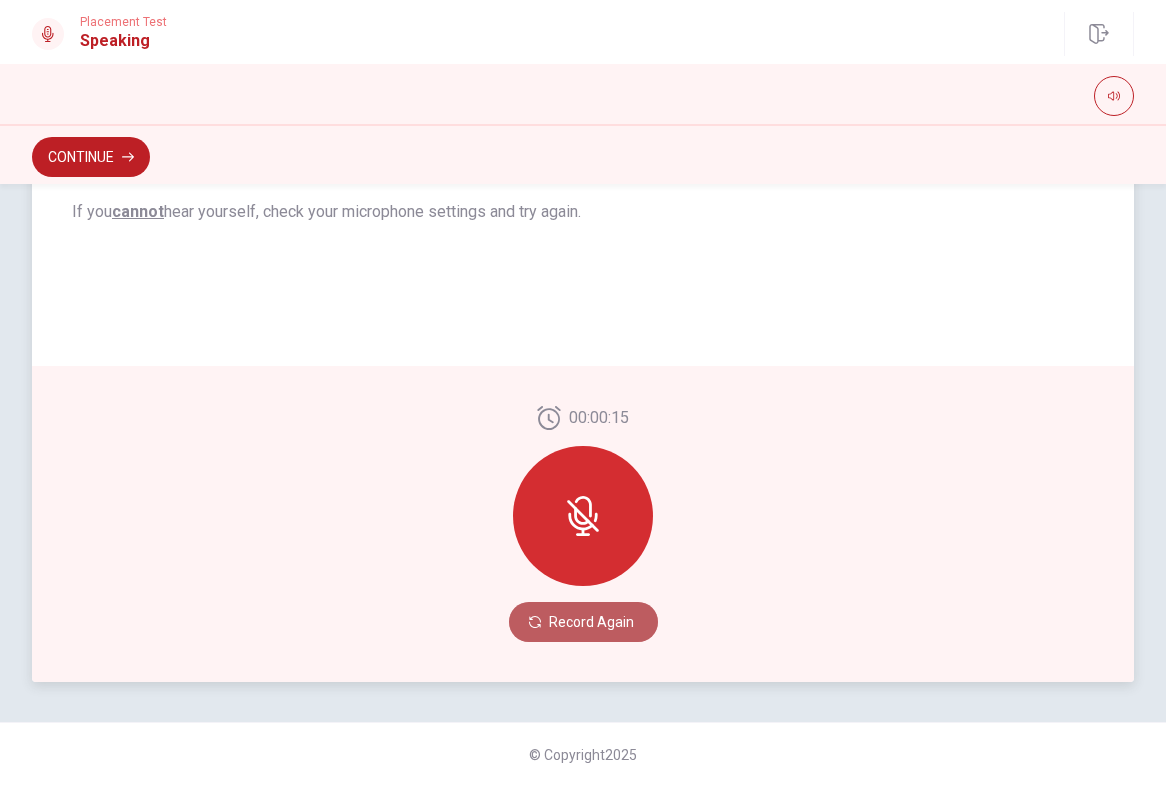 click on "Record Again" at bounding box center [583, 622] 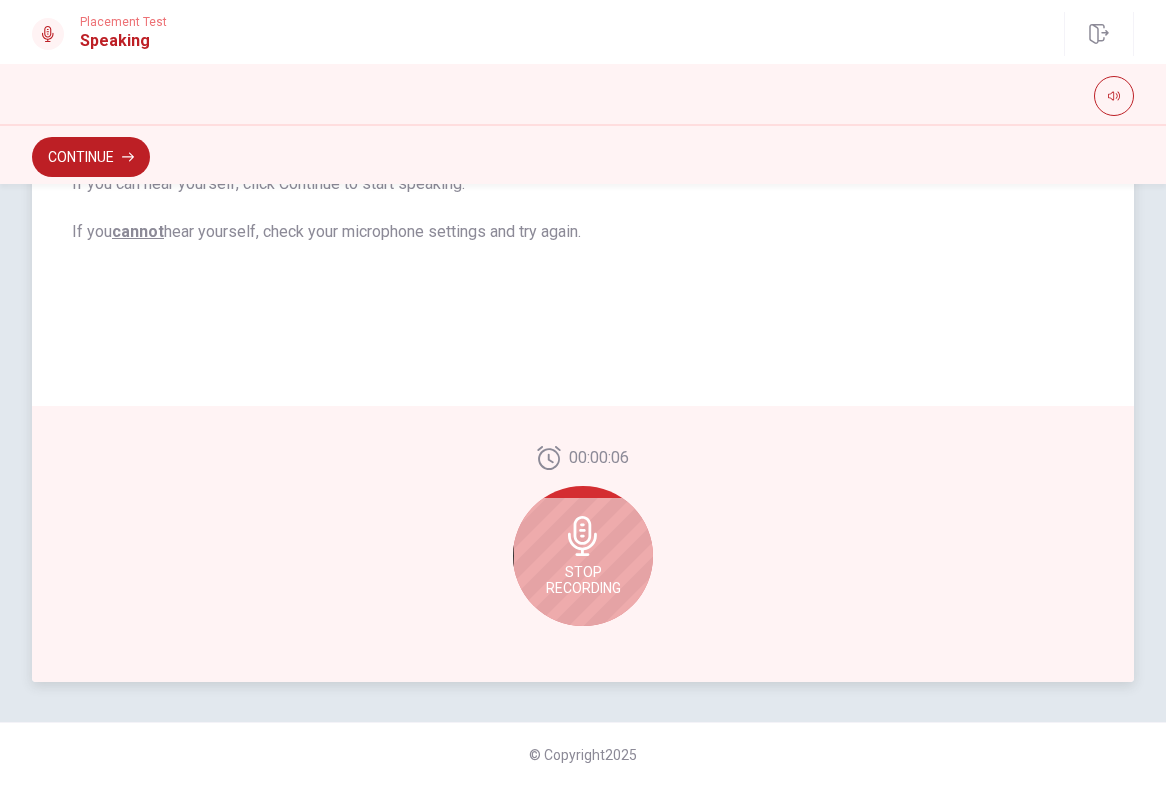 click on "Stop   Recording" at bounding box center [583, 556] 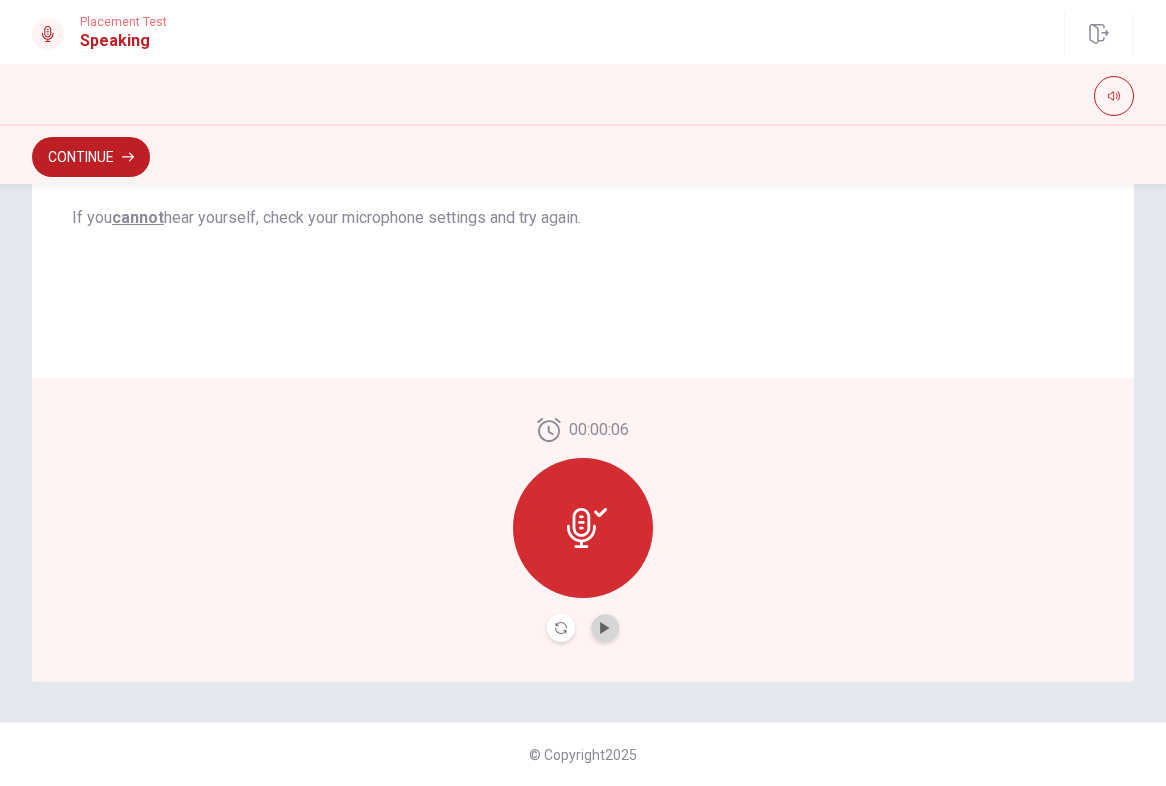 click at bounding box center (605, 628) 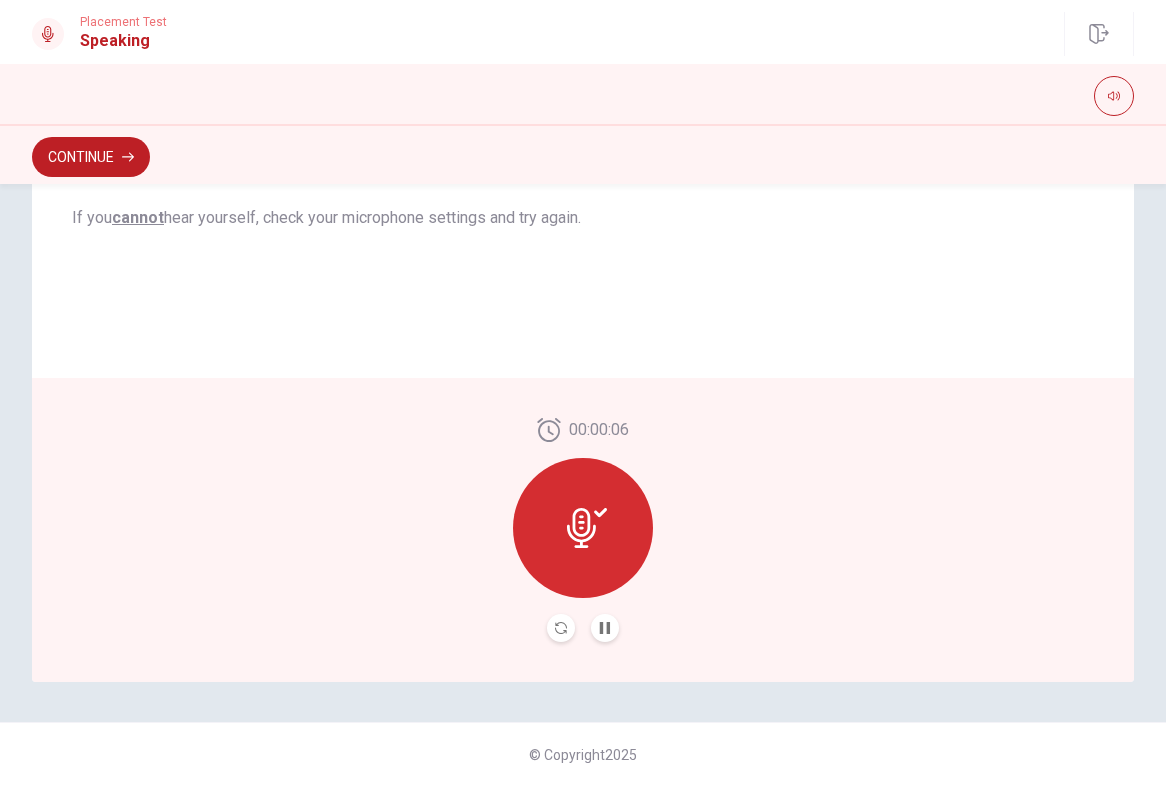 scroll, scrollTop: 0, scrollLeft: 0, axis: both 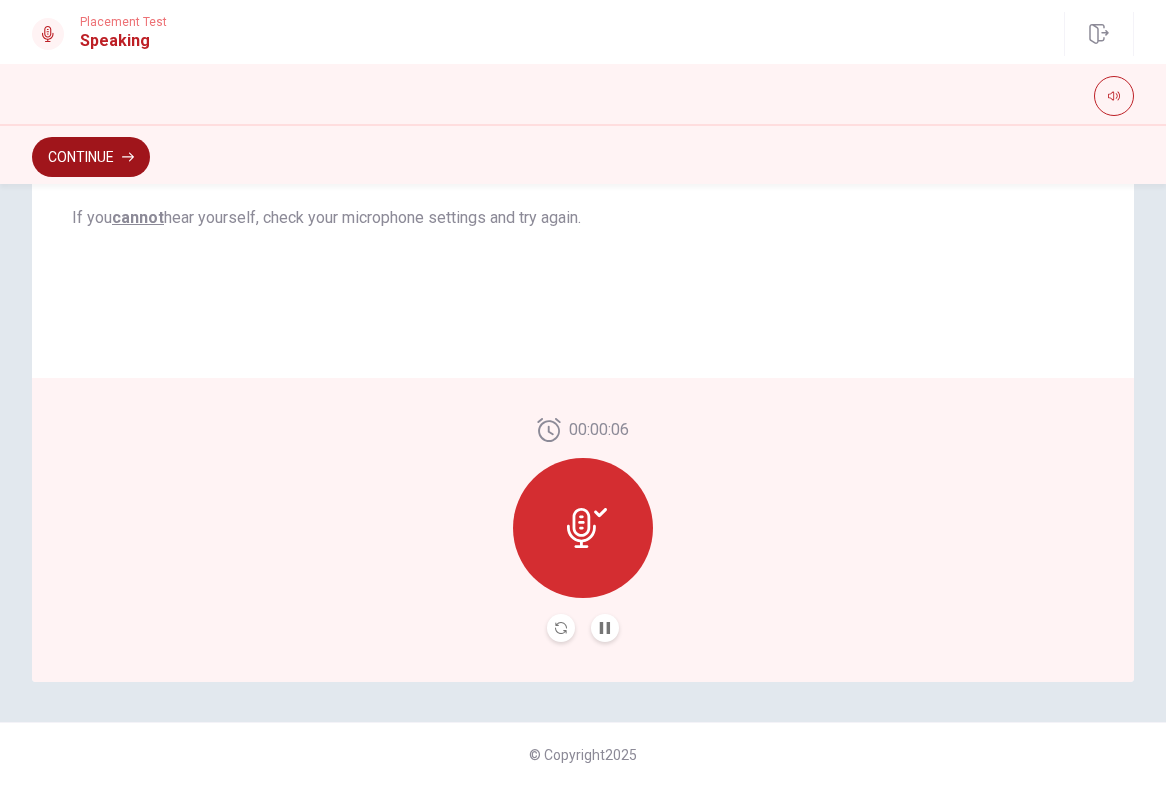 click on "Continue" at bounding box center (91, 157) 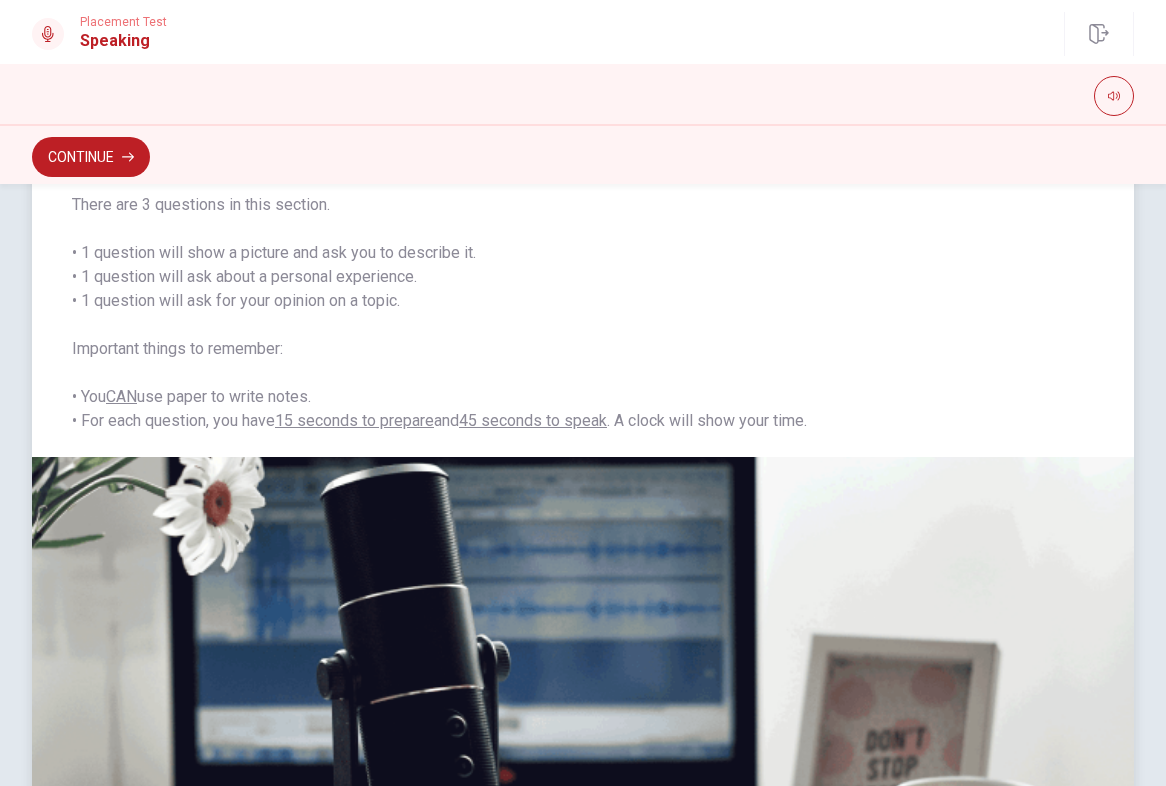 scroll, scrollTop: 171, scrollLeft: 0, axis: vertical 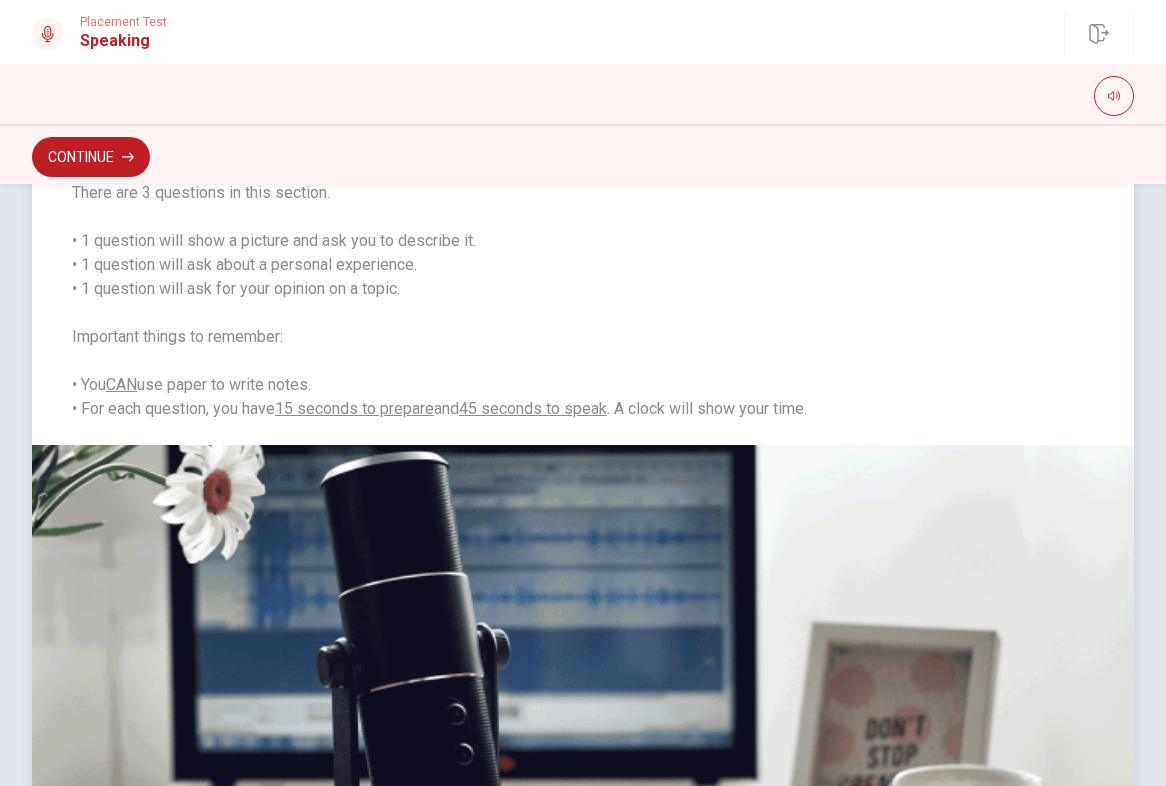 click on "The Speaking Test will start now.
There are 3 questions in this section.
• 1 question will show a picture and ask you to describe it.
• 1 question will ask about a personal experience.
• 1 question will ask for your opinion on a topic.
Important things to remember:
• You  CAN  use paper to write notes.
• For each question, you have  15 seconds to prepare  and  45 seconds to speak . A clock will show your time." at bounding box center [583, 277] 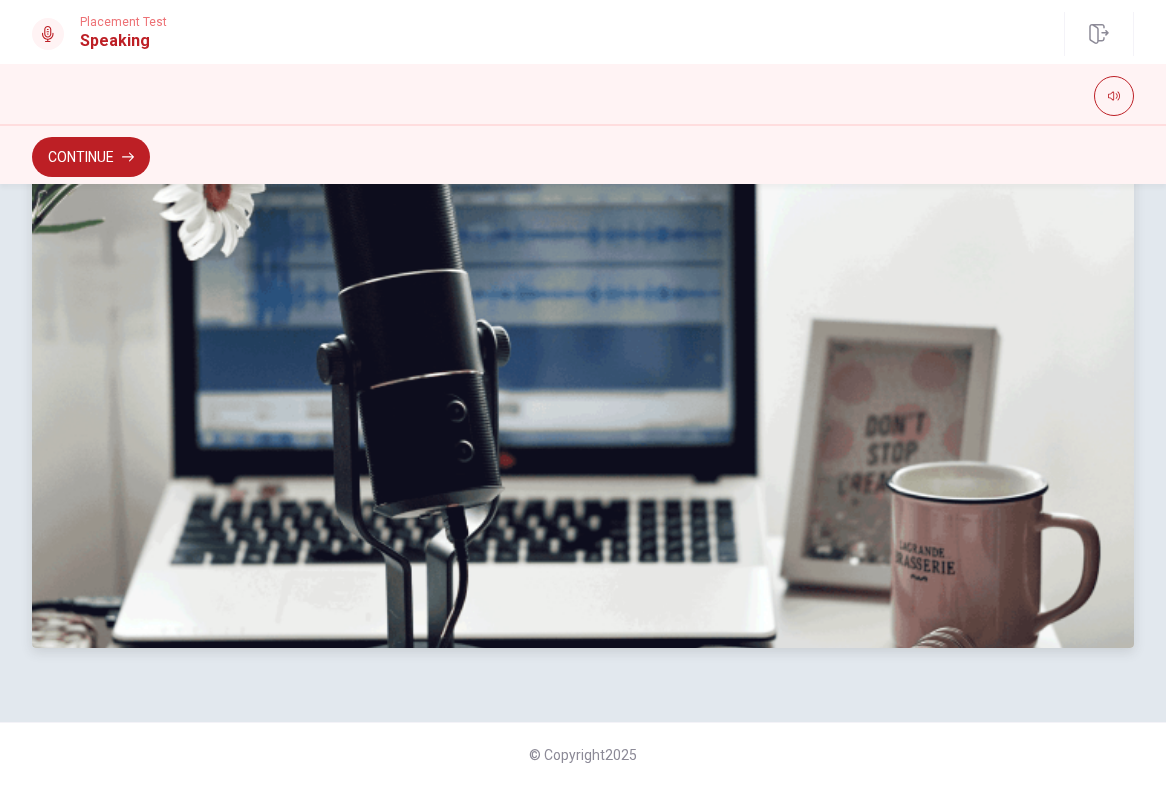 scroll, scrollTop: 474, scrollLeft: 0, axis: vertical 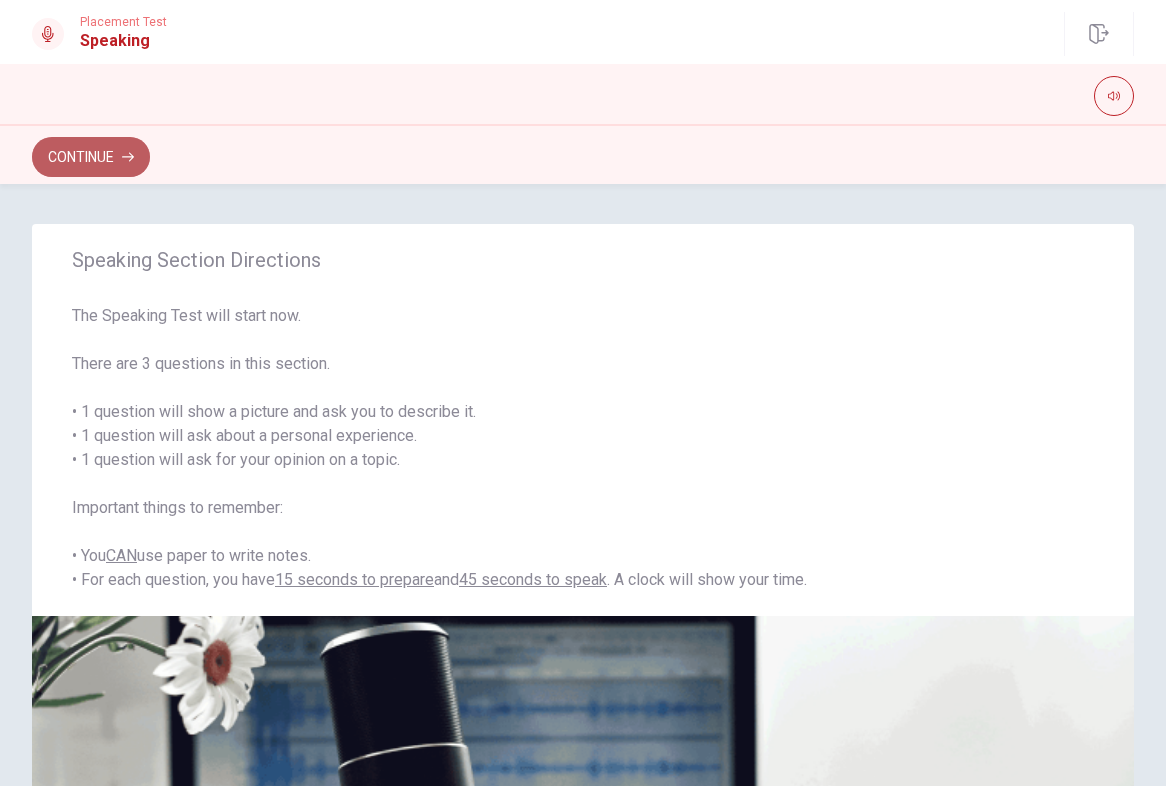 click on "Continue" at bounding box center [91, 157] 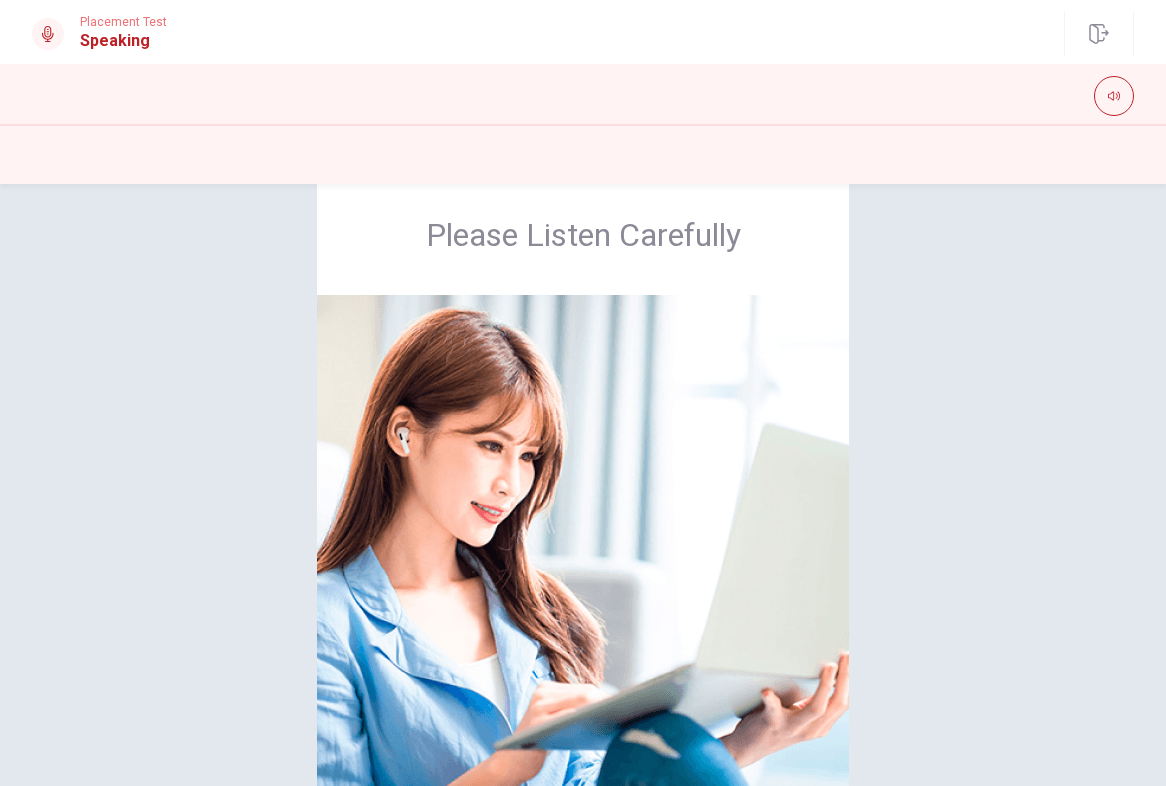 scroll, scrollTop: 55, scrollLeft: 0, axis: vertical 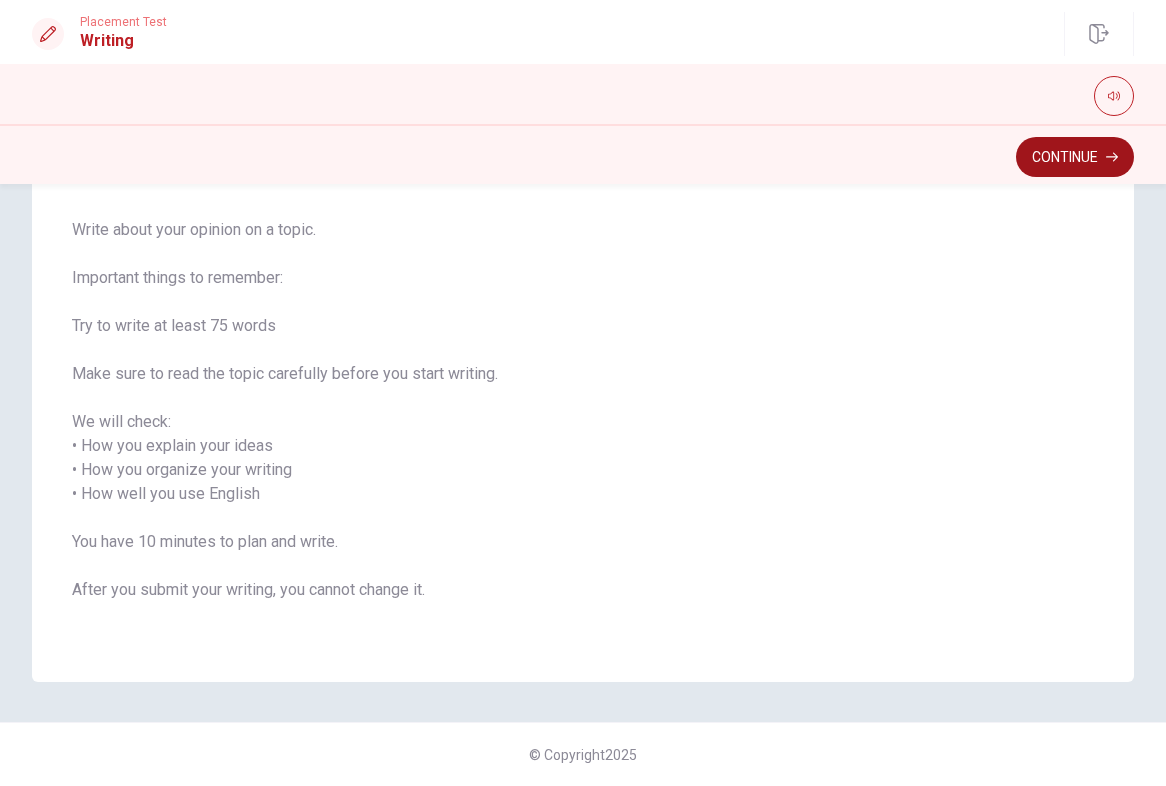 click on "Continue" at bounding box center [1075, 157] 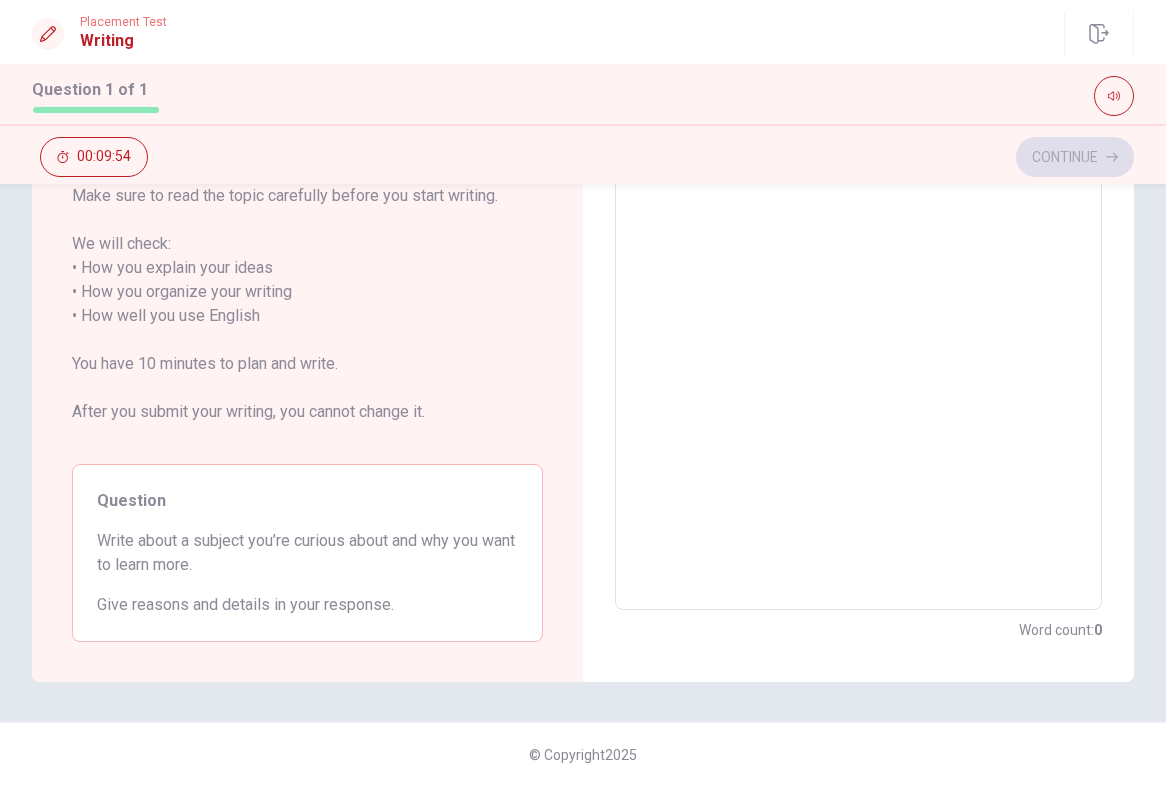 scroll, scrollTop: 272, scrollLeft: 0, axis: vertical 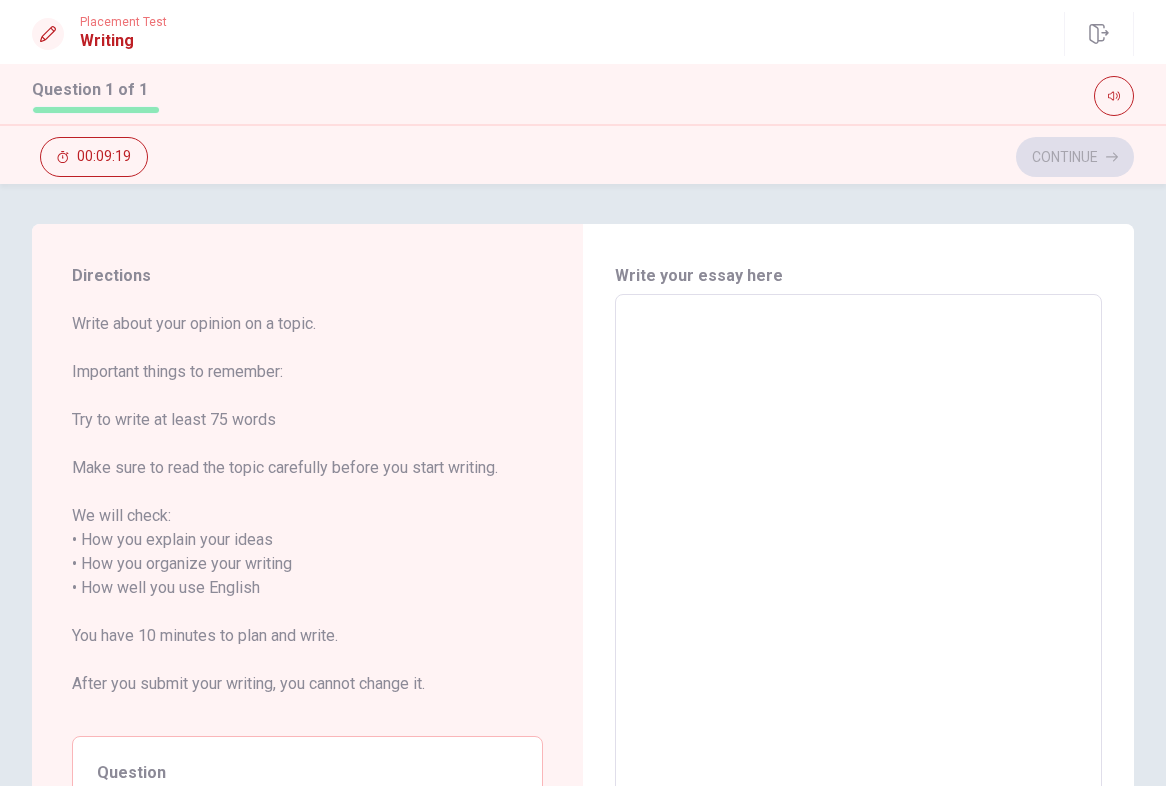 click at bounding box center (858, 588) 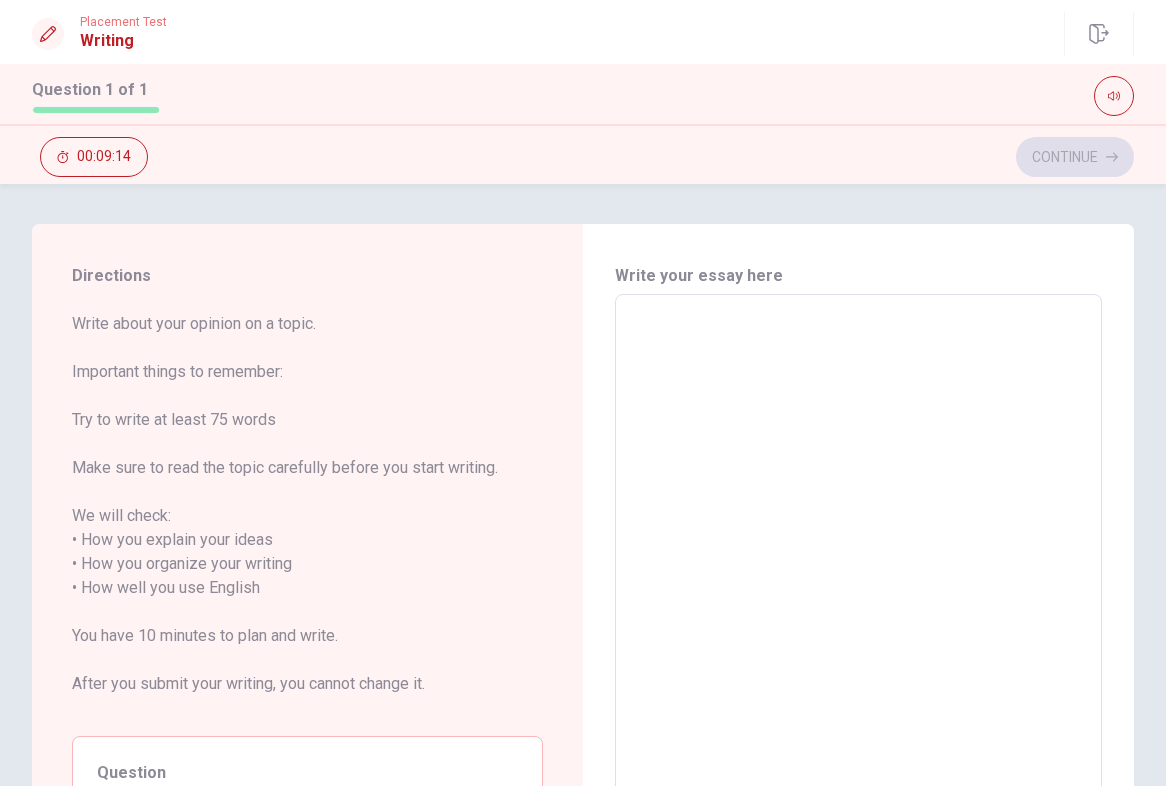 type on "I" 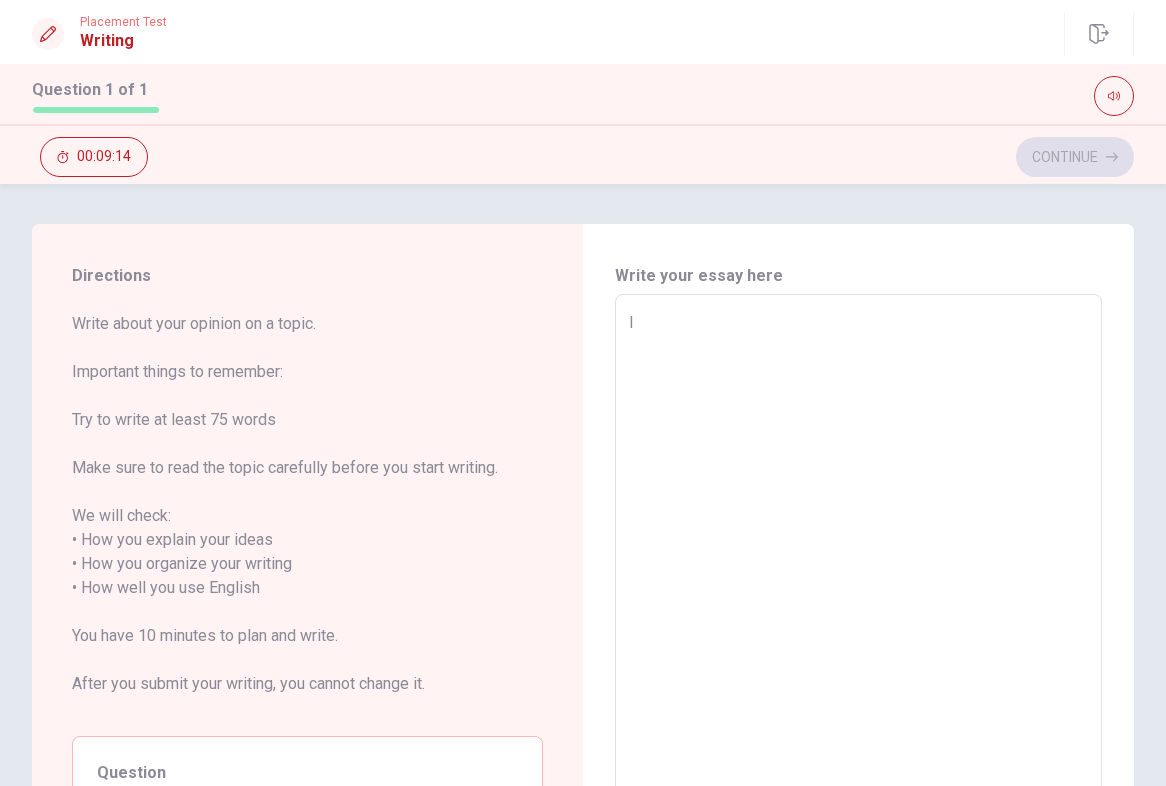 type on "x" 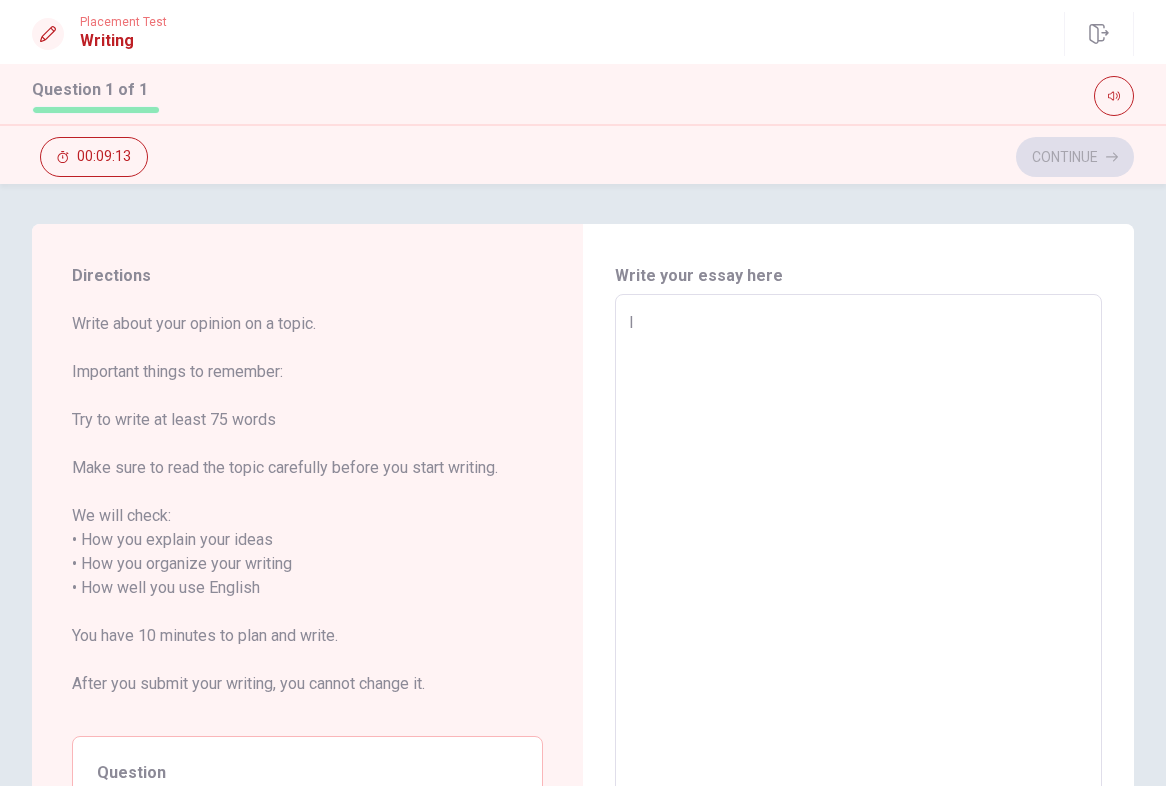 type on "I" 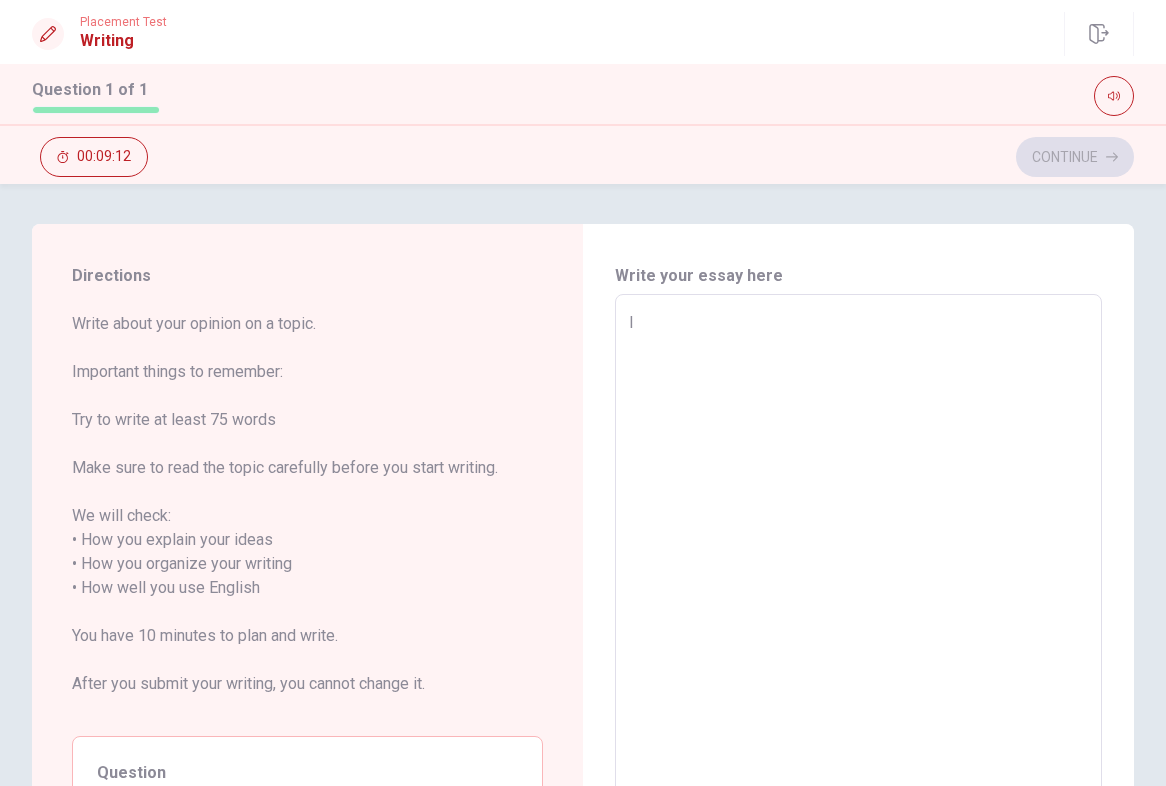 type on "x" 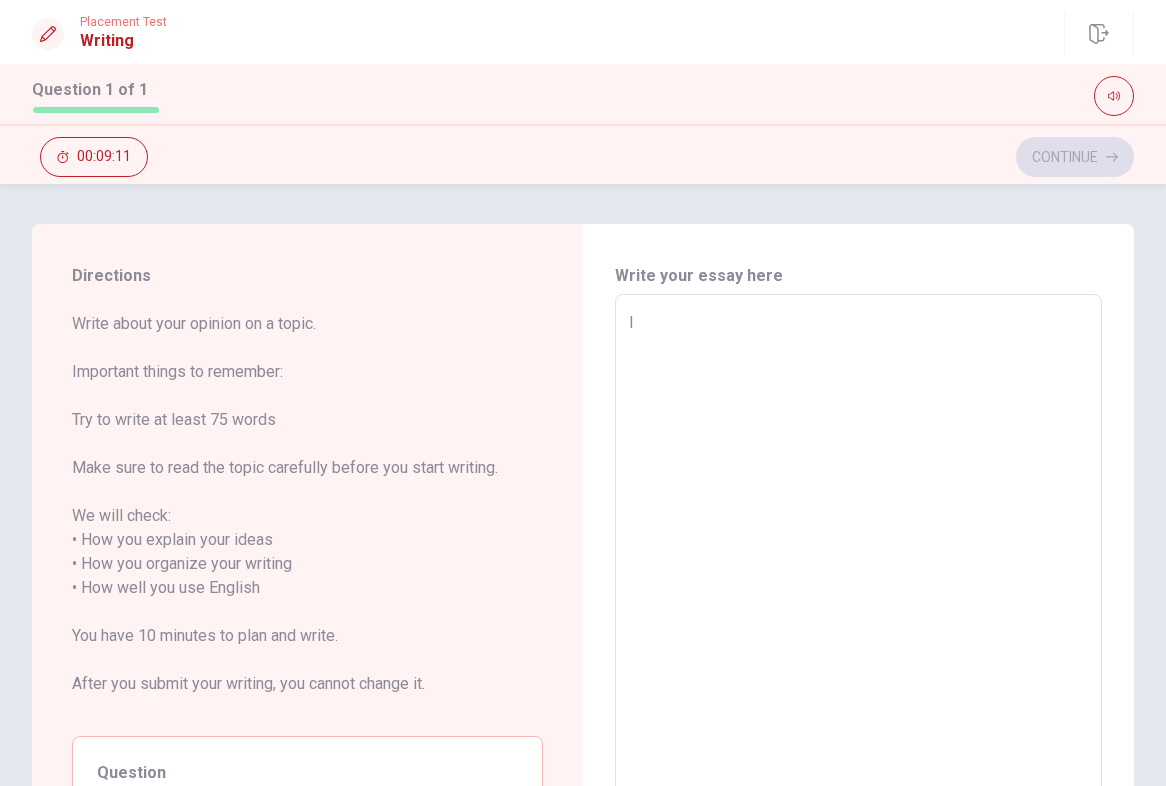 type on "I w" 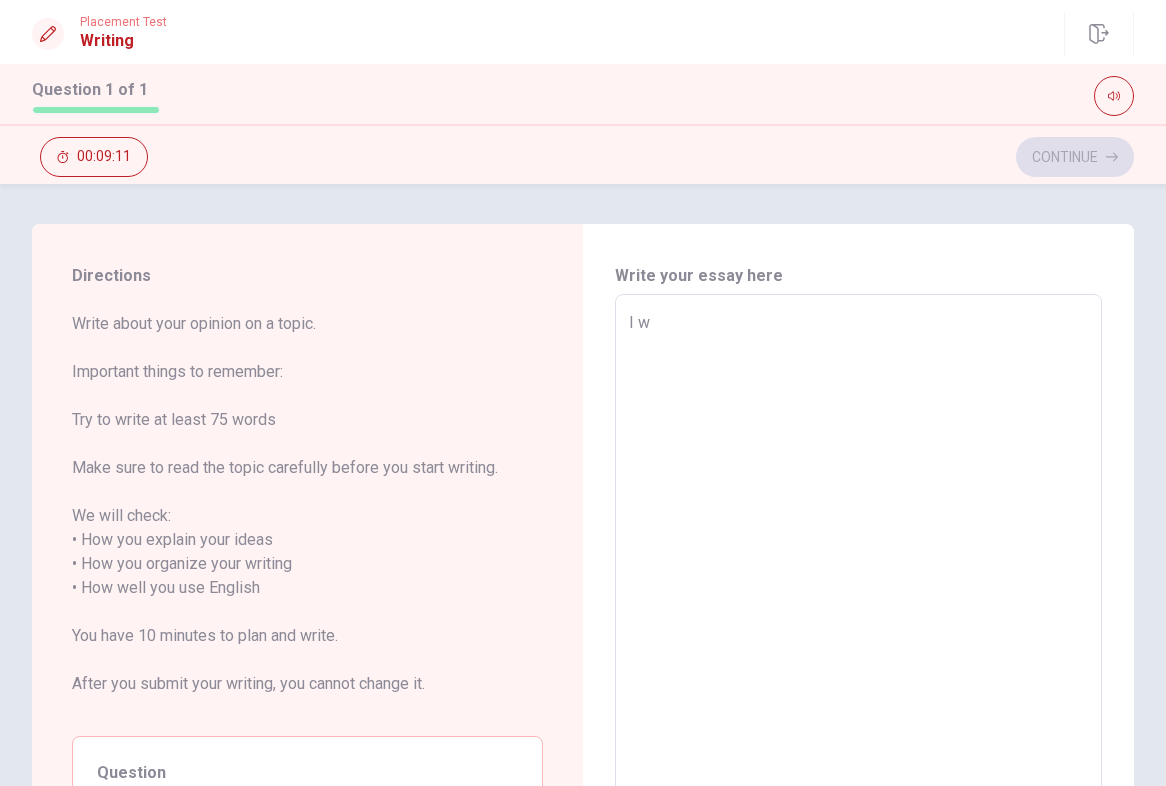 type on "x" 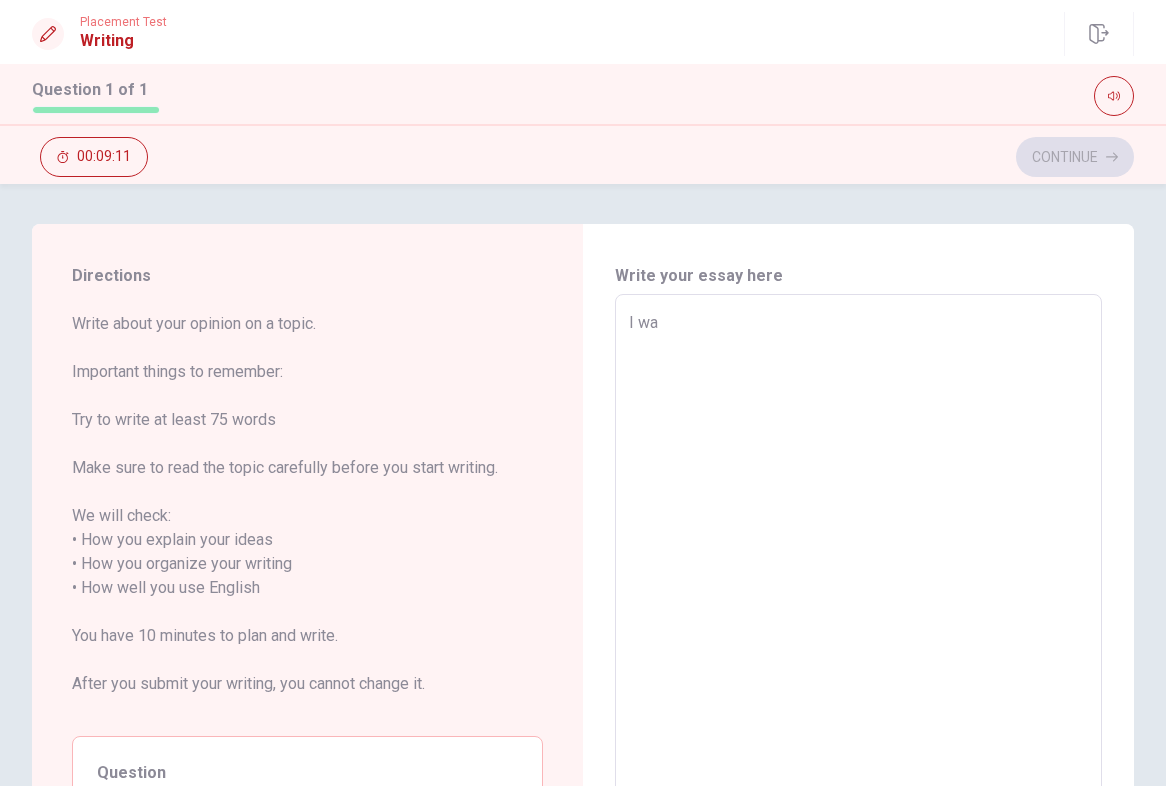 type on "x" 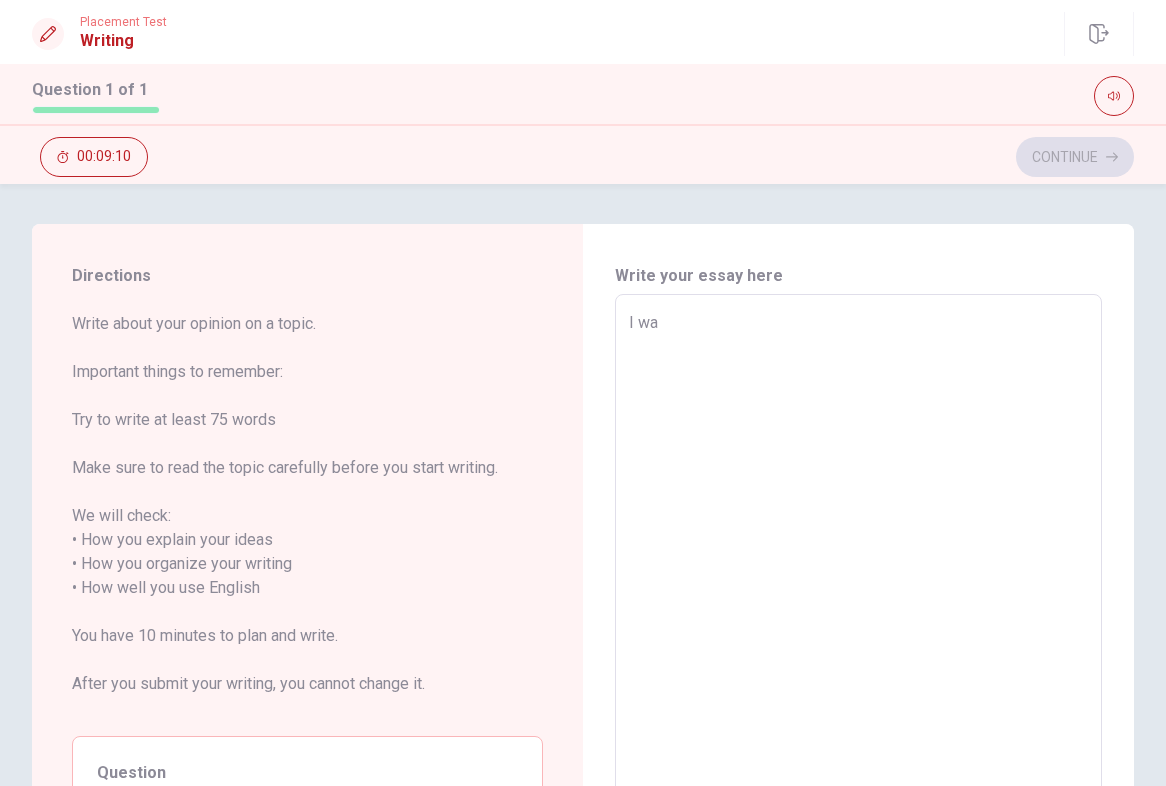 type on "I wan" 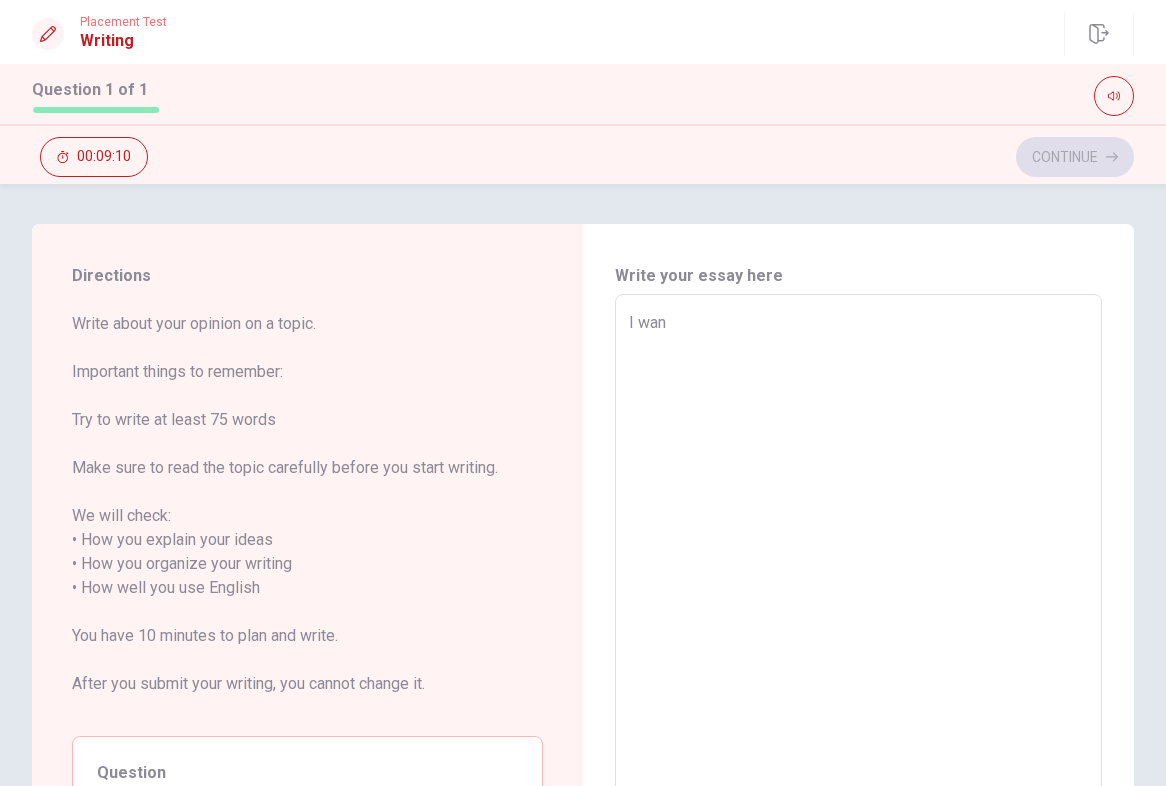 type on "x" 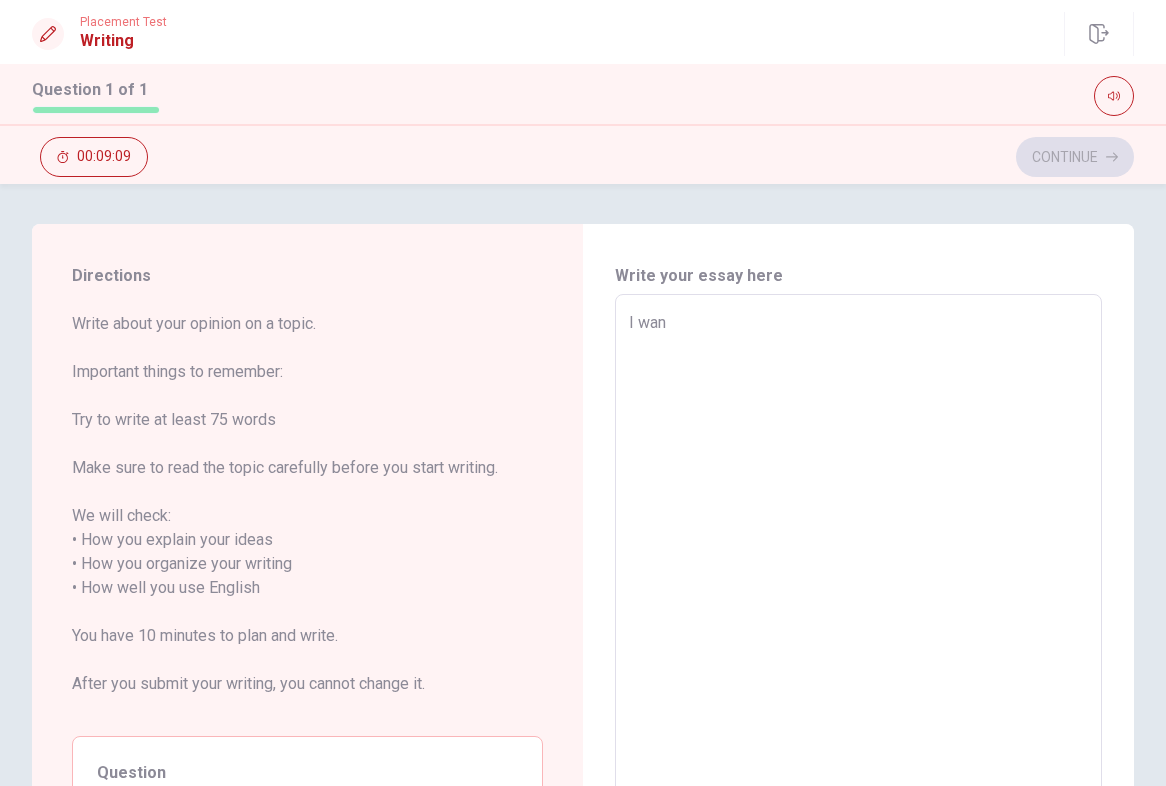 type on "I want" 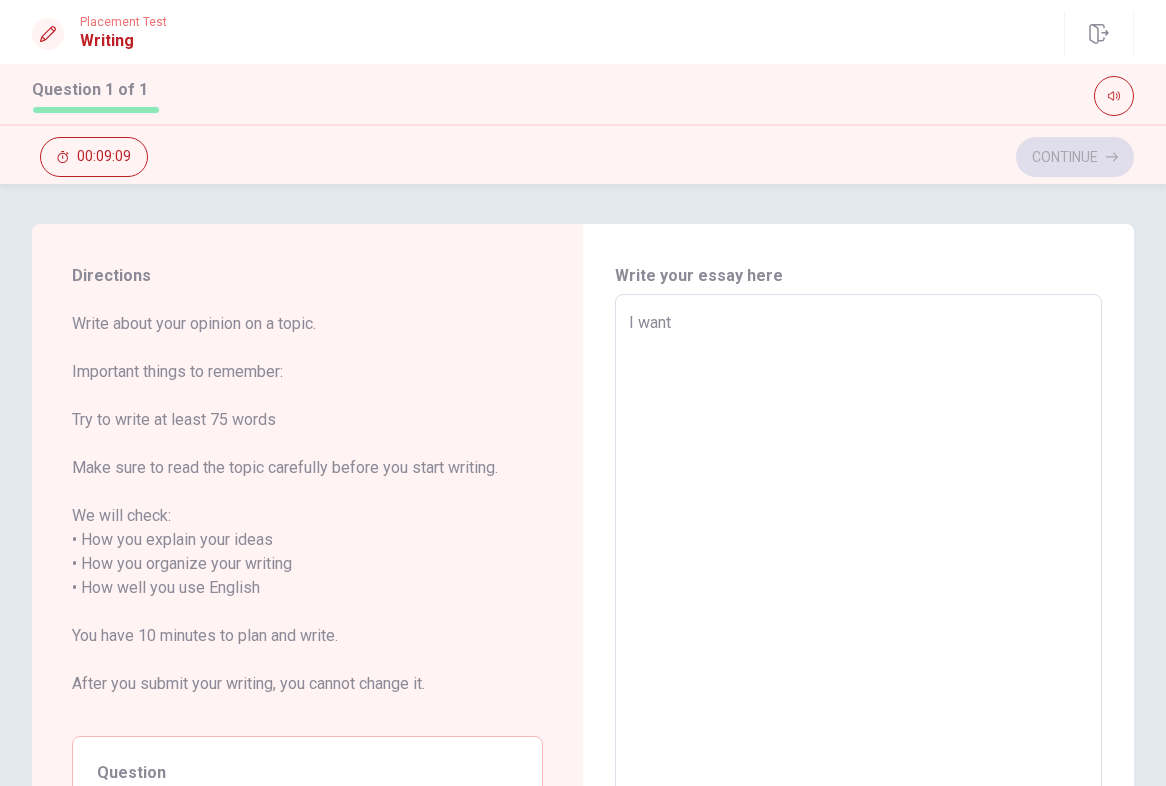 type on "x" 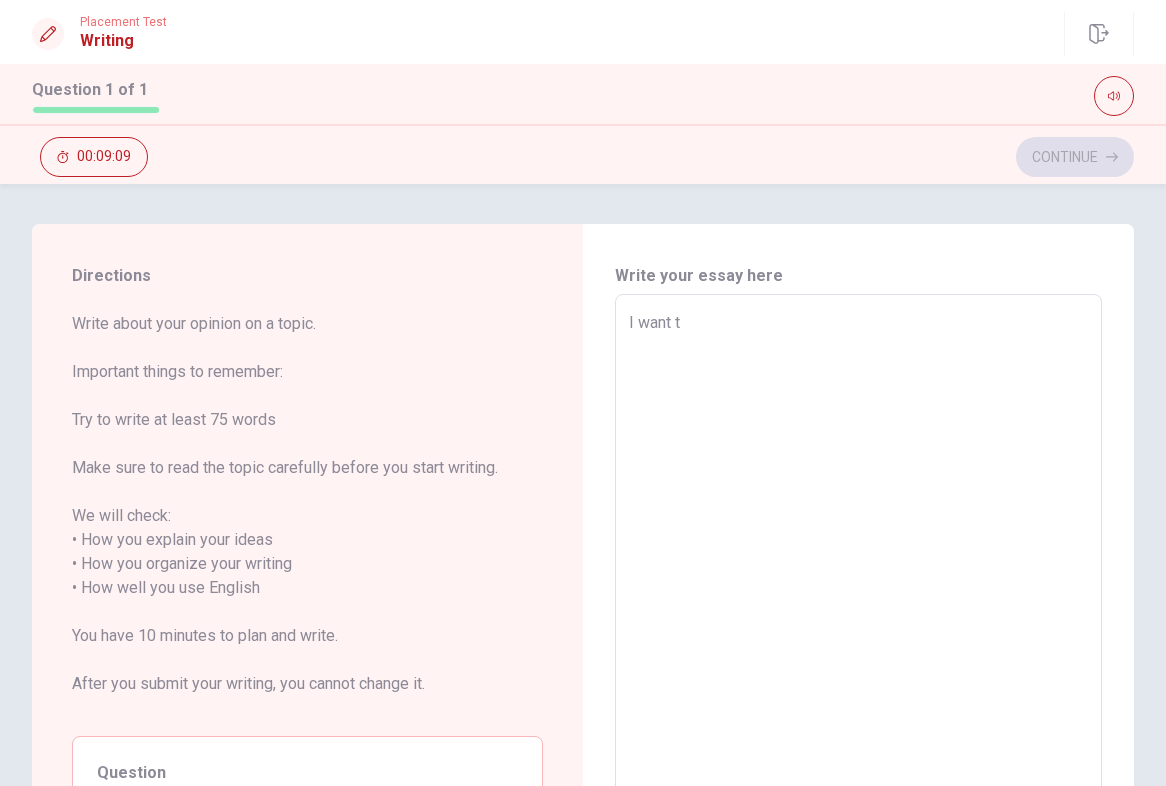 type on "x" 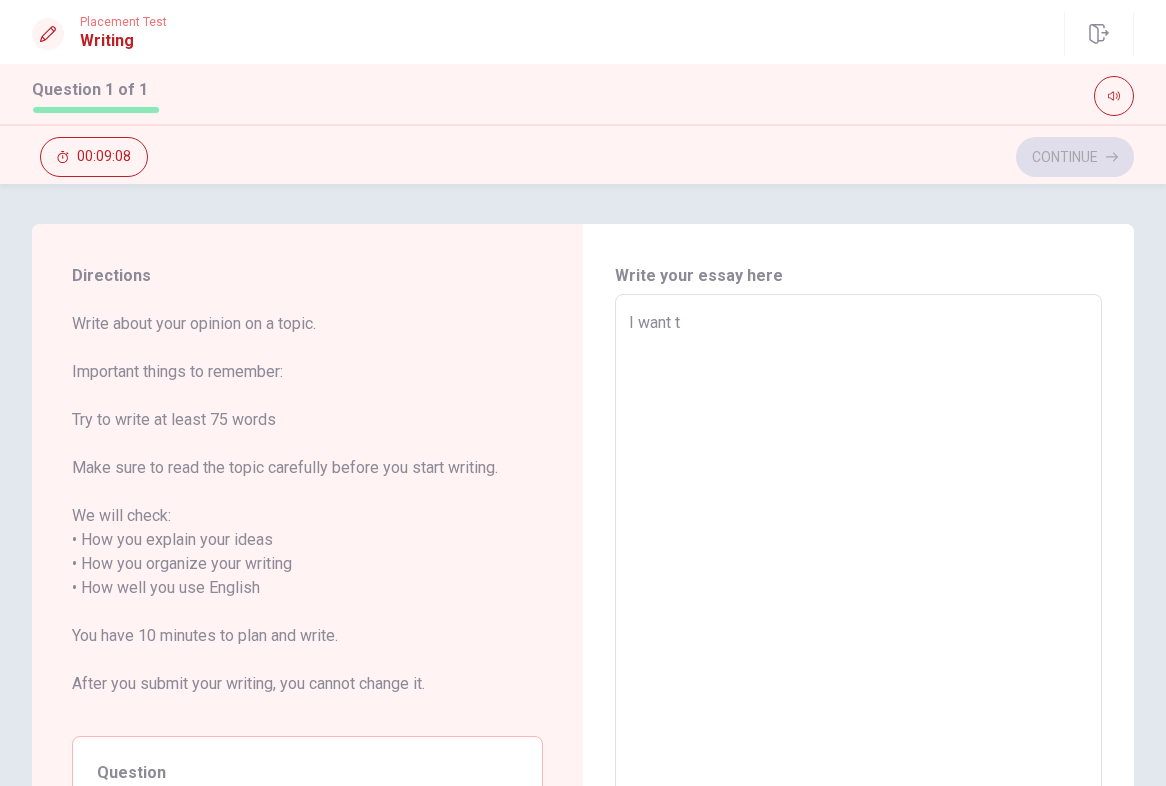 type on "I want to" 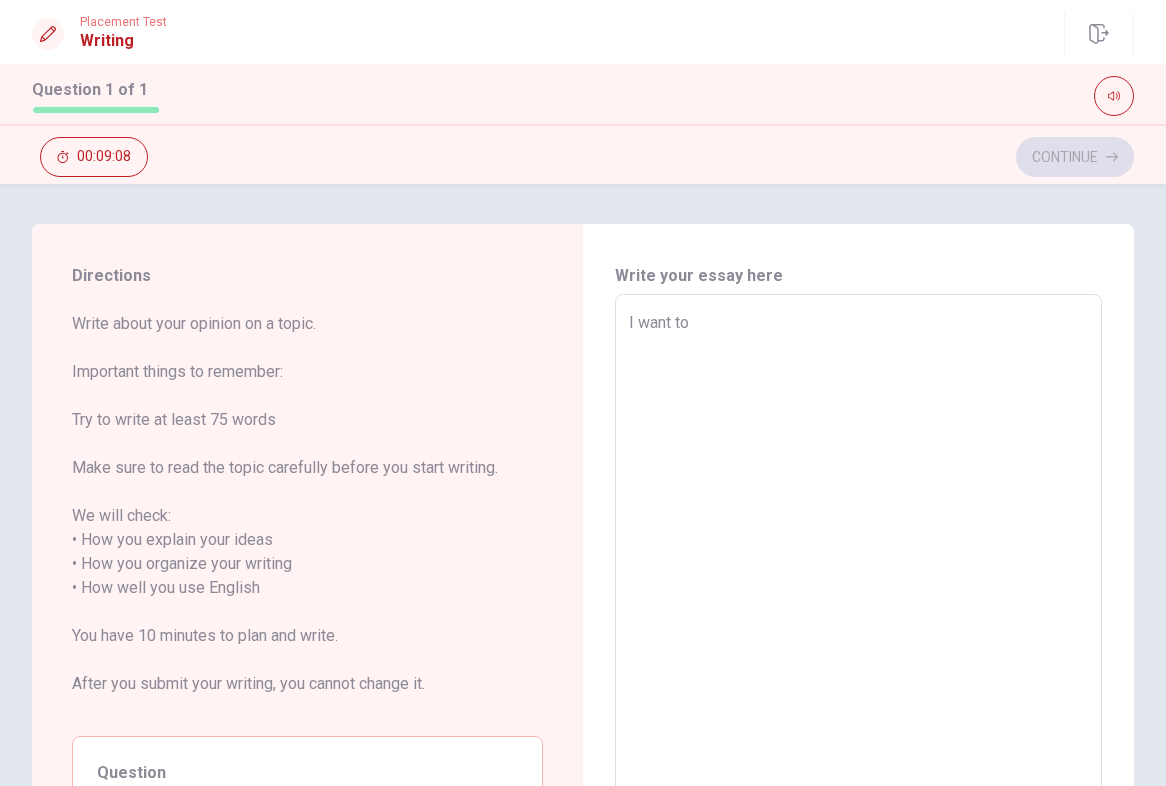 type on "x" 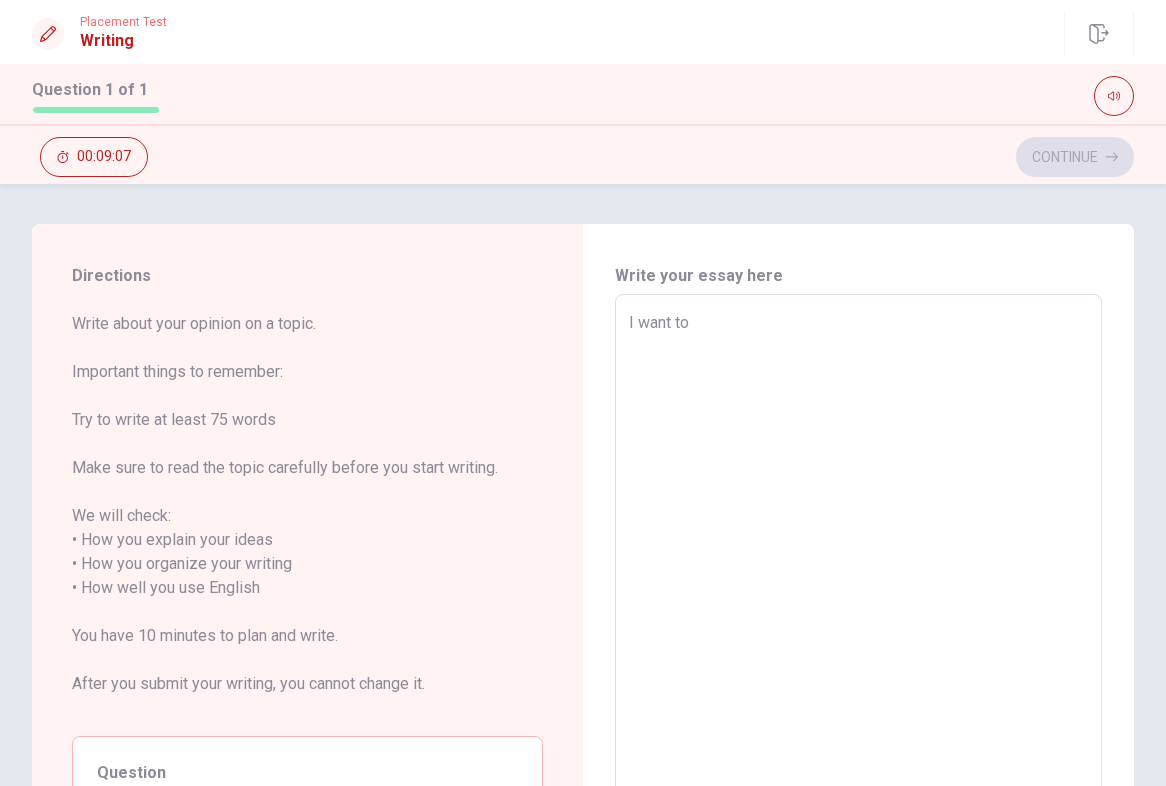 type on "I want to l" 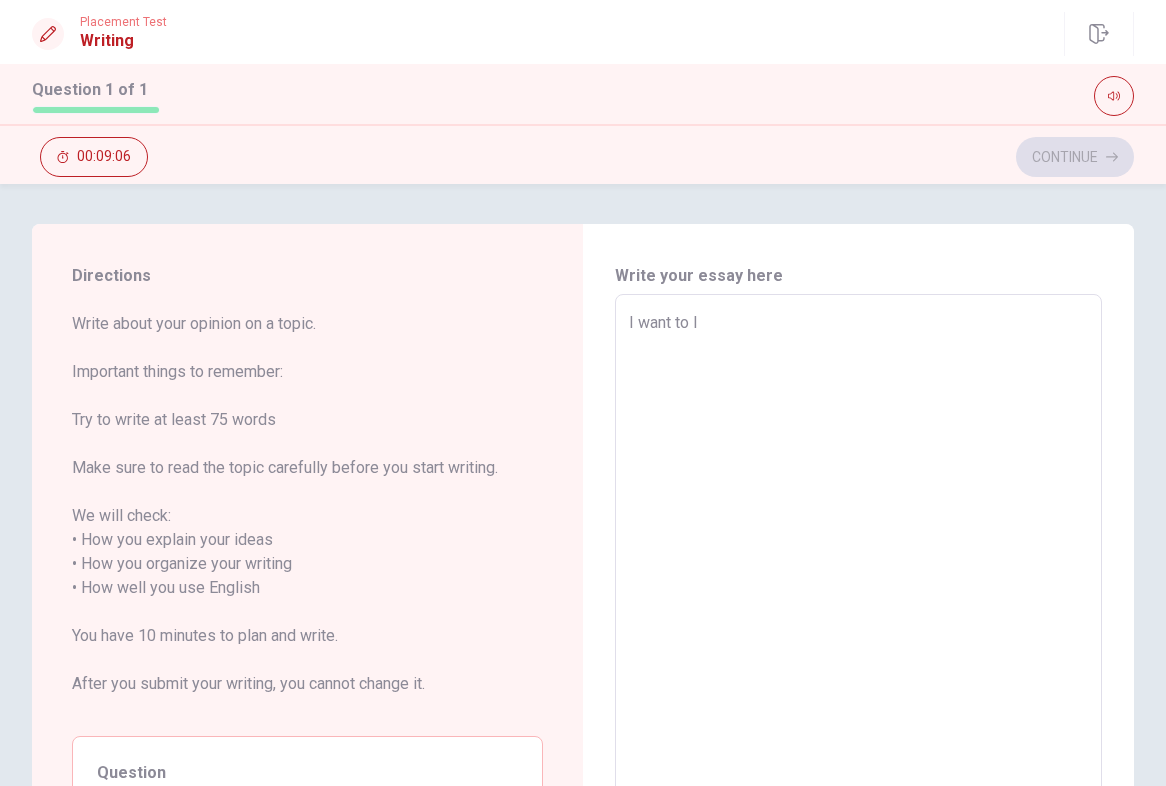 type on "x" 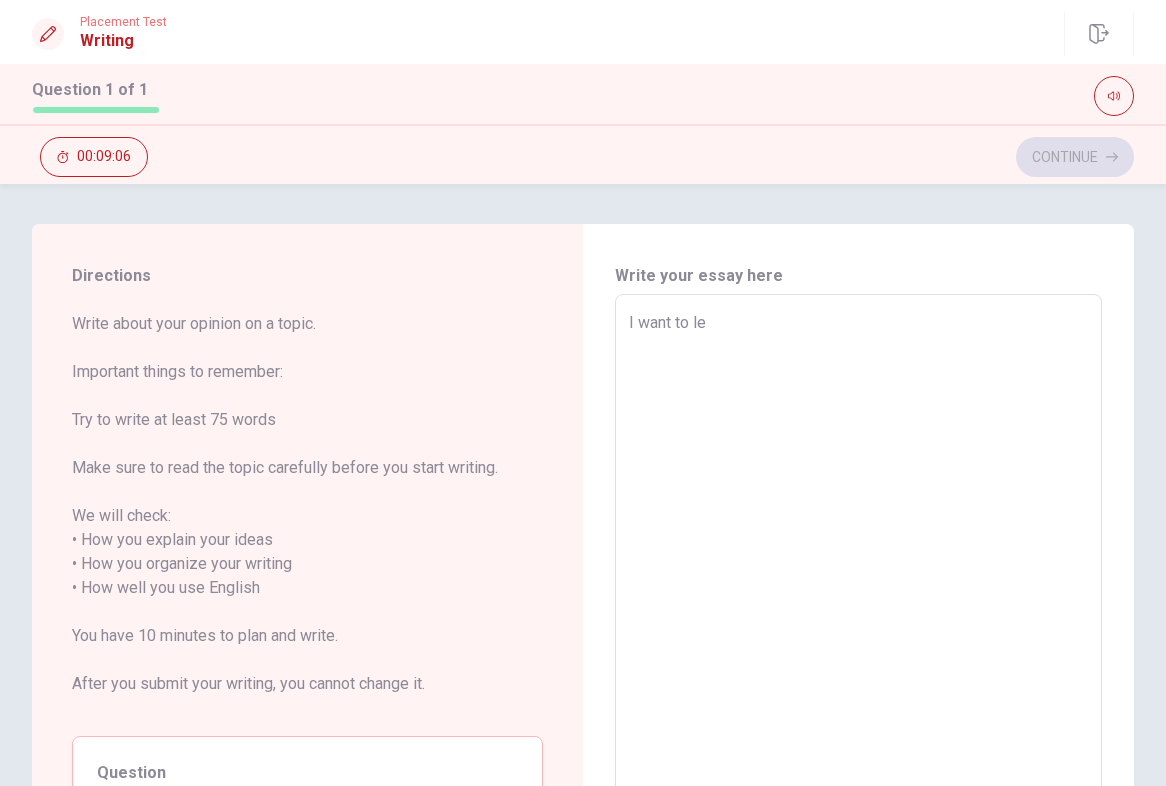 type on "x" 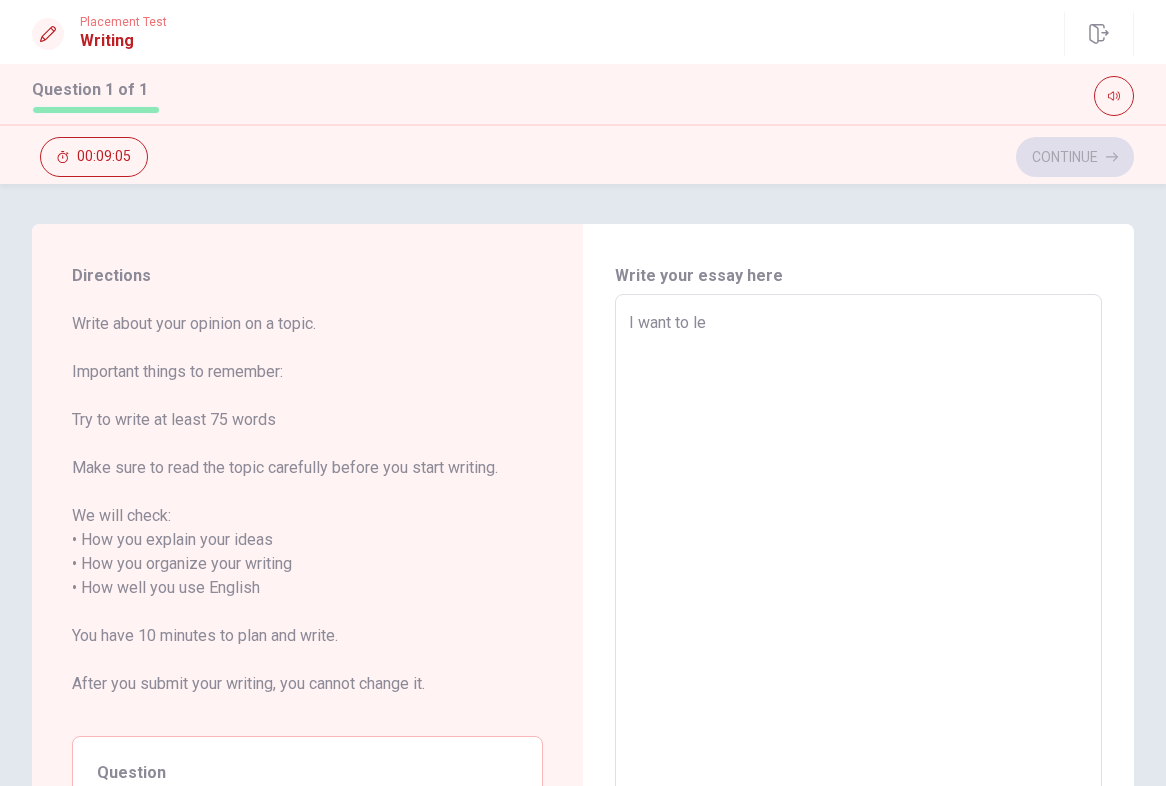 type on "I want to lea" 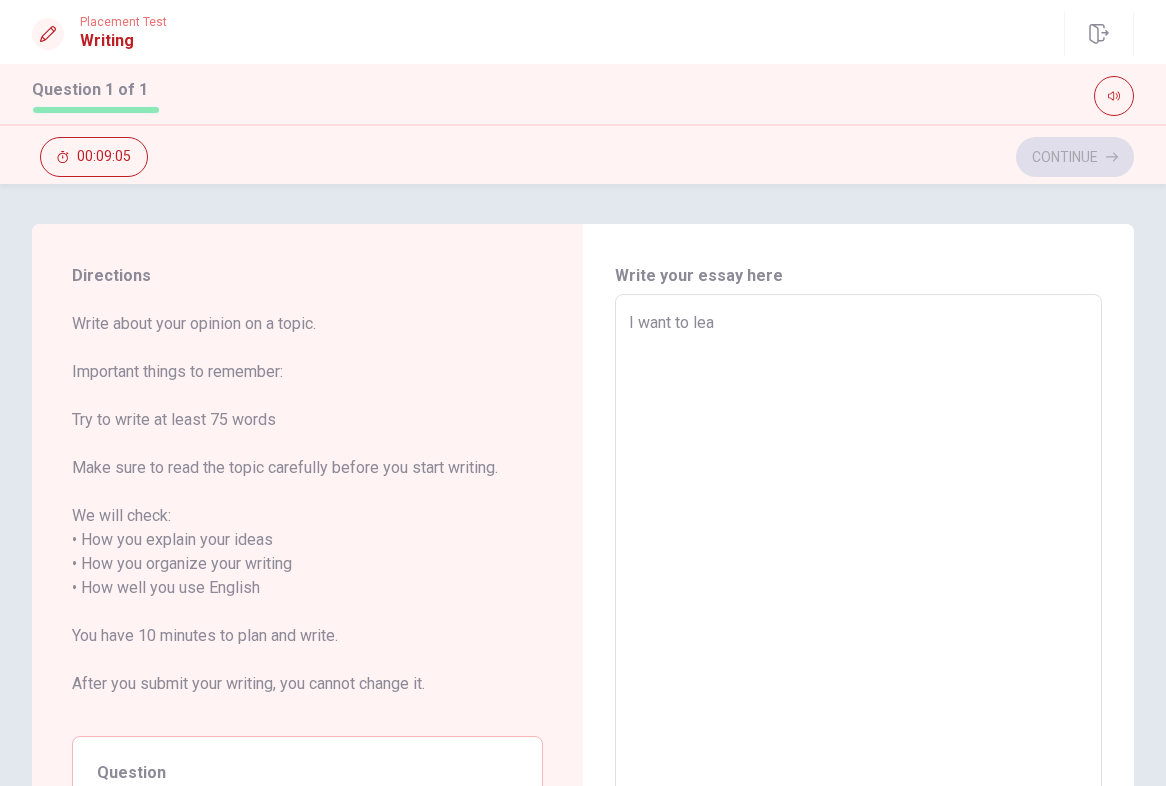 type on "x" 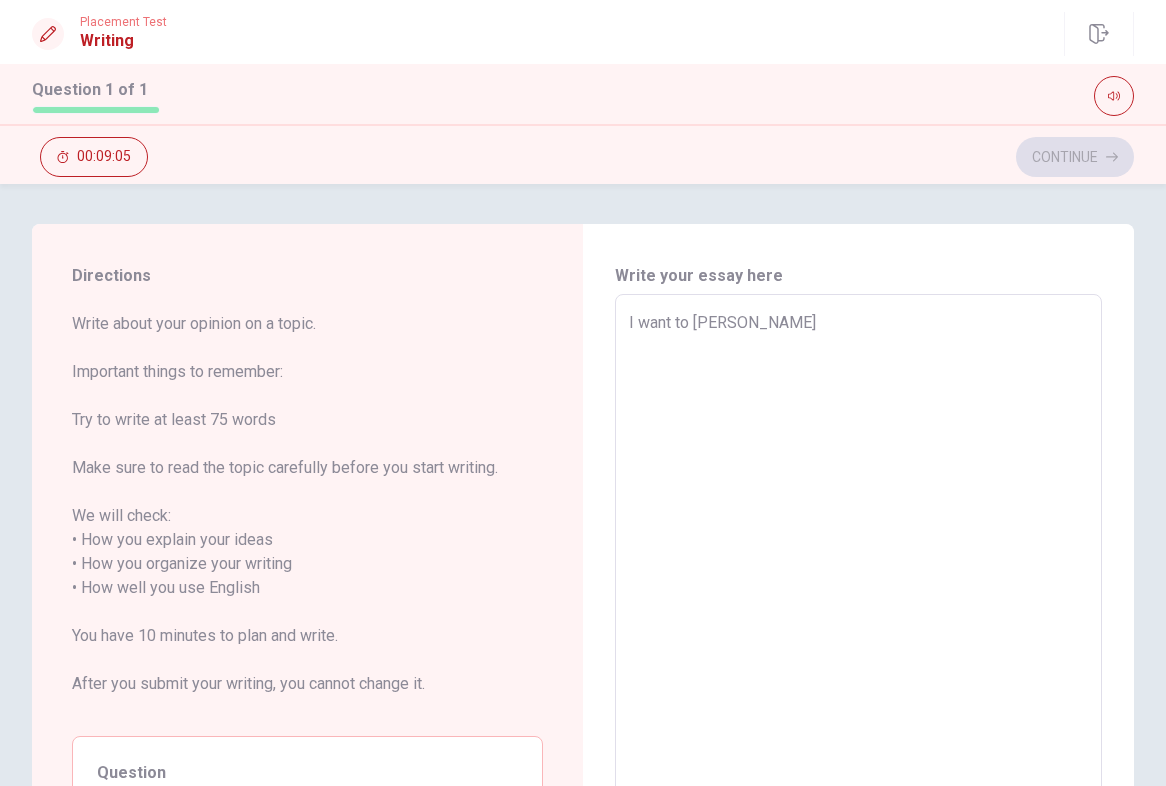 type on "x" 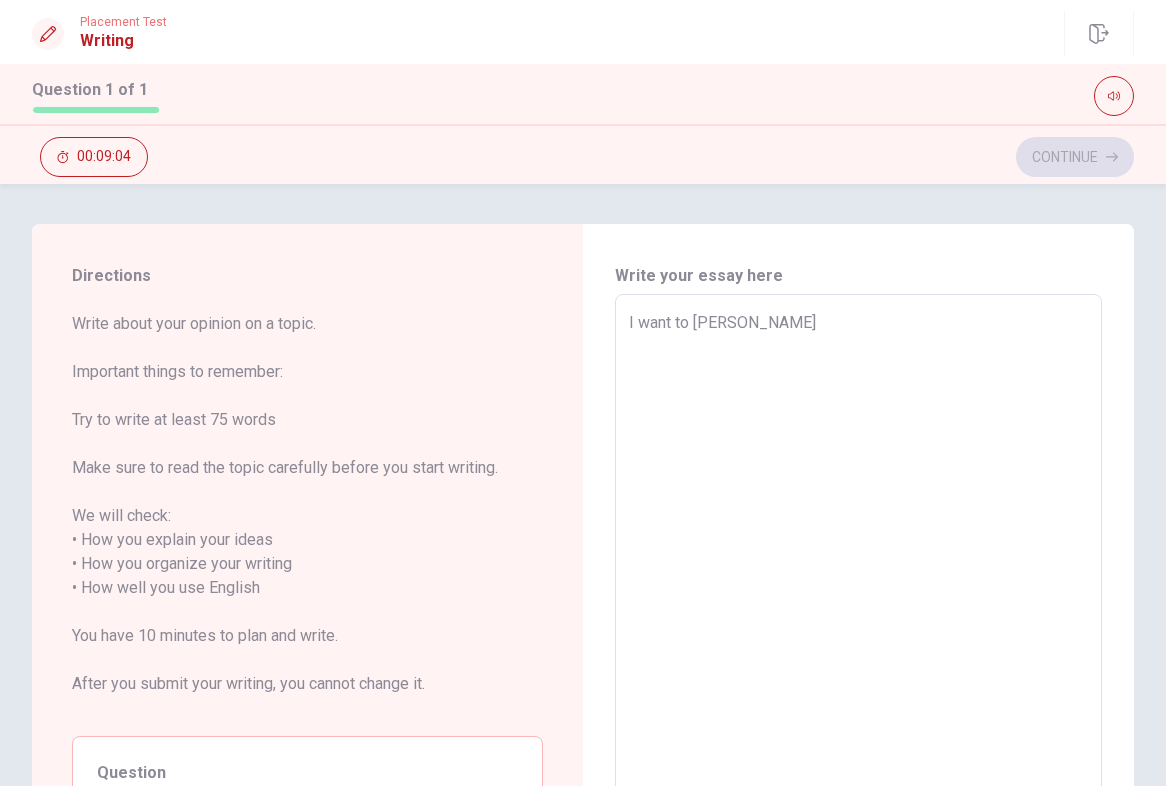 type on "I want to learn" 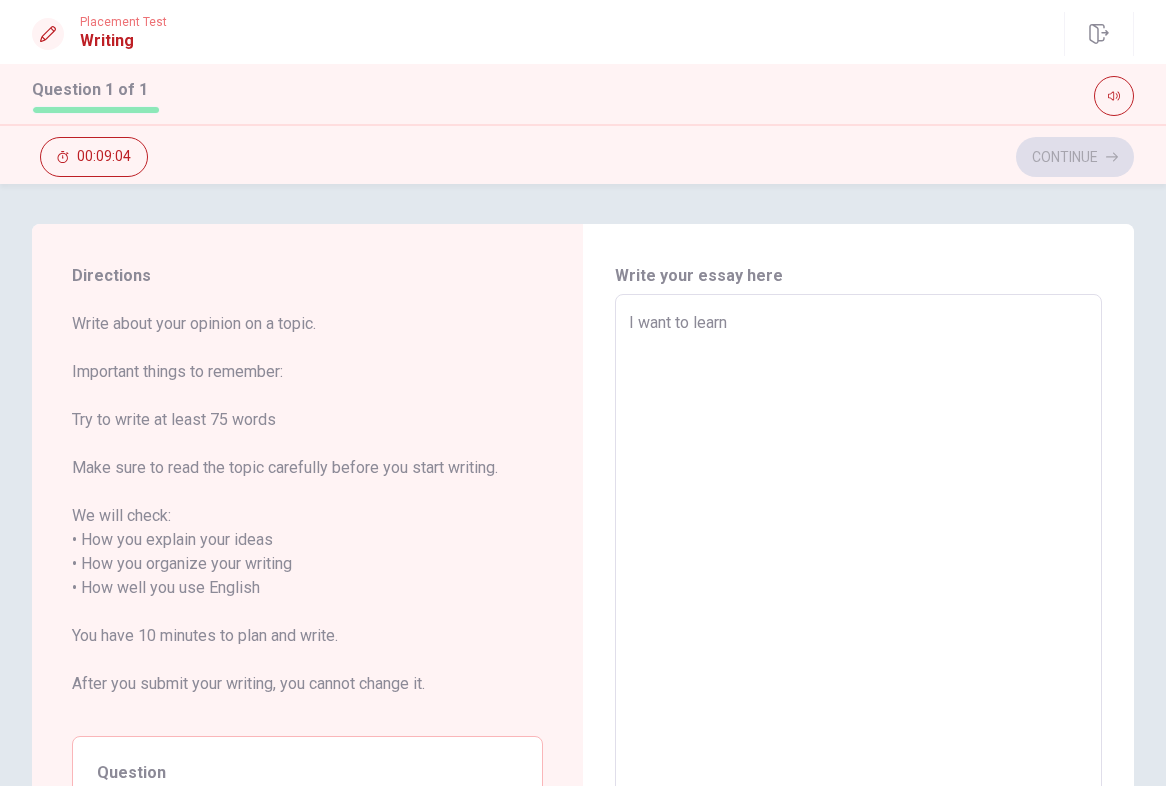 type on "x" 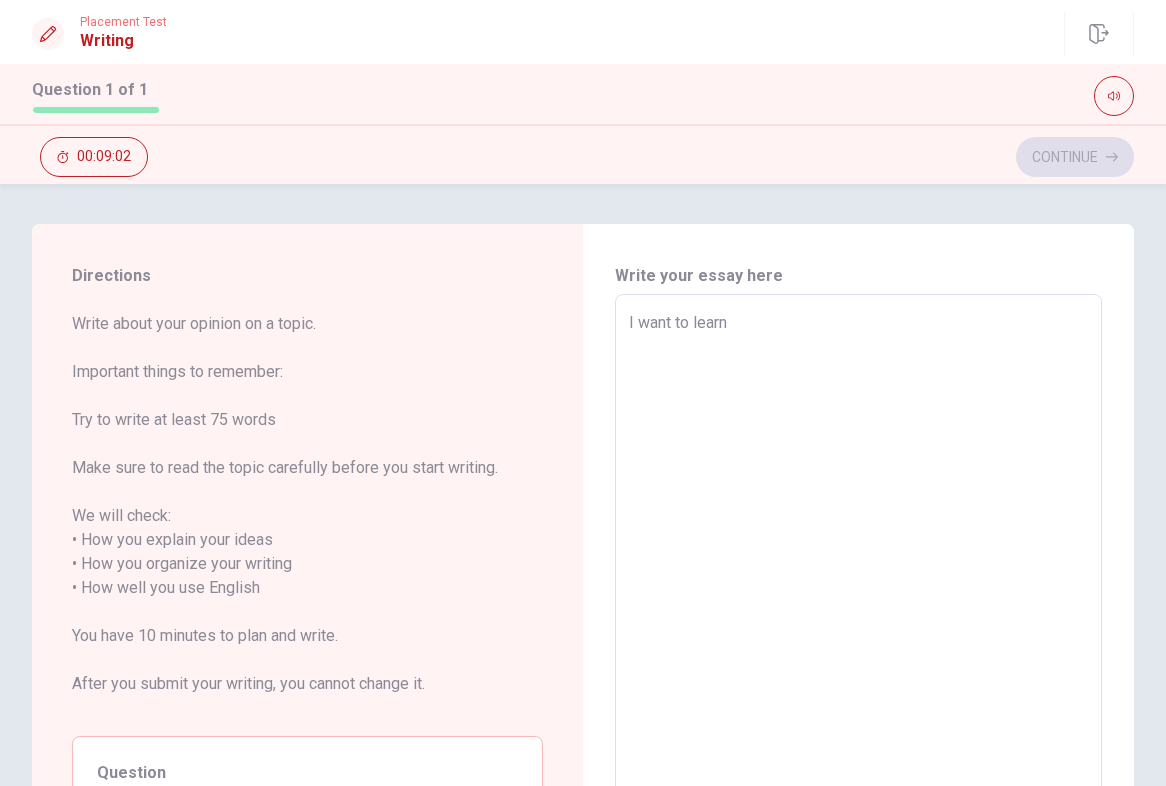 type on "x" 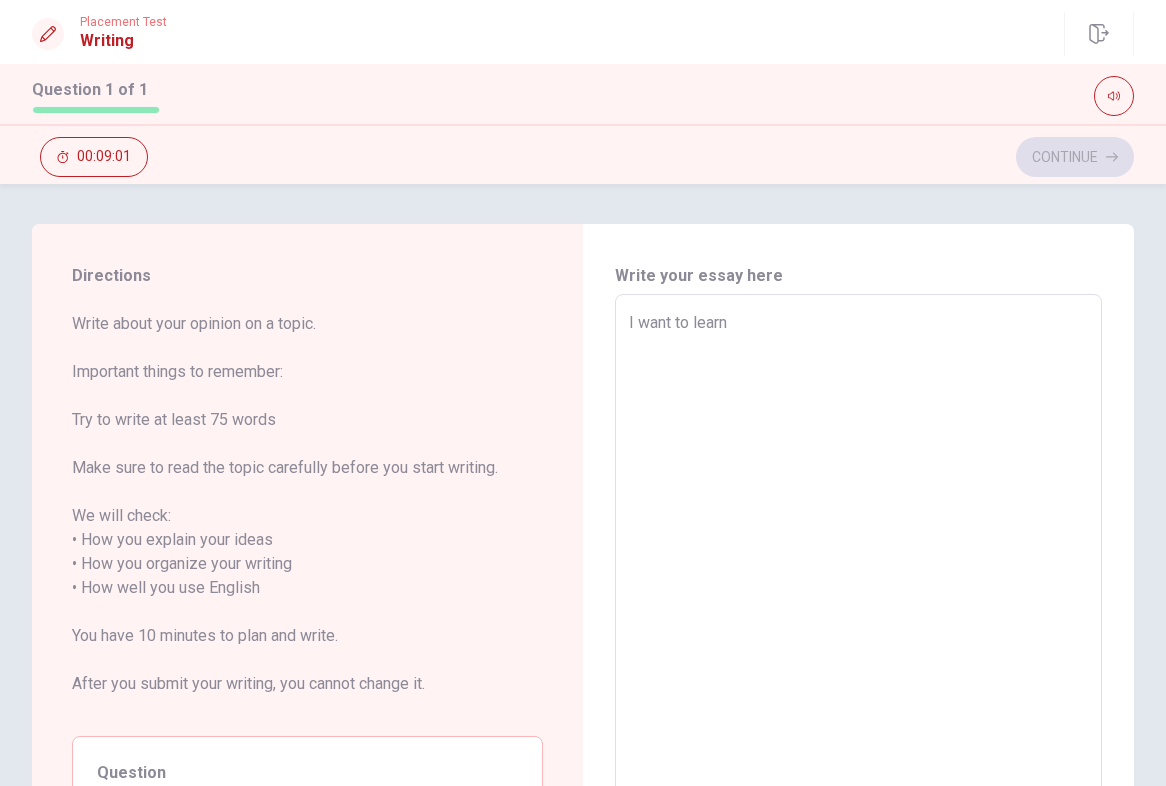type on "I want to learn" 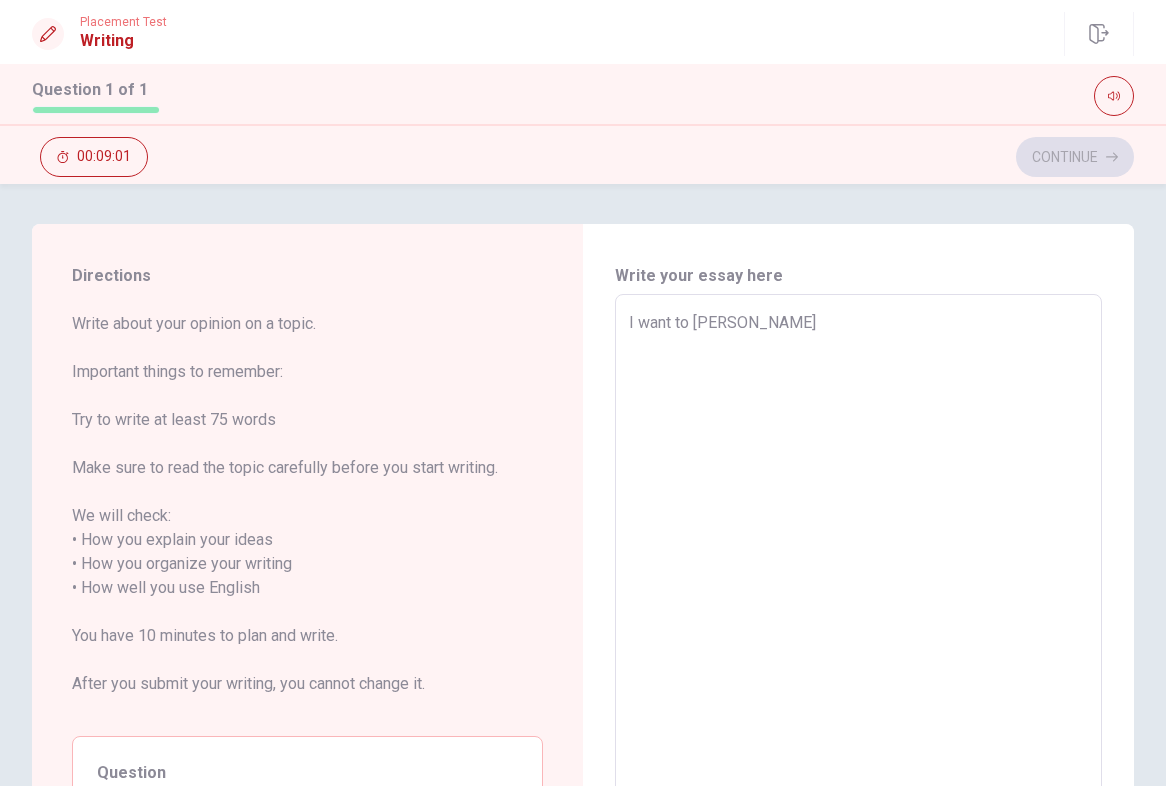 type on "x" 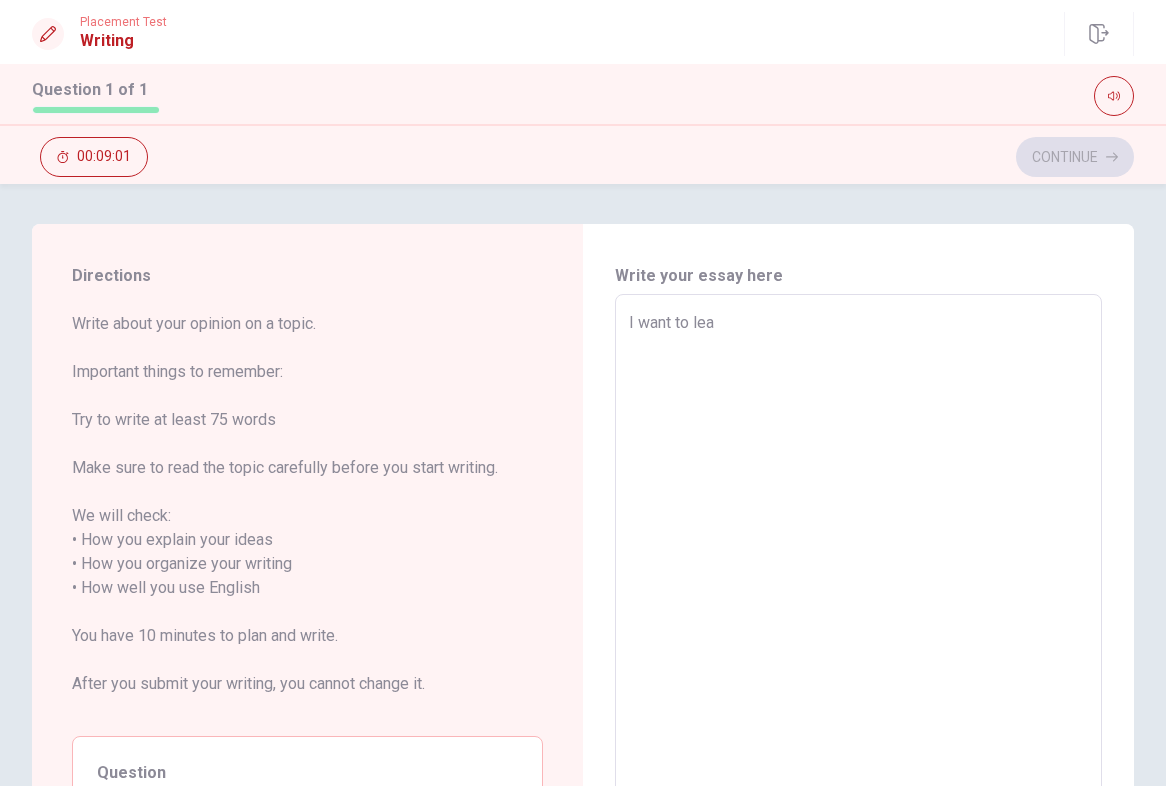 type on "x" 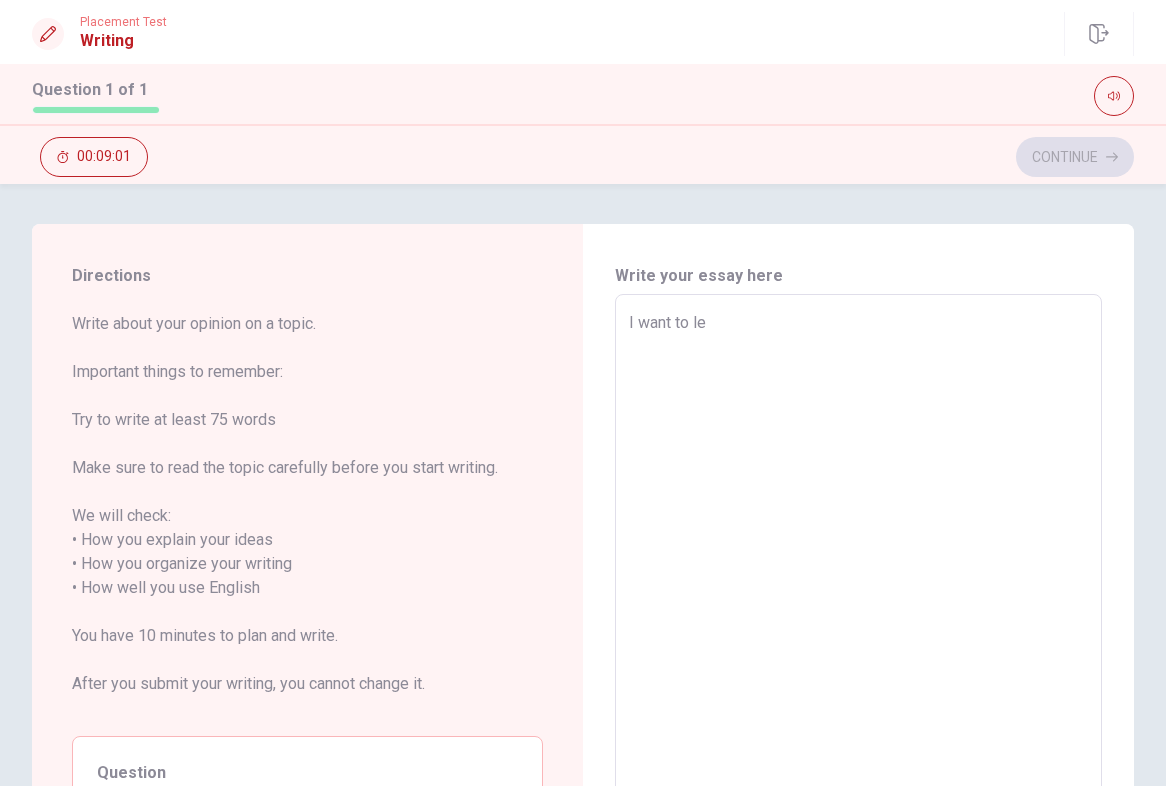 type on "x" 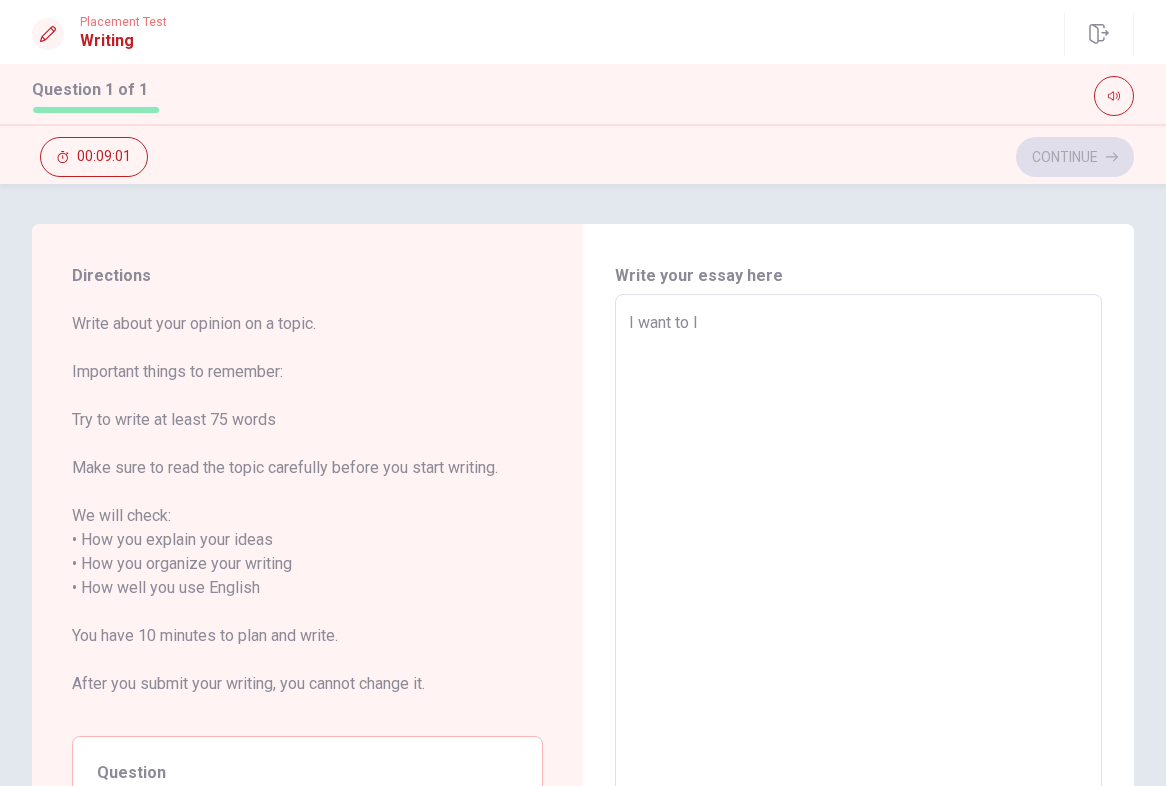 type on "x" 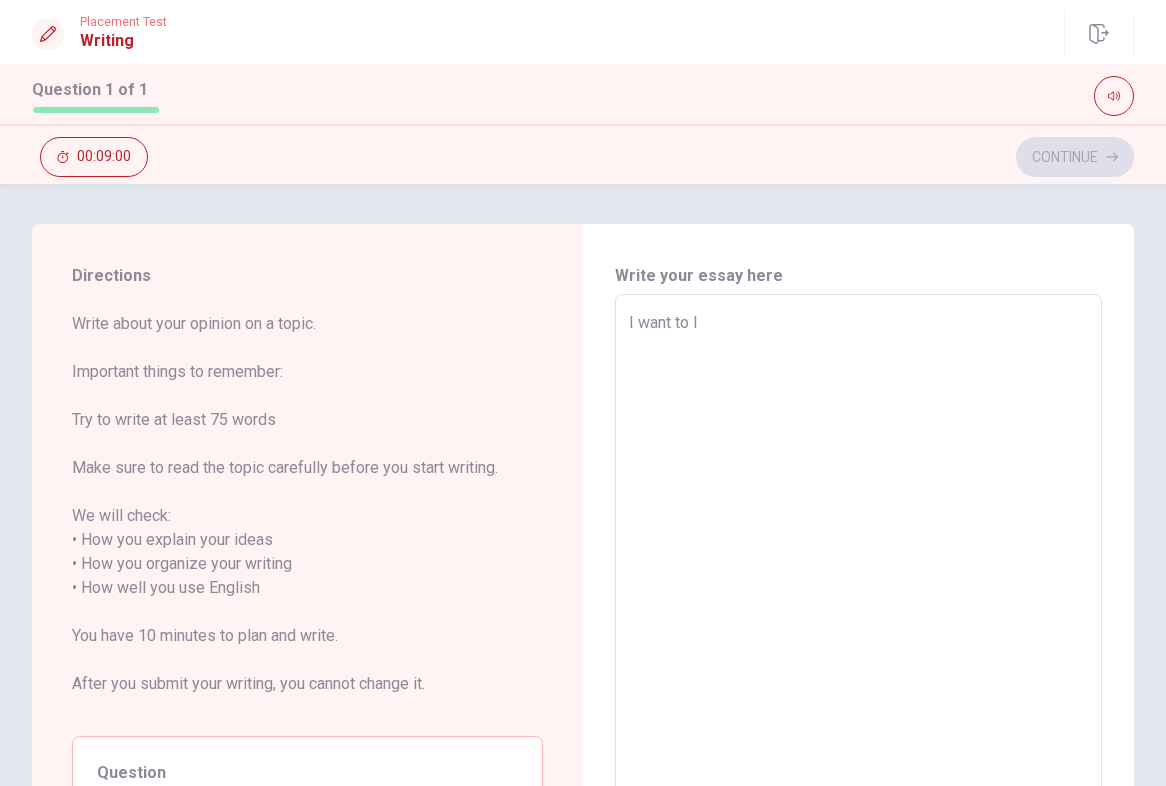 type on "I want to la" 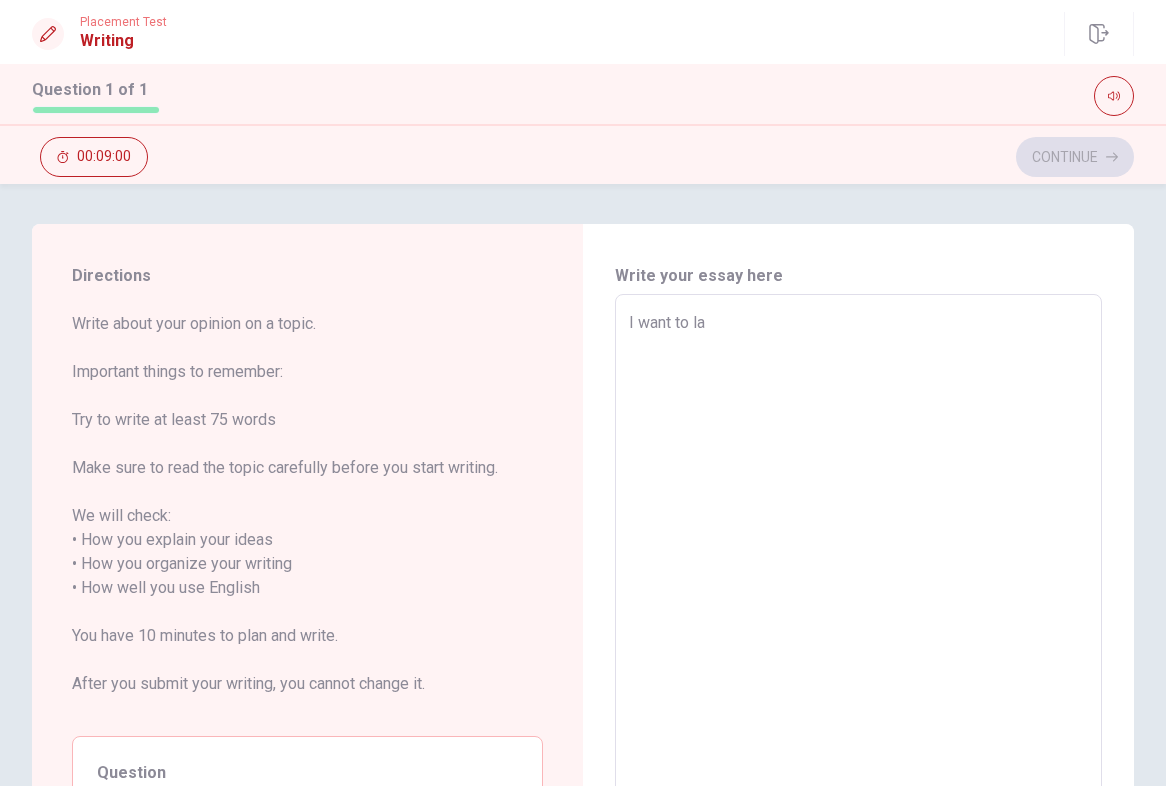 type on "x" 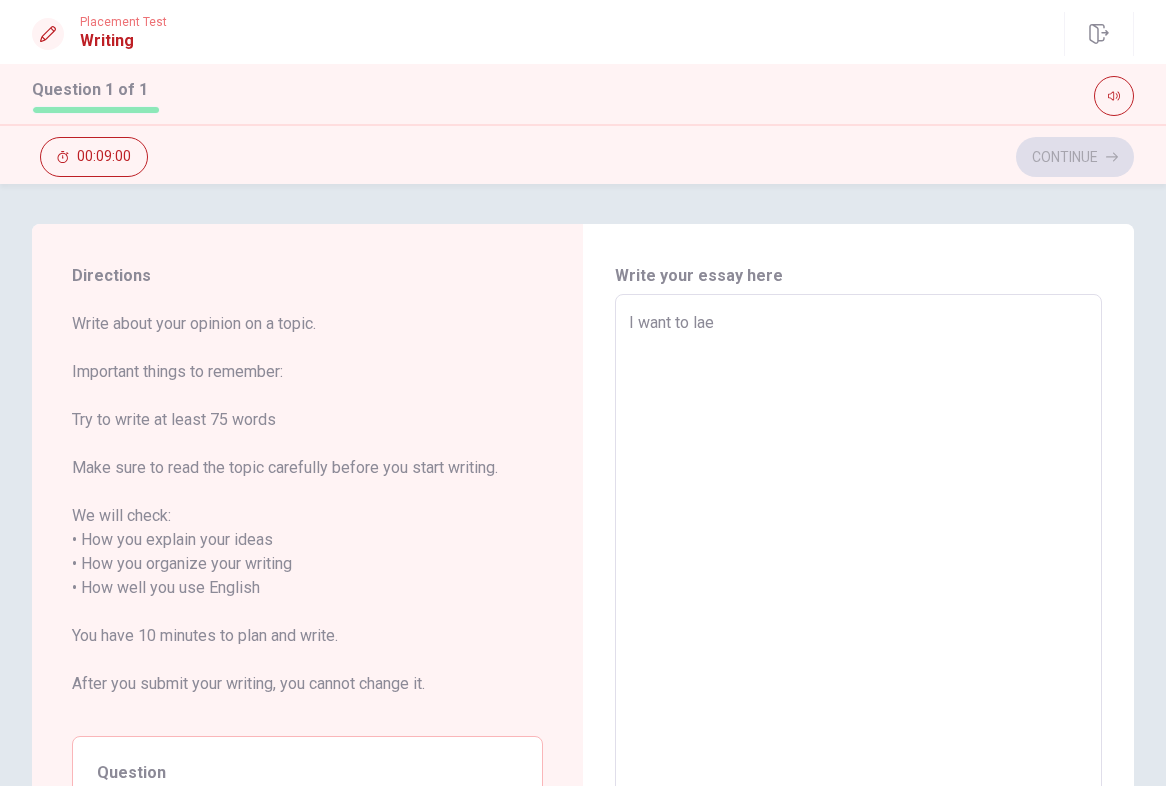 type on "x" 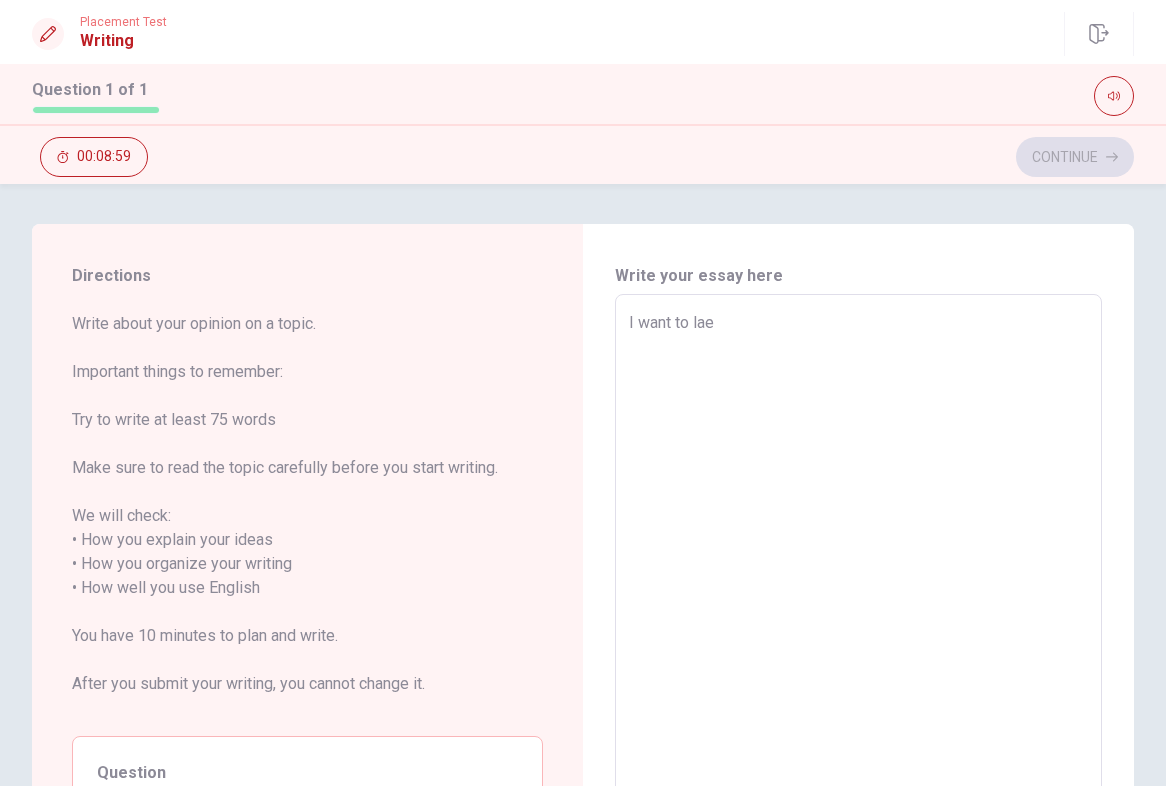 type on "I want to laer" 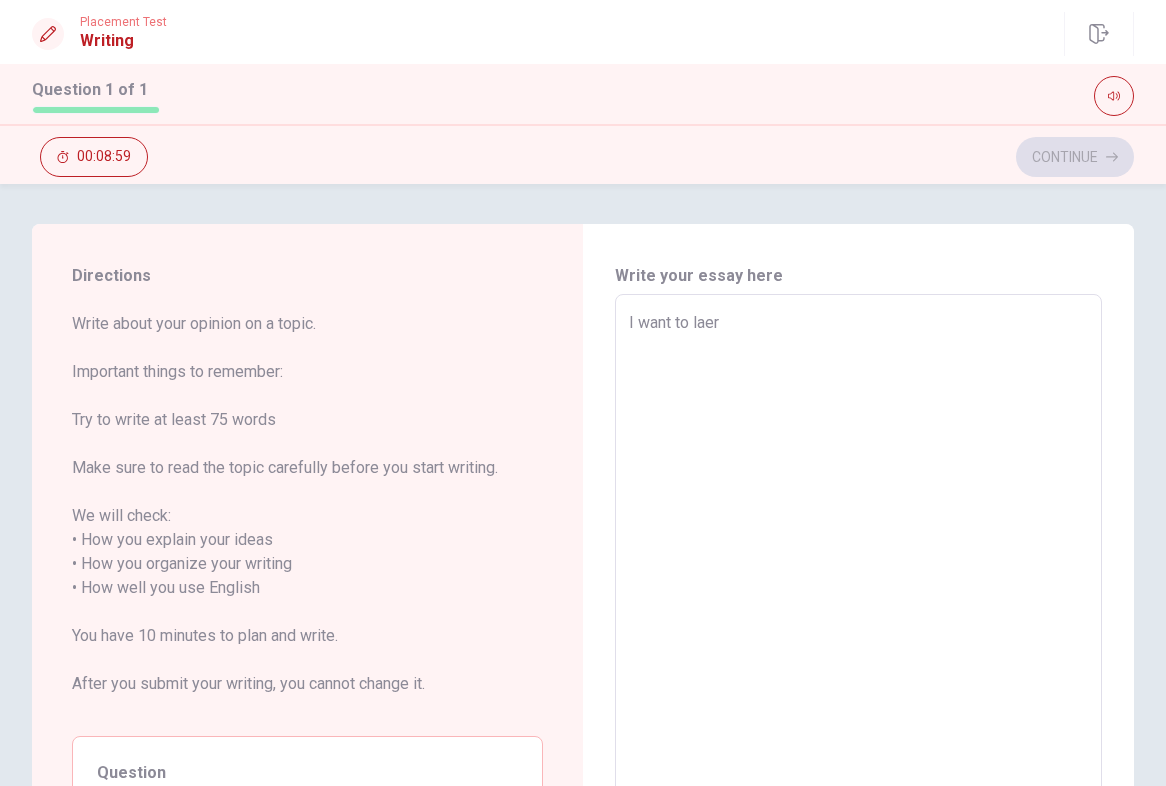 type on "x" 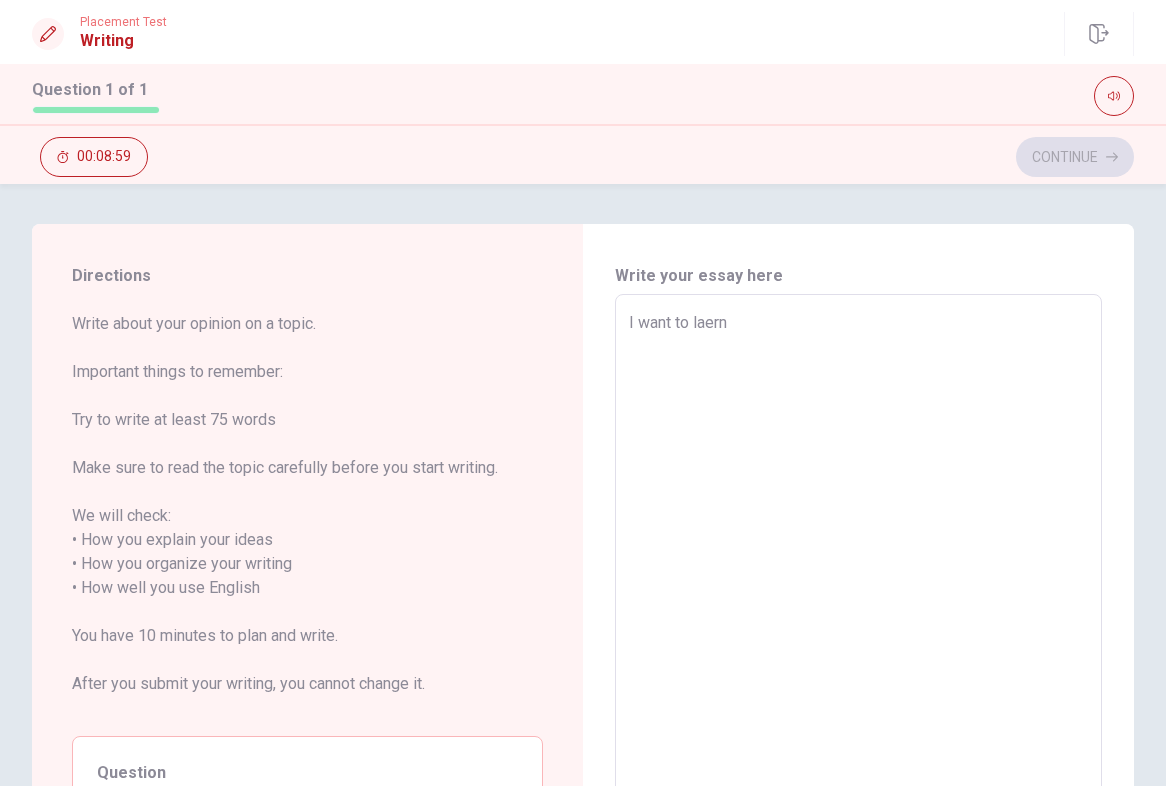 type on "x" 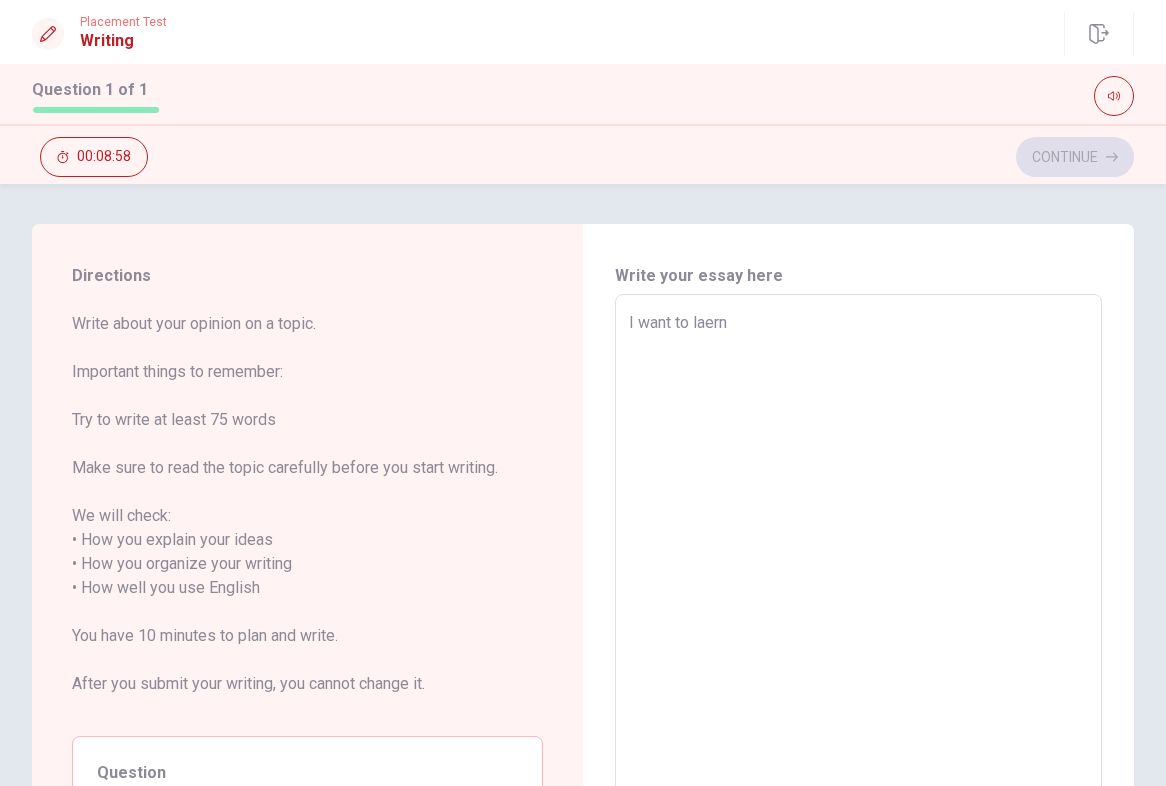 type on "x" 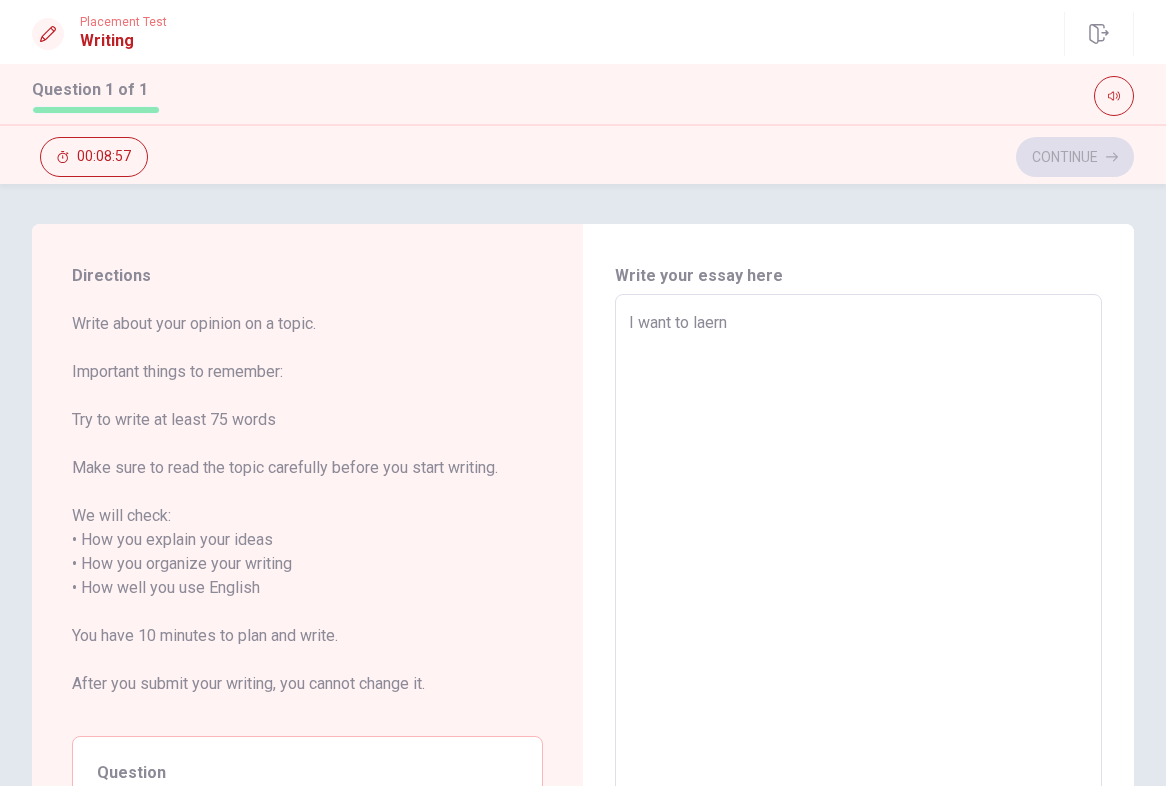 type on "I want to laern a" 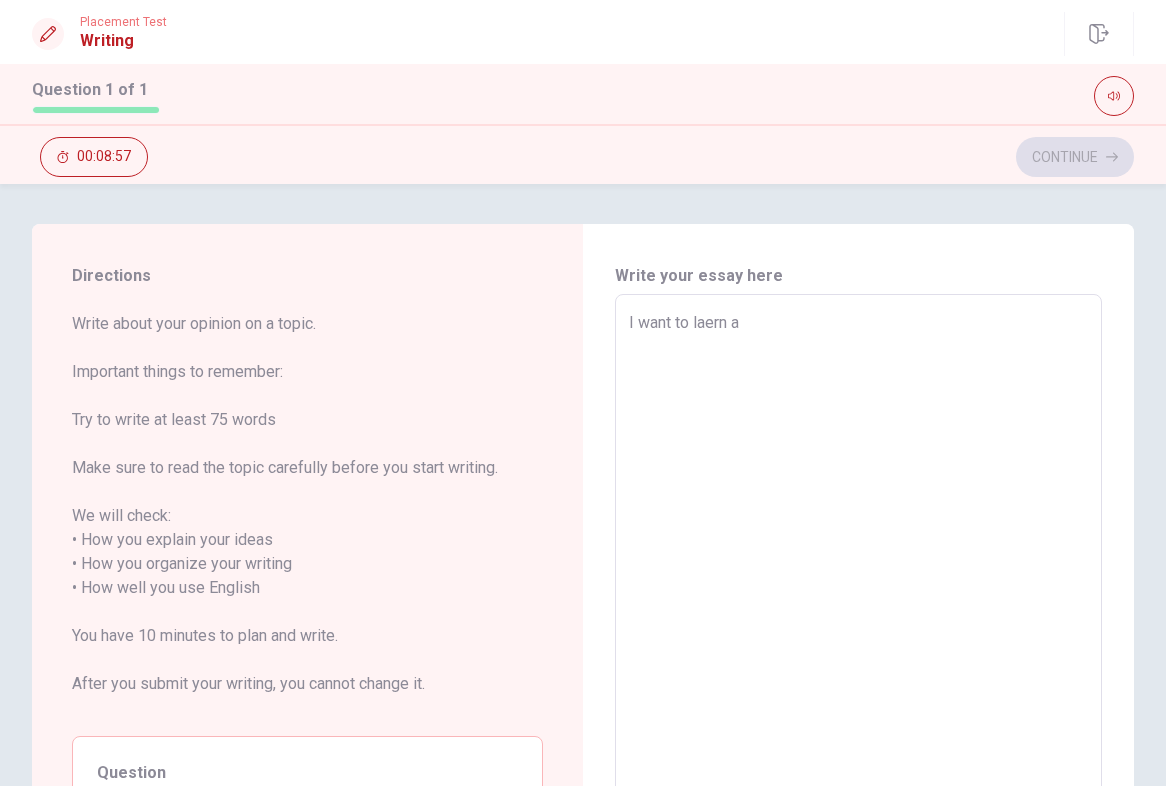 type on "x" 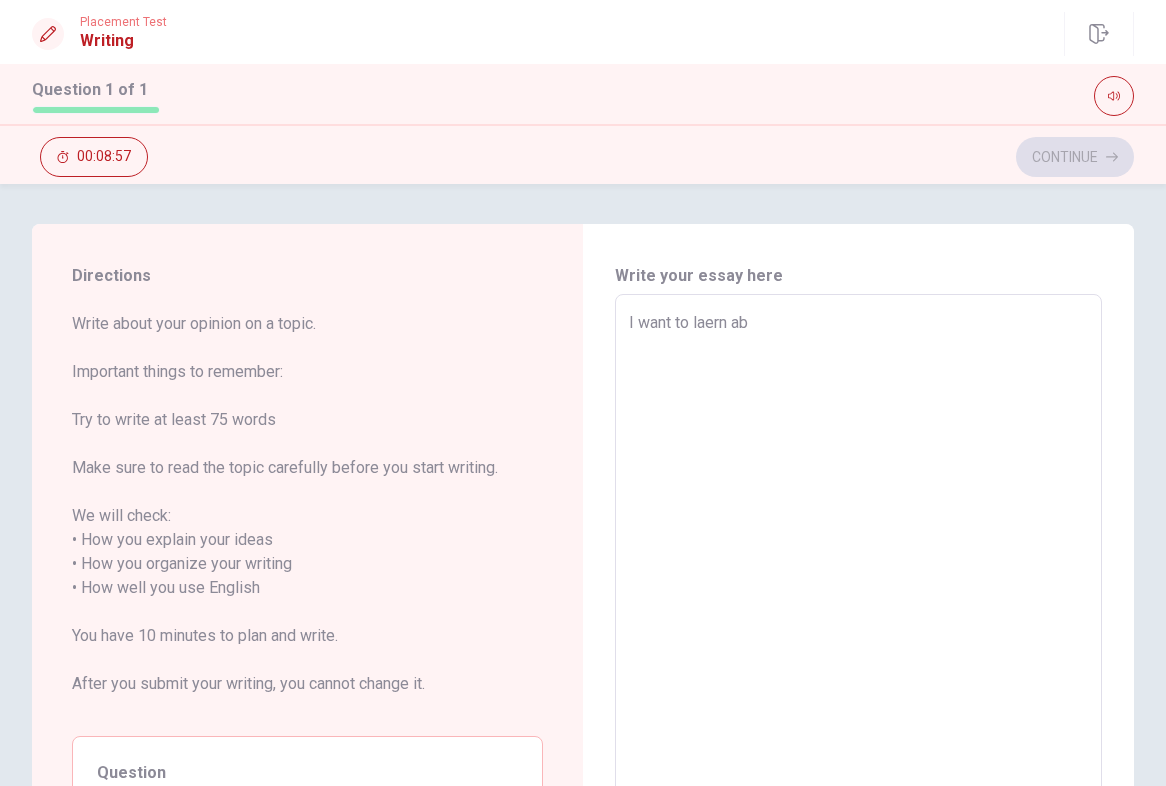type on "x" 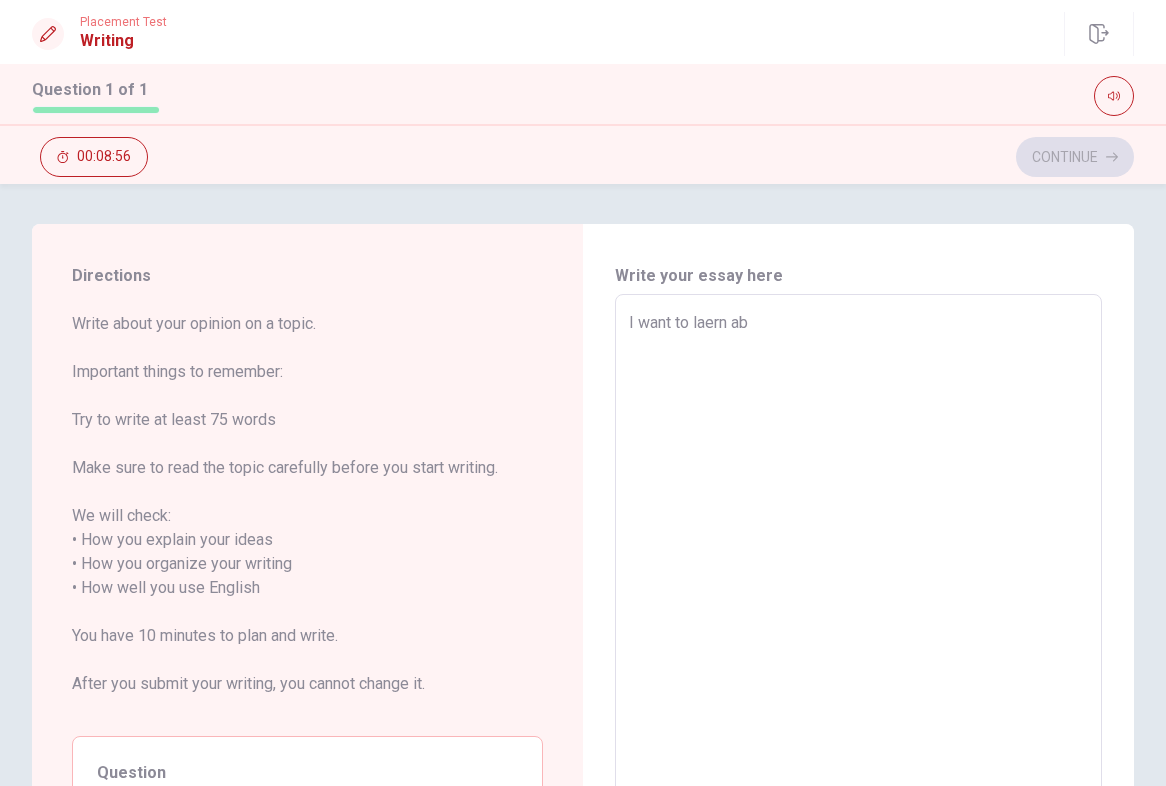 type on "I want to laern abo" 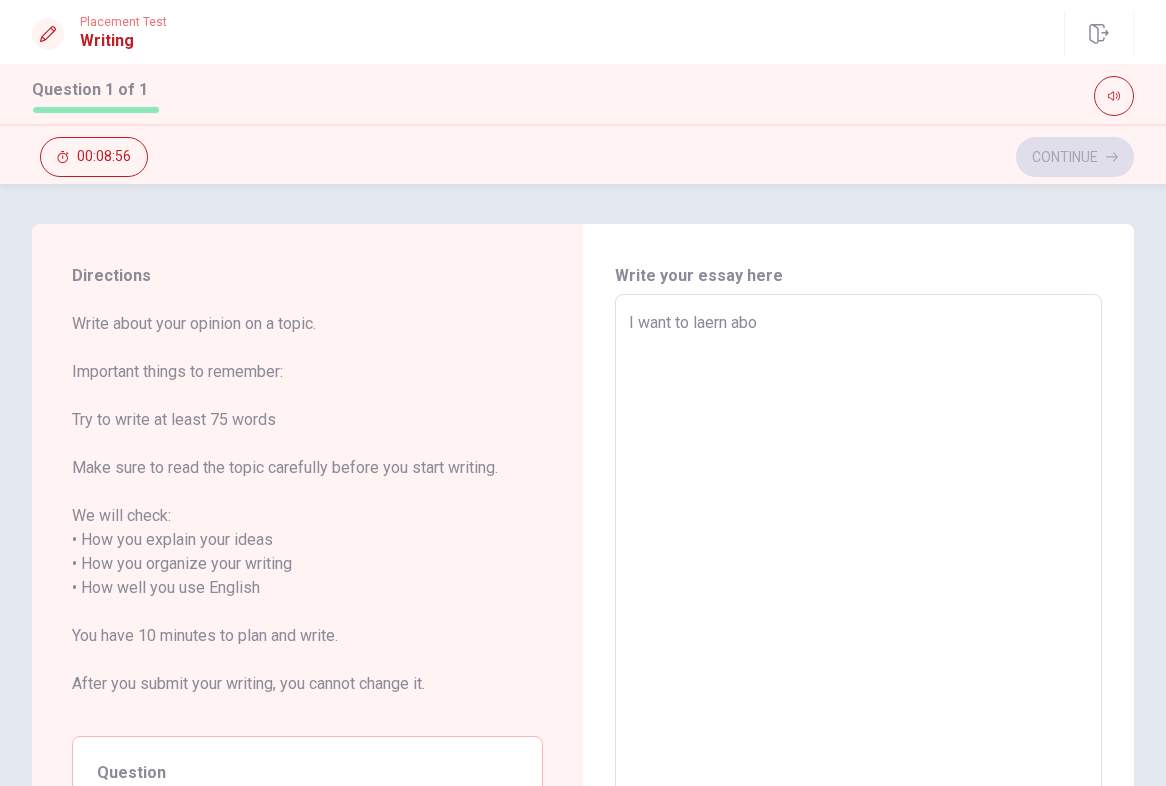 type on "x" 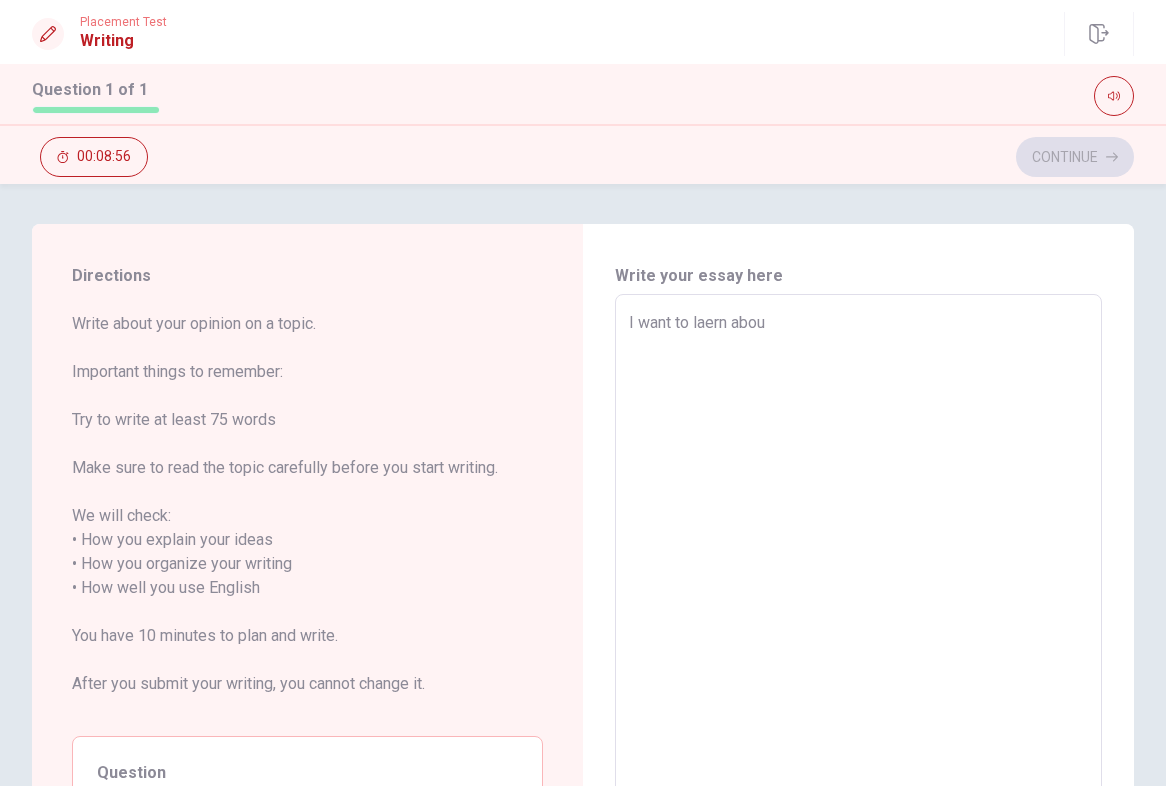 type on "x" 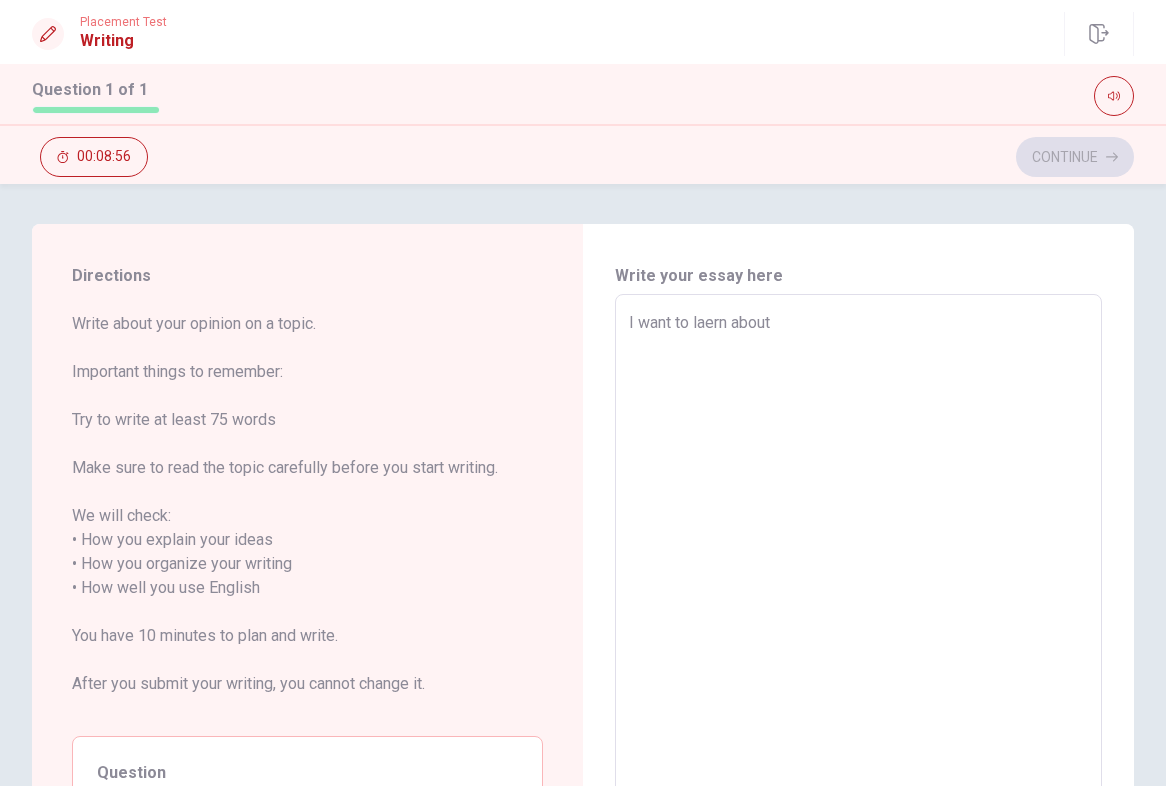 type on "x" 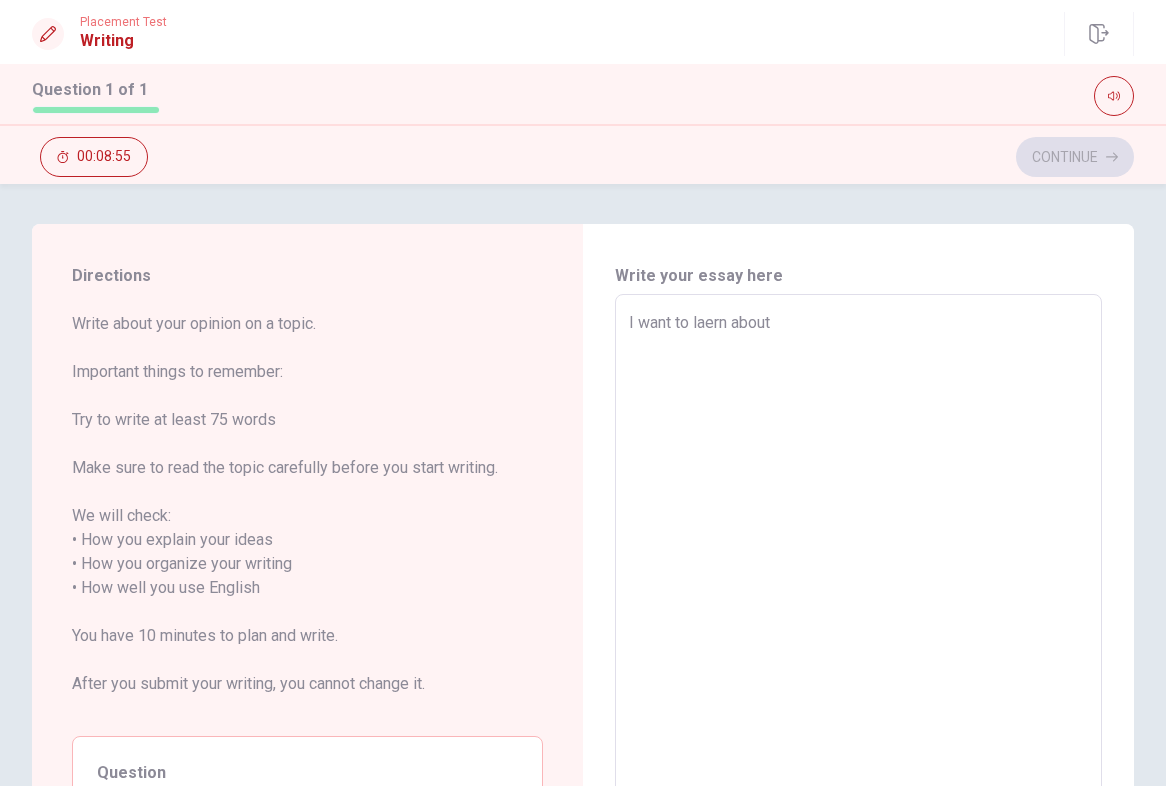 type on "I want to laern about" 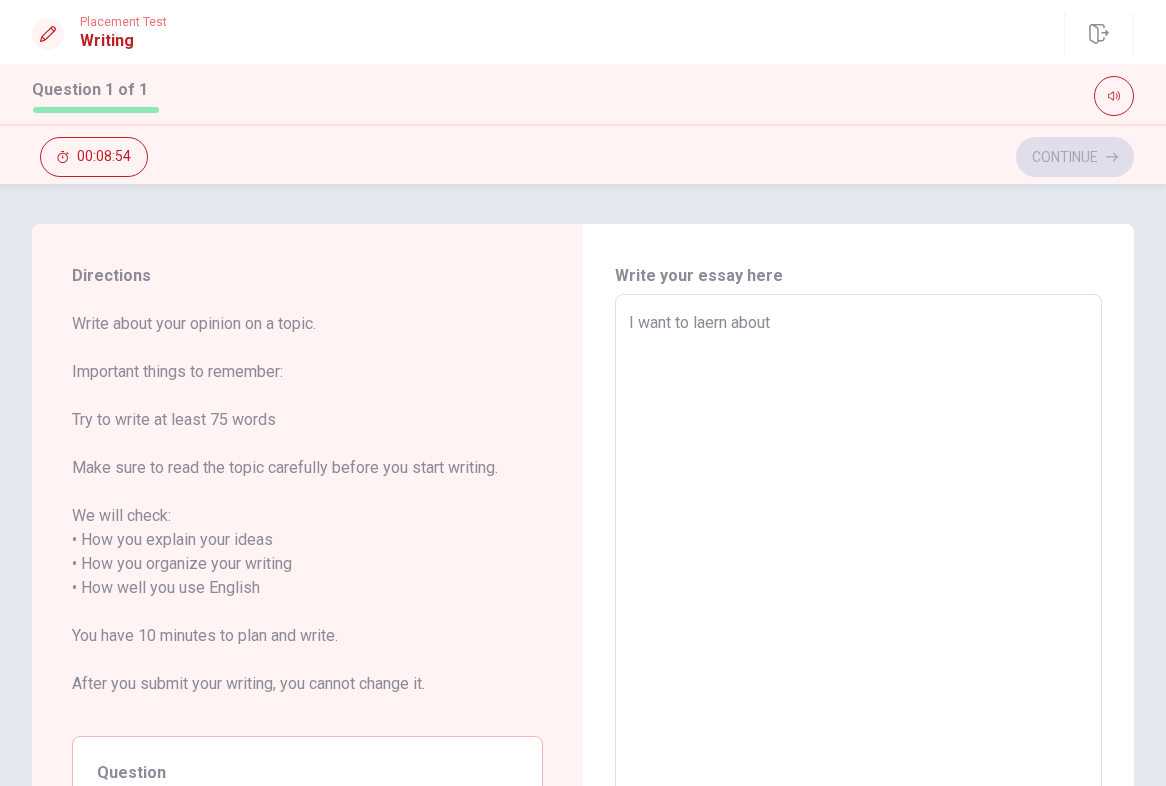 type on "I want to laern about s" 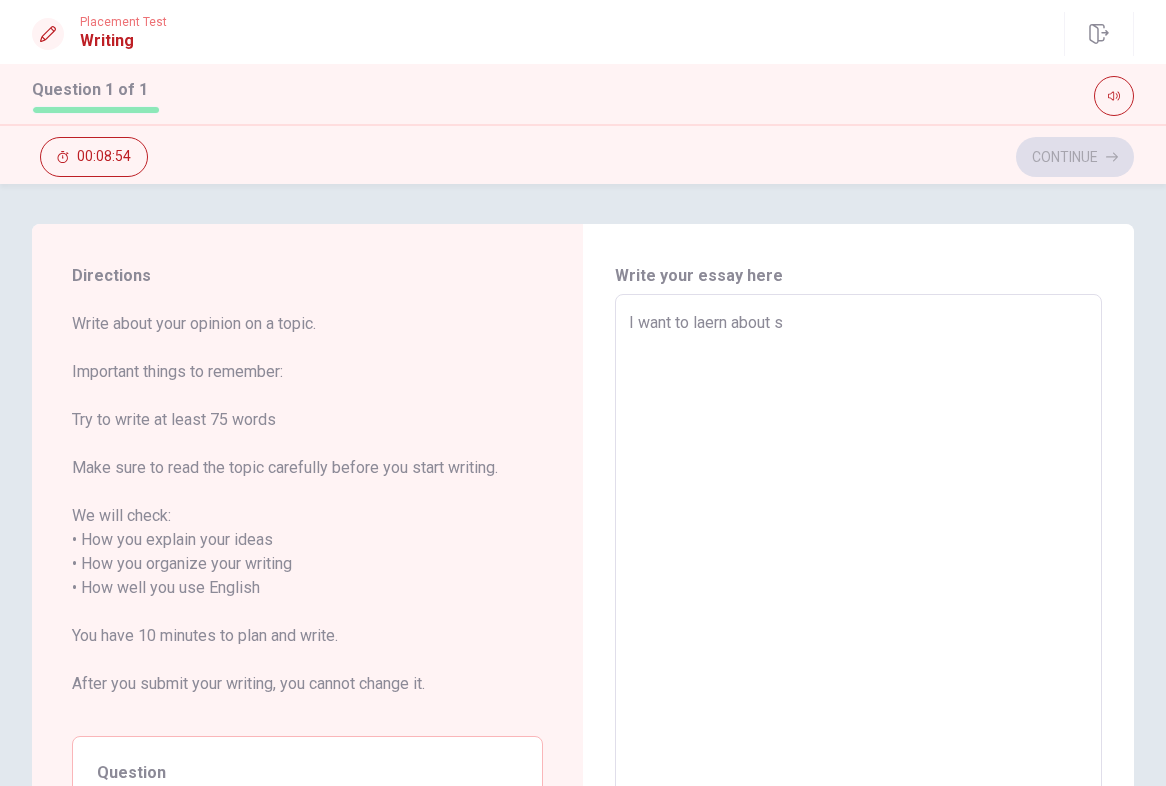 type on "x" 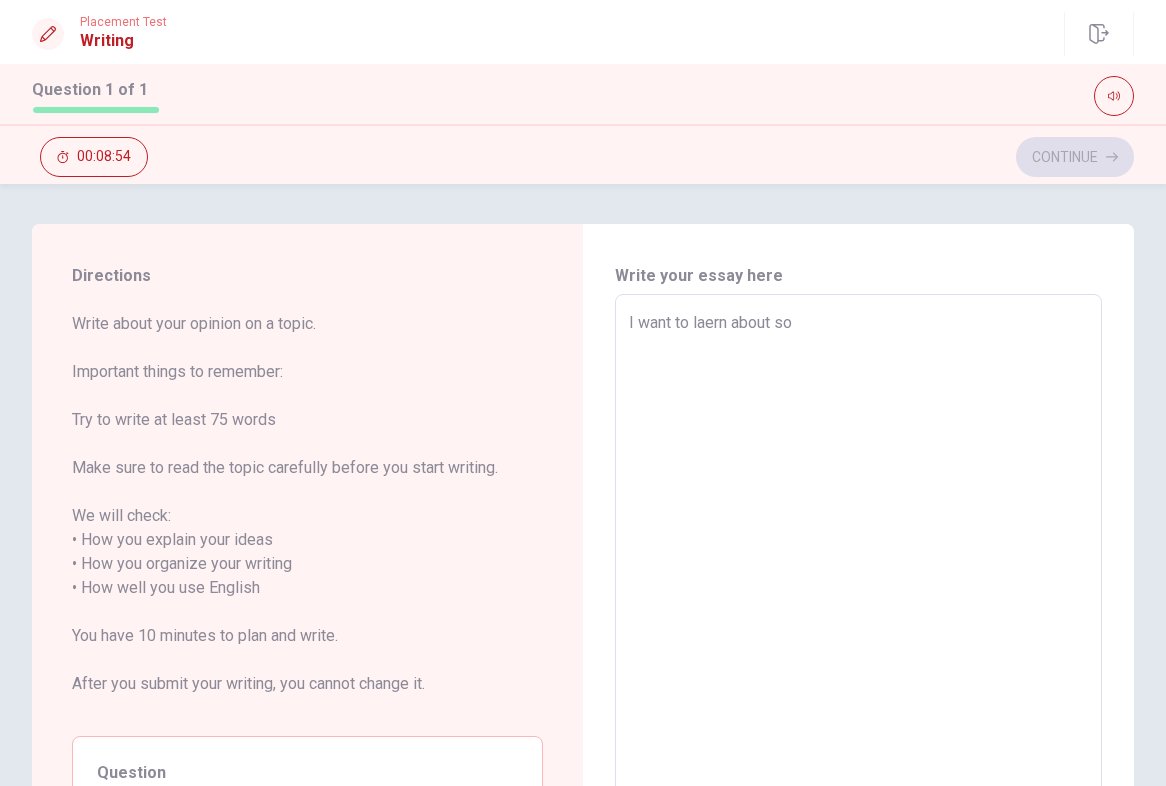 type on "x" 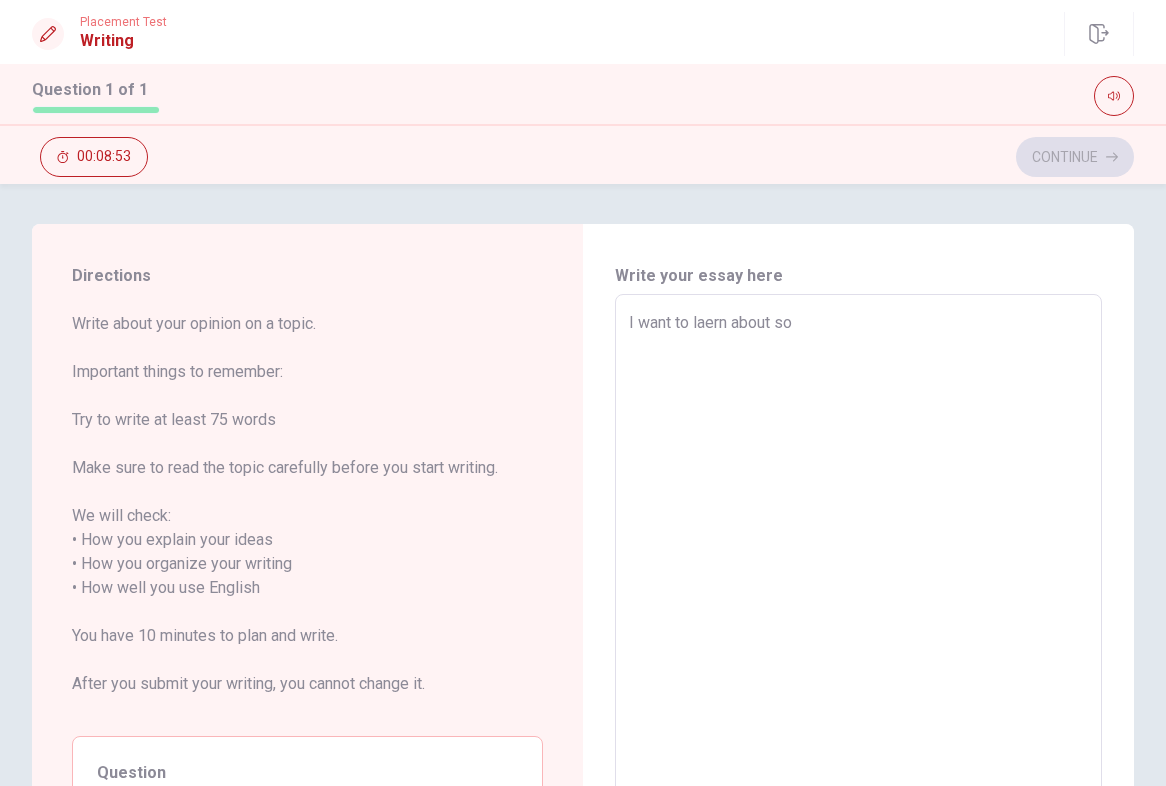 type on "I want to laern about som" 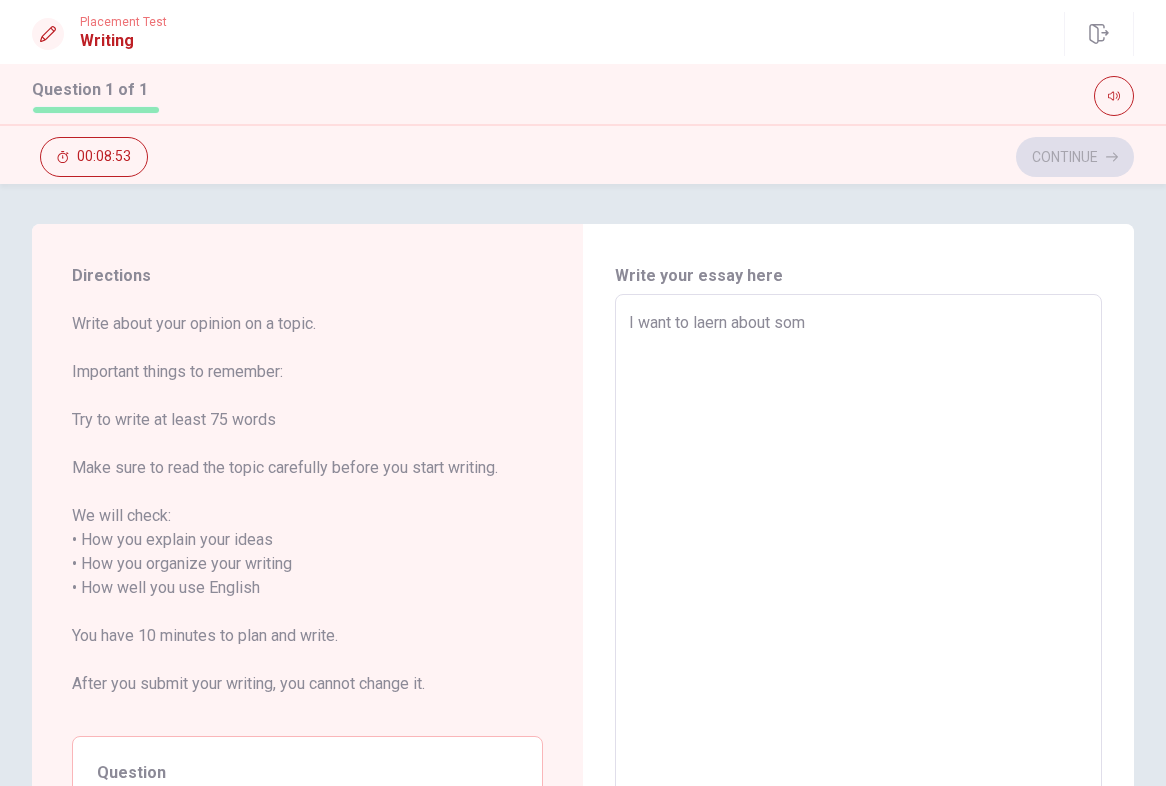 type on "x" 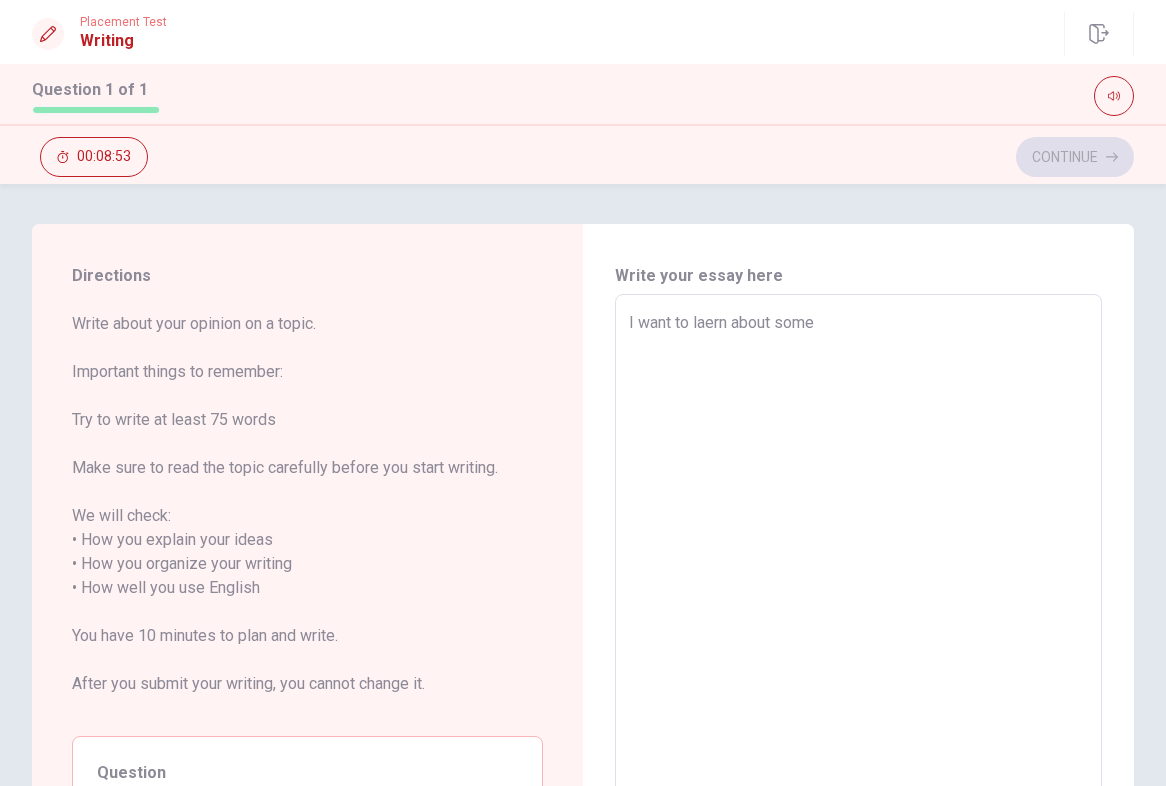 type on "x" 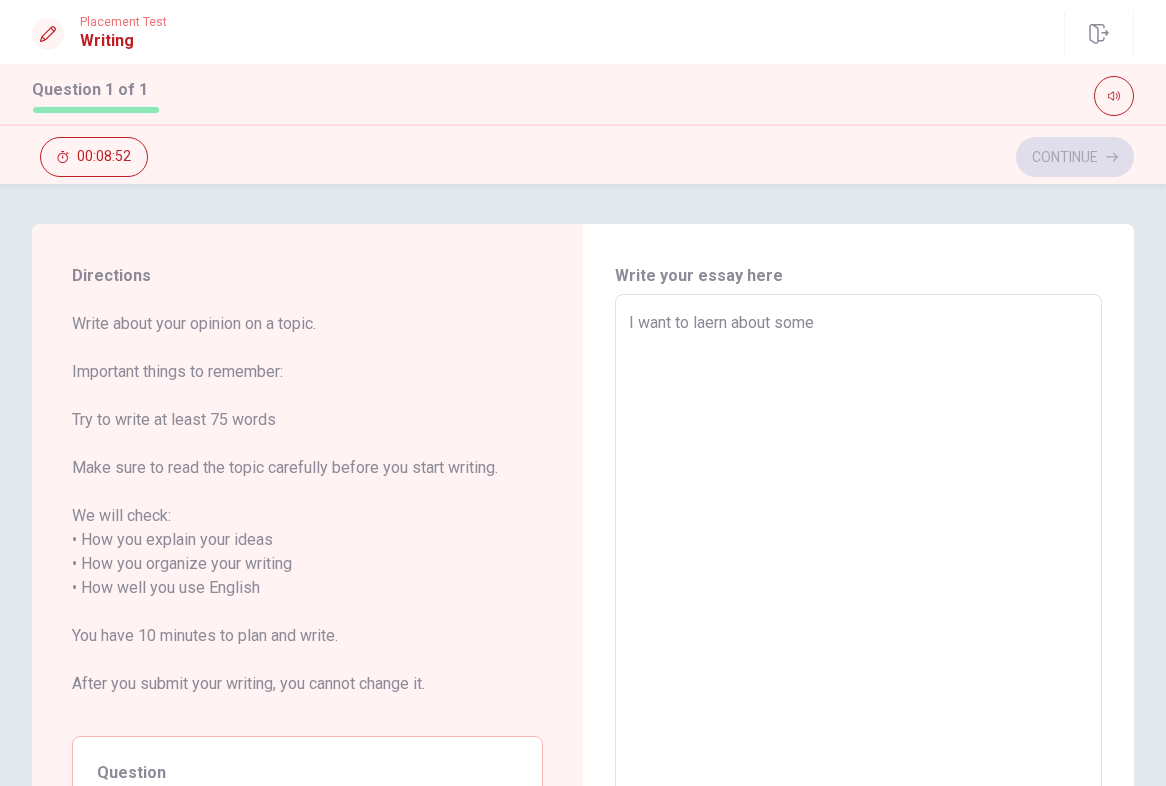 type on "I want to laern about some" 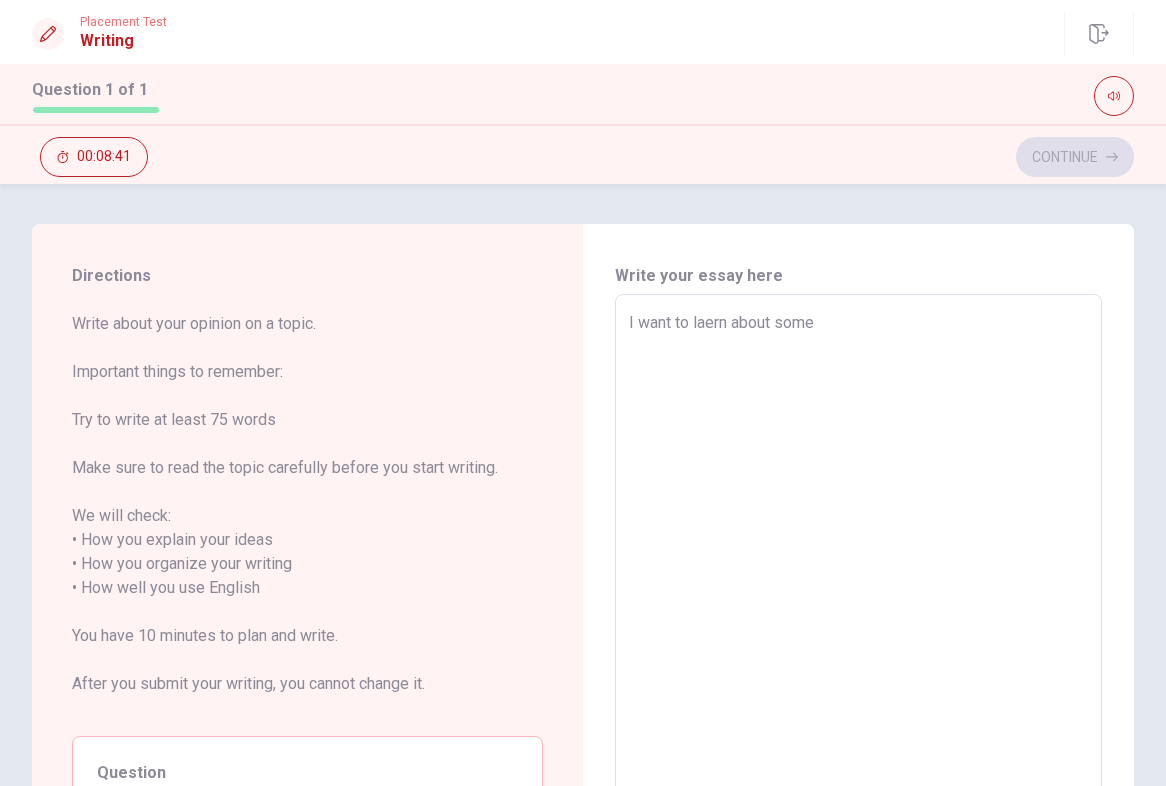 type on "x" 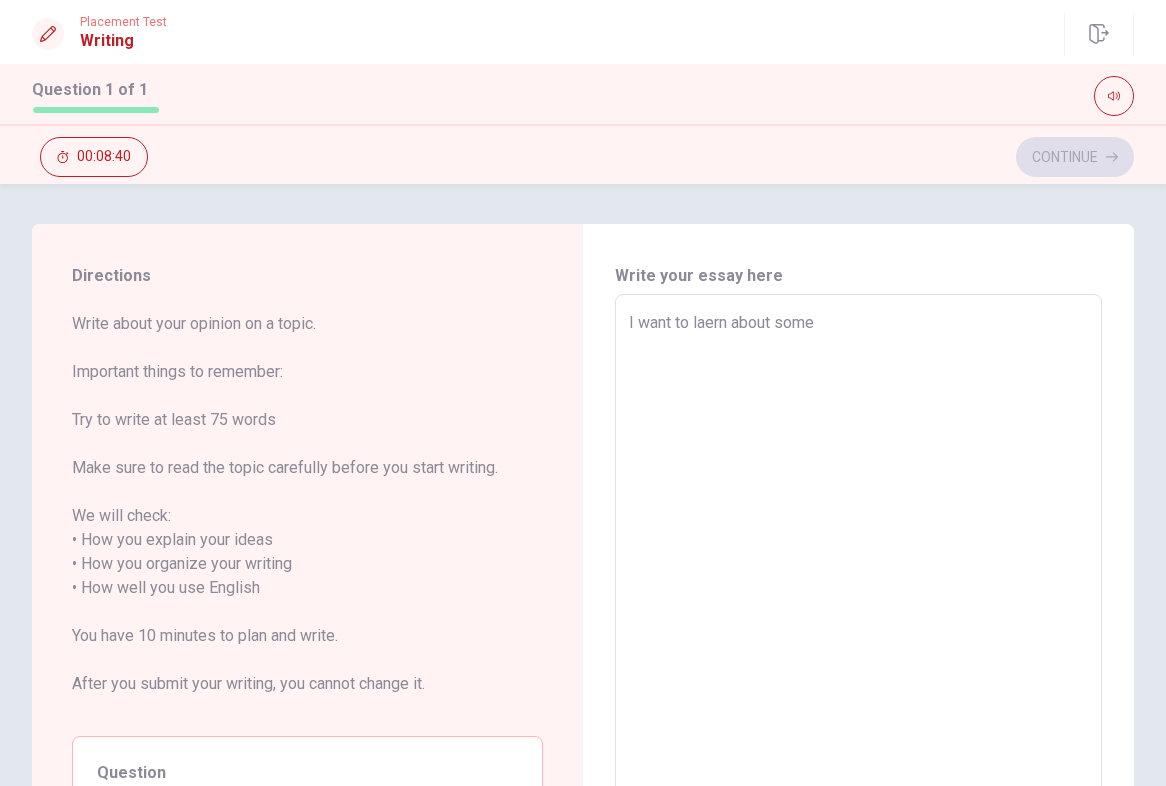 type on "I want to laern about some L" 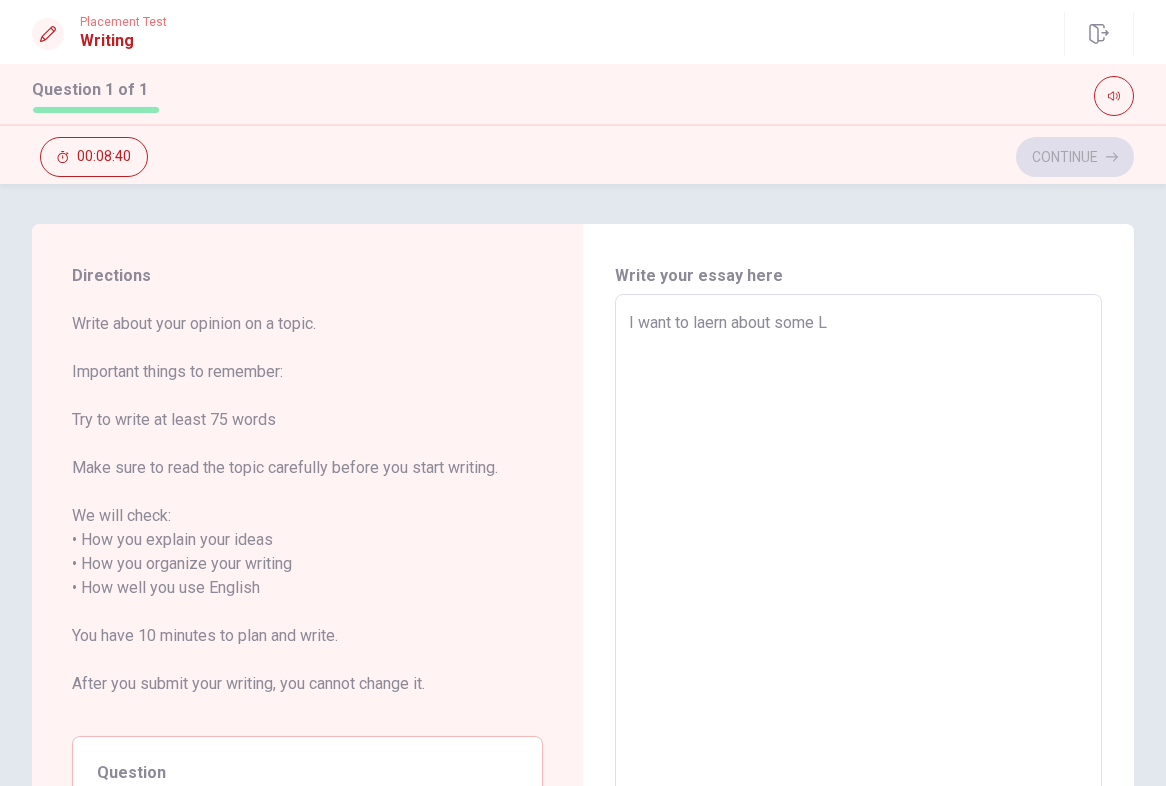 type on "x" 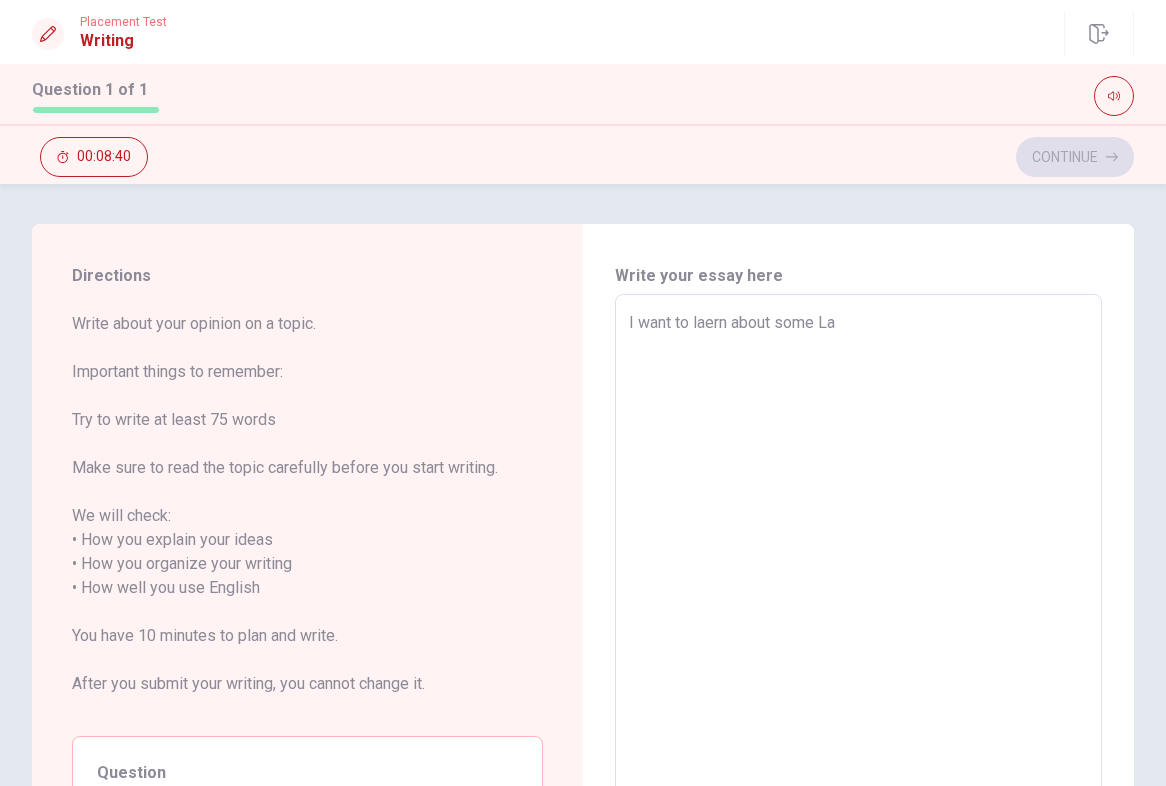 type on "x" 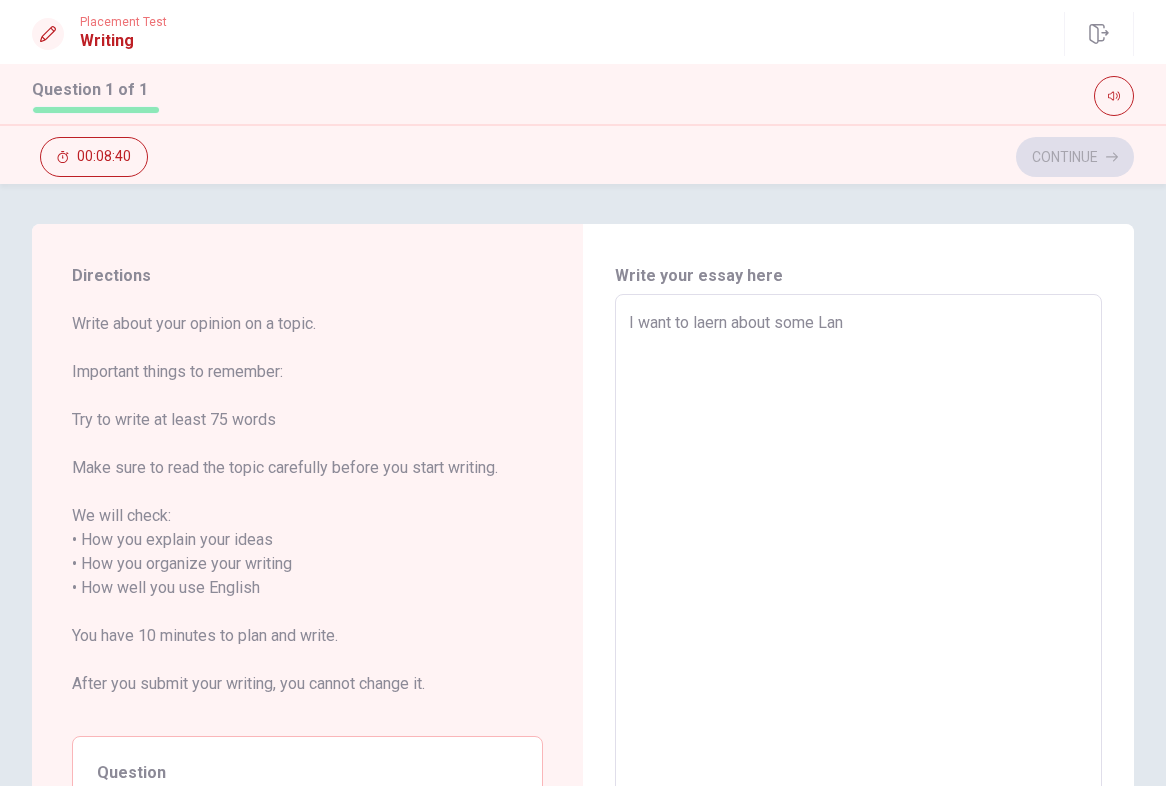 type on "x" 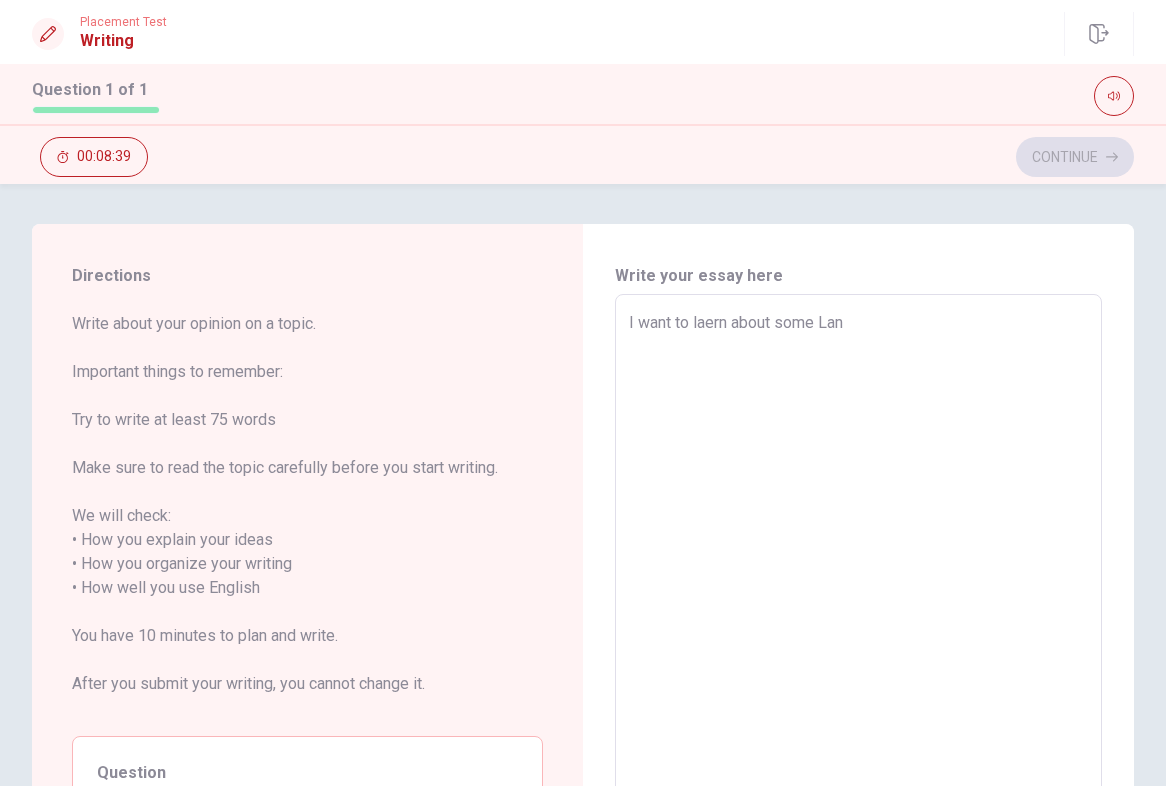 type on "I want to laern about some Lang" 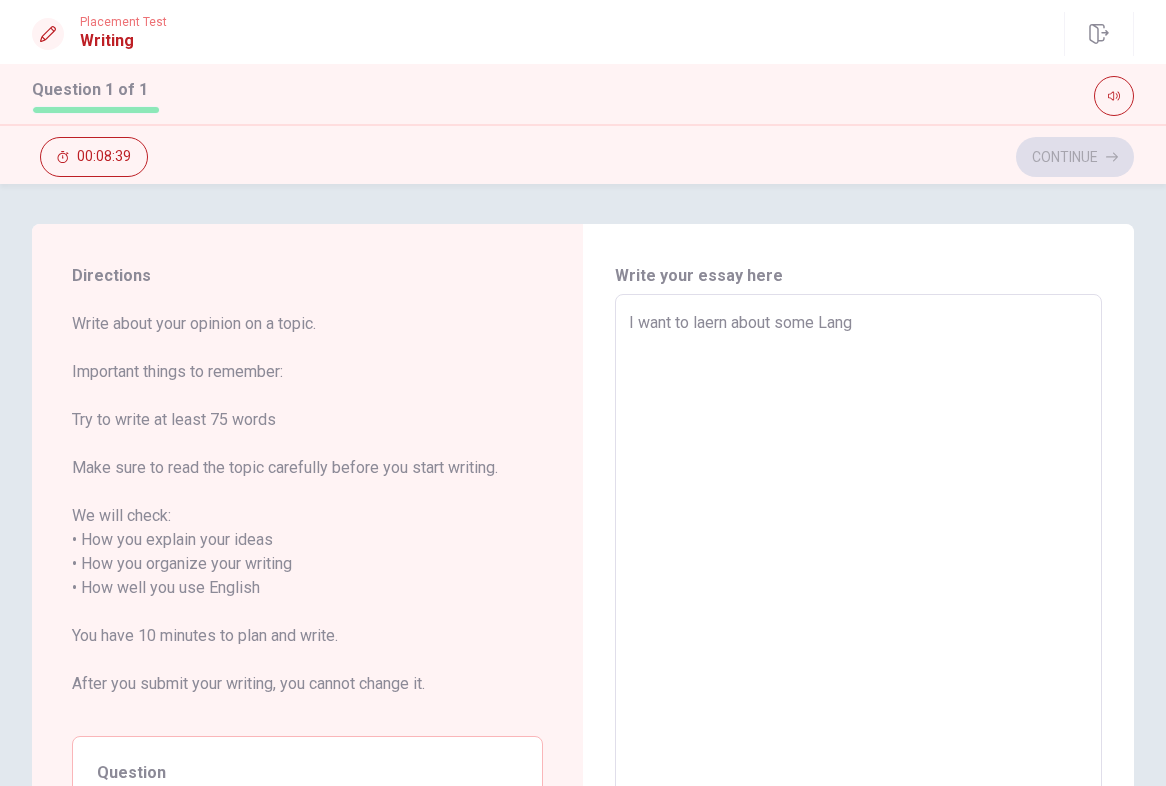 type on "x" 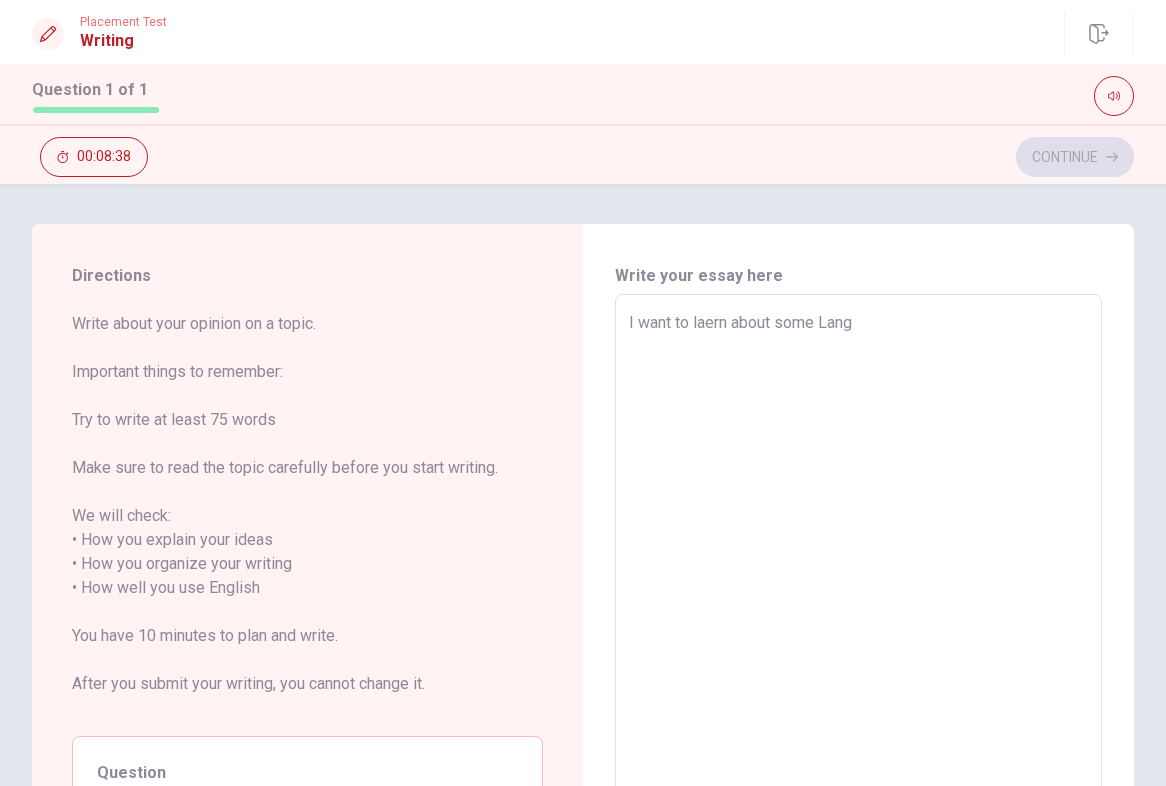 type on "I want to laern about some Langu" 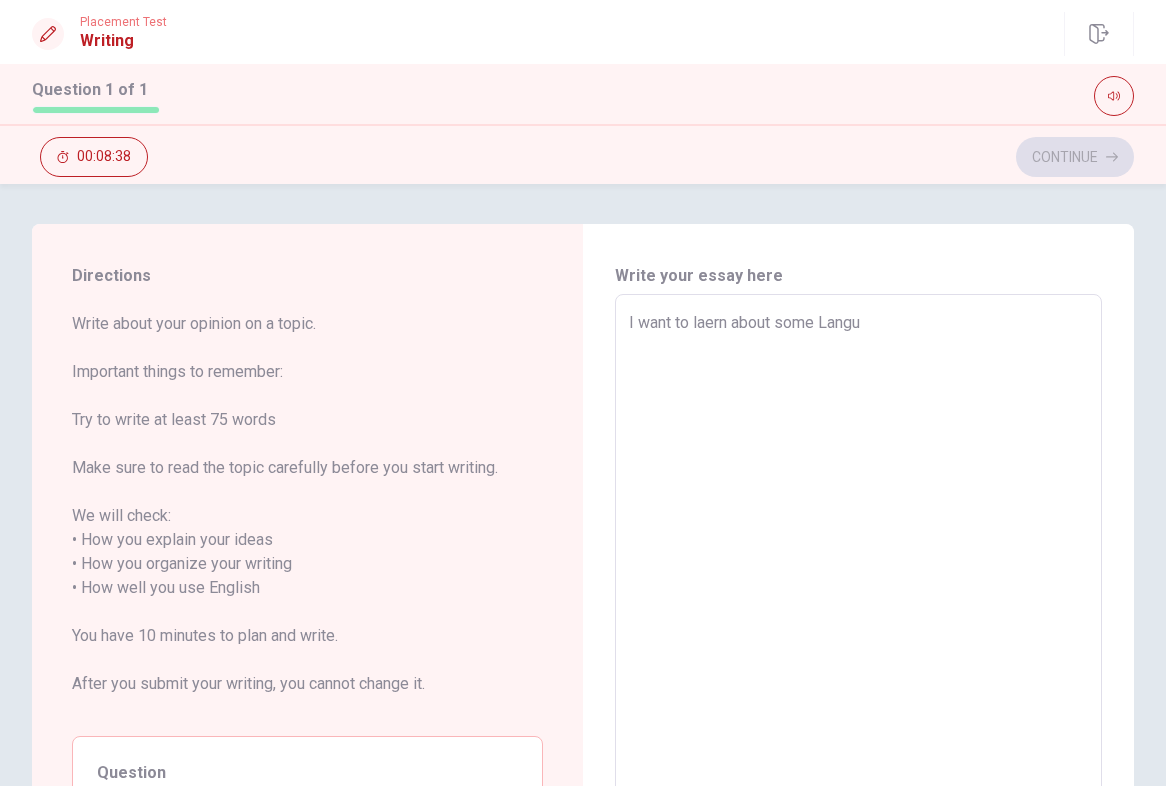 type on "x" 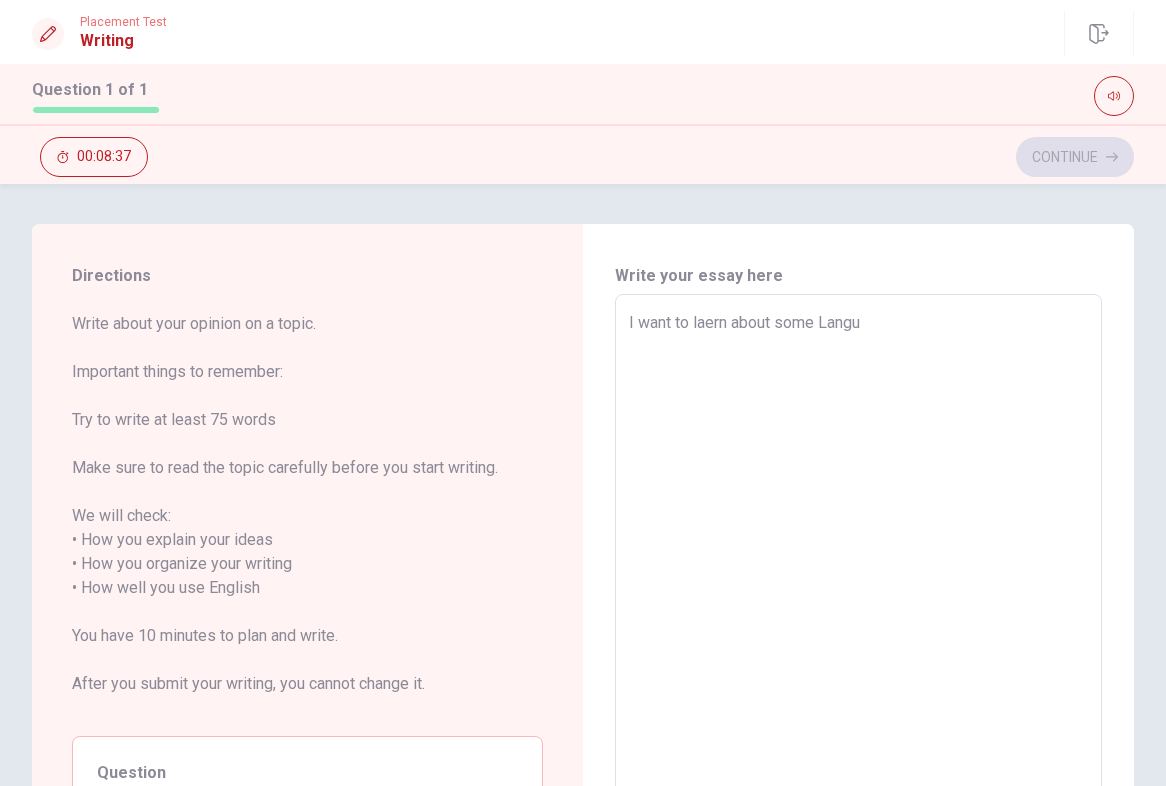 type on "I want to laern about some Langua" 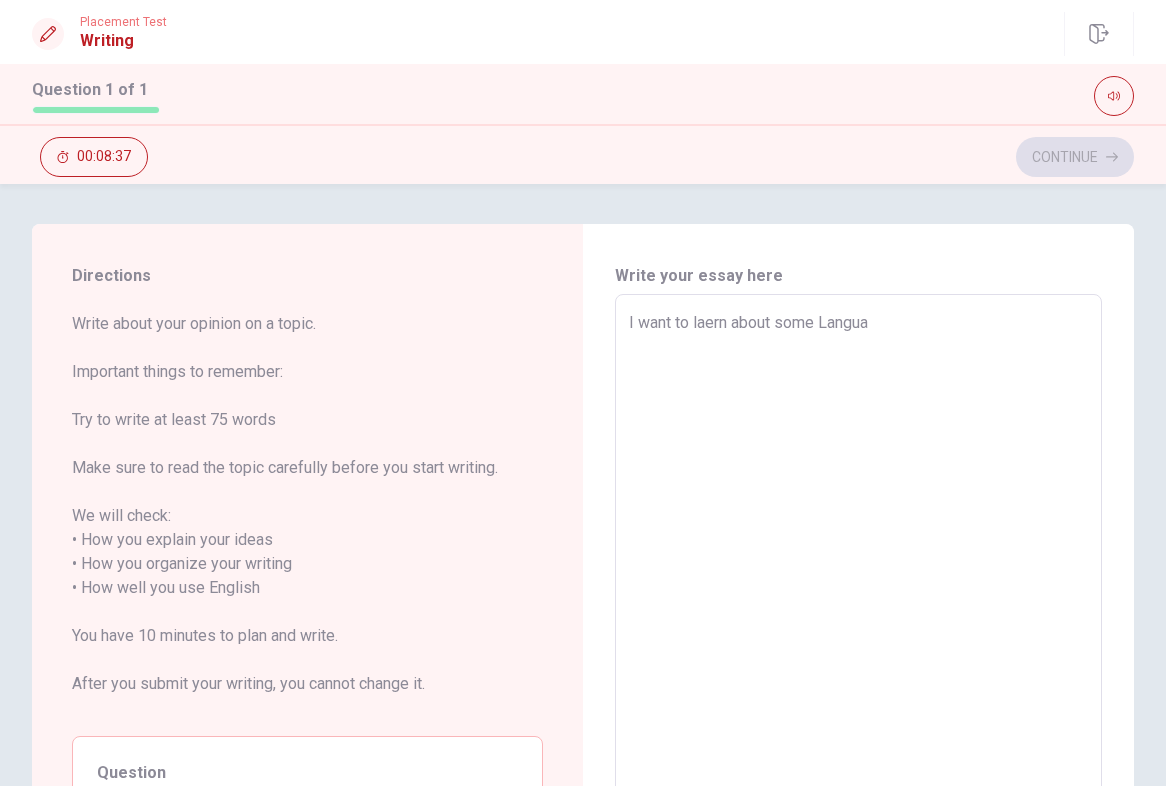 type on "x" 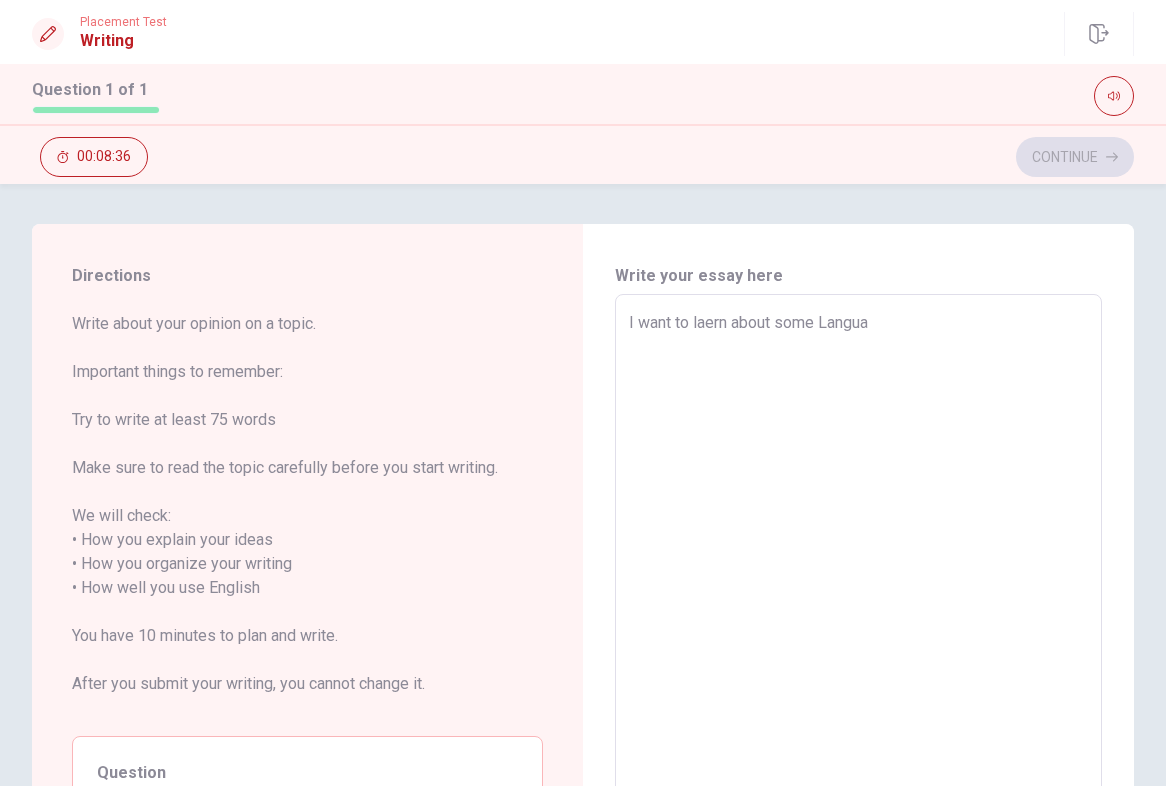 type on "I want to laern about some Languag" 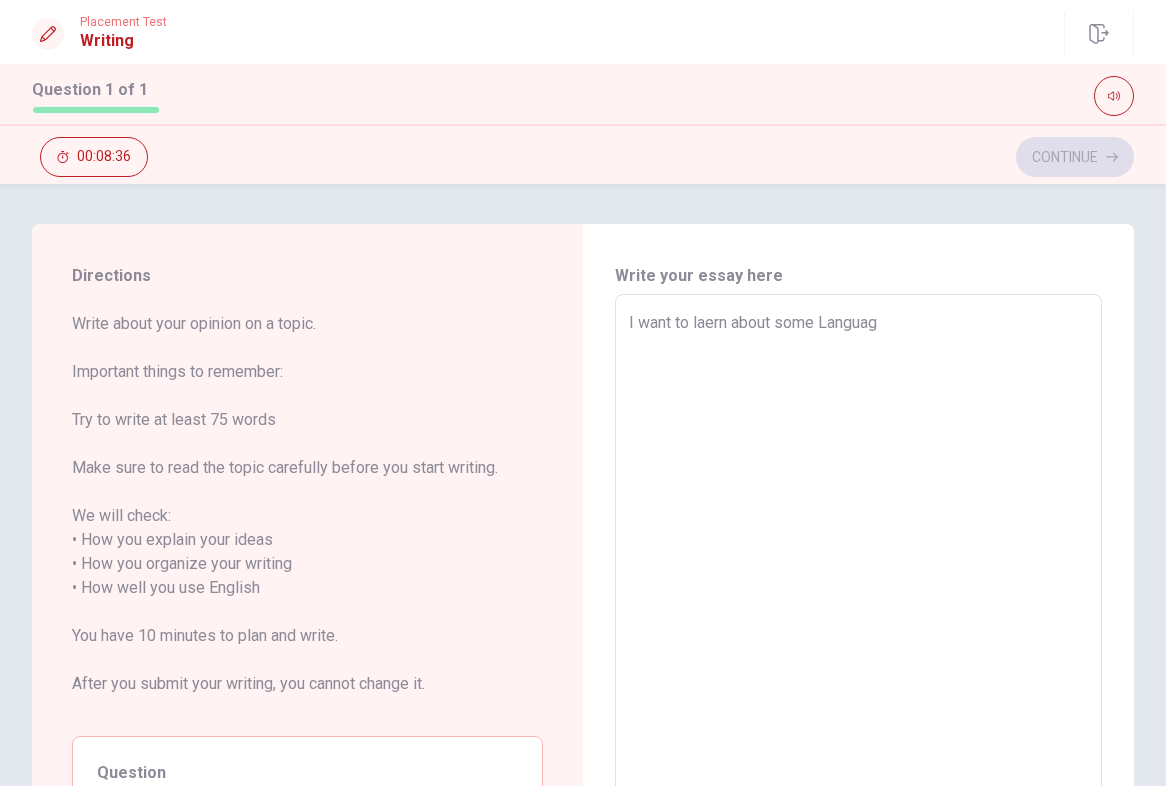 type on "x" 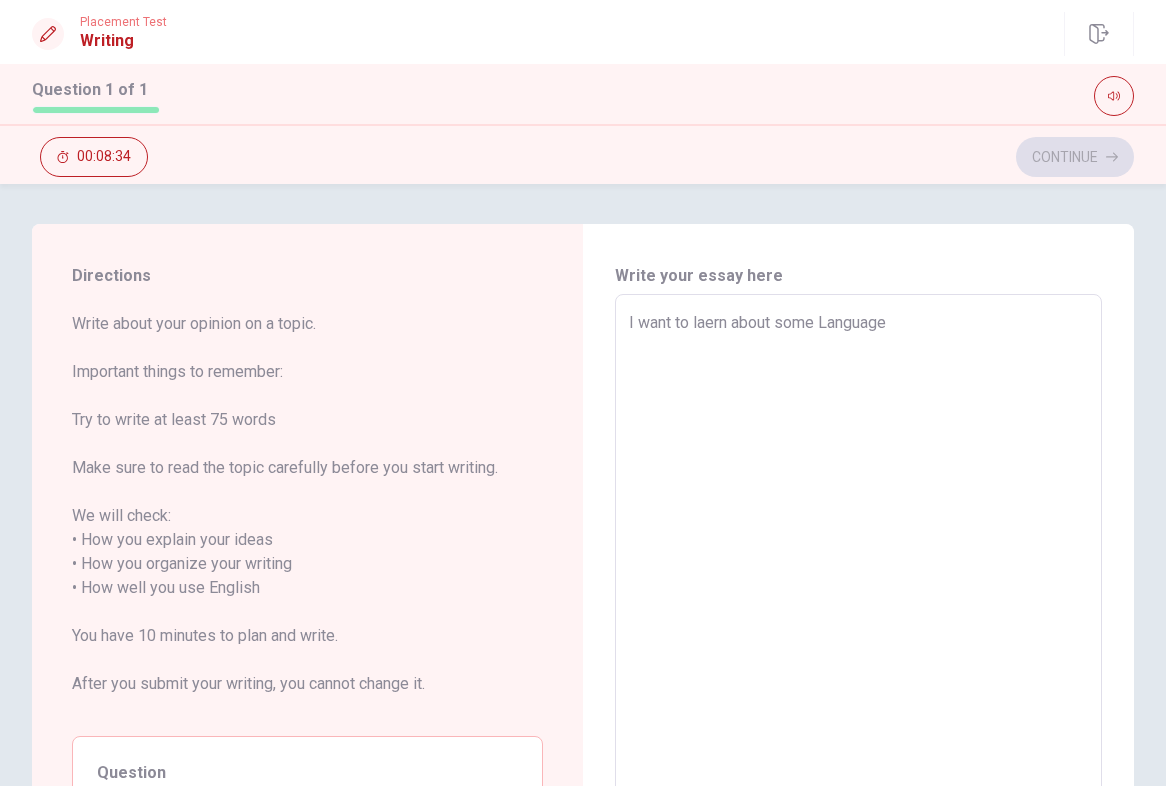type on "x" 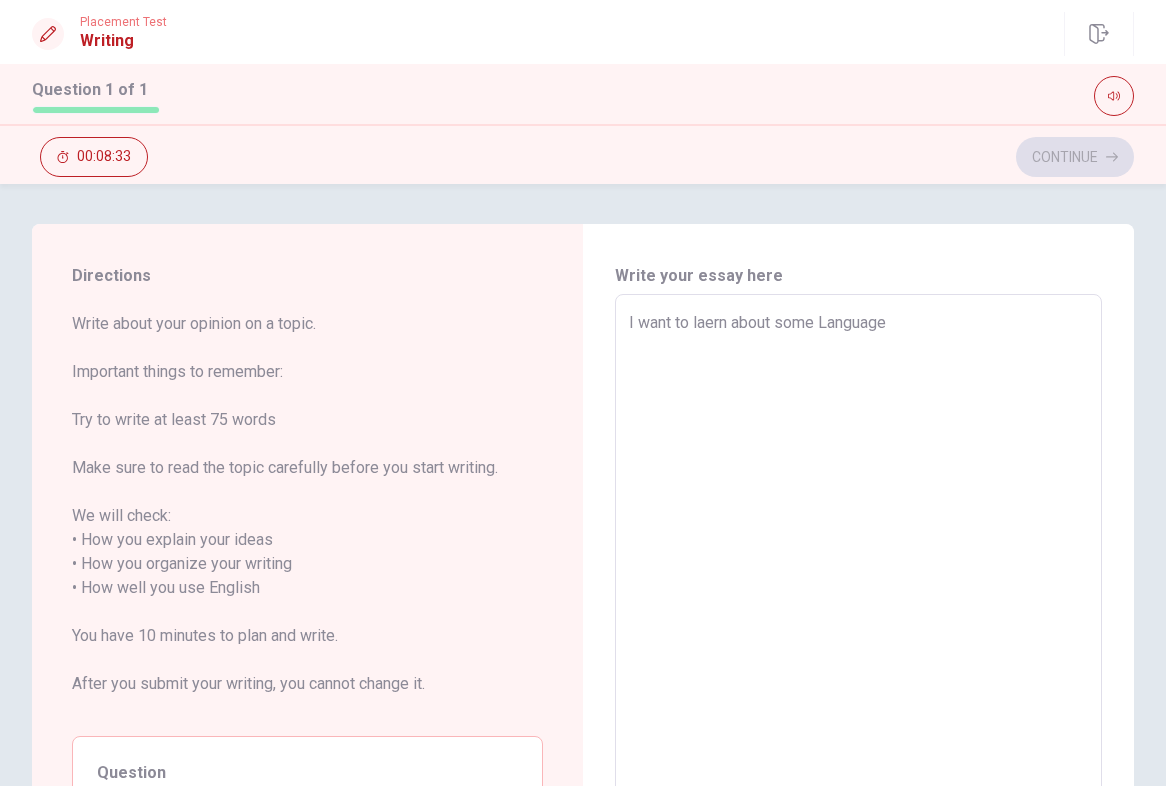 type on "I want to laern about some Language." 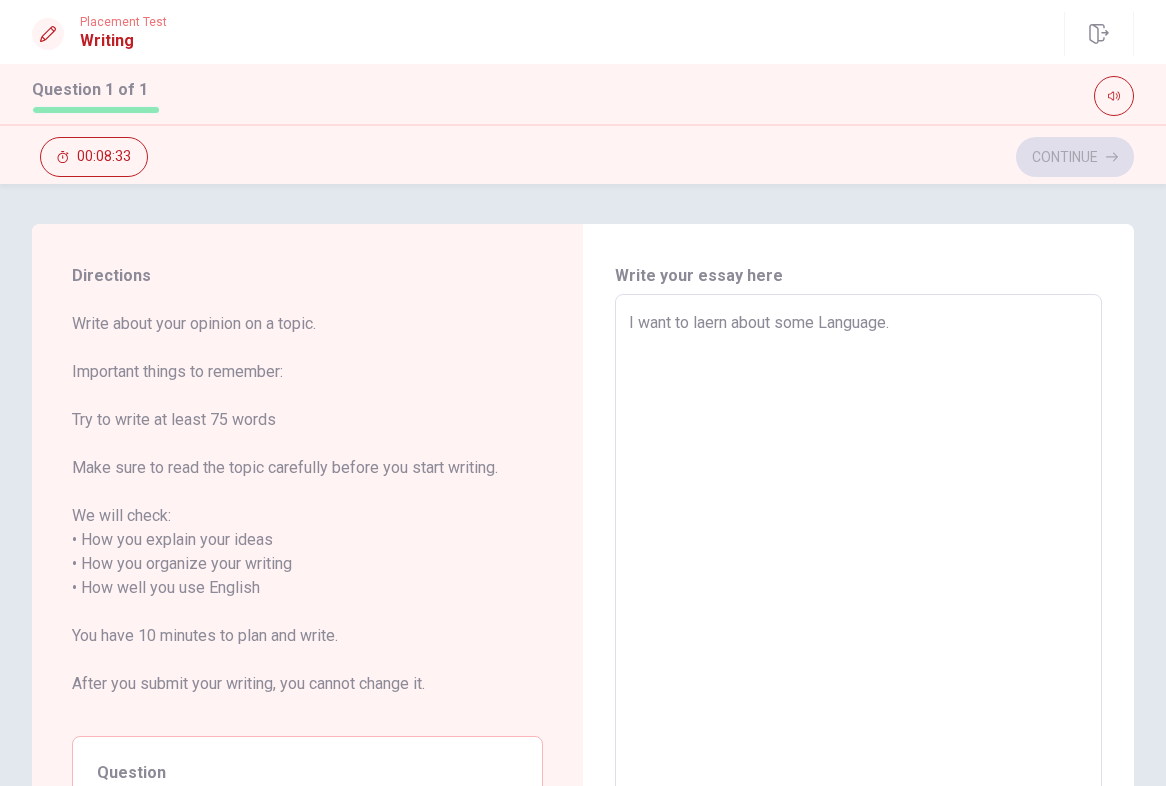 type on "x" 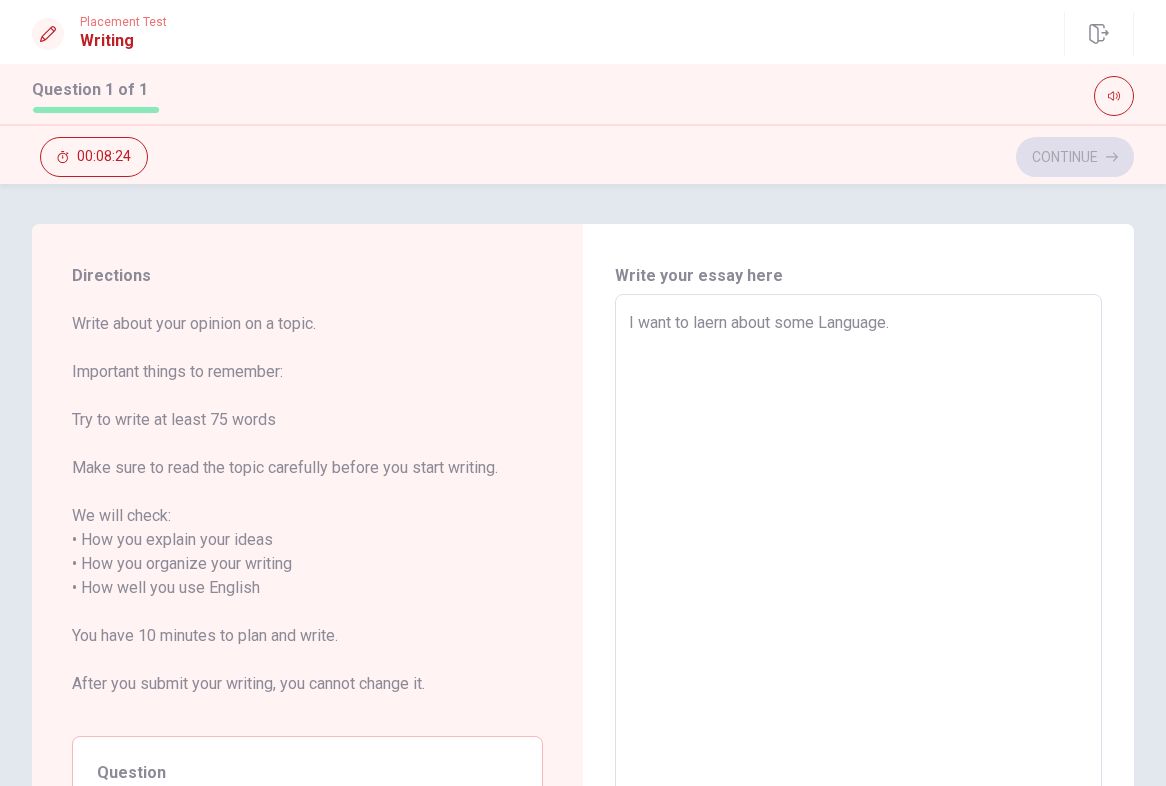 type on "x" 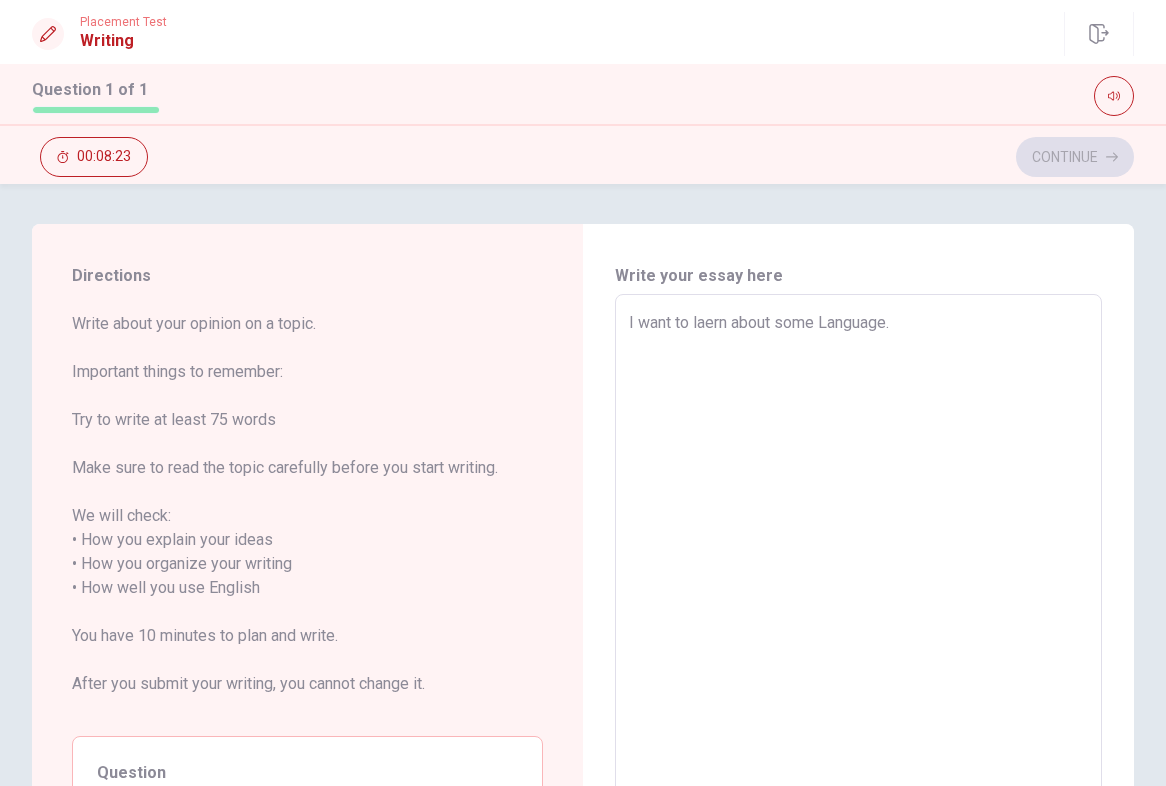 type on "I want to laern about some Language.
e" 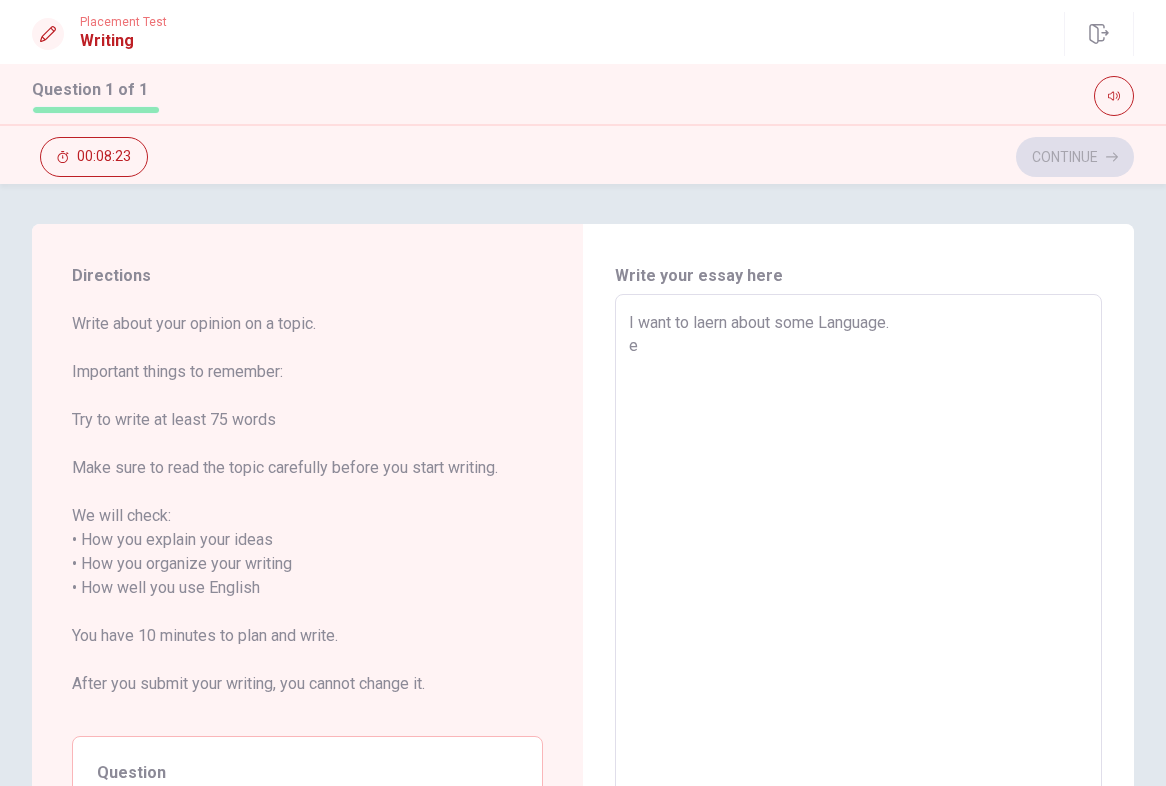 type on "x" 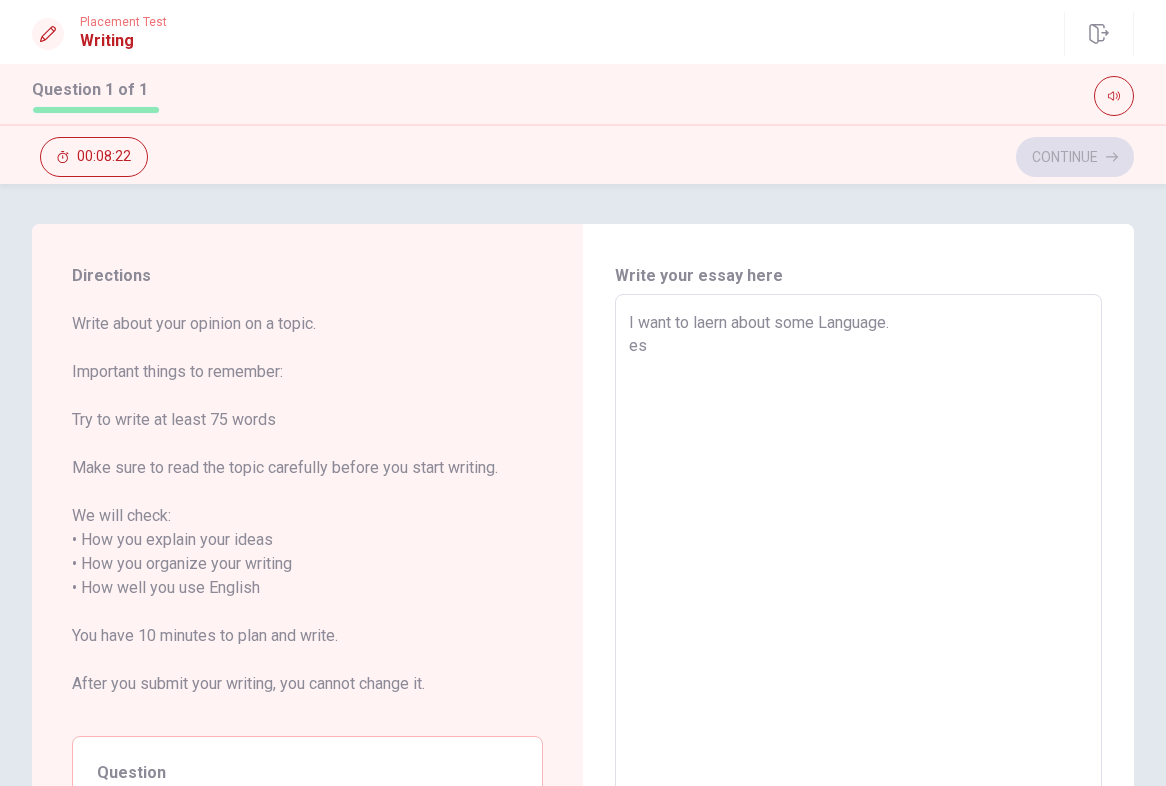 type on "x" 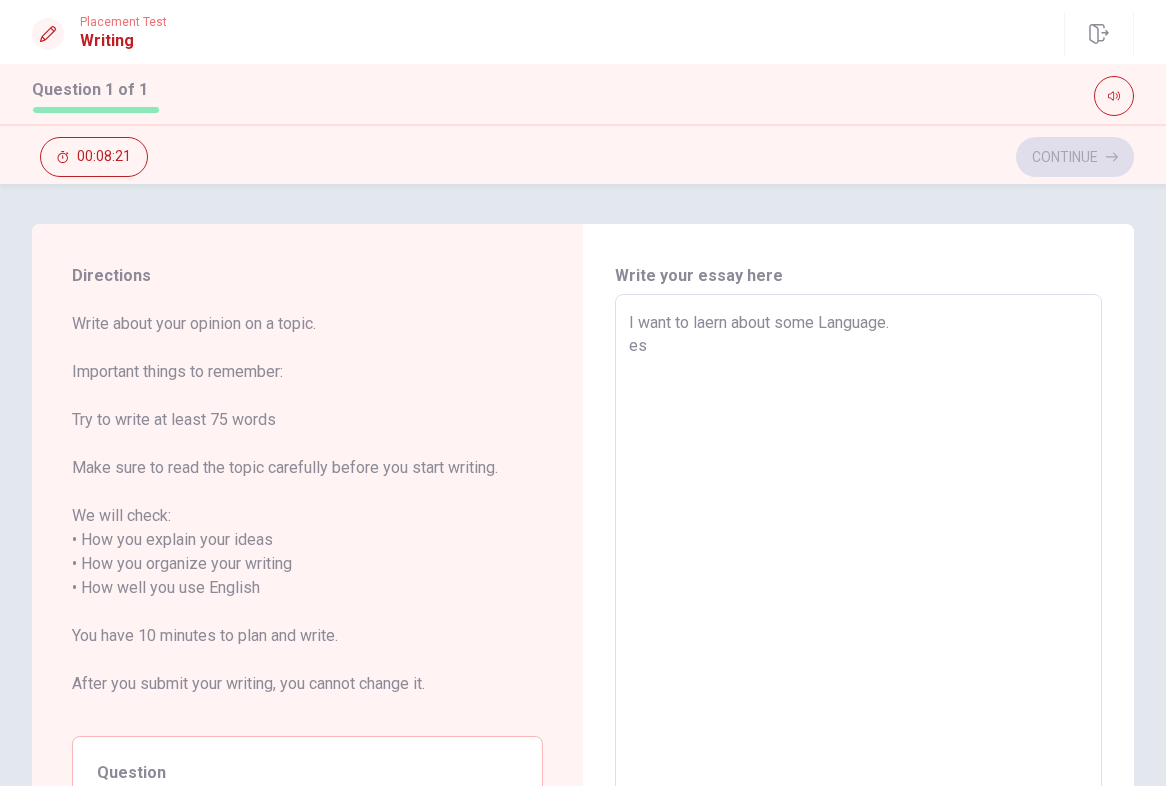 type on "I want to laern about some Language.
esp" 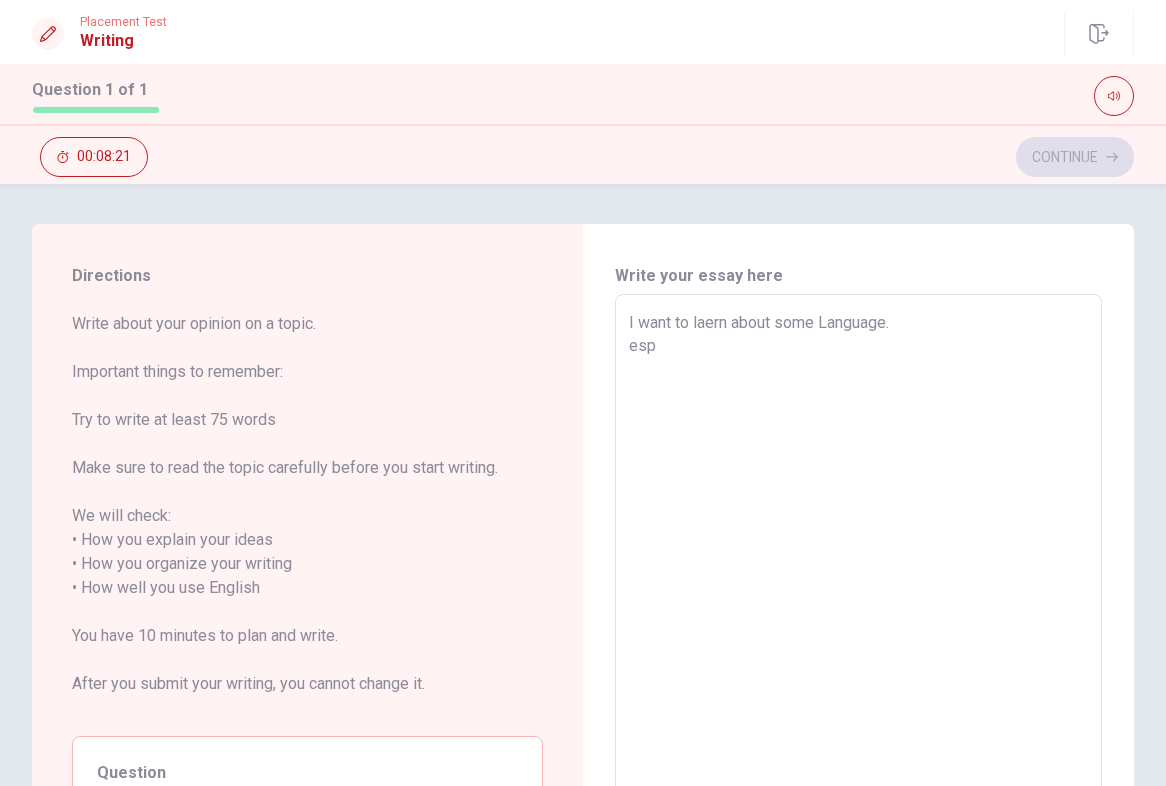 type on "x" 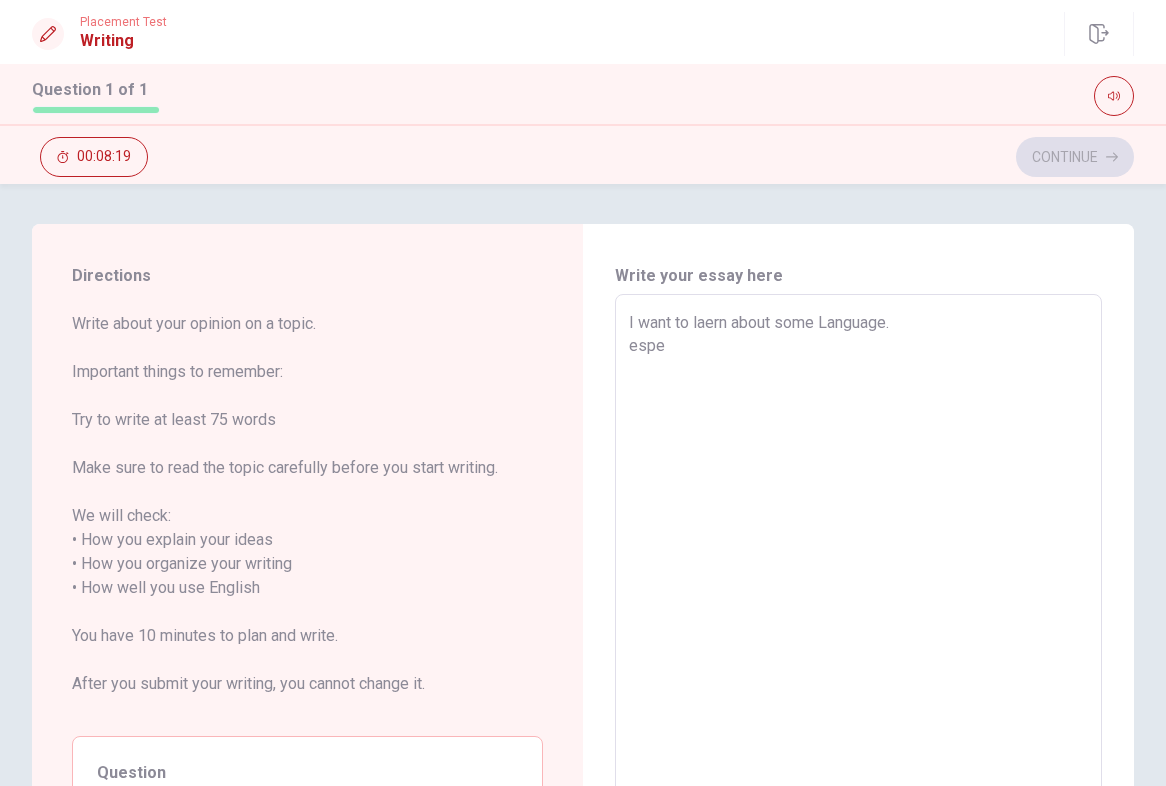 type on "x" 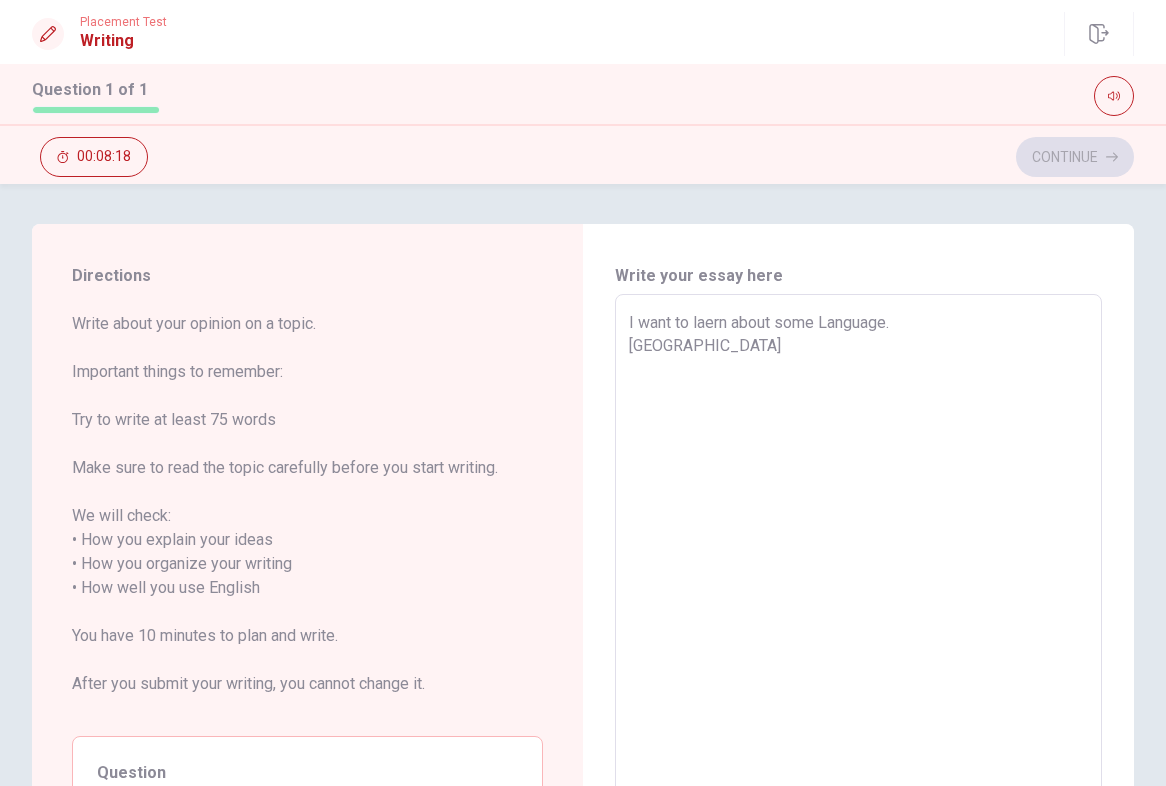 type on "x" 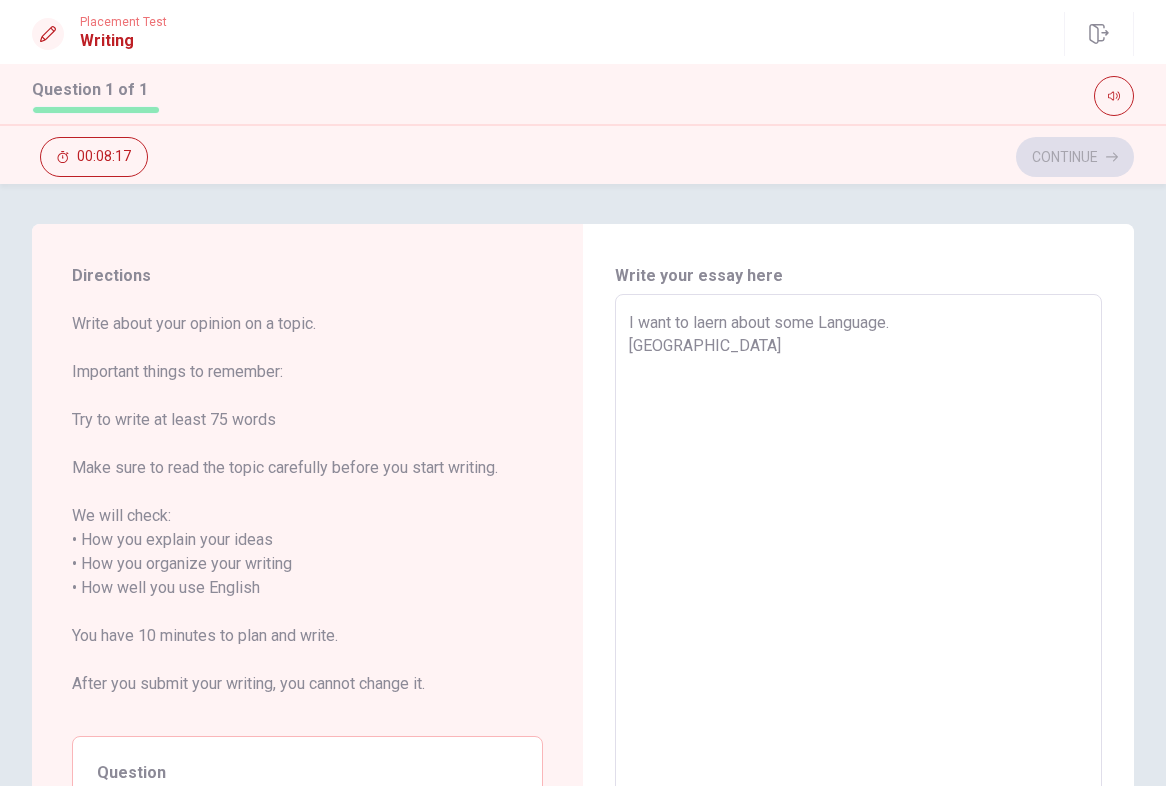 type on "I want to laern about some Language.
especi" 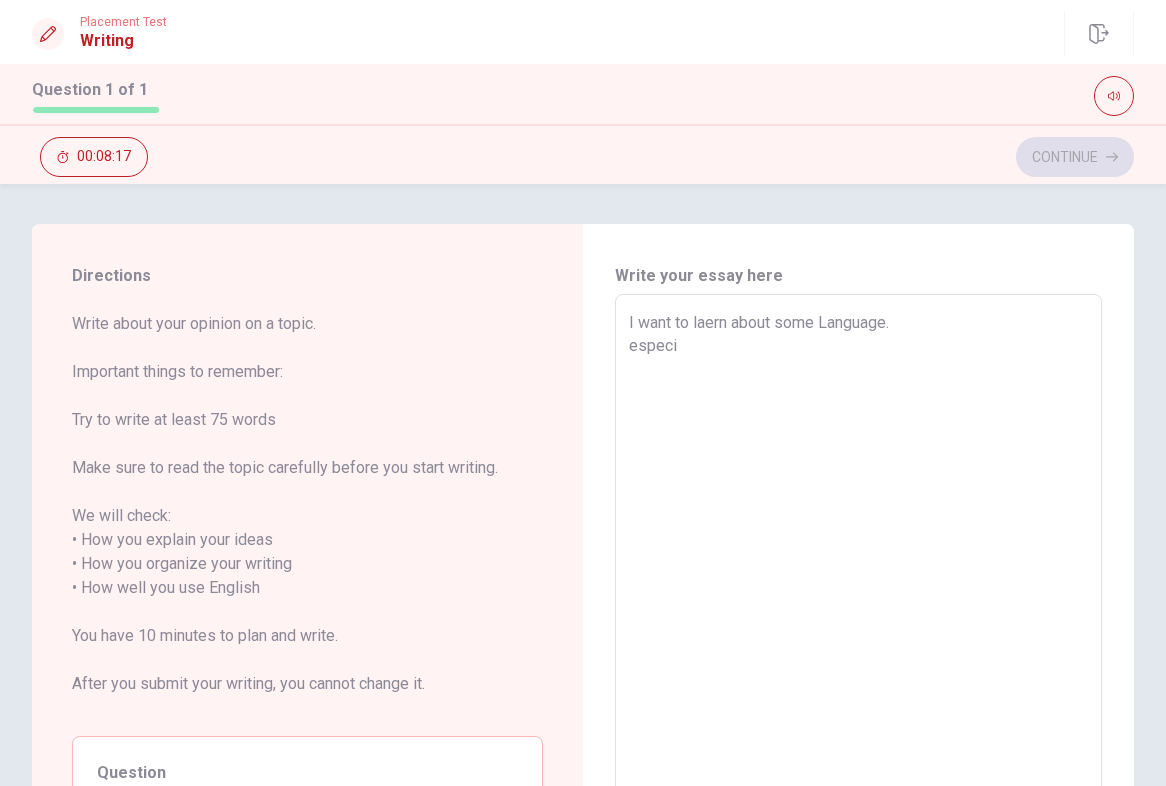 type on "x" 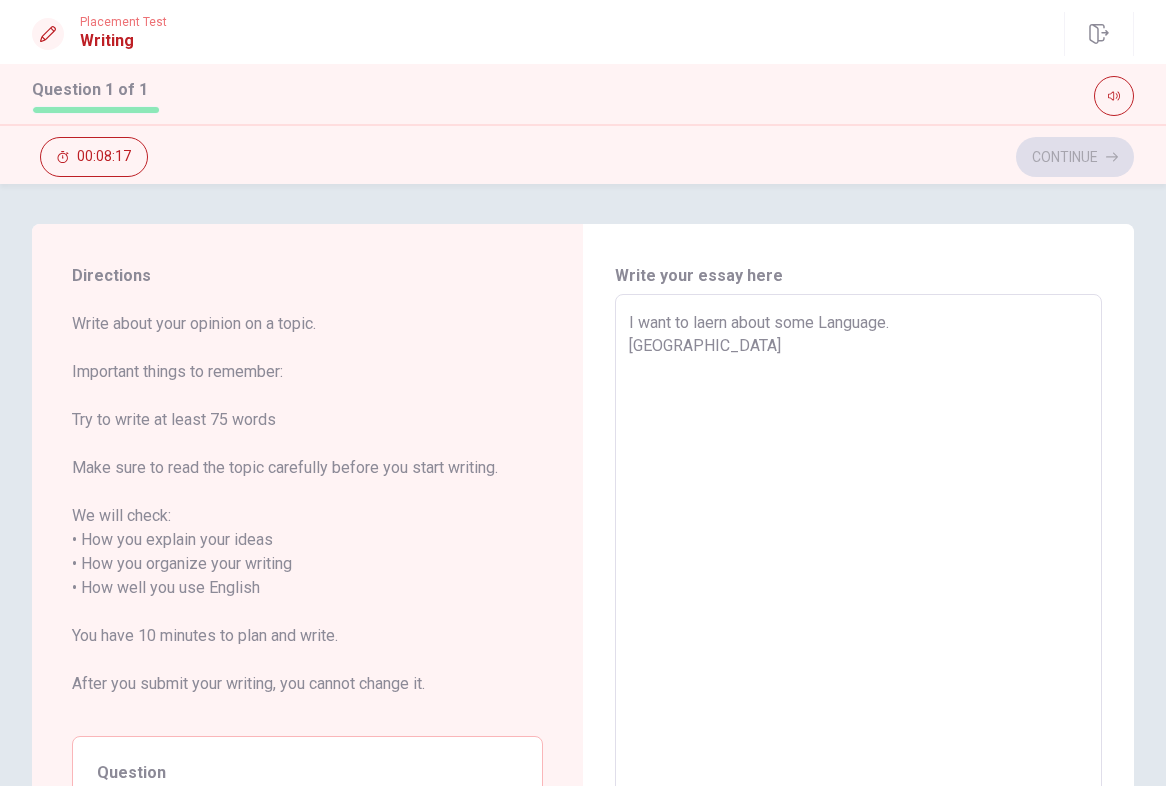 type on "x" 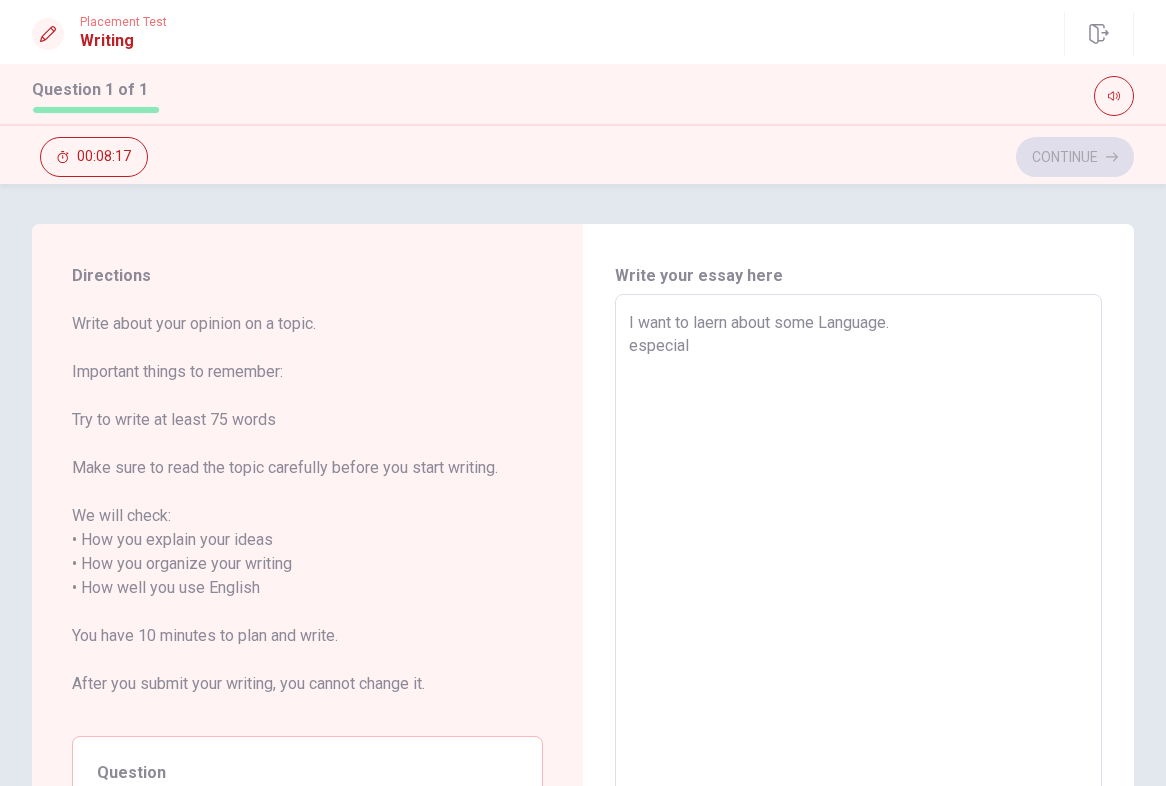 type on "x" 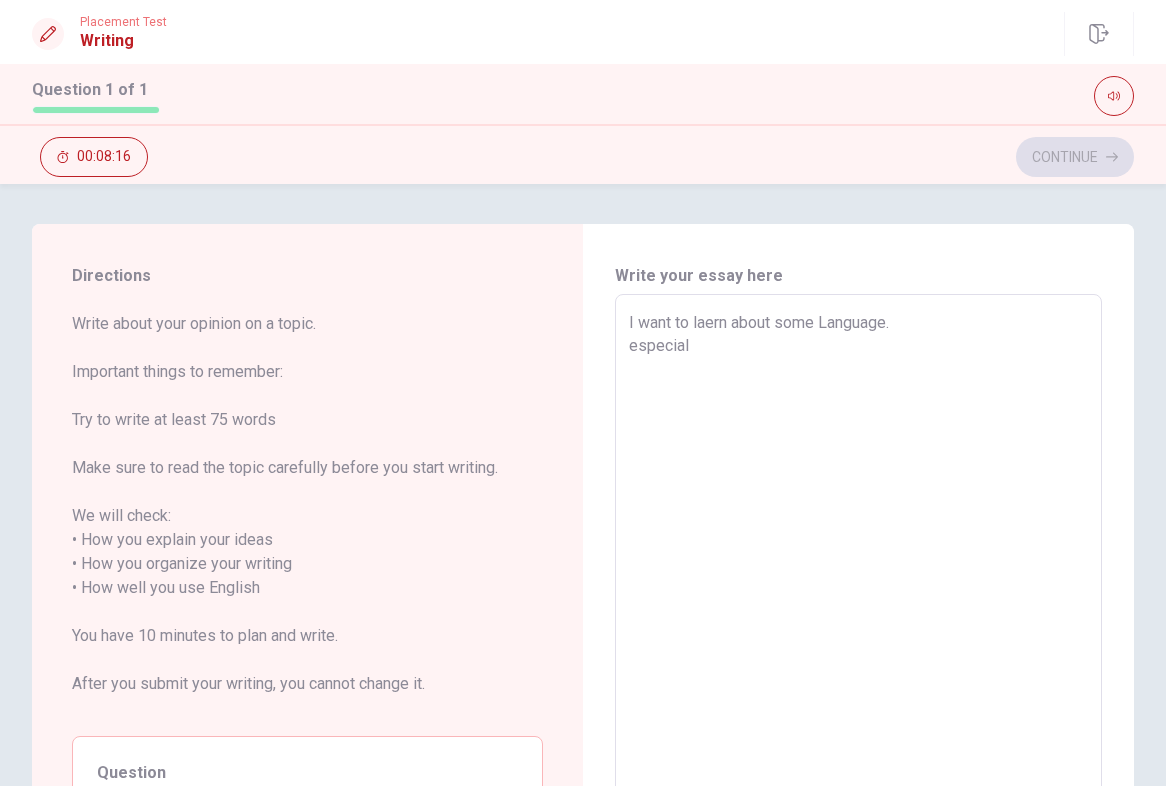 type on "I want to laern about some Language.
especiall" 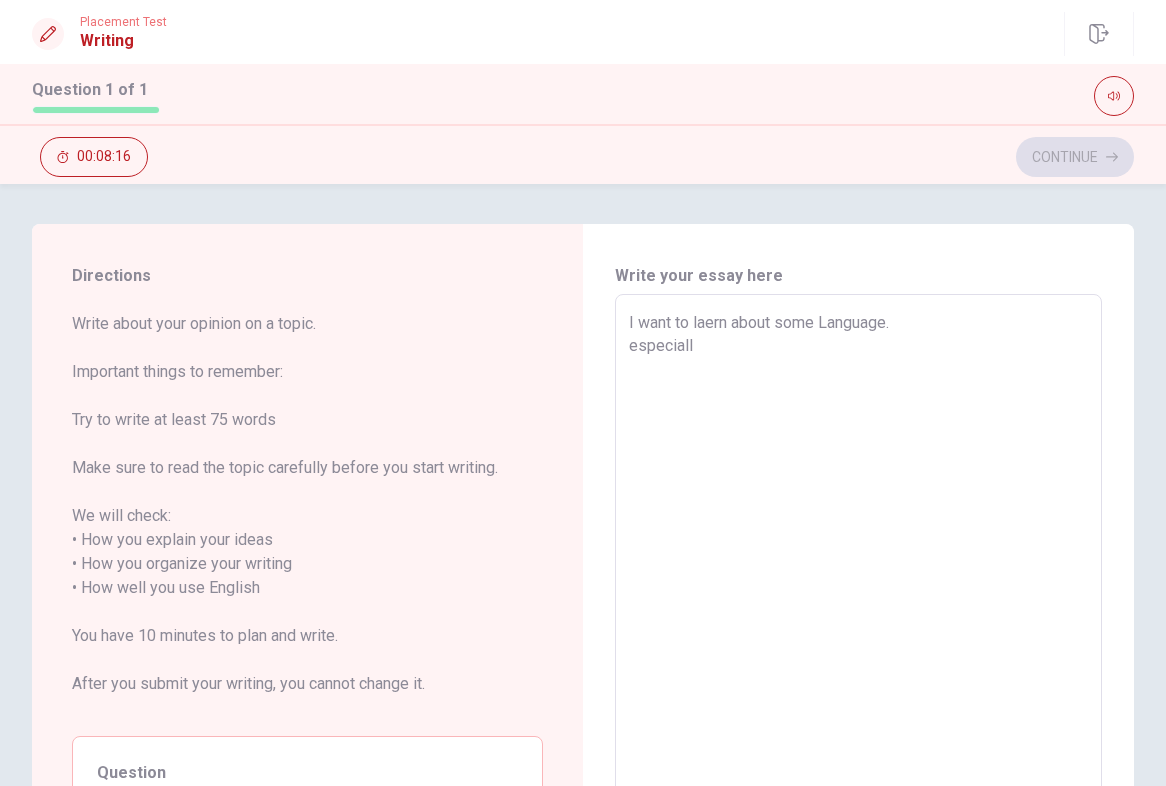 type on "x" 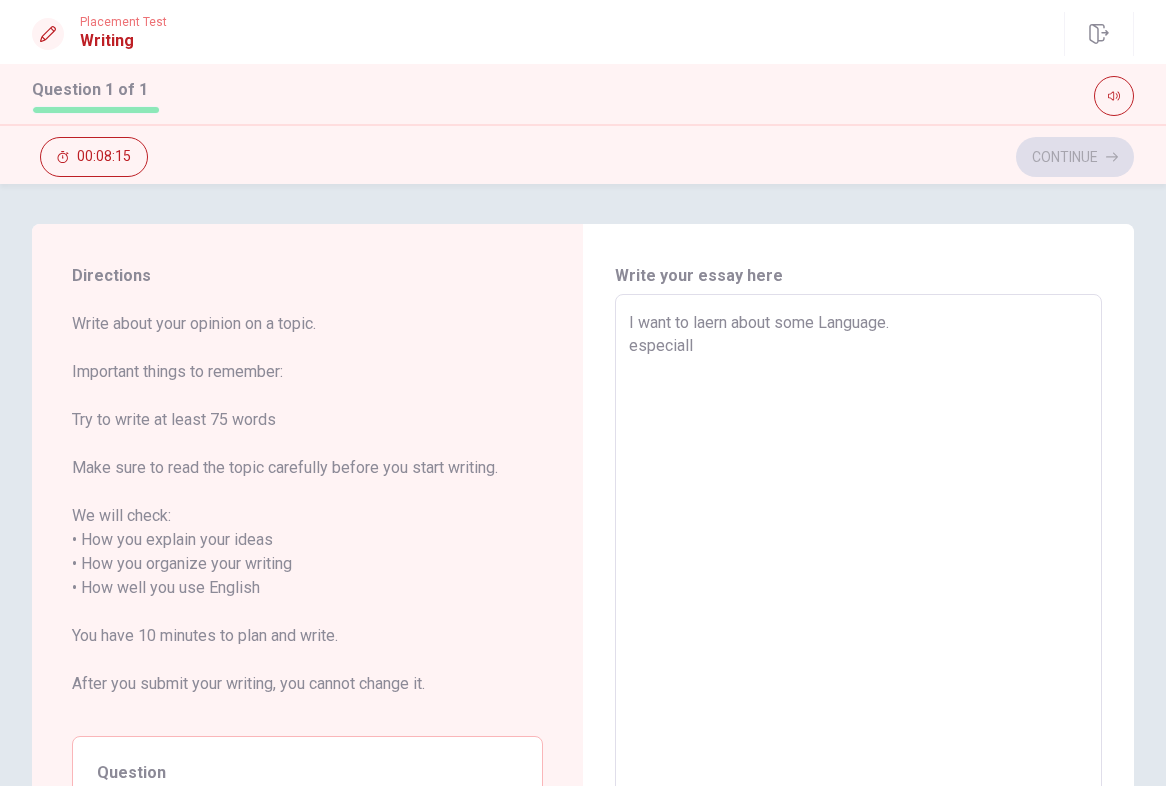 type on "I want to laern about some Language.
especially" 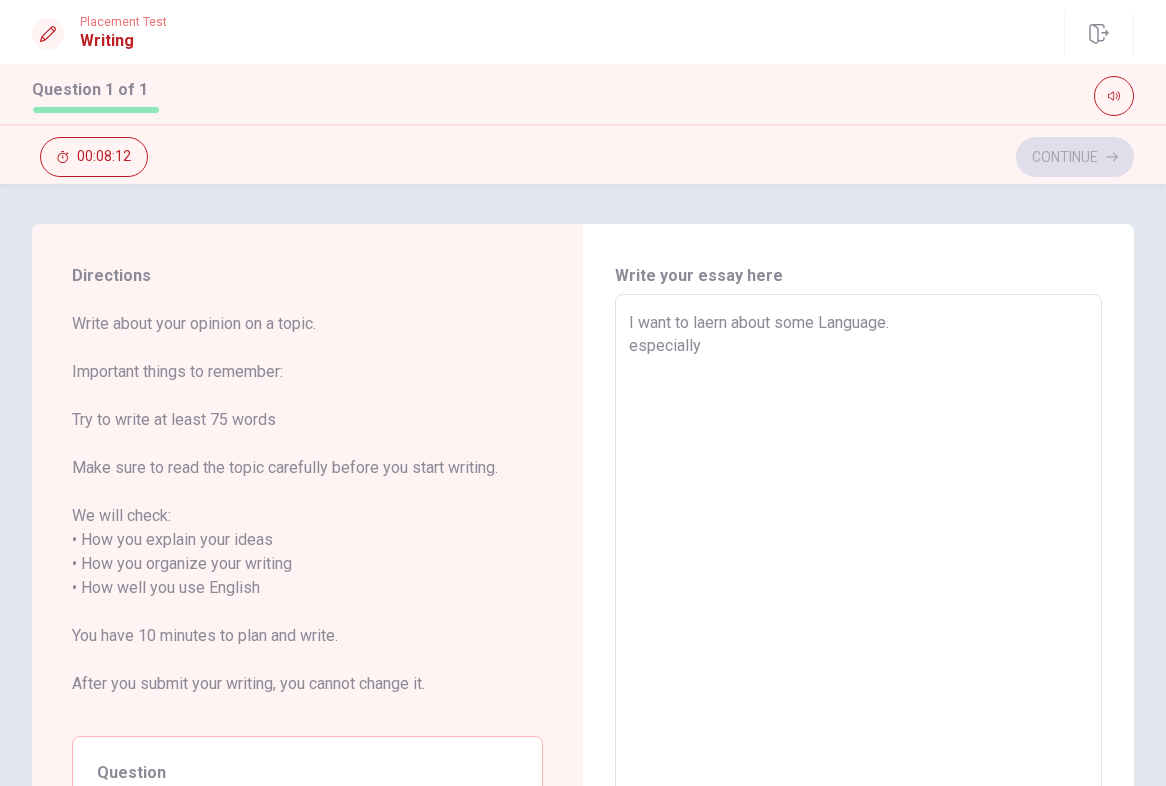 type on "x" 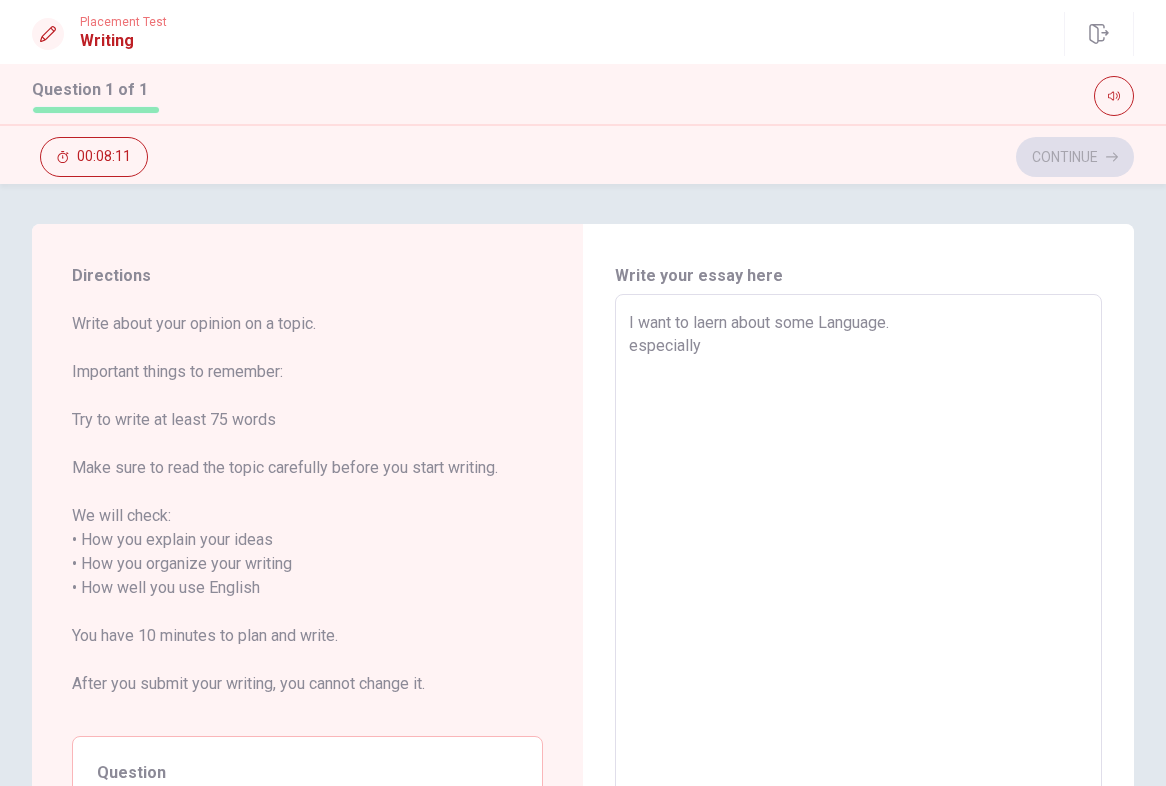 type on "I want to laern about some Language.
specially" 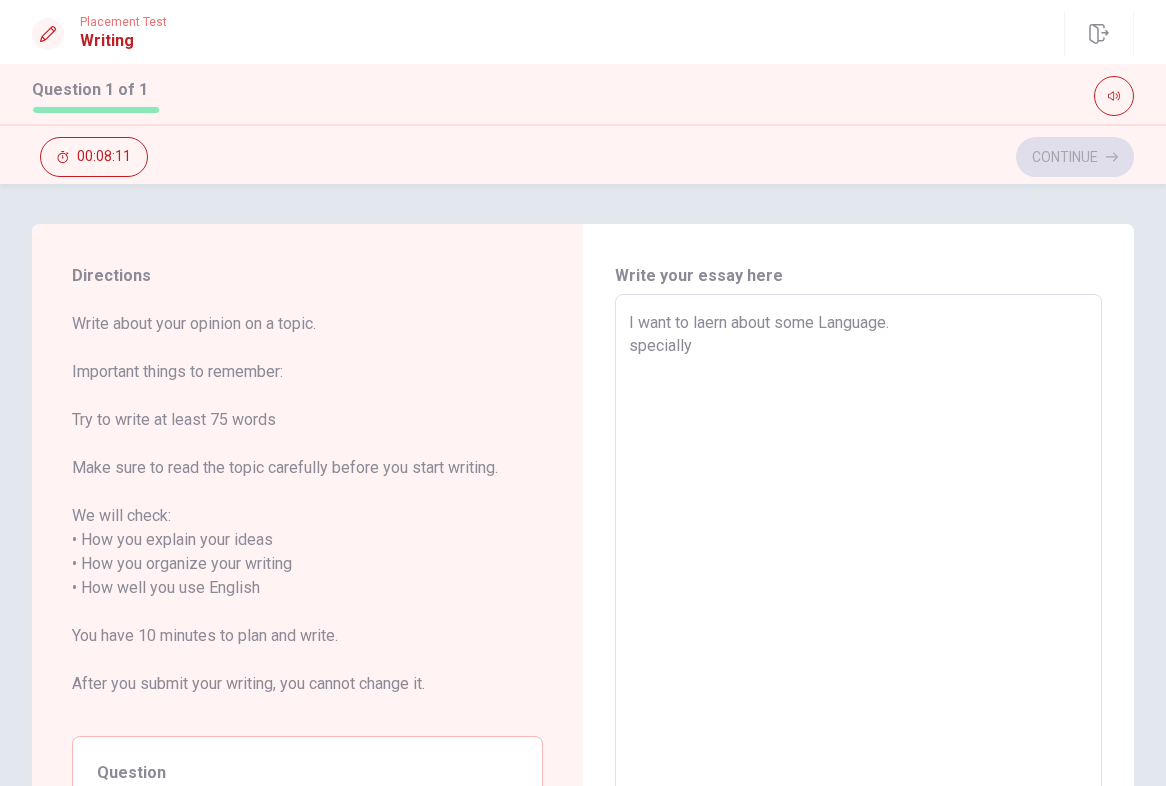 type on "x" 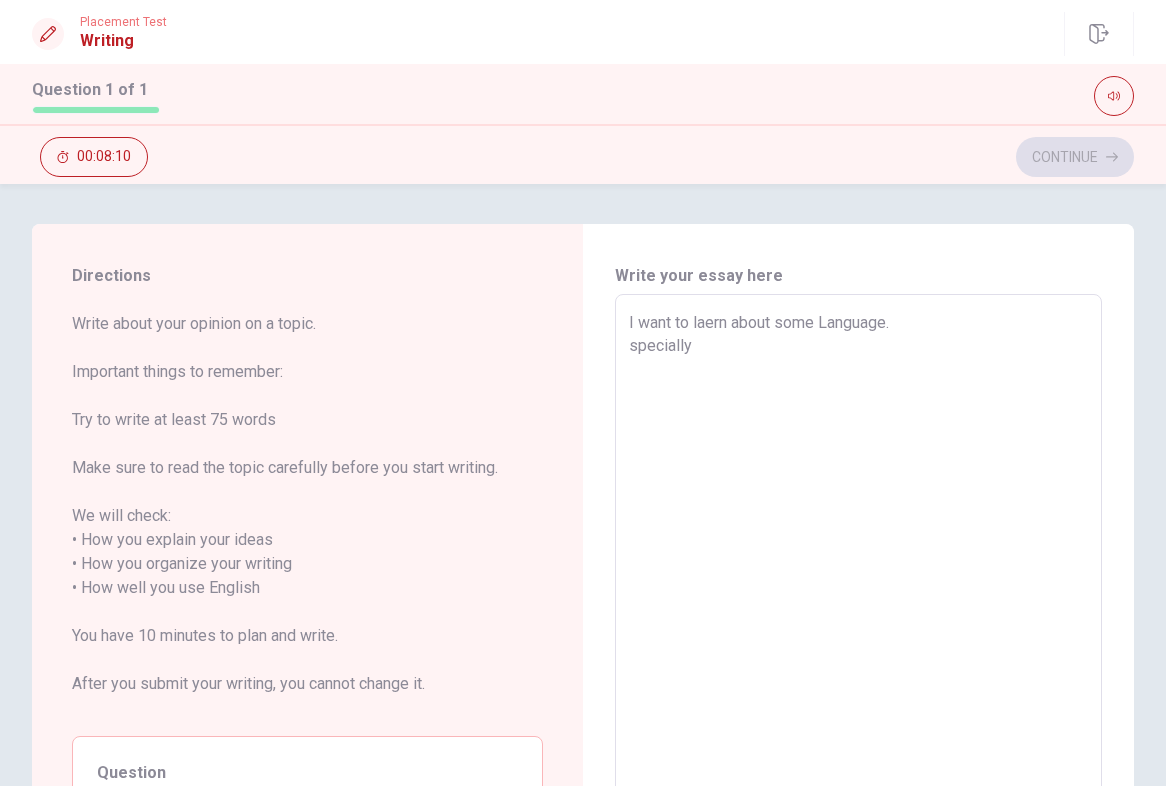 type on "I want to laern about some Language.
Especially" 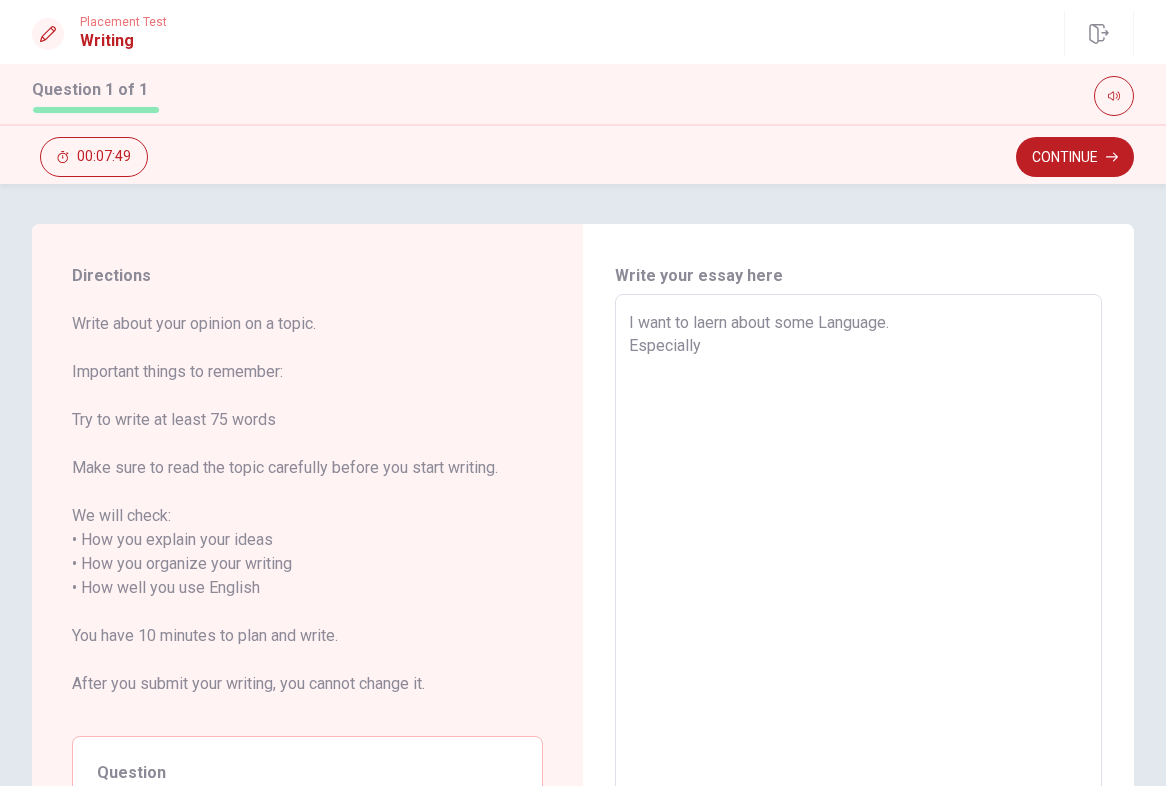 click on "I want to laern about some Language.
Especially" at bounding box center [858, 588] 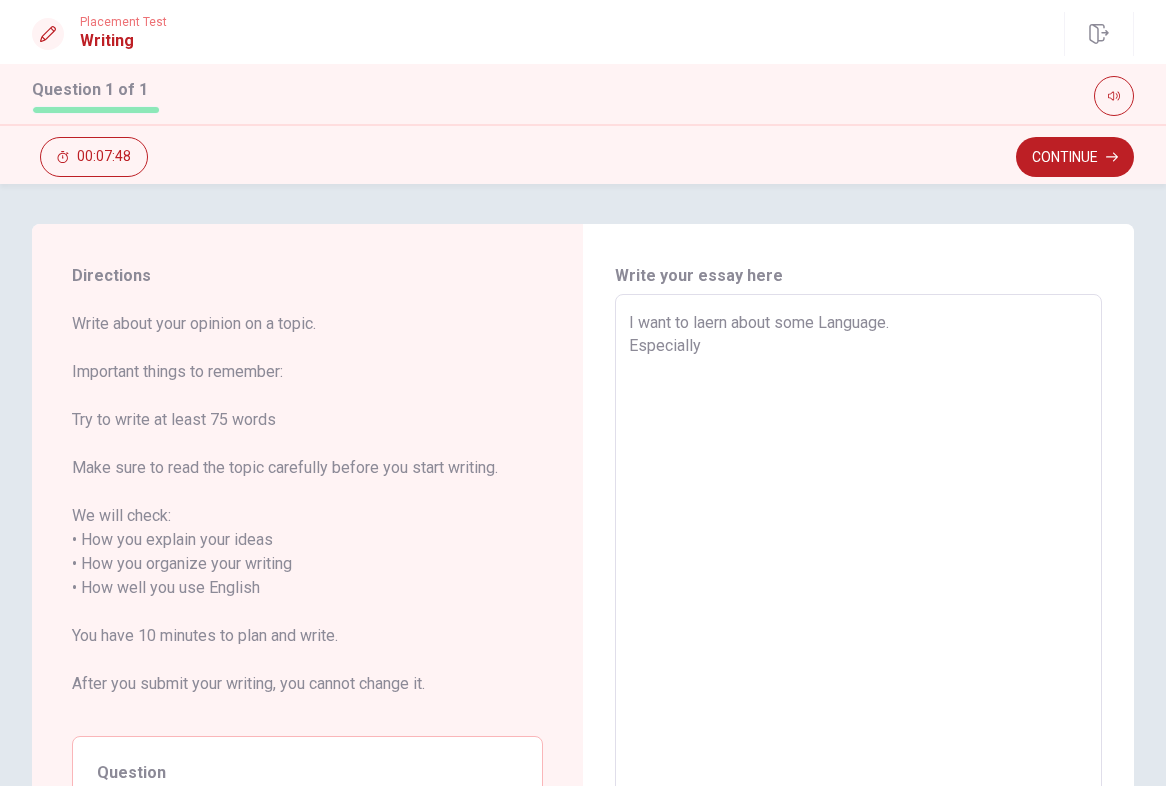 type on "I want to laern about some Language
Especially" 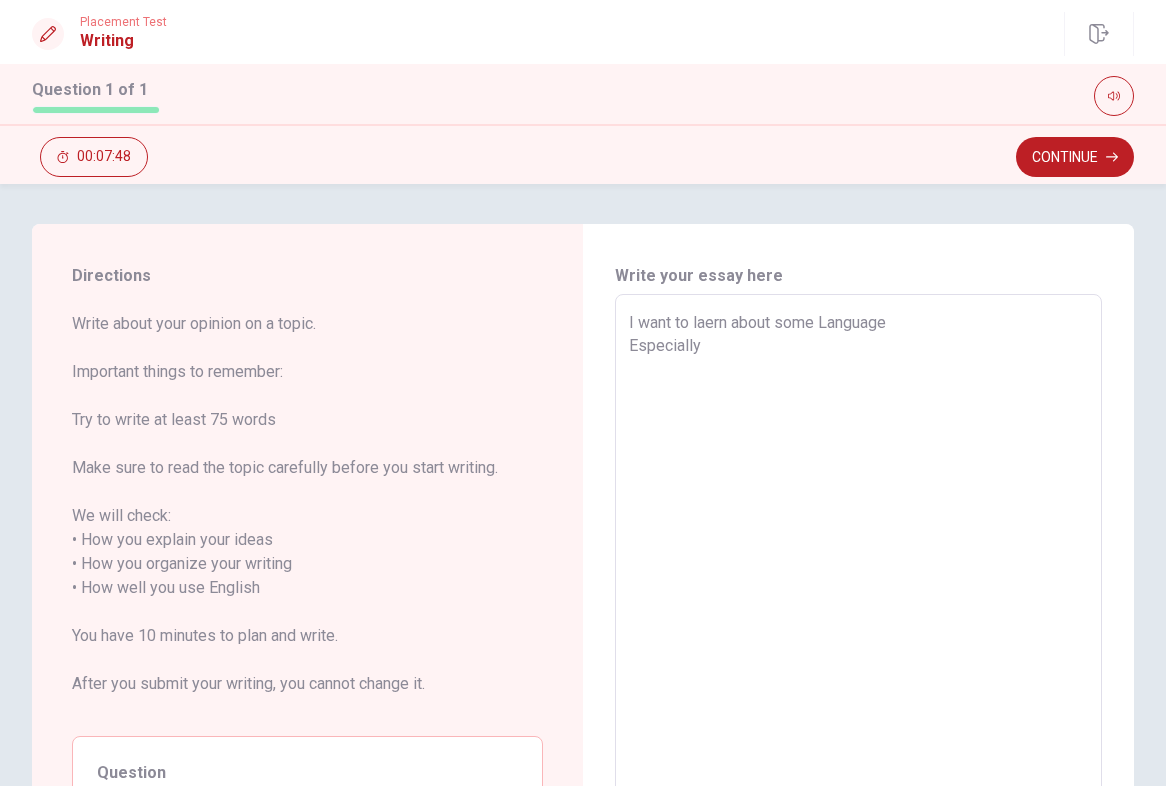 type on "x" 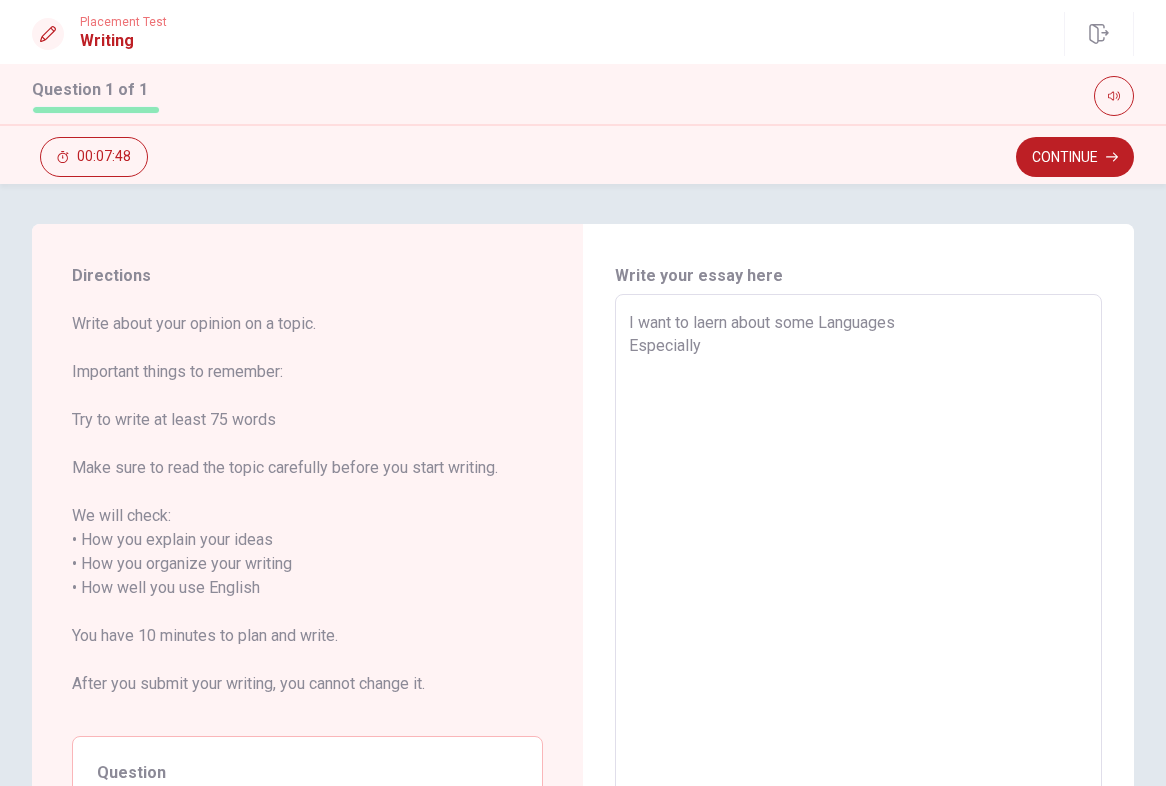 type on "x" 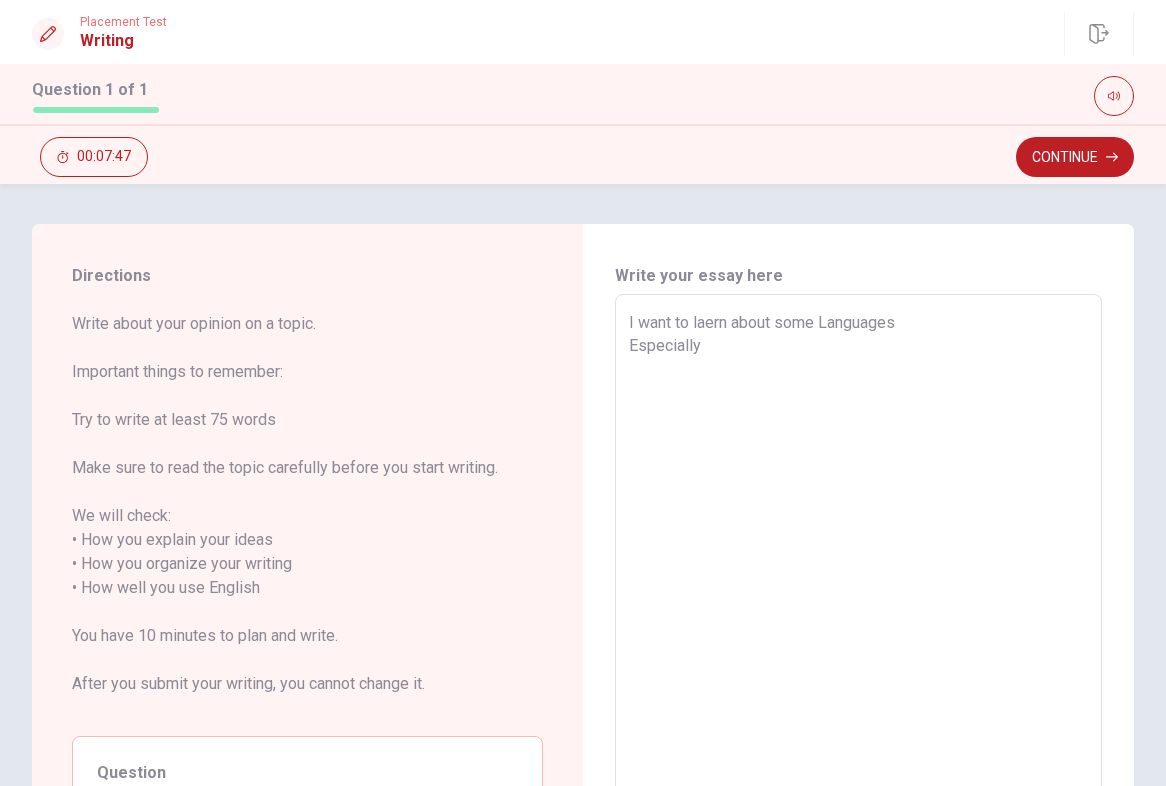 type on "I want to laern about some Languages.
Especially" 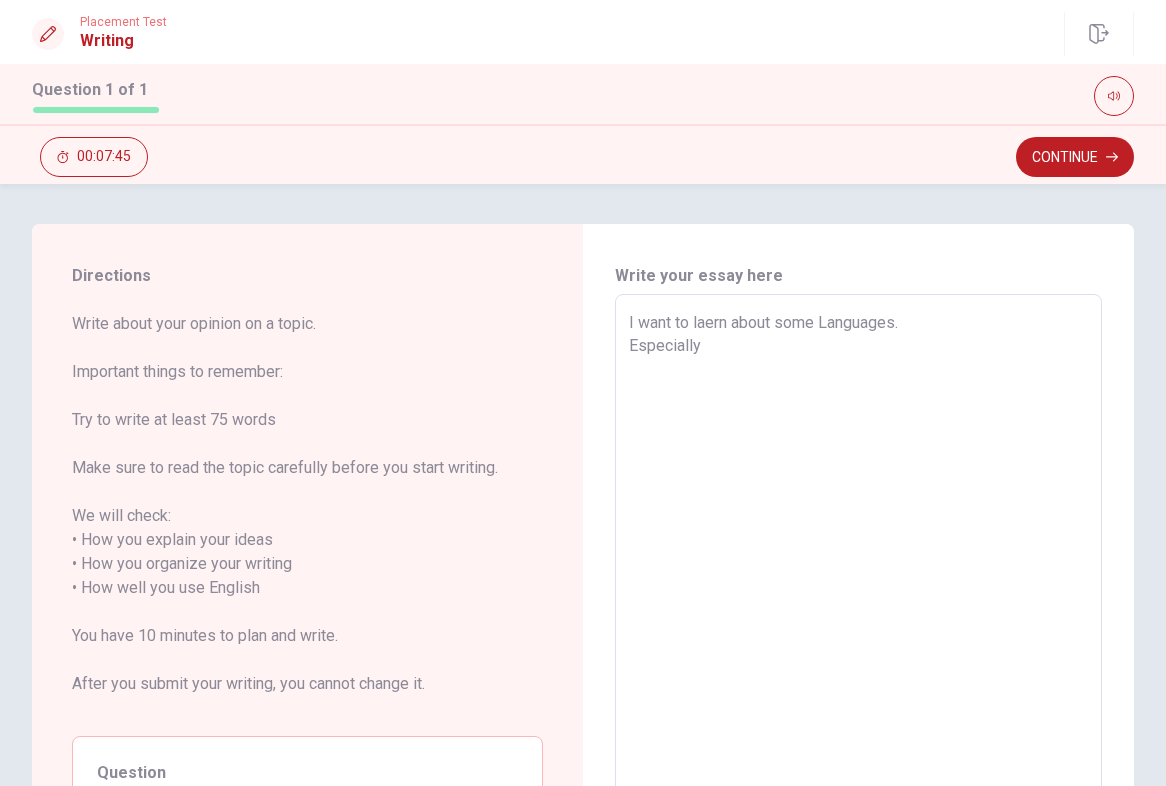 click on "I want to laern about some Languages.
Especially" at bounding box center (858, 588) 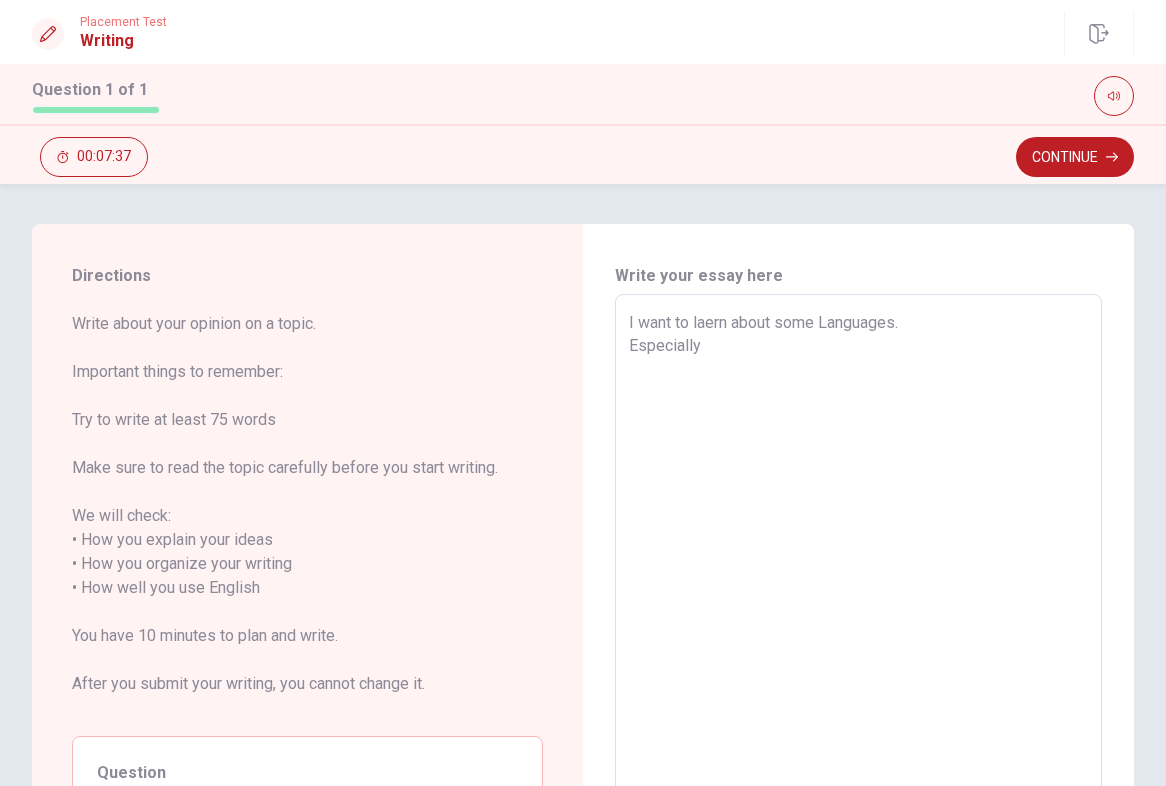 type on "x" 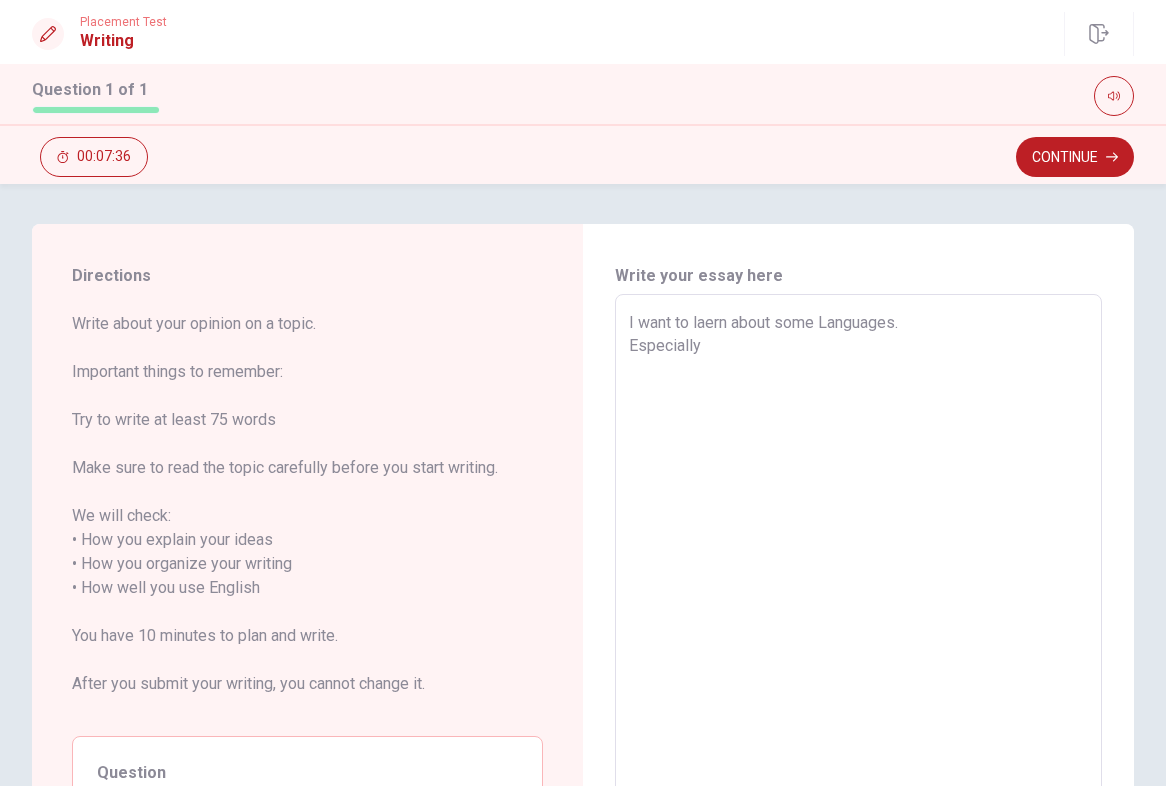 type on "I want to laern about some Languages.
Especiall" 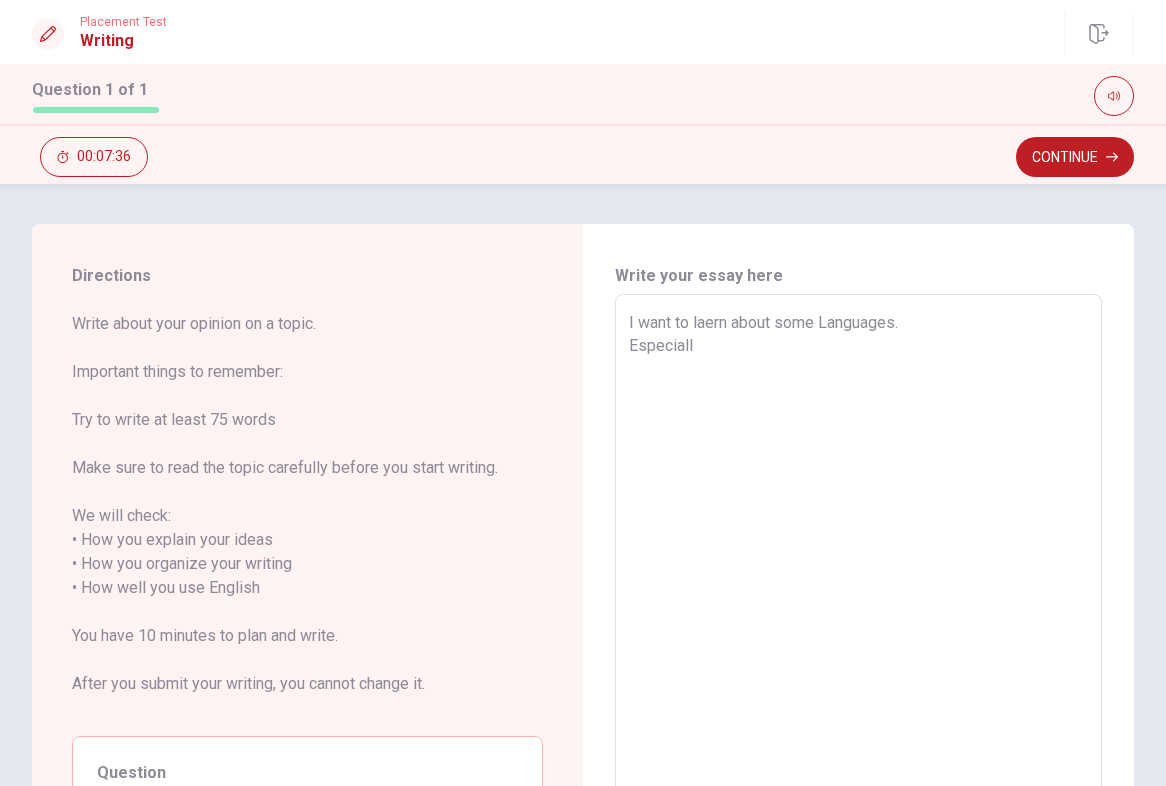 type on "x" 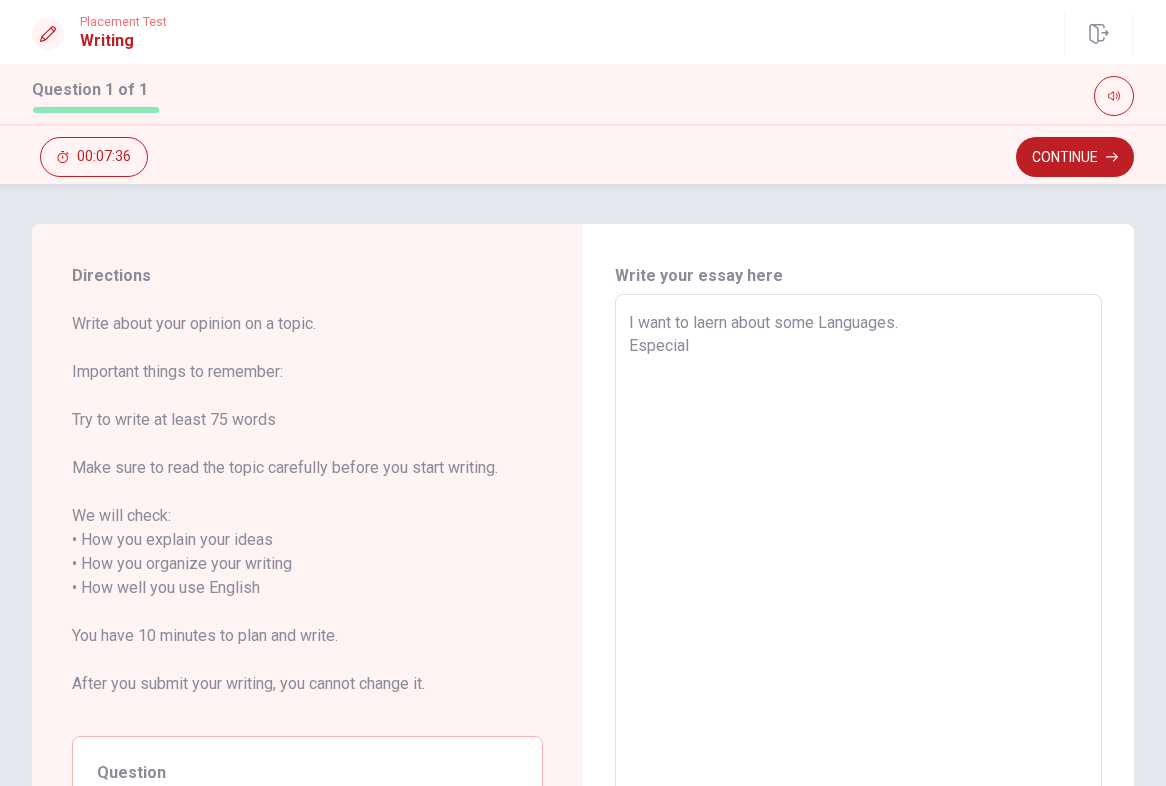 type on "x" 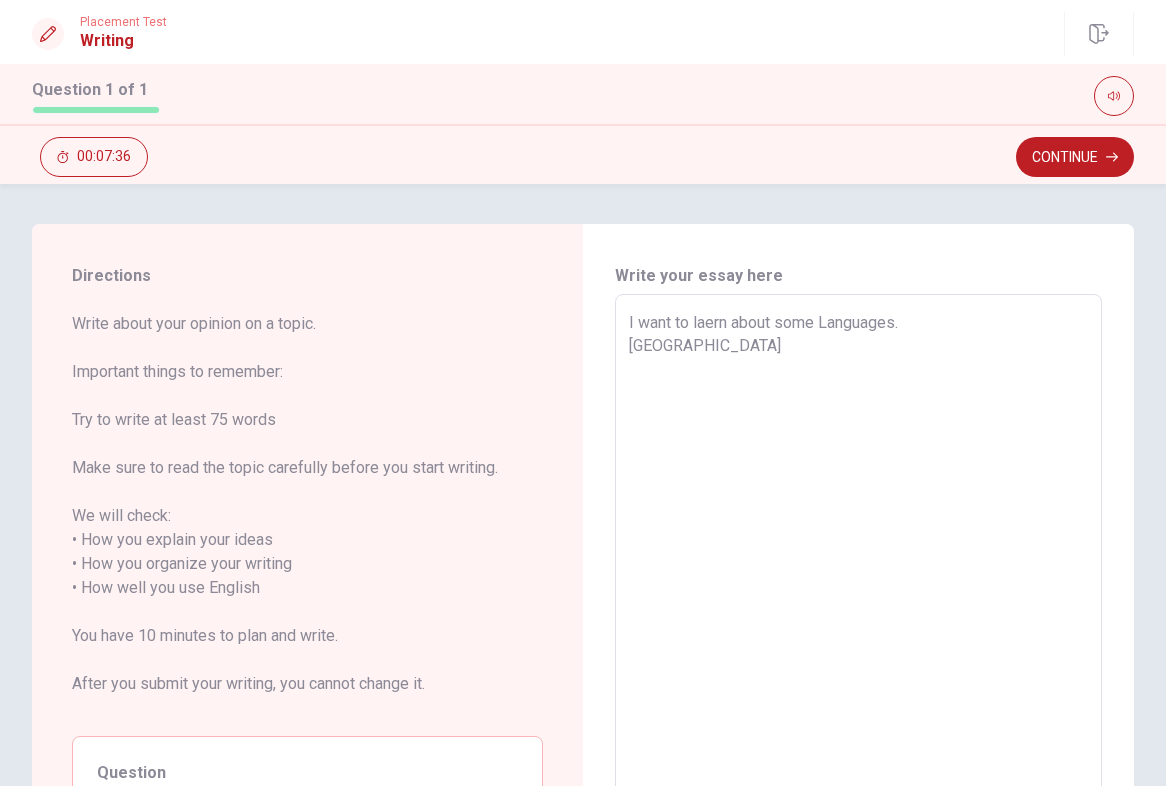 type on "x" 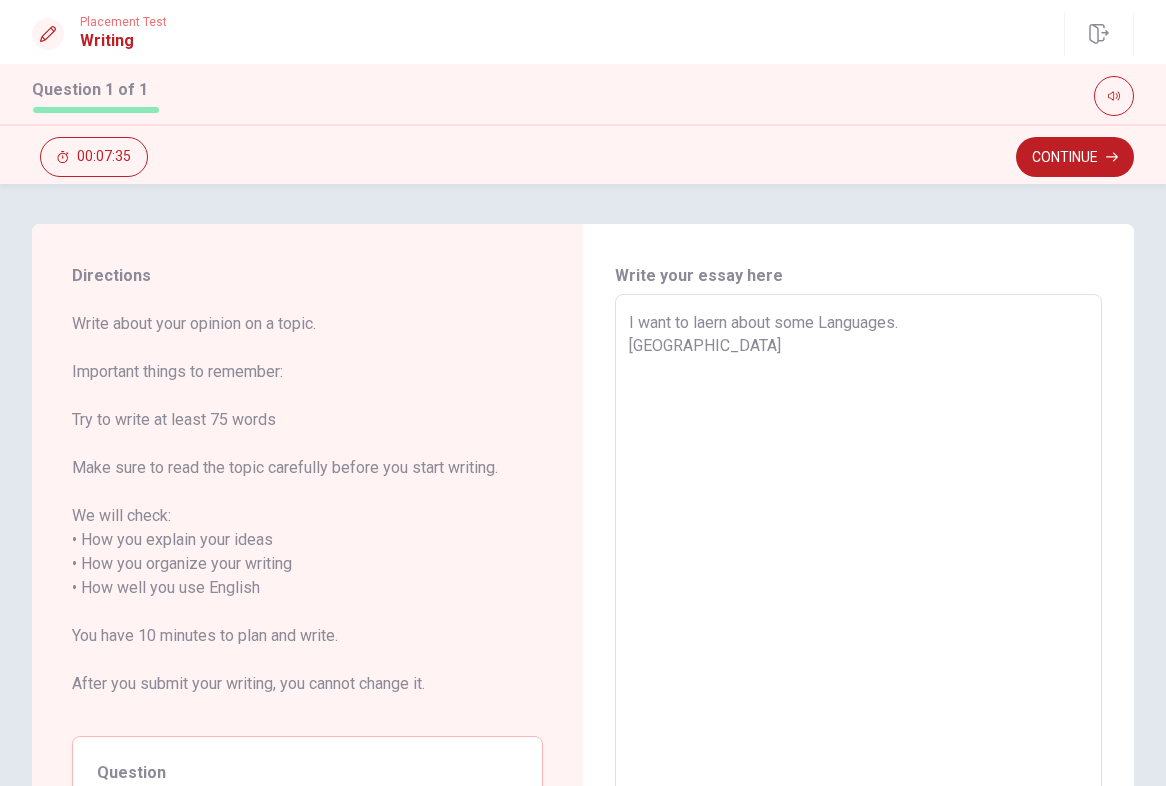 type on "I want to laern about some Languages.
Especi" 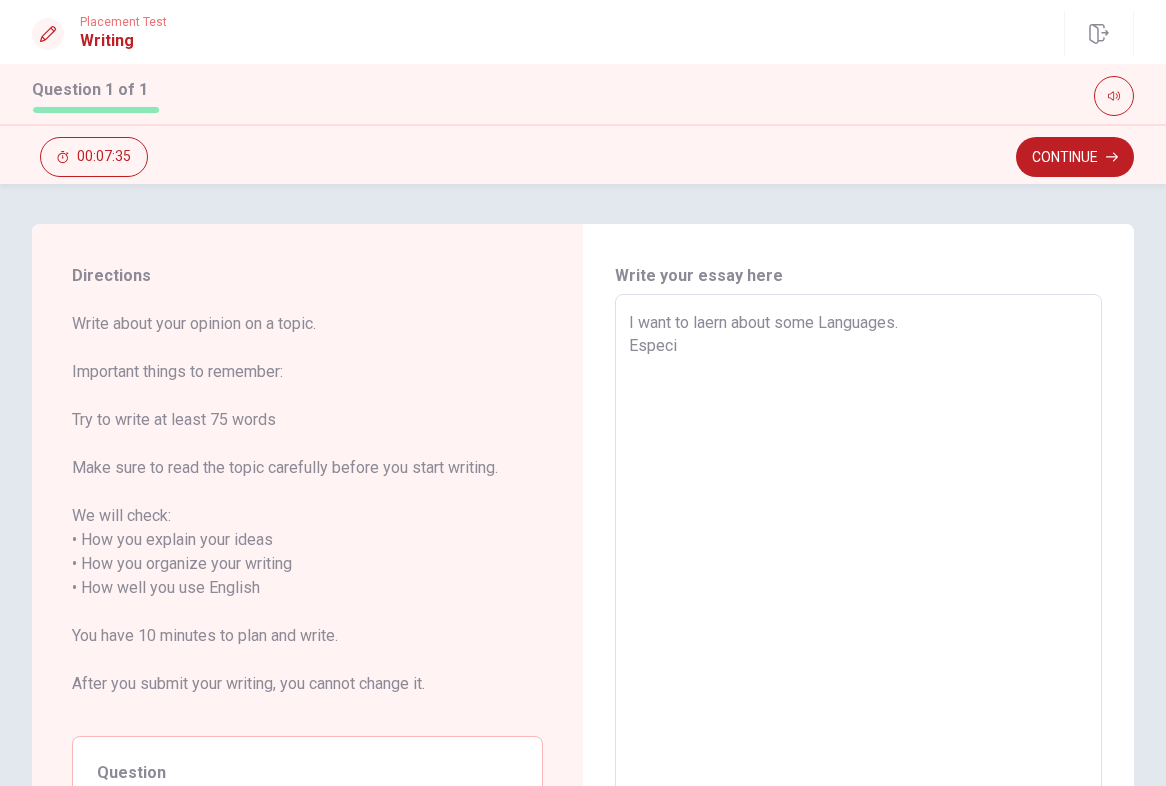 type on "x" 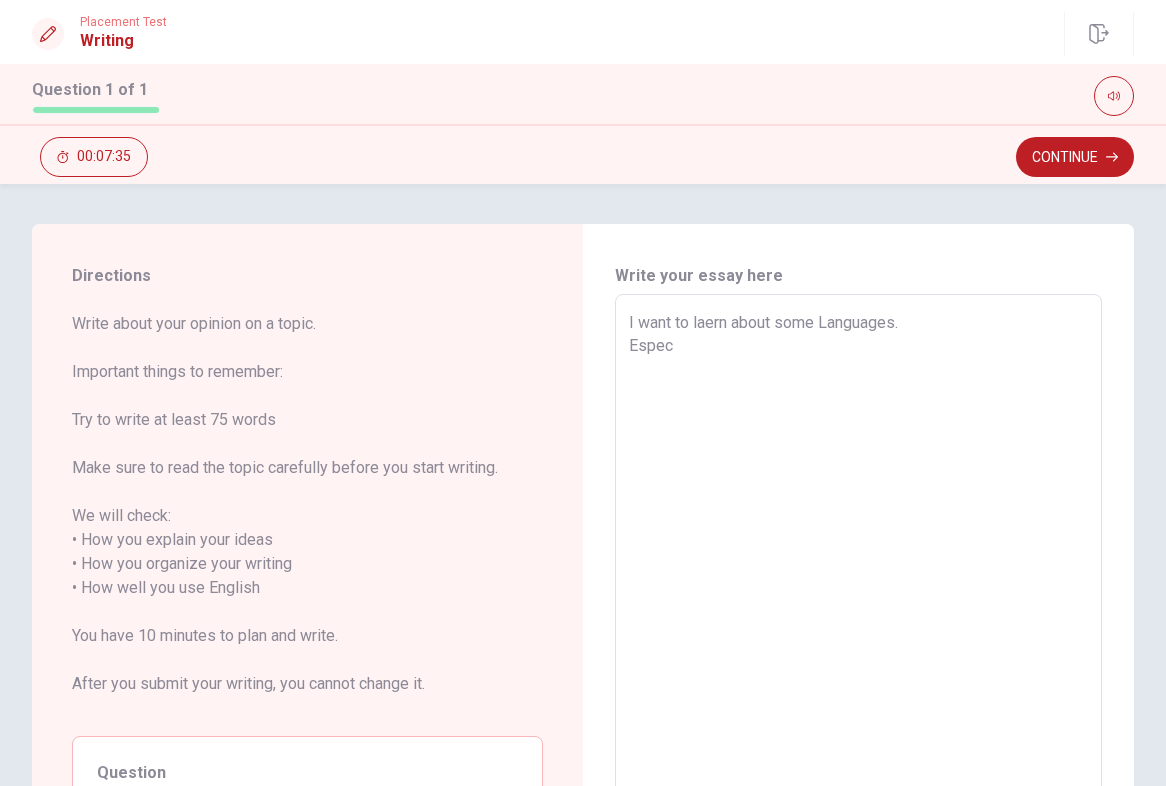 type on "x" 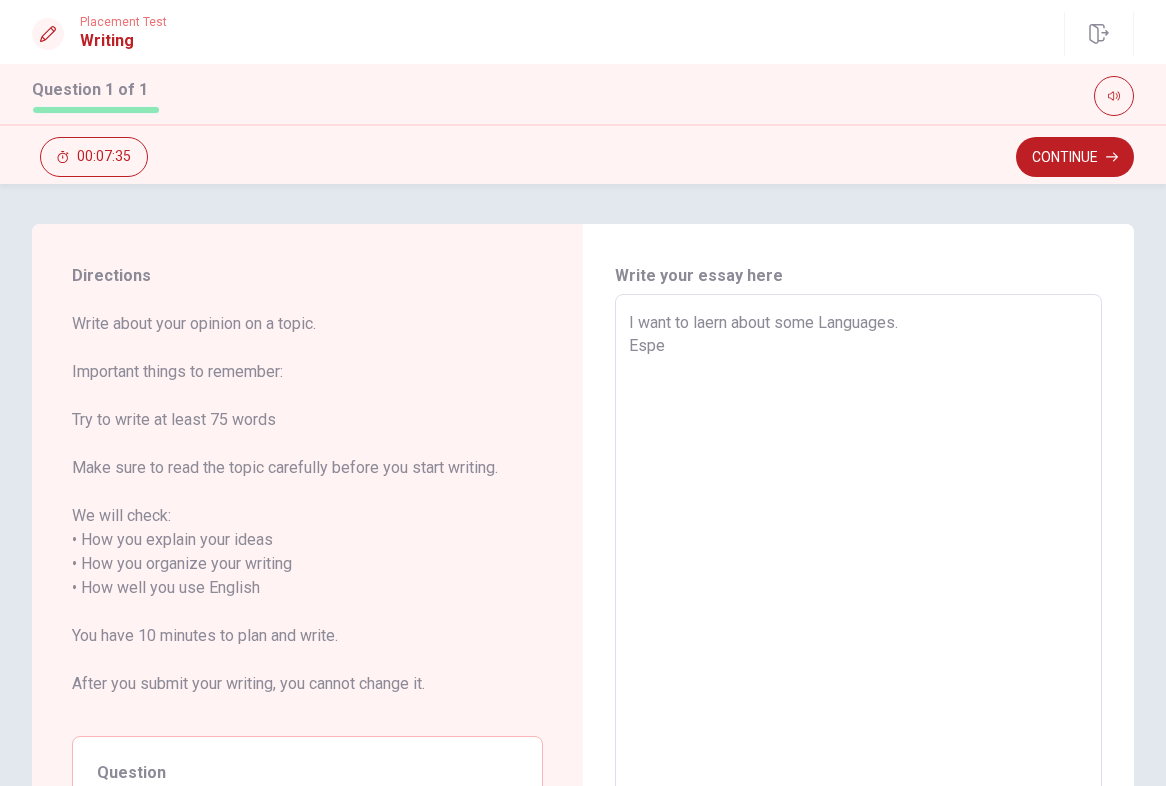 type on "x" 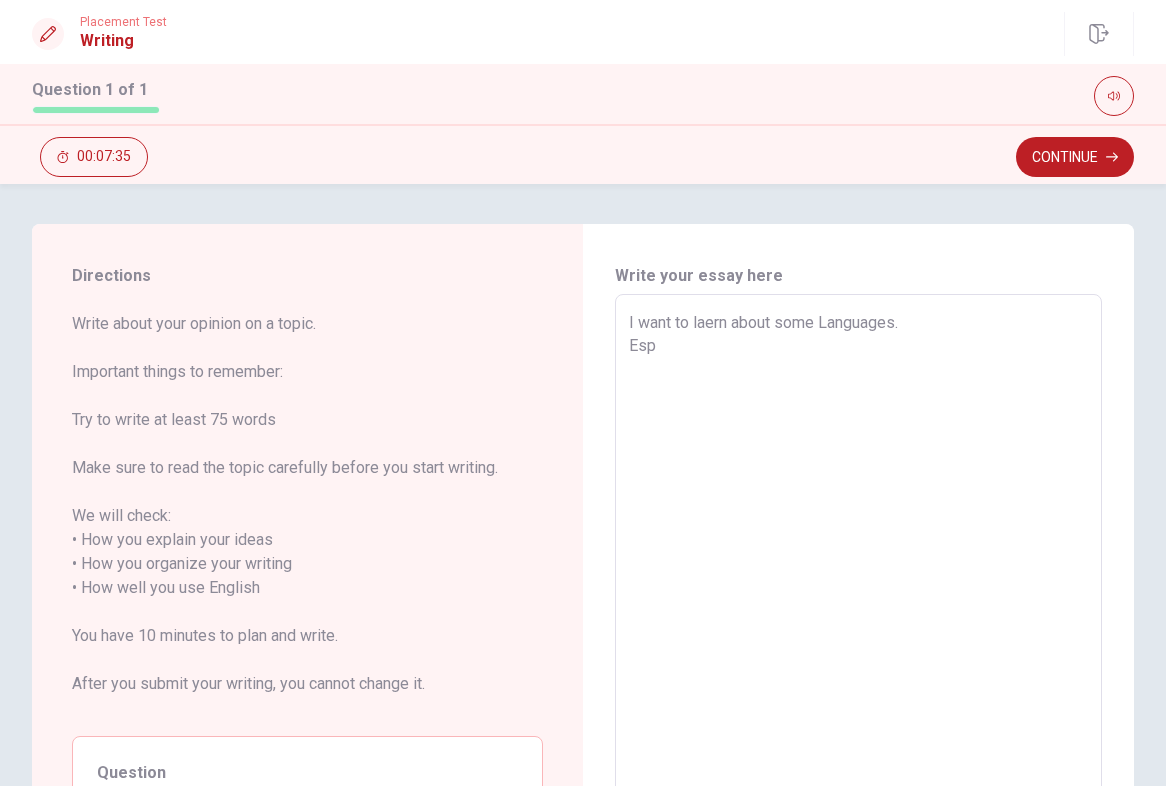 type on "x" 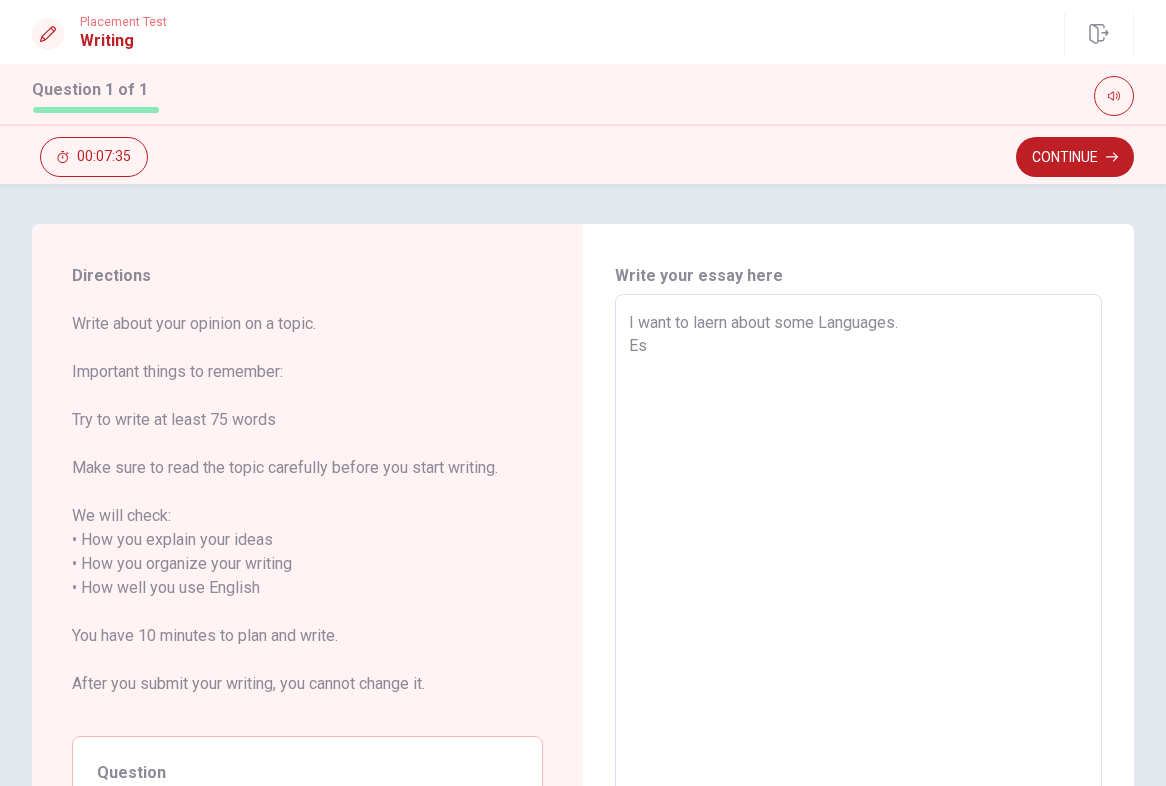 type on "x" 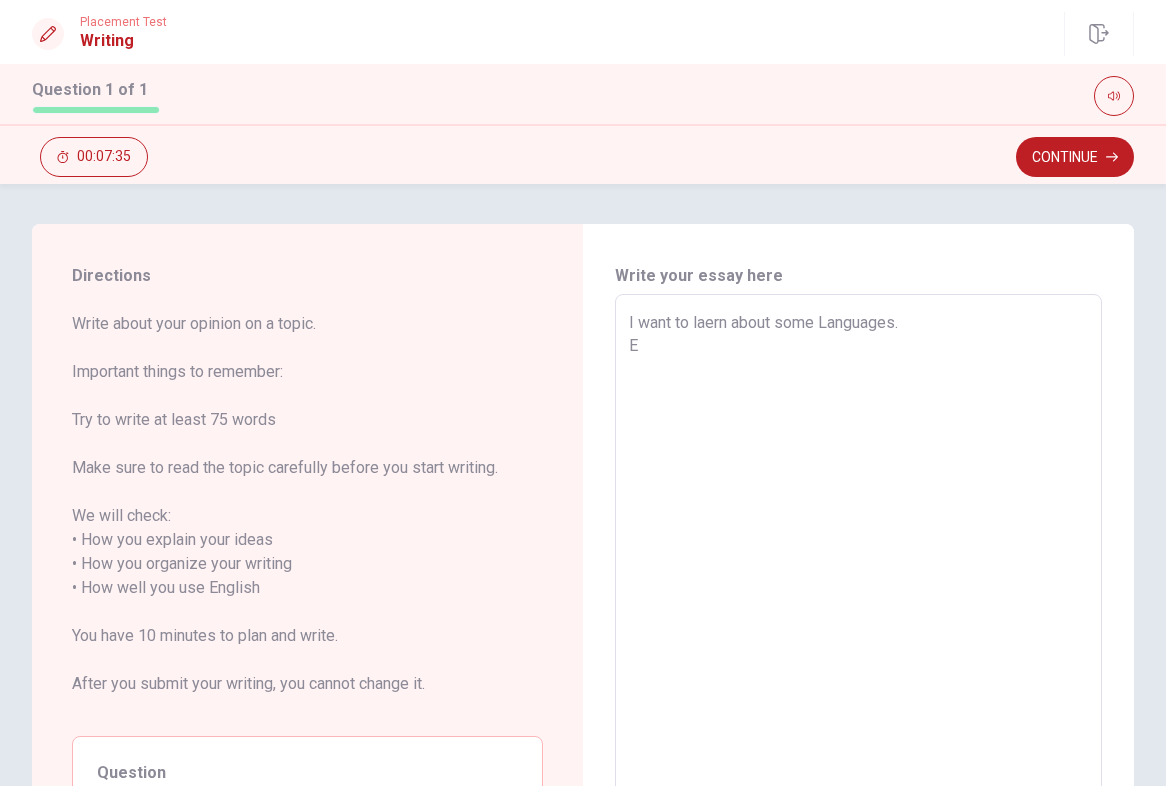 type on "x" 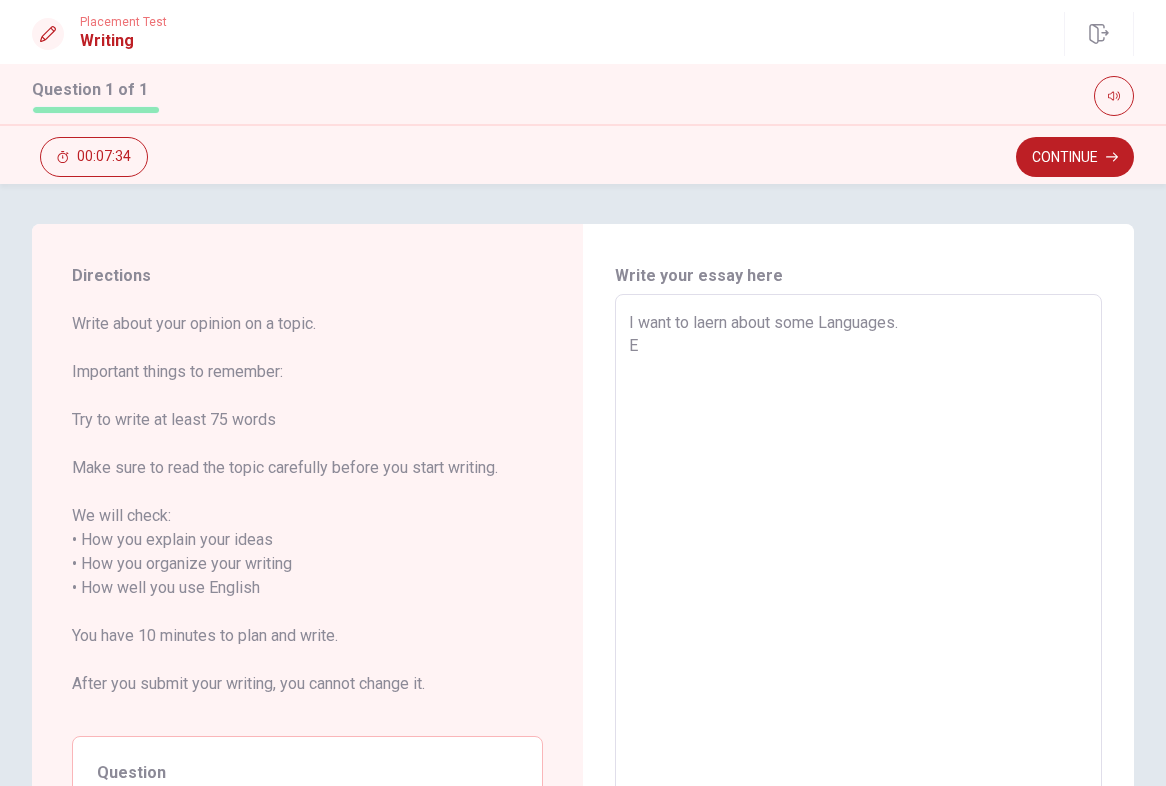 type on "I want to laern about some Languages." 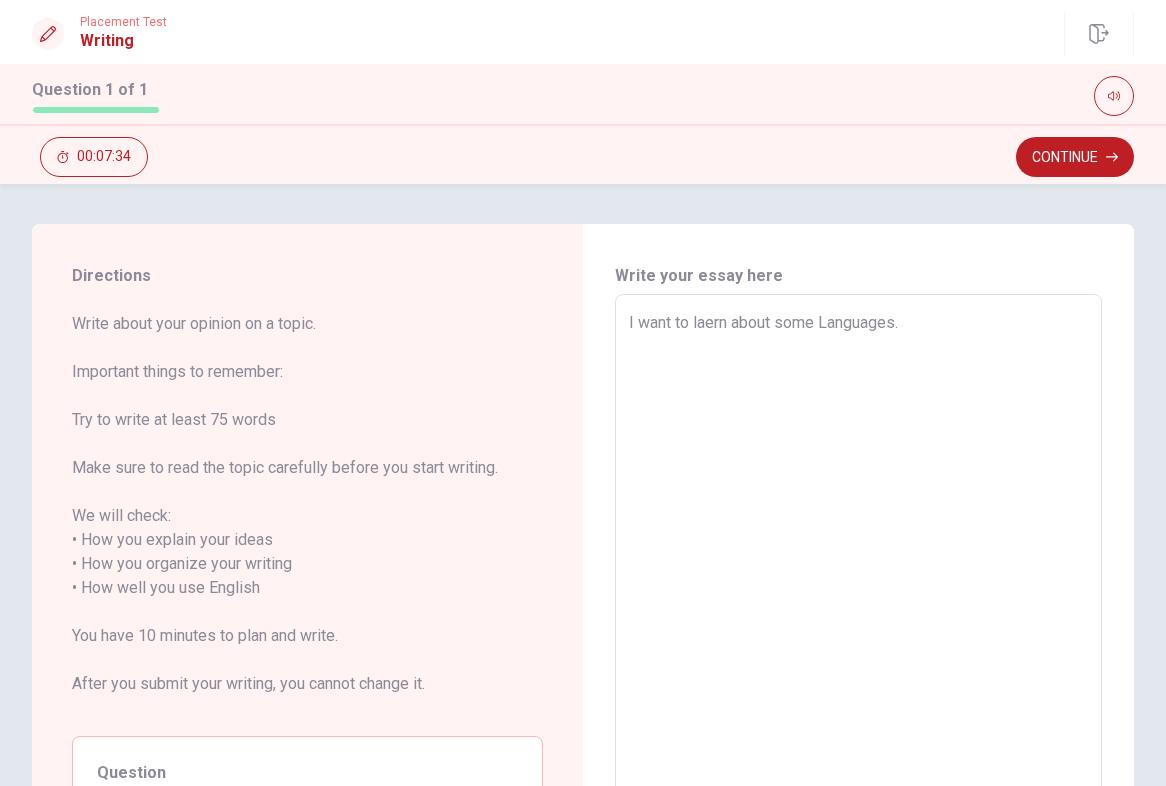 type on "x" 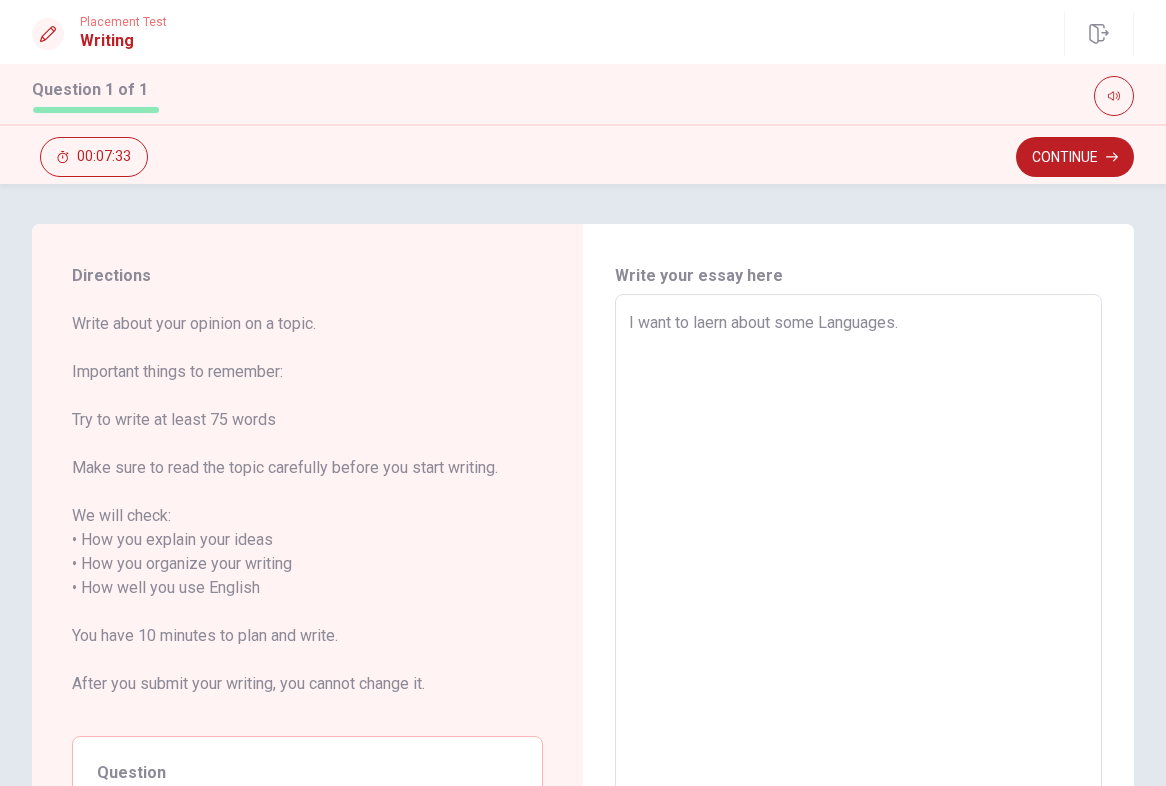 type on "I want to laern about some Languages.
I" 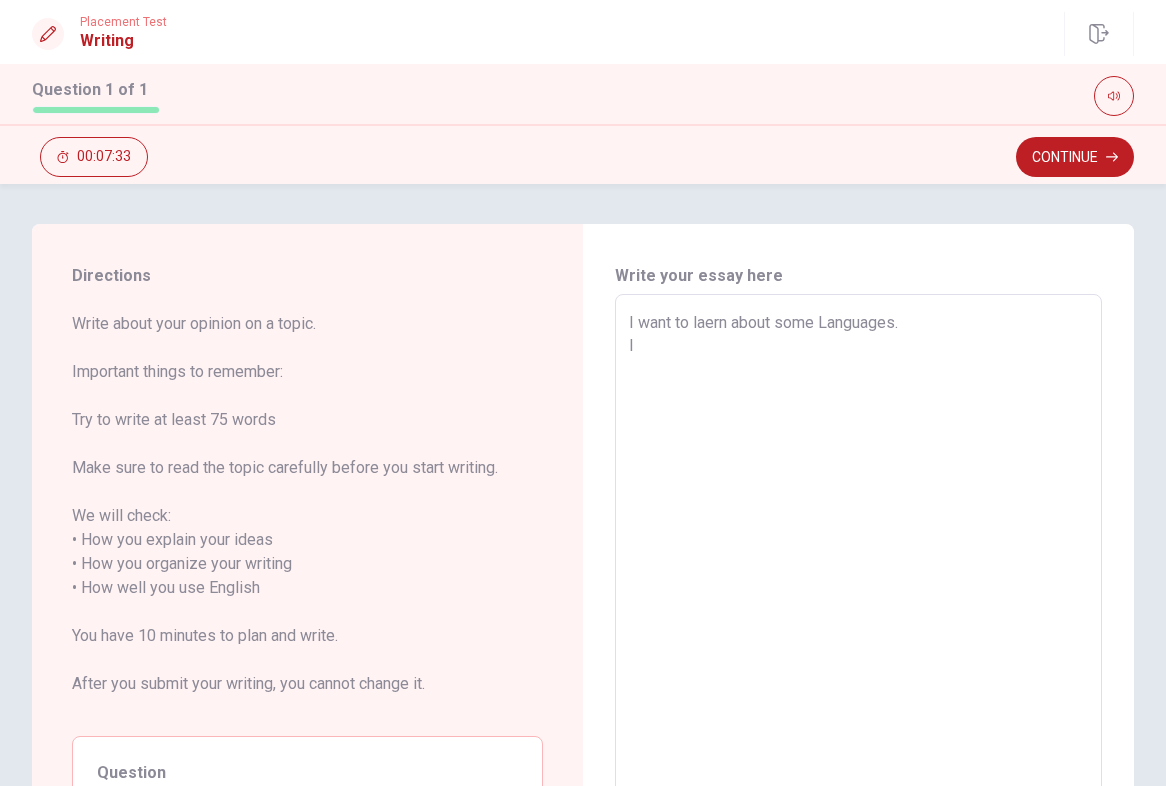 type on "x" 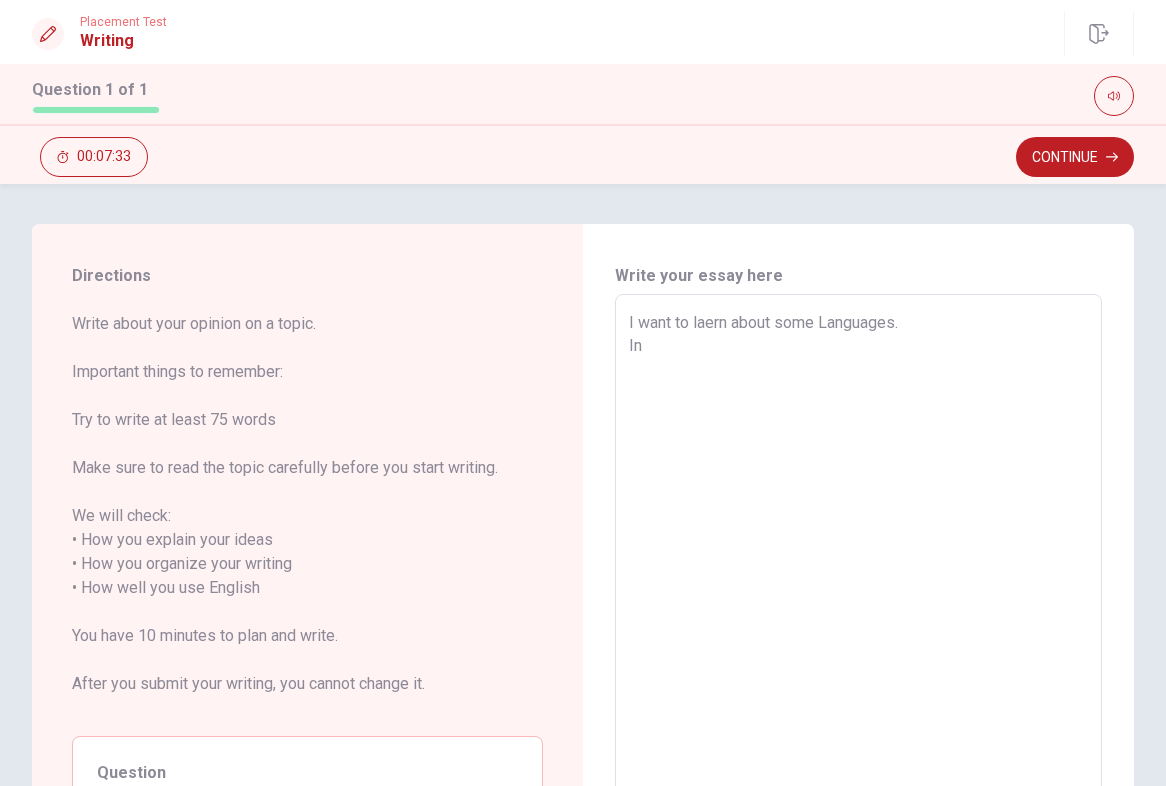 type on "x" 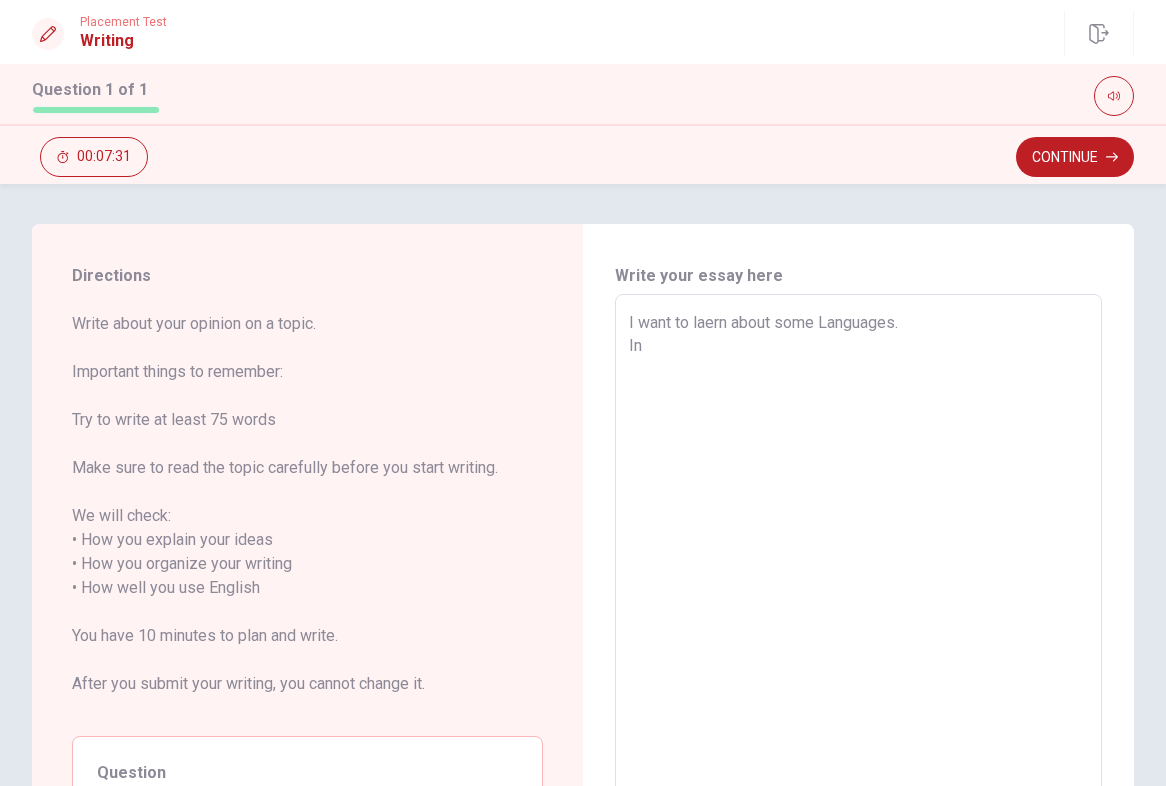 type on "x" 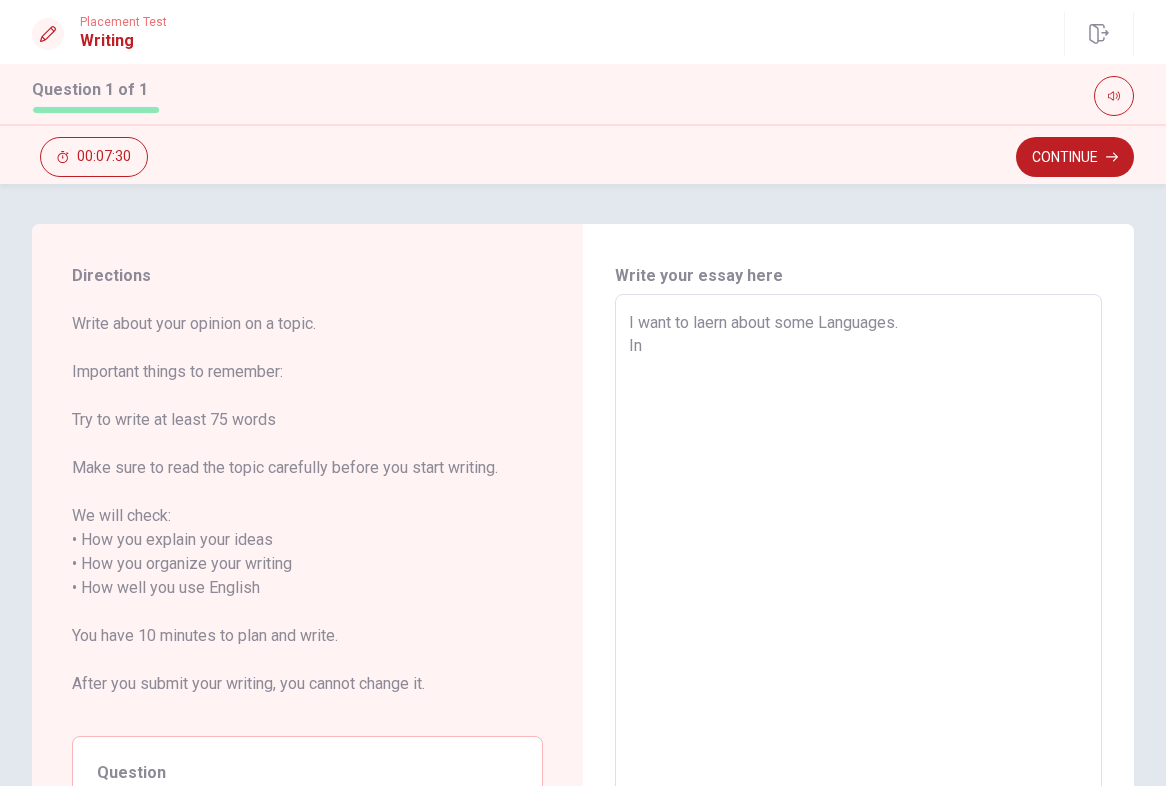 type on "I want to laern about some Languages.
In p" 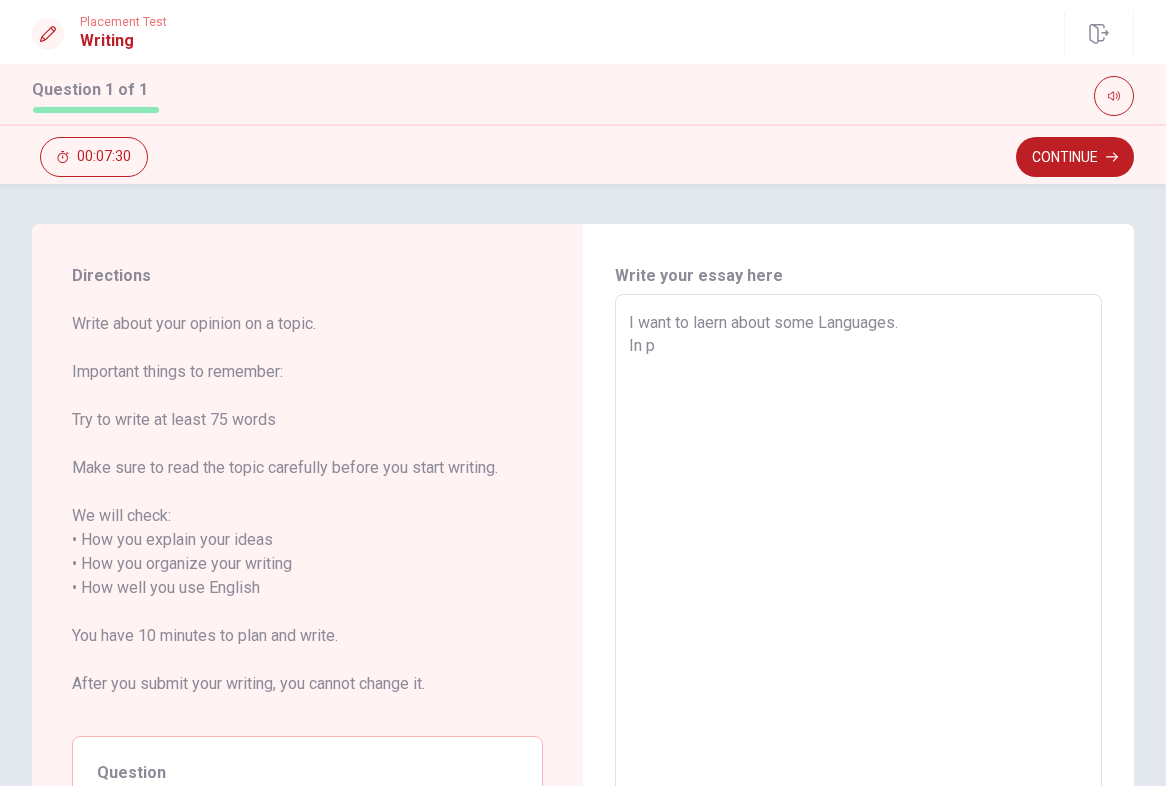 type on "x" 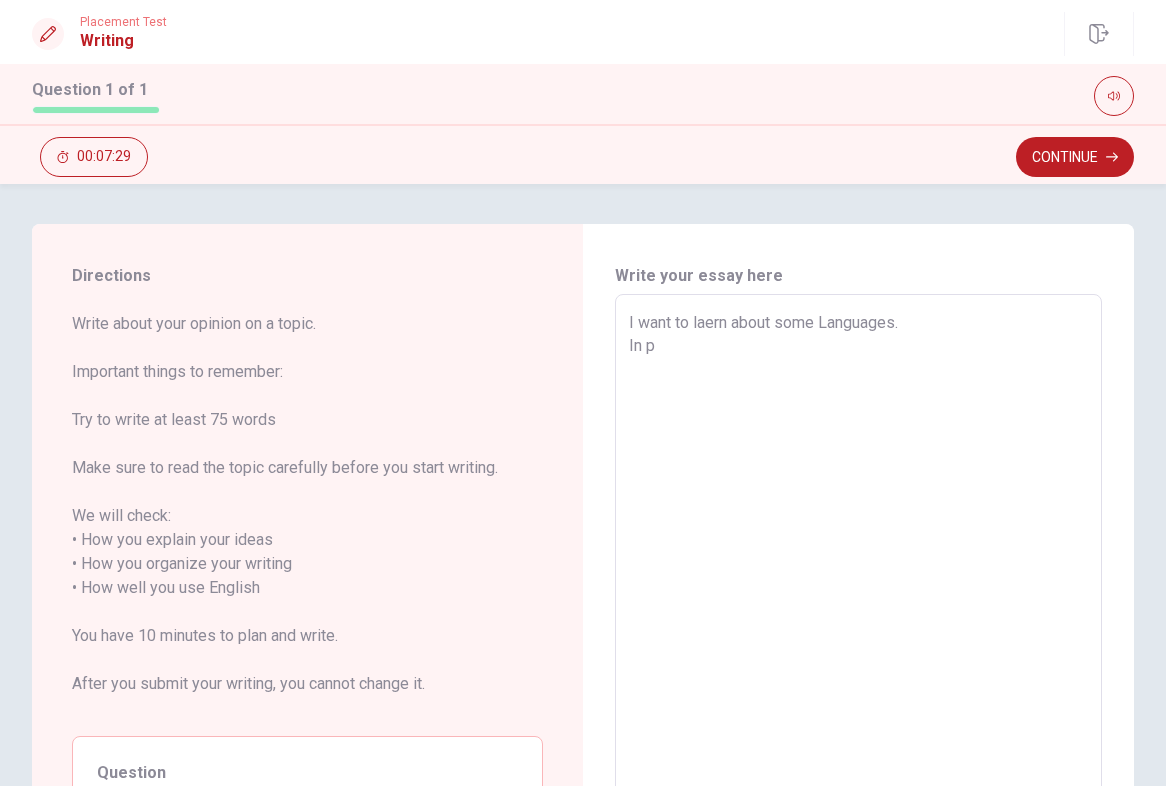 type on "I want to laern about some Languages.
In pa" 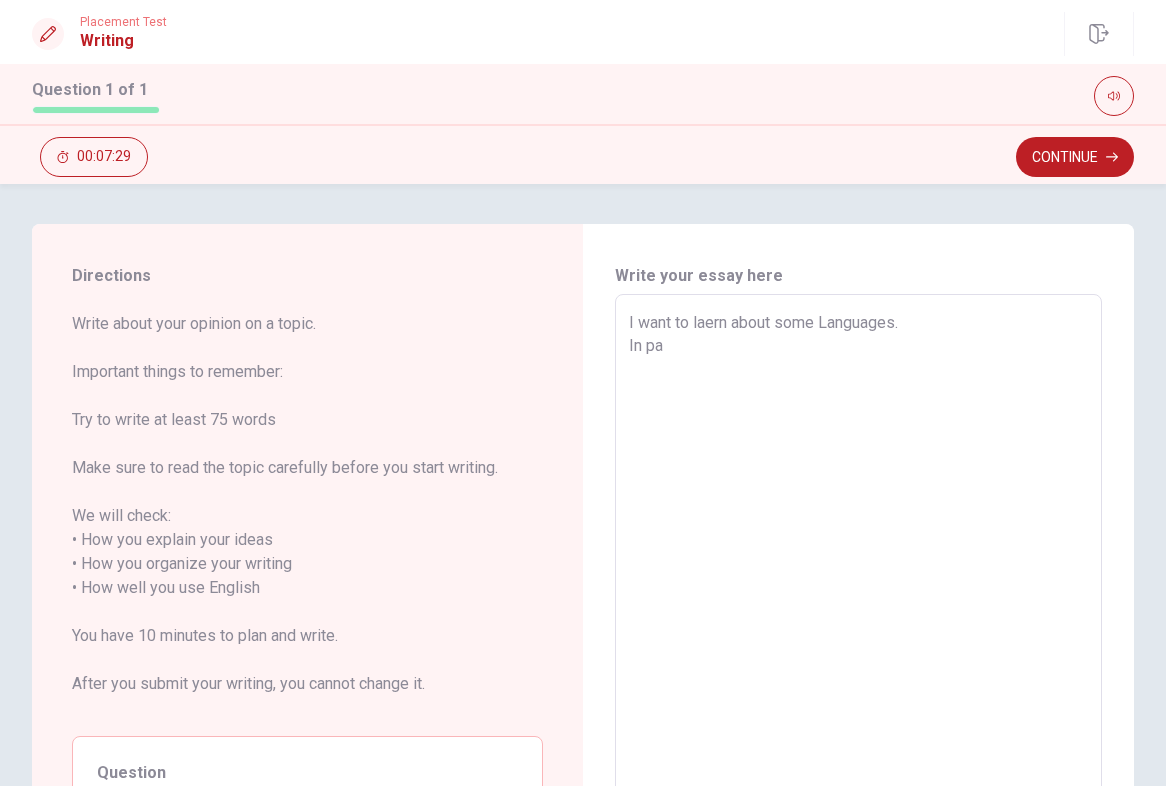 type on "x" 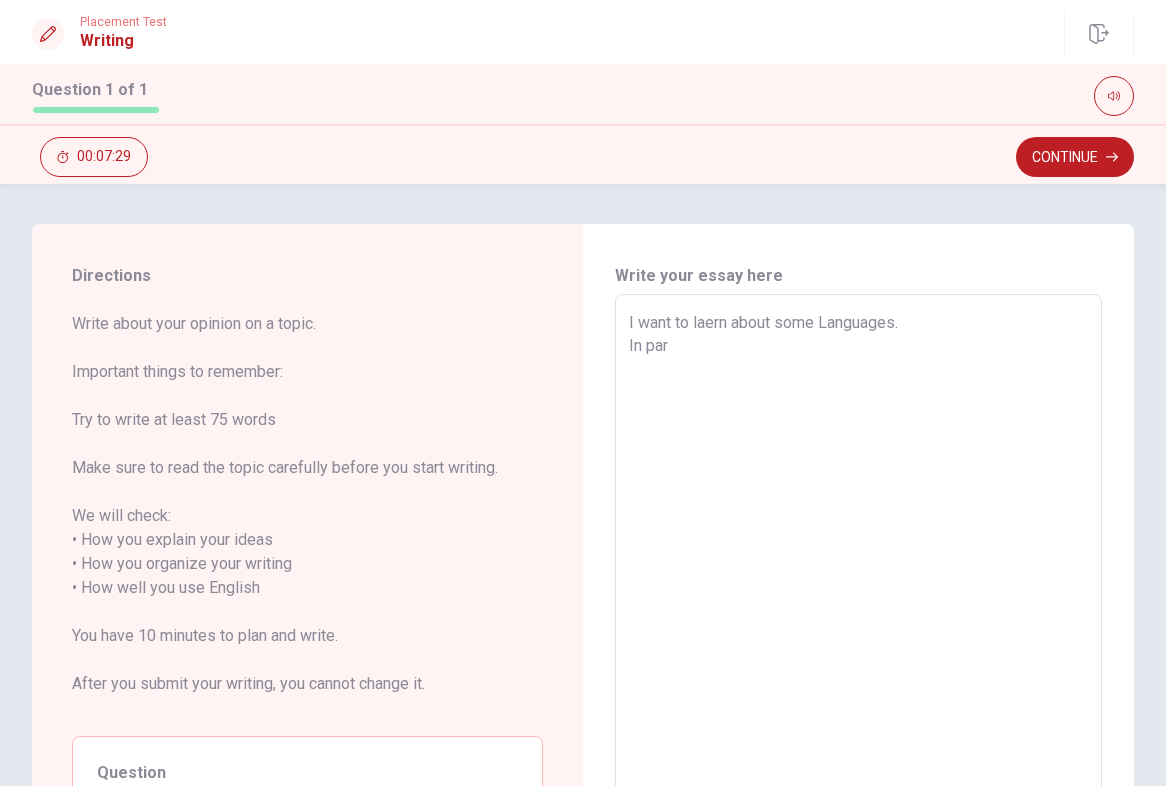 type on "x" 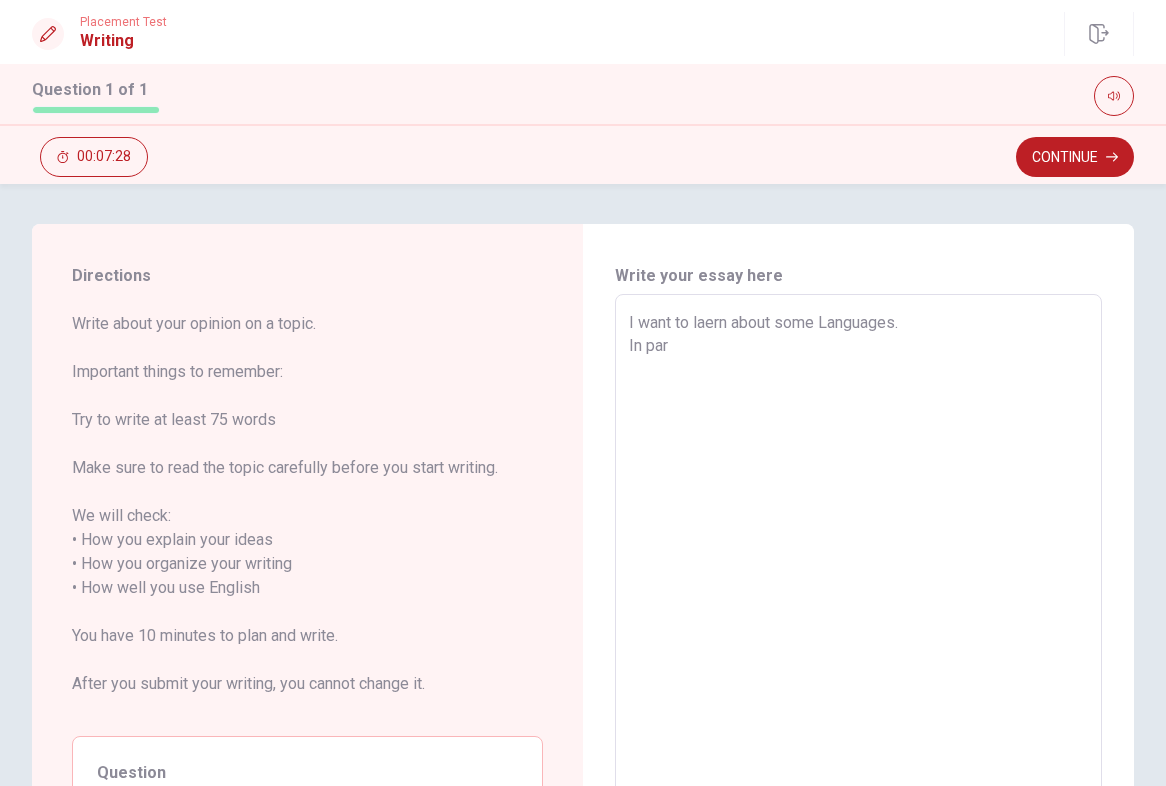 type on "I want to laern about some Languages.
In part" 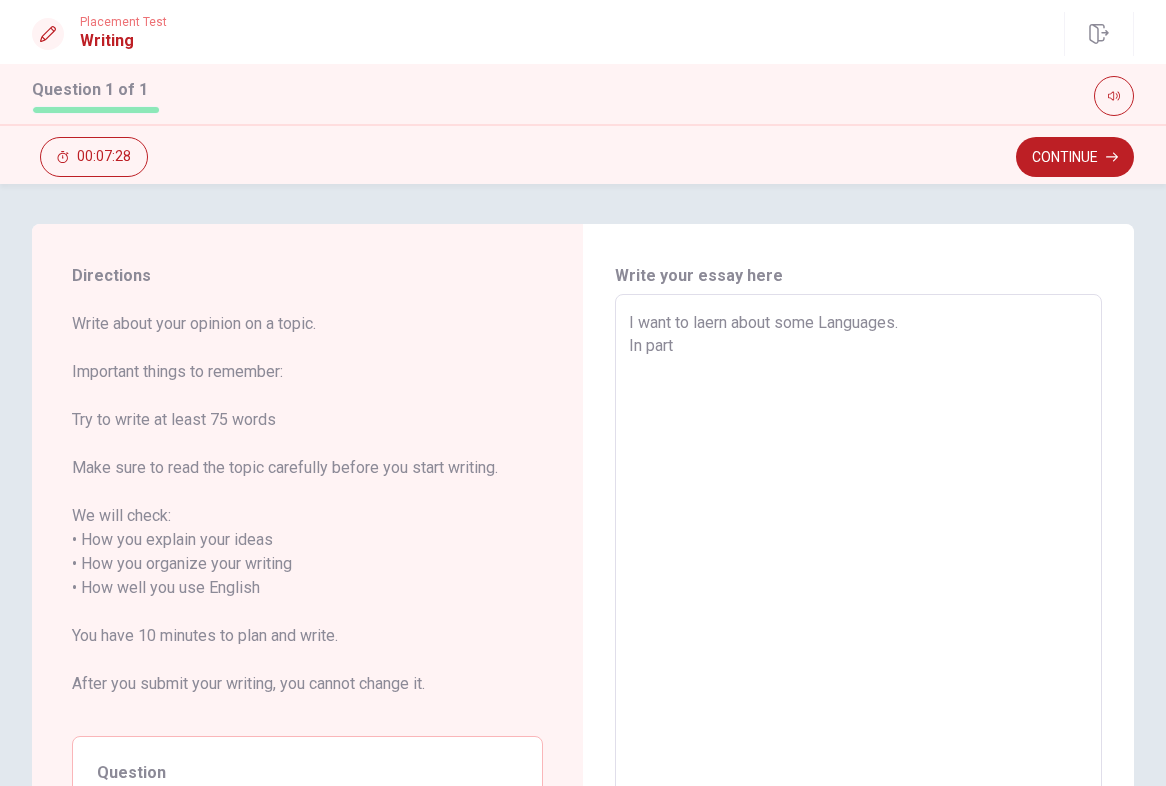 type on "x" 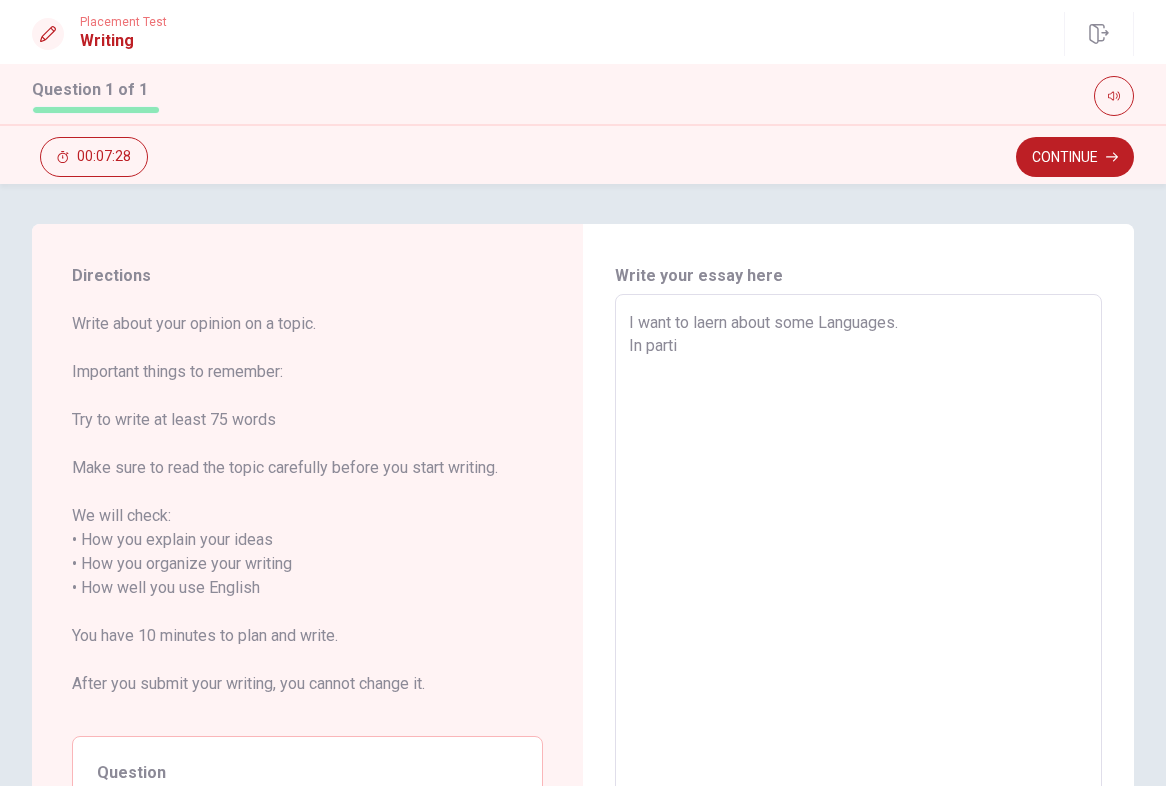 type on "x" 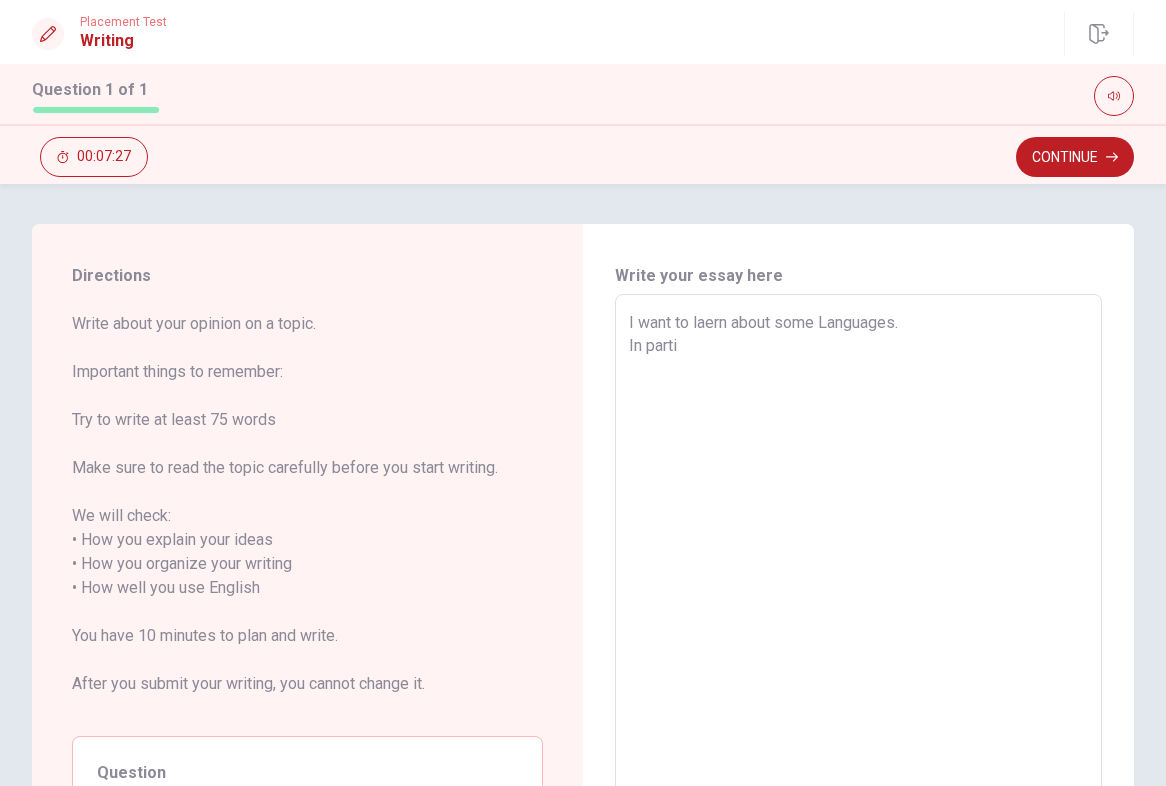 type on "I want to laern about some Languages.
In partic" 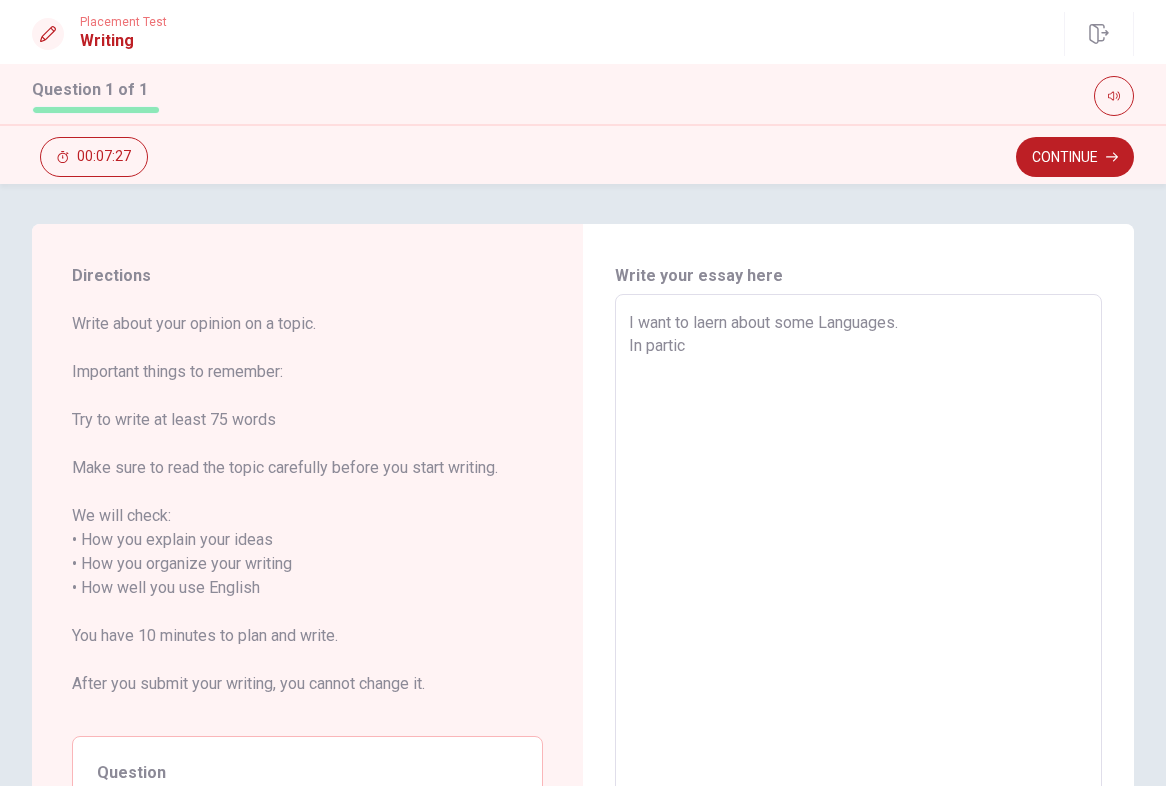 type on "x" 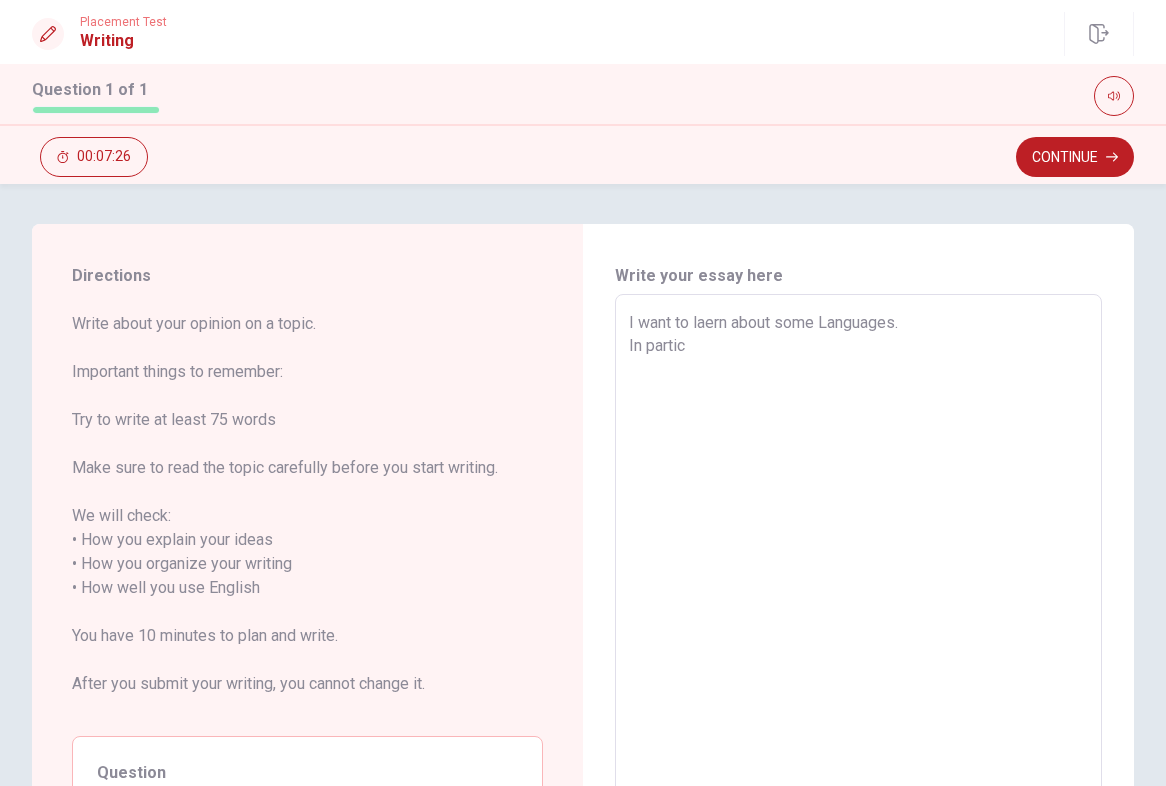 type on "I want to laern about some Languages.
In particu" 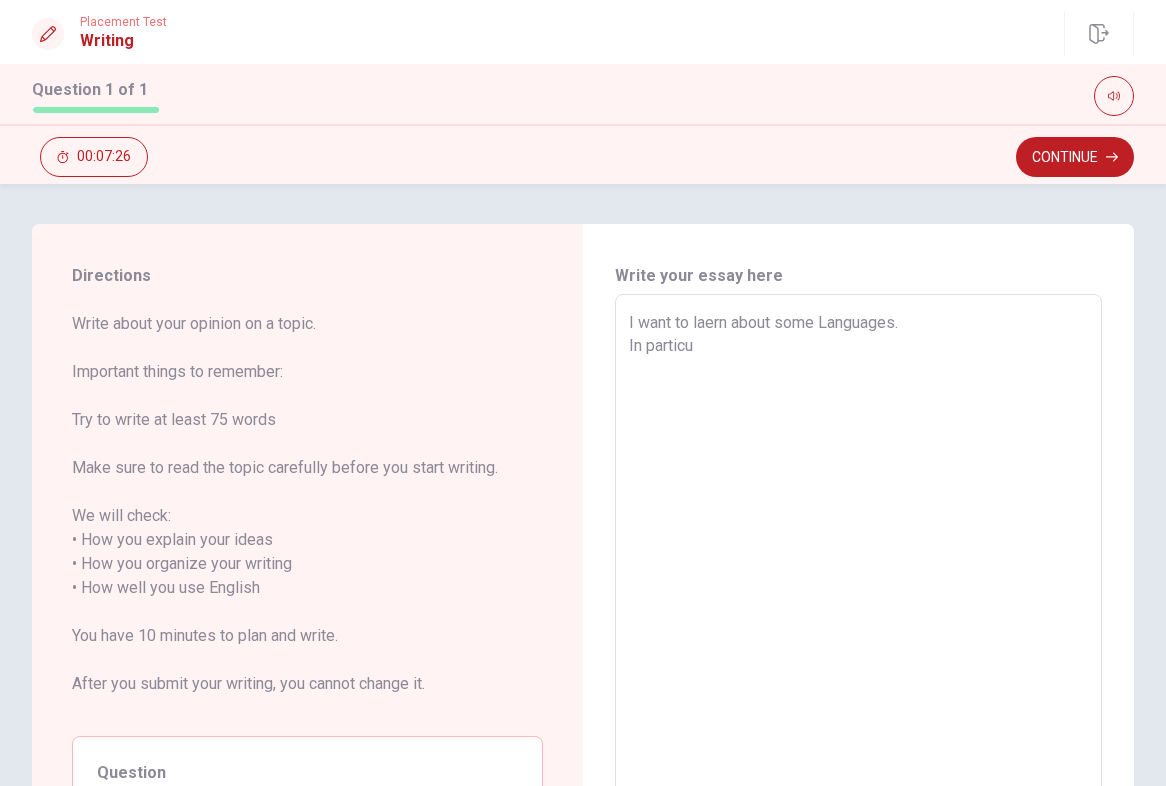 type on "x" 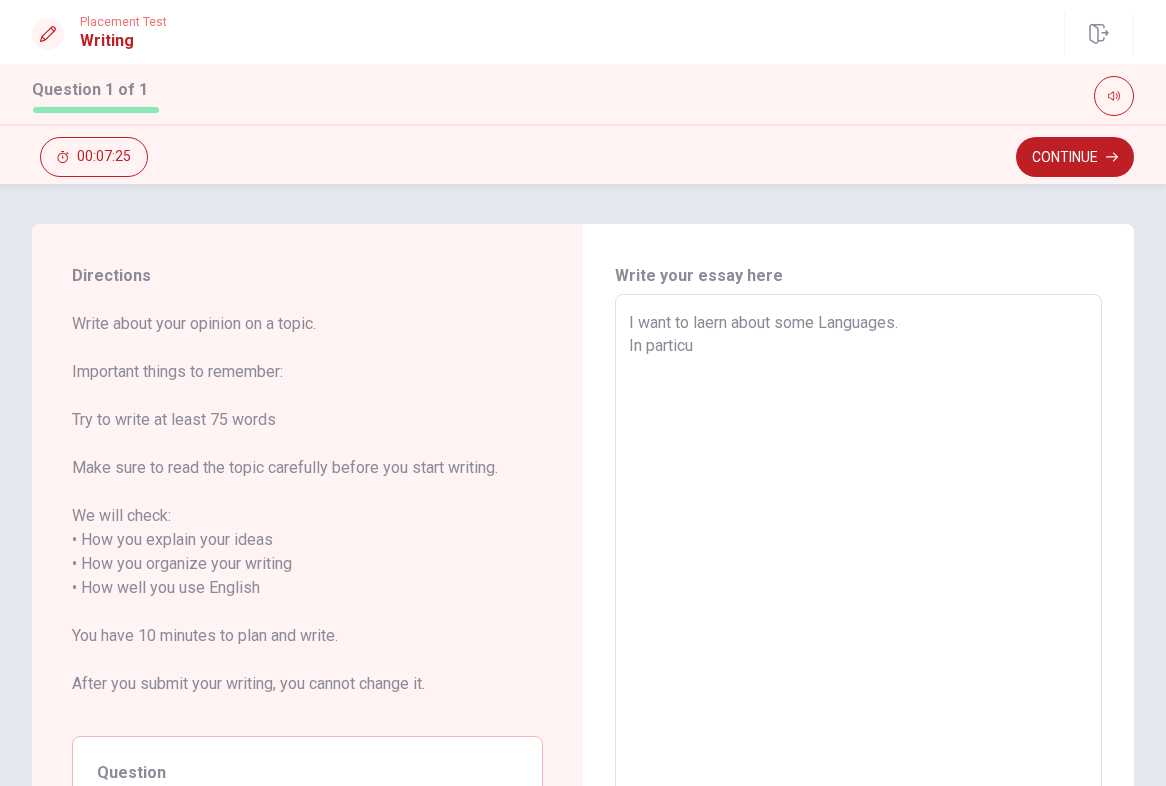 type on "I want to laern about some Languages.
In particul" 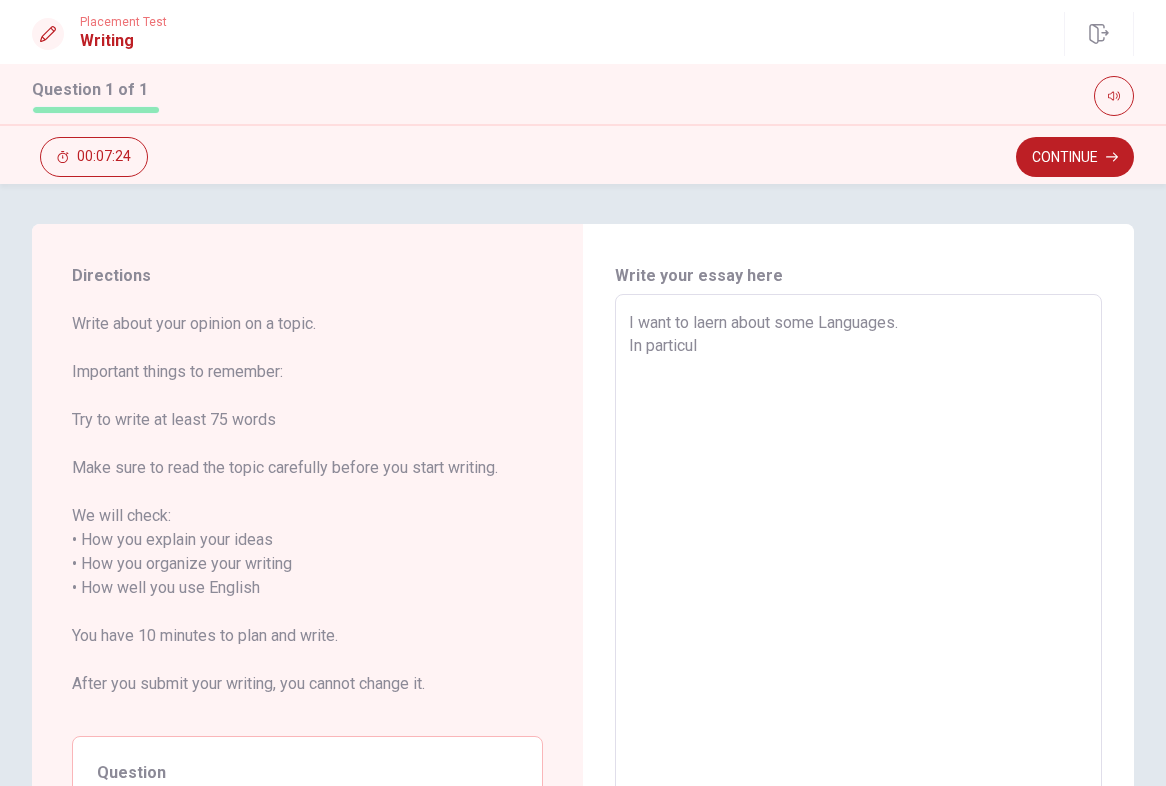 type on "x" 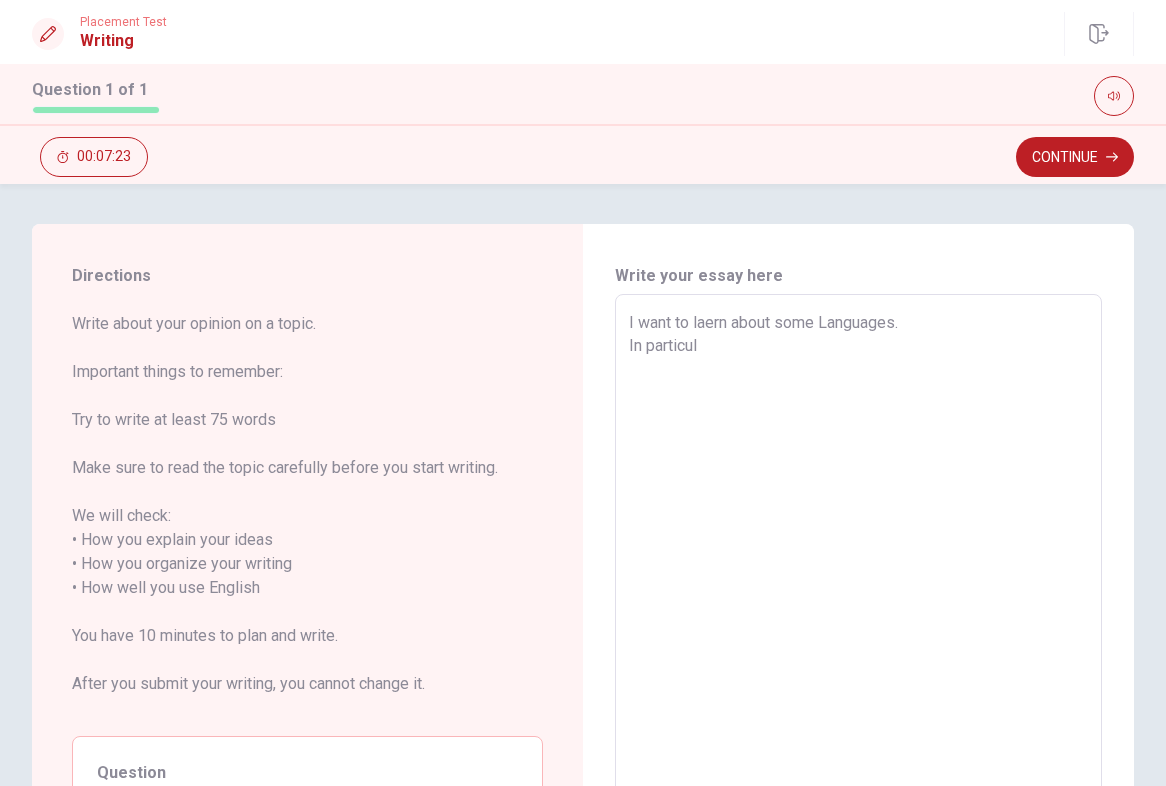 type on "I want to laern about some Languages.
In particulr" 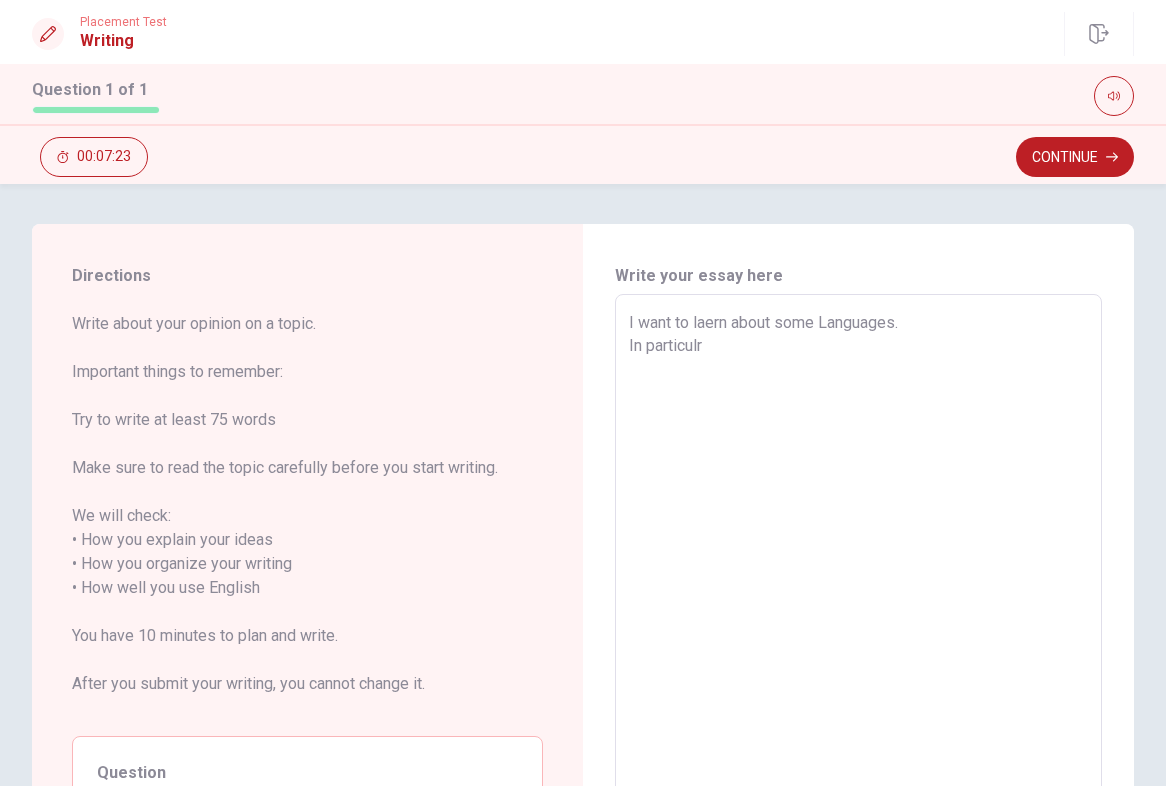 type on "x" 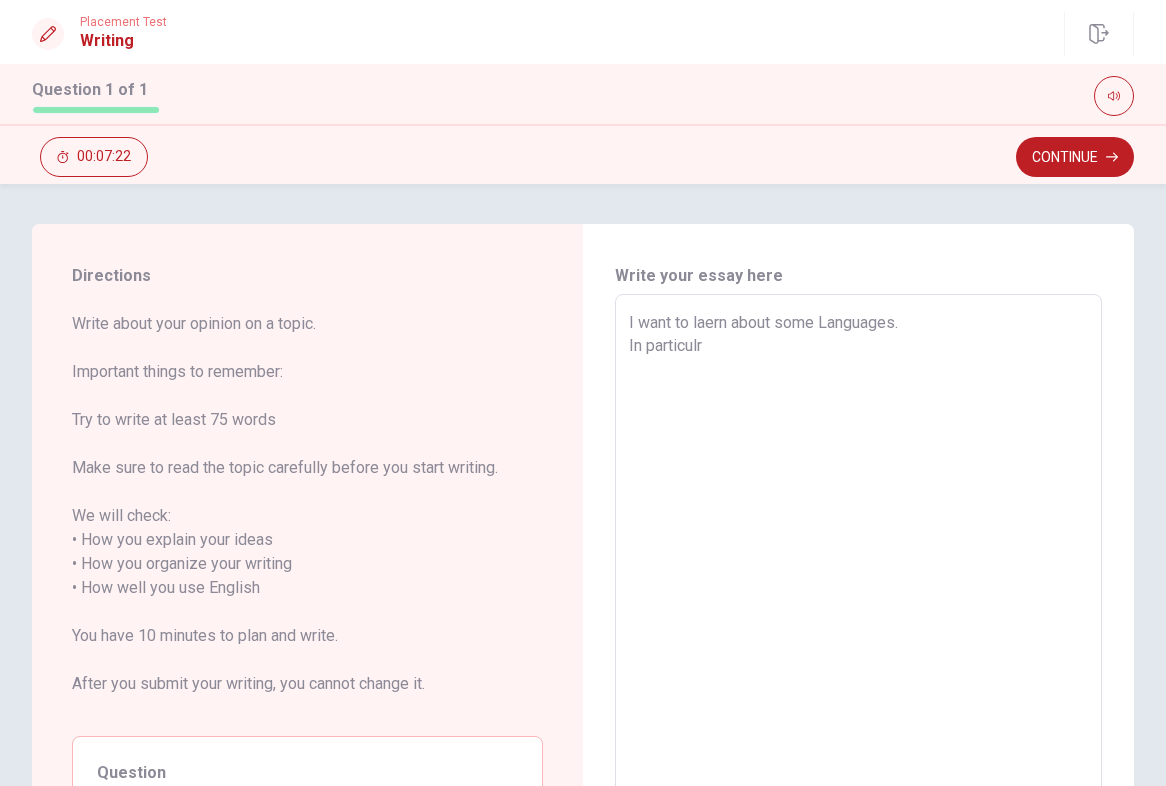 type on "I want to laern about some Languages.
In particulr" 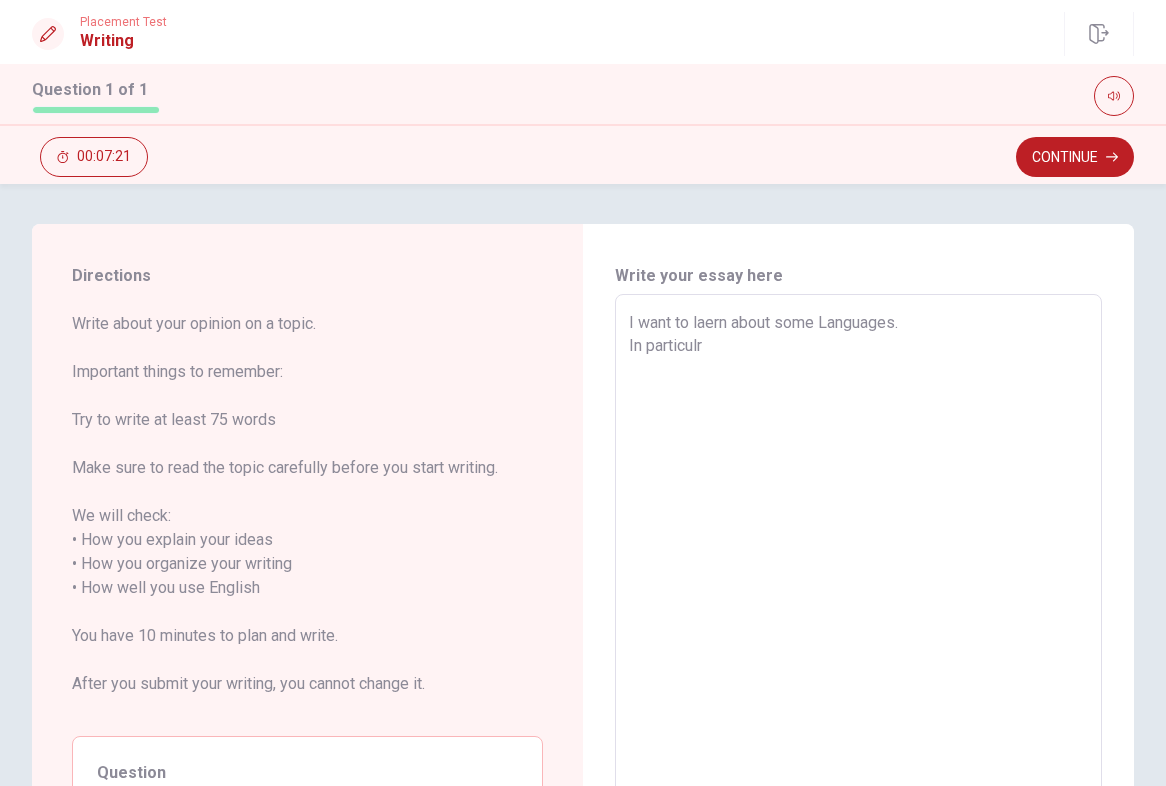 type on "I want to laern about some Languages.
In particulr ," 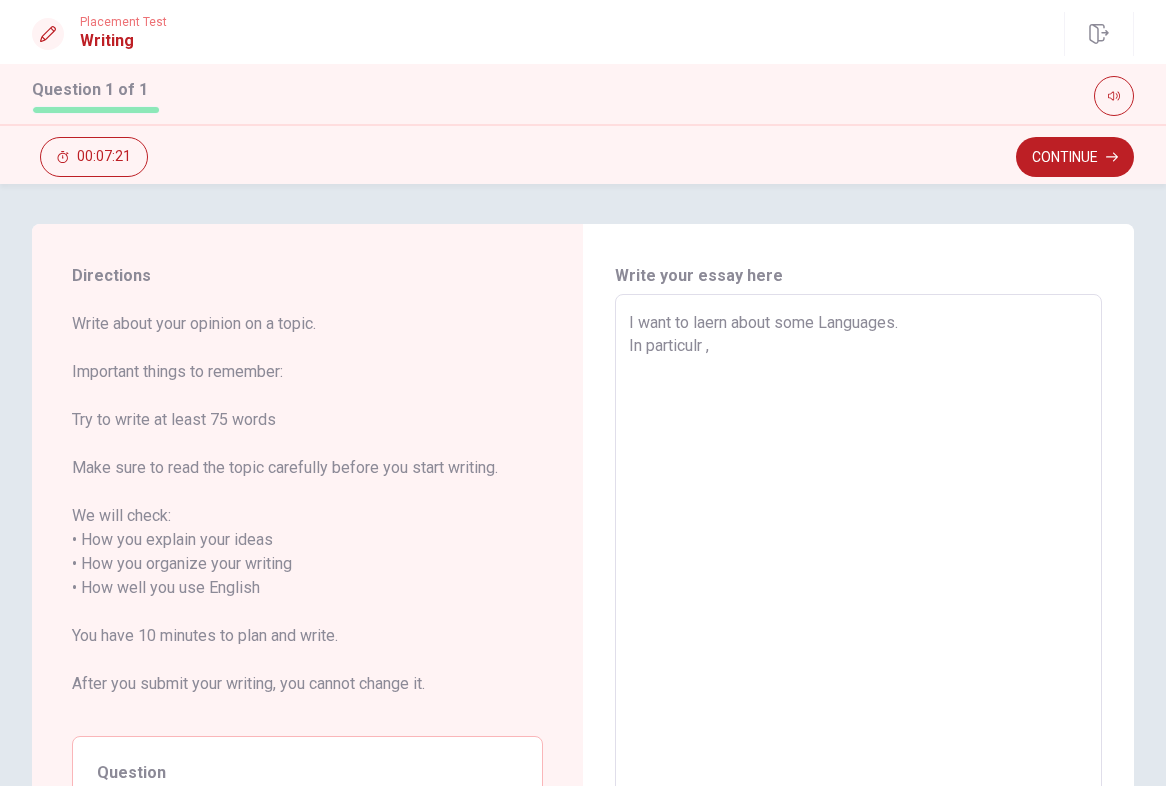 type on "x" 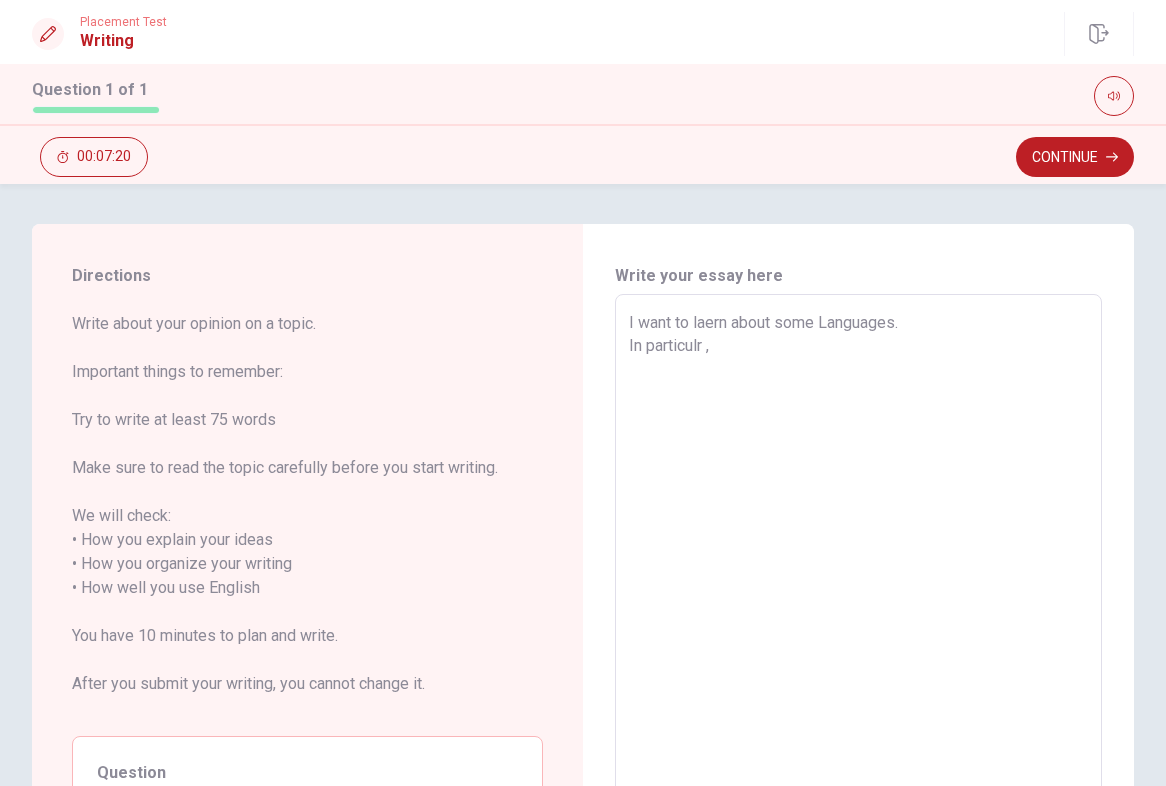 type on "I want to laern about some Languages.
In particulr ," 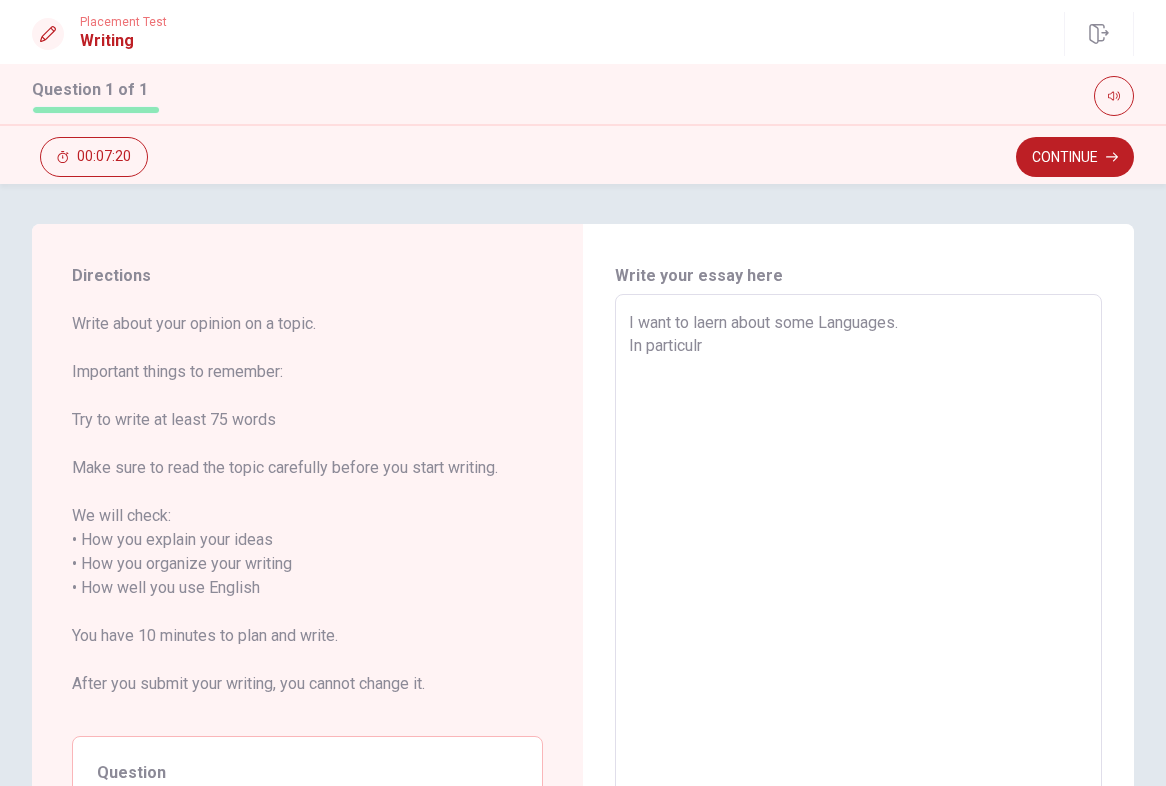 type on "x" 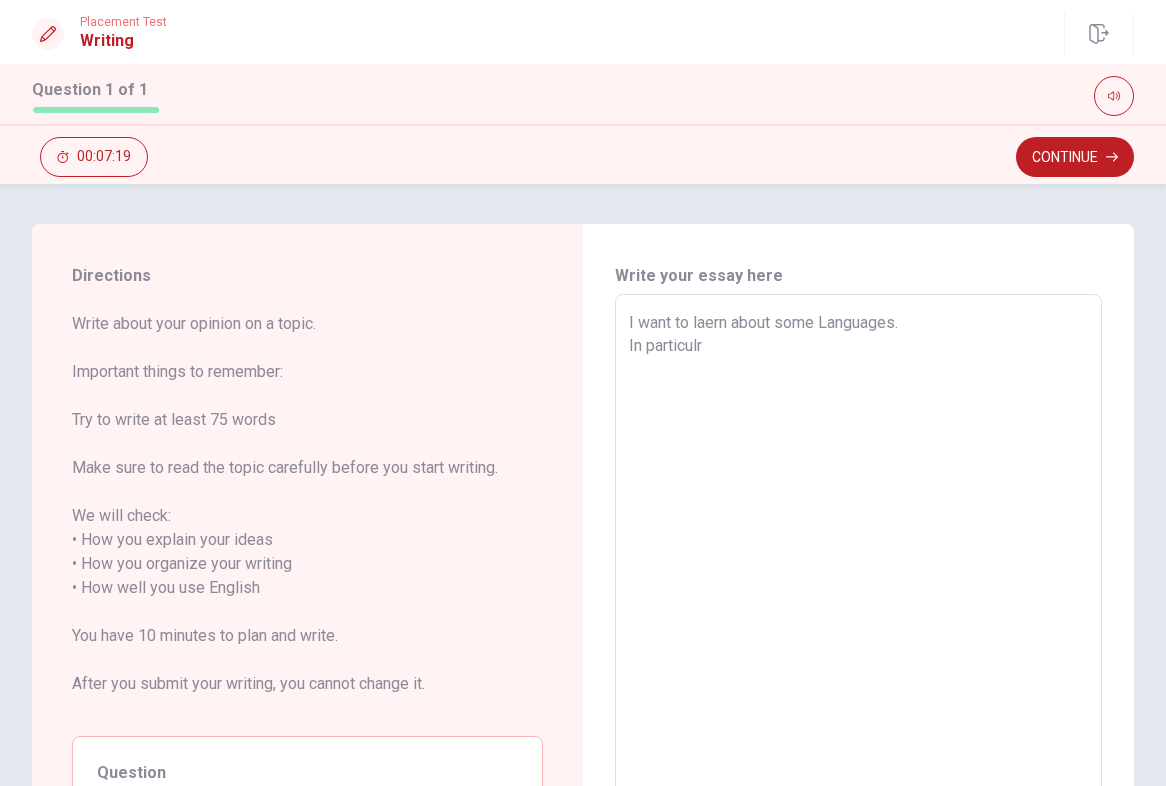 type on "I want to laern about some Languages.
In particulr" 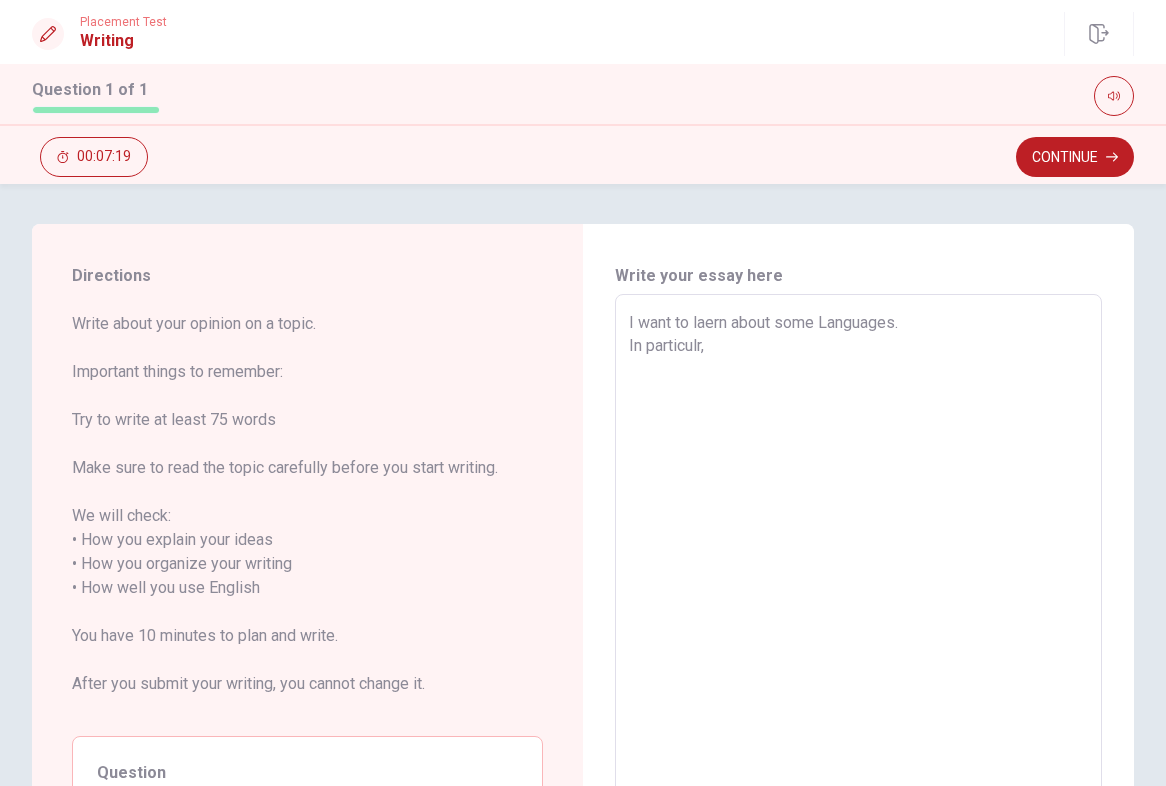 type on "x" 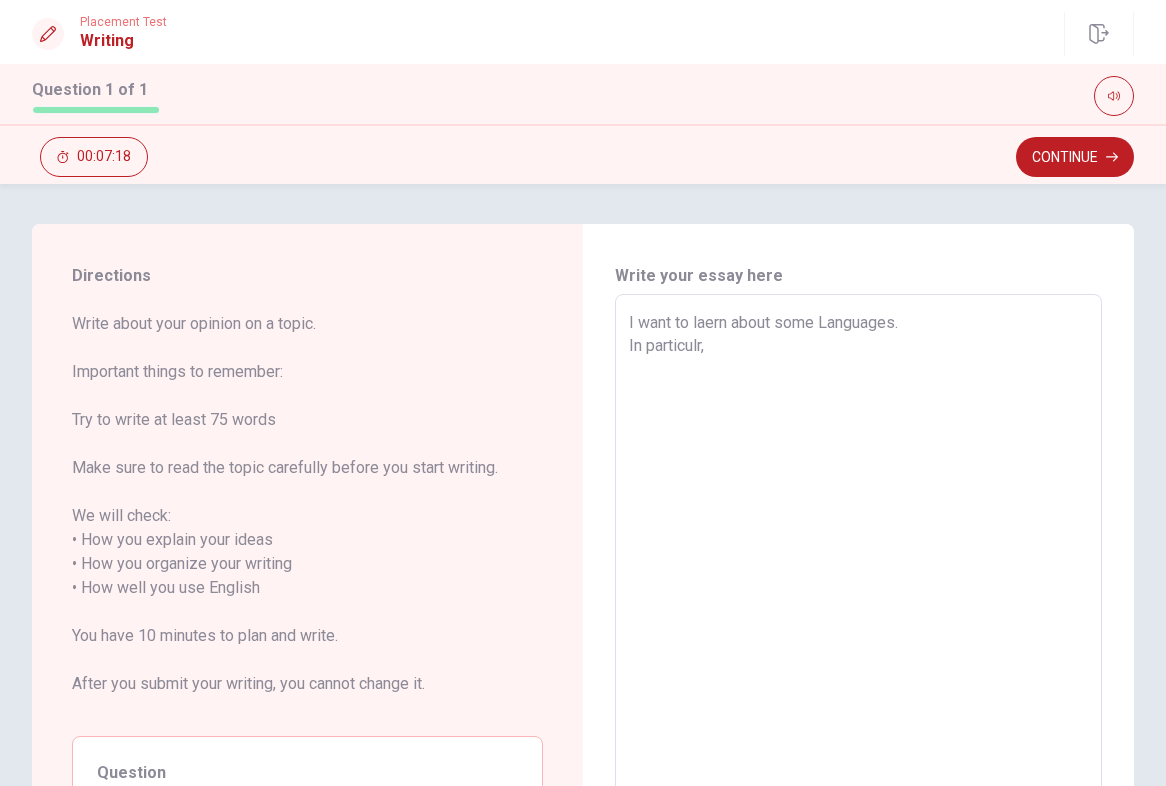 type on "I want to laern about some Languages.
In particulr," 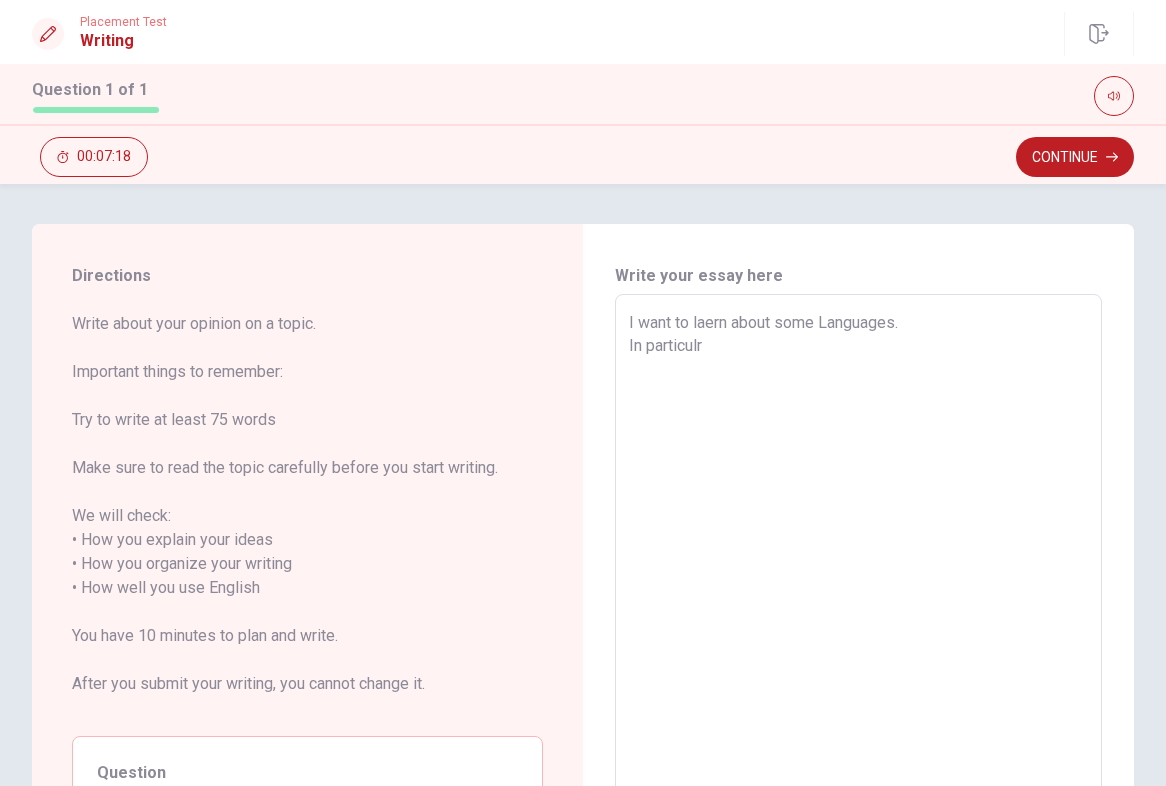 type on "x" 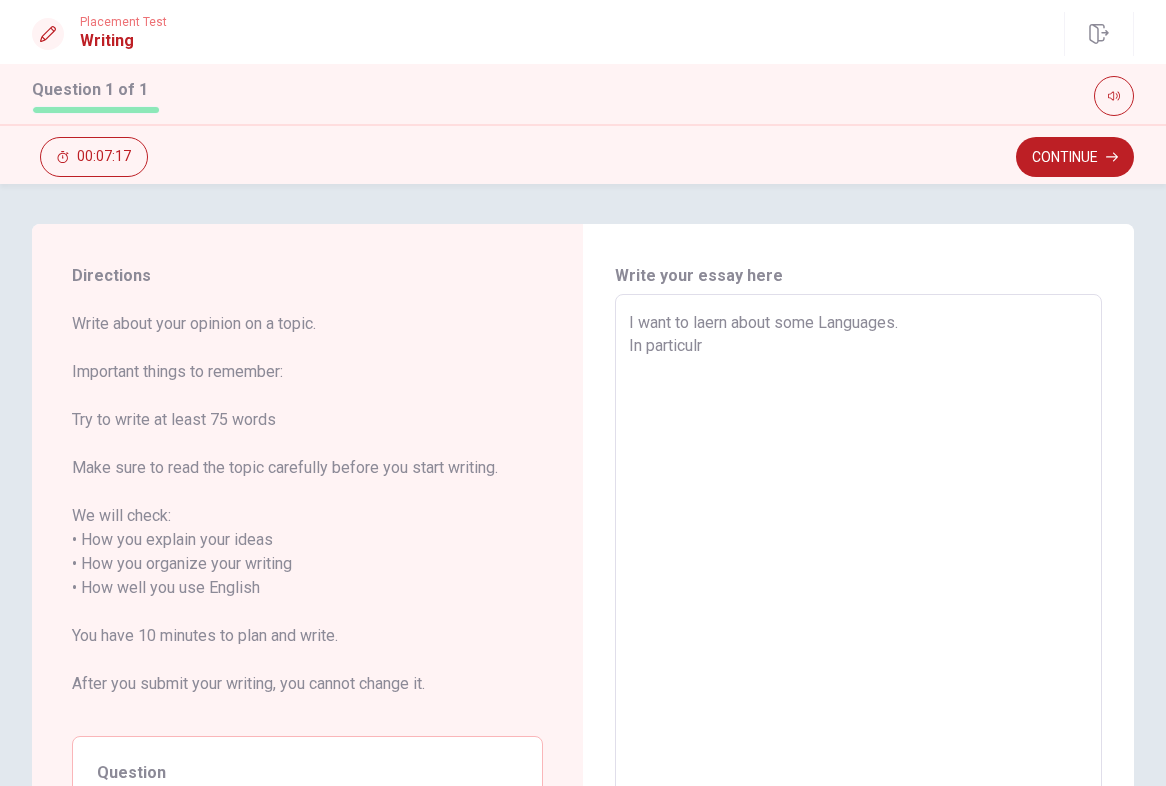 type on "I want to laern about some Languages.
In particulr" 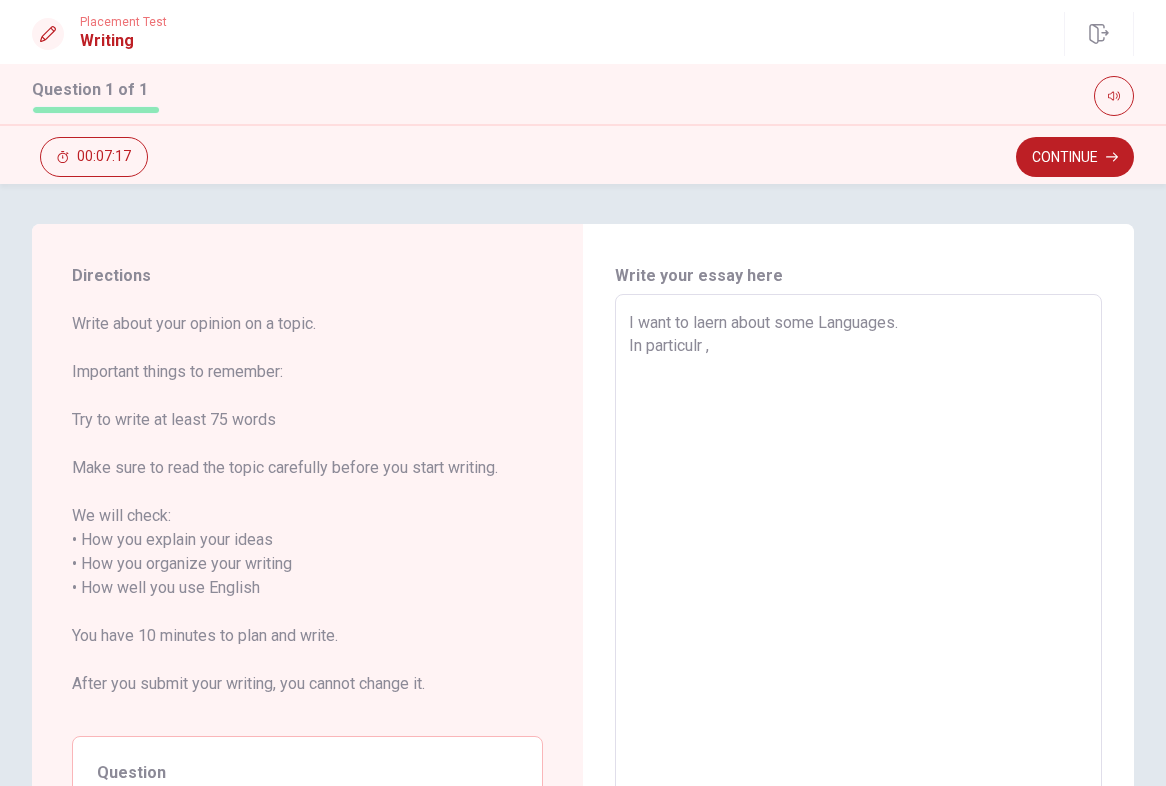 type on "x" 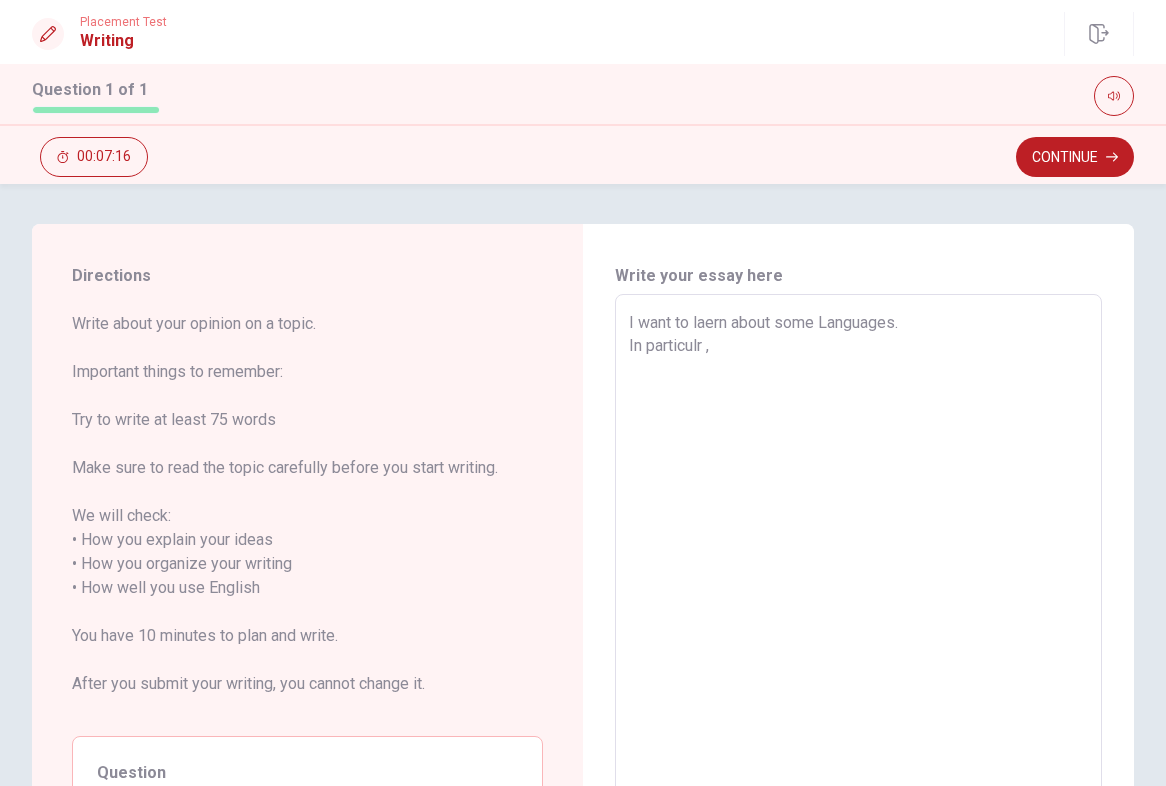 type on "I want to laern about some Languages.
In particulr ," 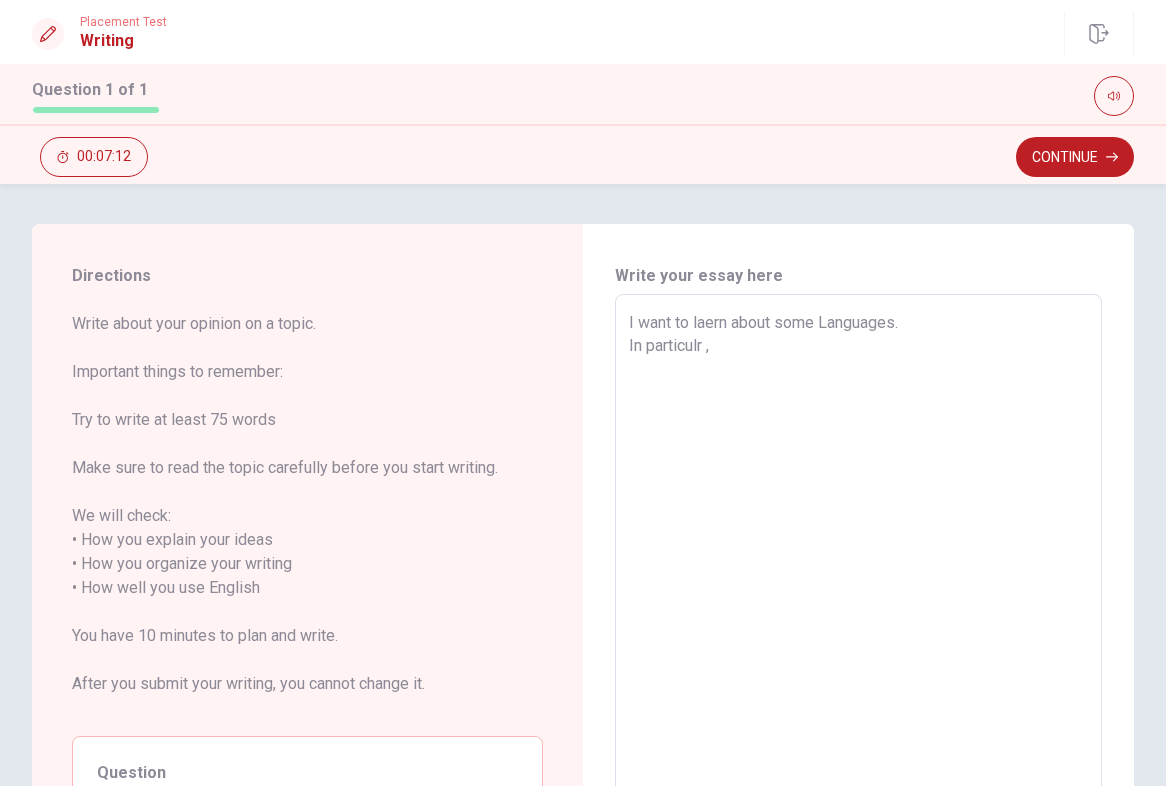 type 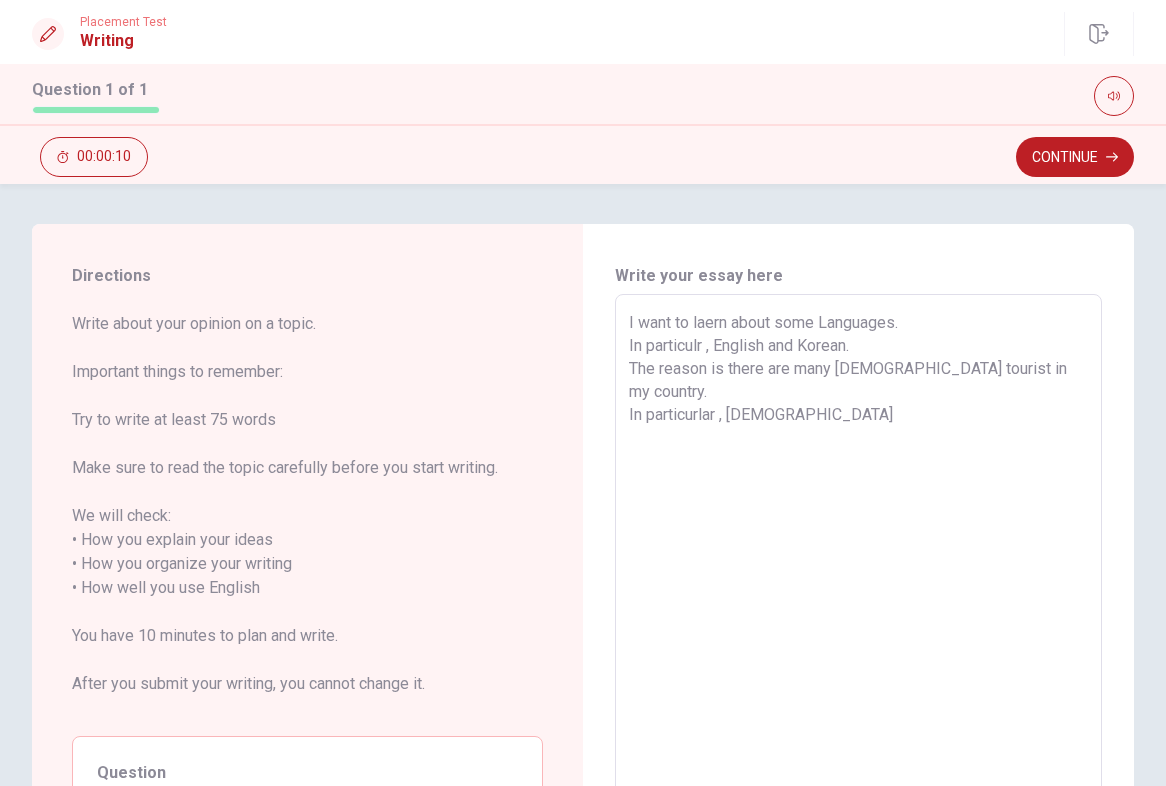 click on "I want to laern about some Languages.
In particulr , English and Korean.
The reason is there are many [DEMOGRAPHIC_DATA] tourist in my country.
In particurlar , [DEMOGRAPHIC_DATA]" at bounding box center [858, 588] 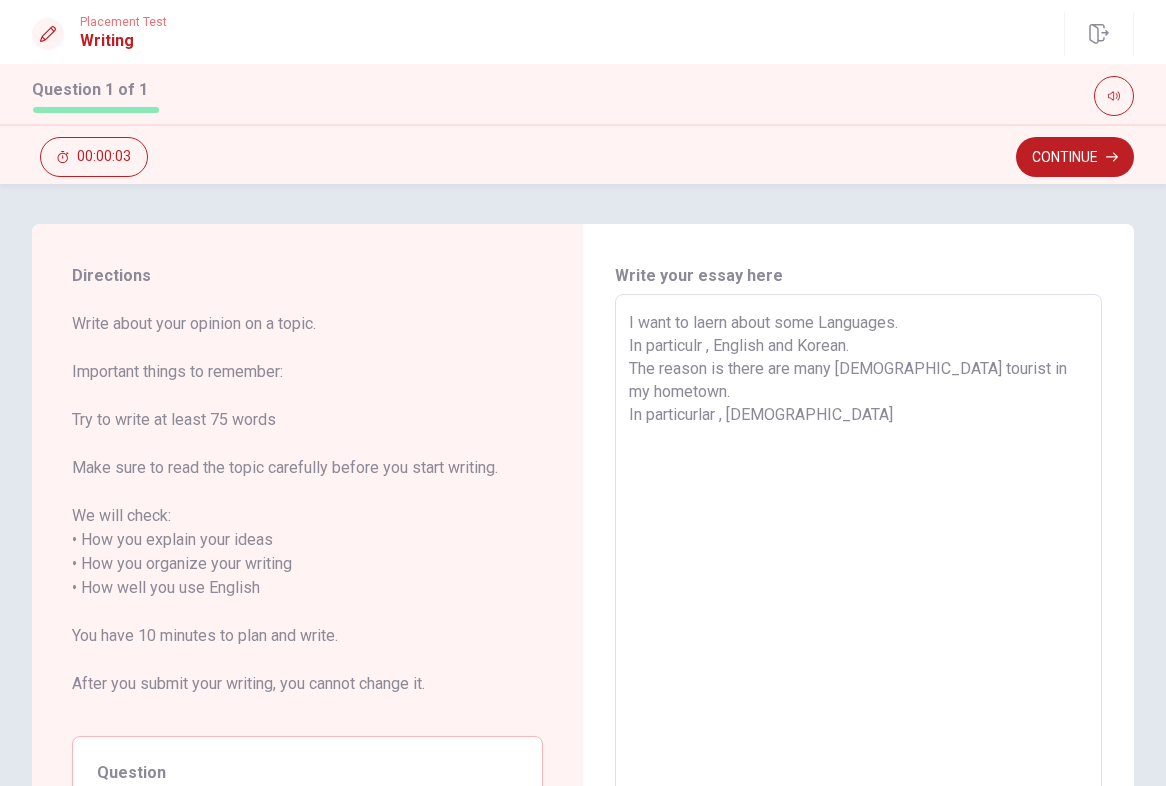 click on "I want to laern about some Languages.
In particulr , English and Korean.
The reason is there are many [DEMOGRAPHIC_DATA] tourist in my hometown.
In particurlar , [DEMOGRAPHIC_DATA]" at bounding box center [858, 588] 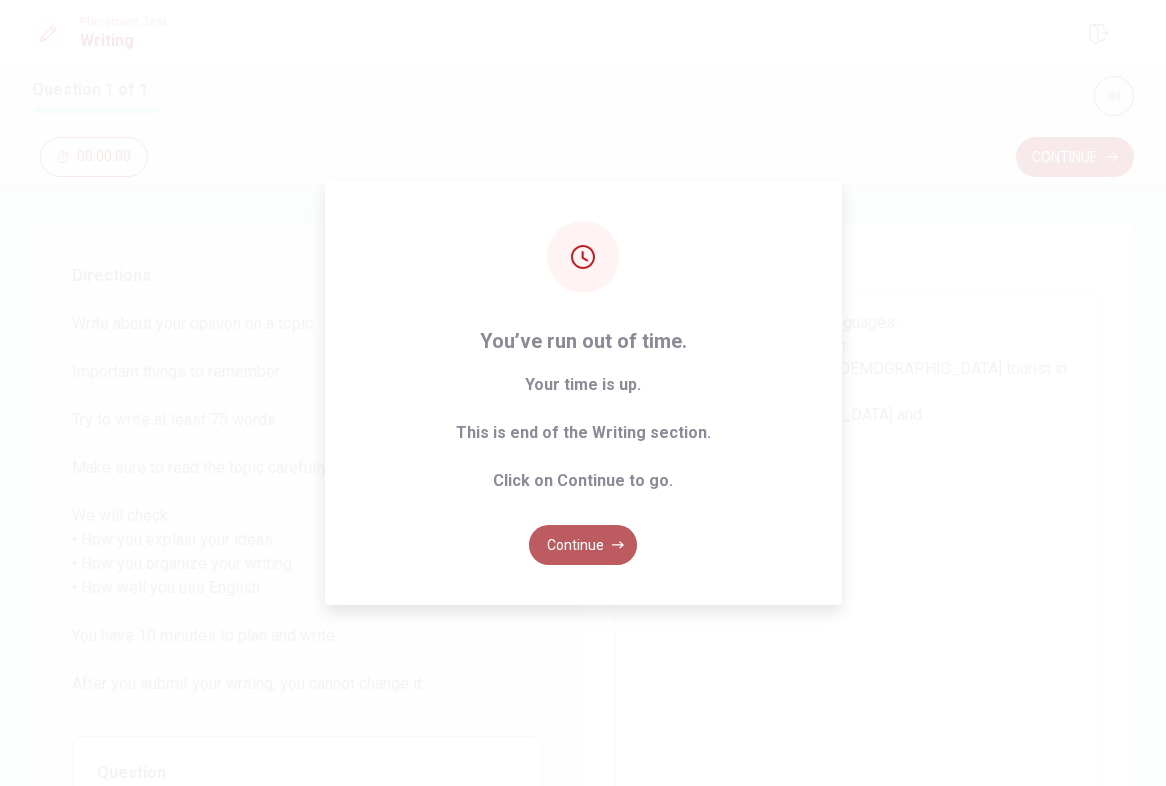 click on "Continue" at bounding box center (583, 545) 